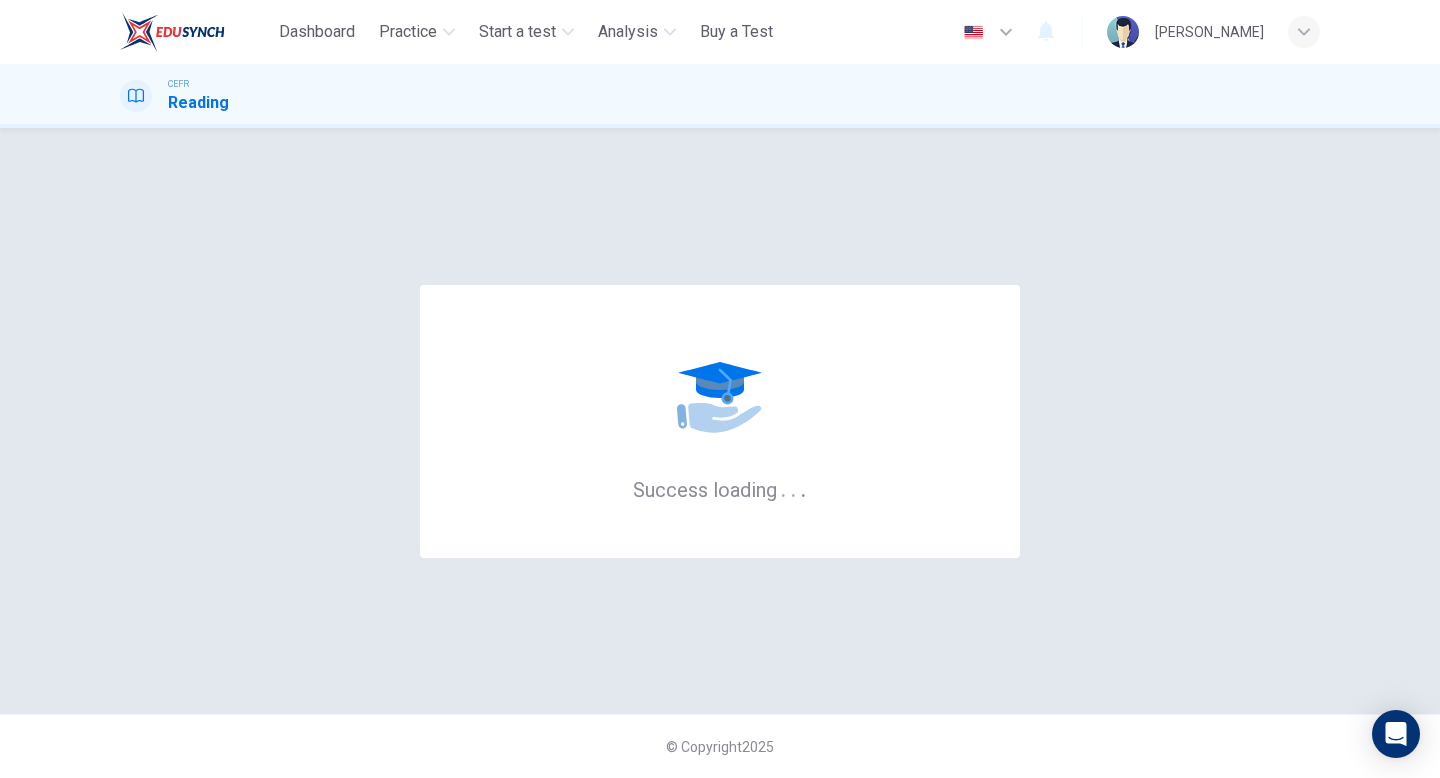 scroll, scrollTop: 0, scrollLeft: 0, axis: both 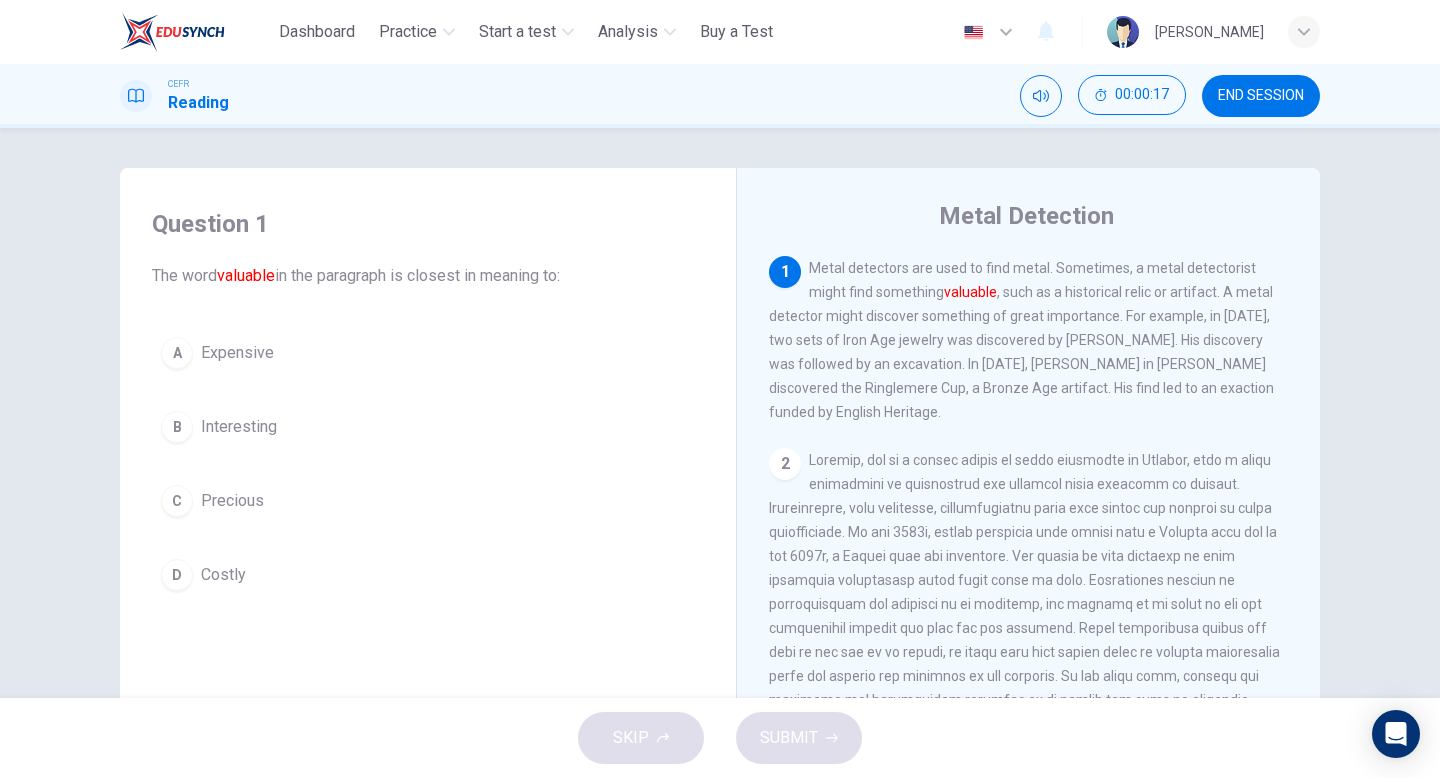 click on "C" at bounding box center [177, 501] 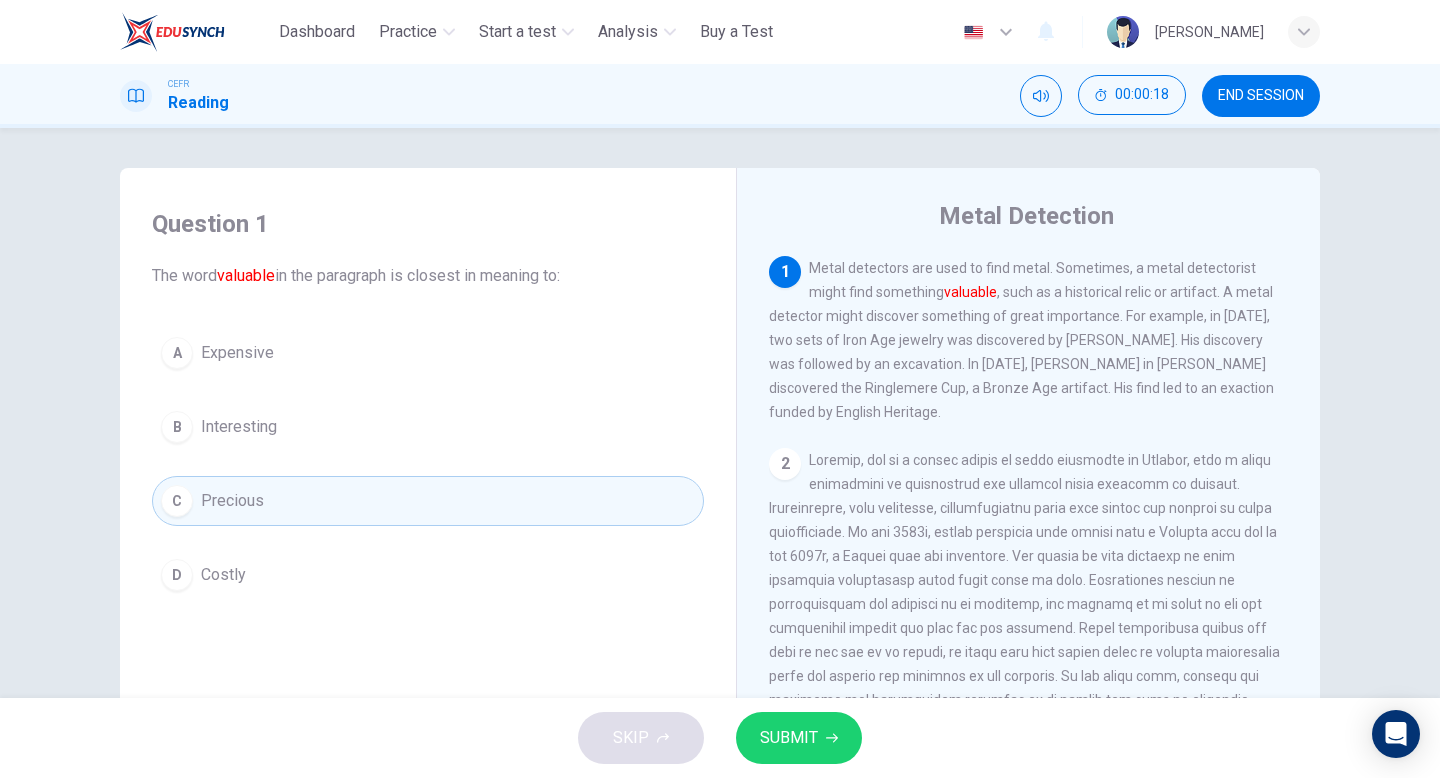 click on "SUBMIT" at bounding box center [789, 738] 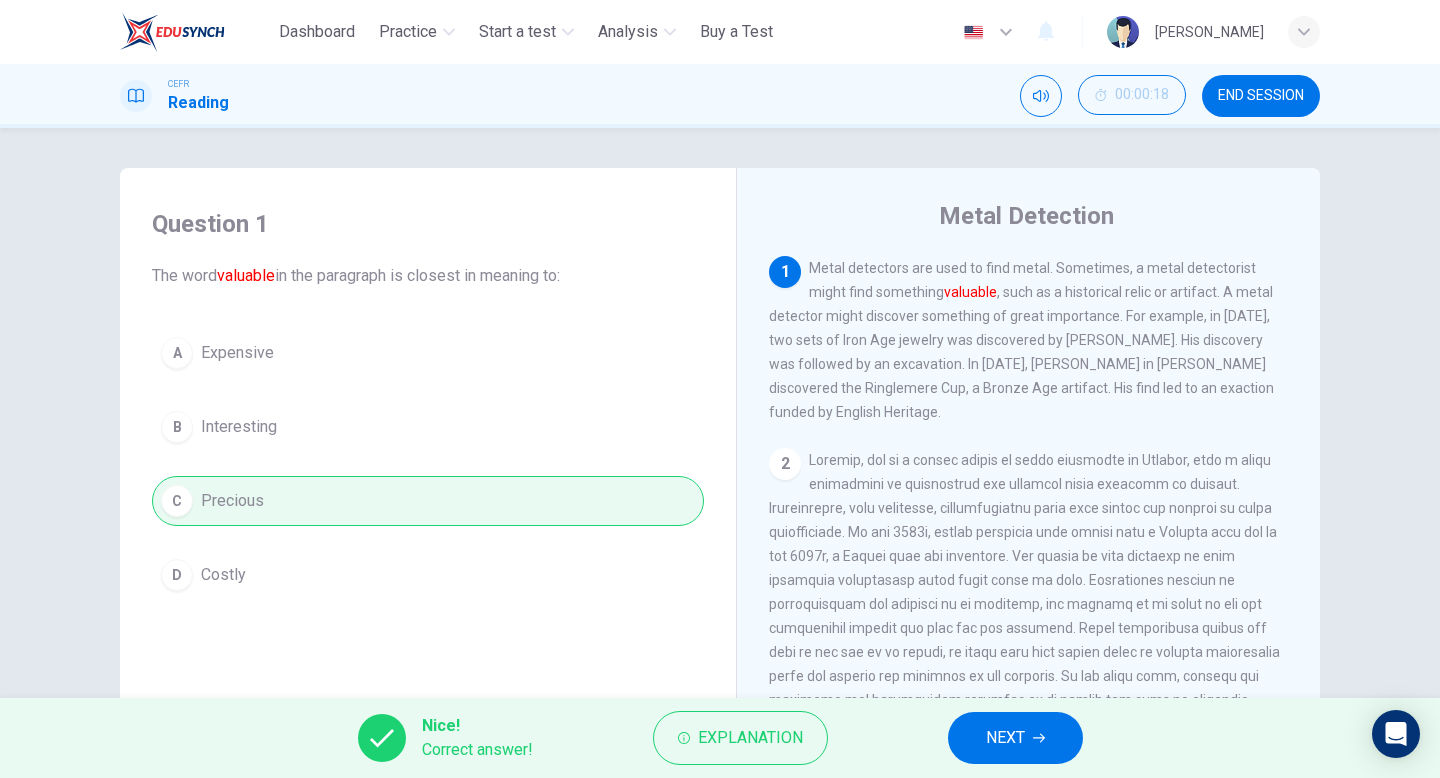 click on "NEXT" at bounding box center (1015, 738) 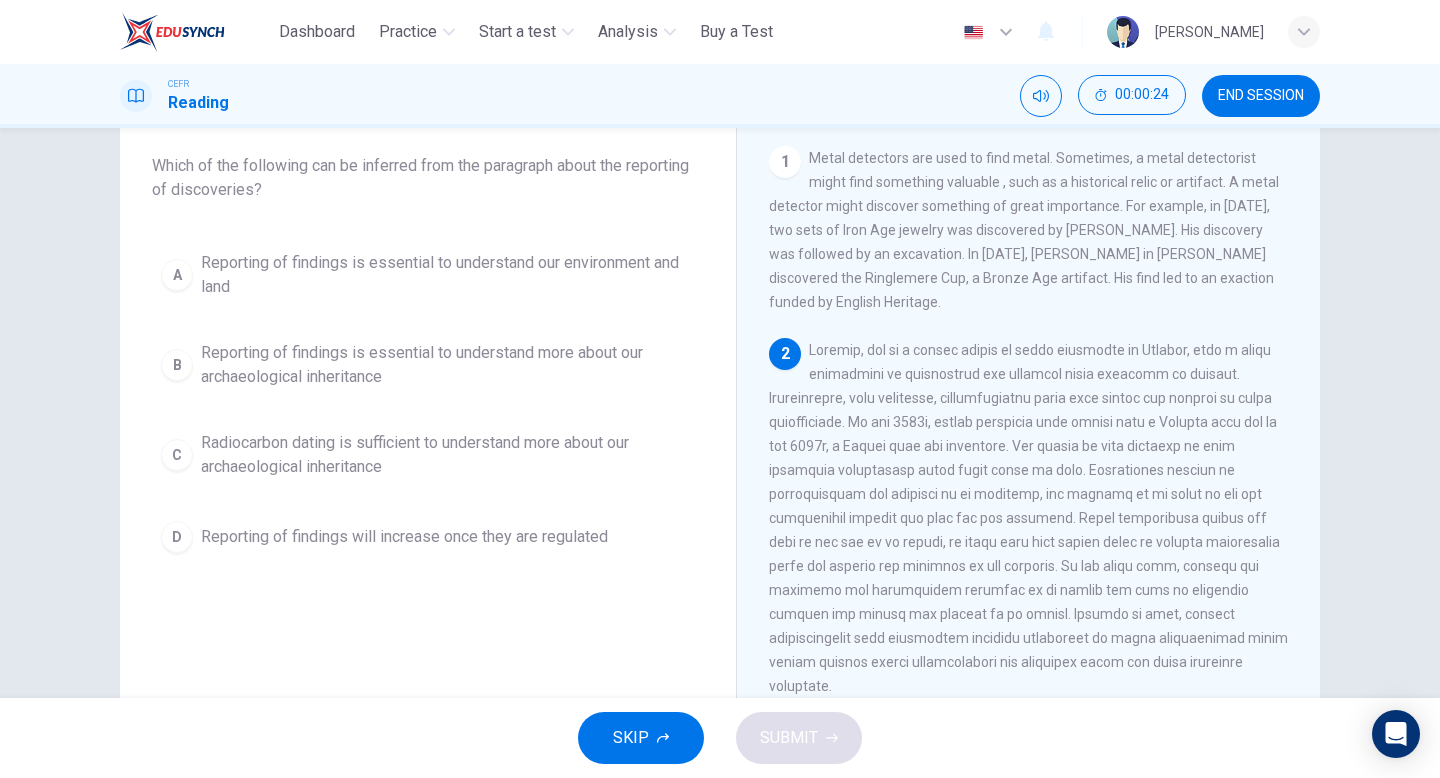 scroll, scrollTop: 98, scrollLeft: 0, axis: vertical 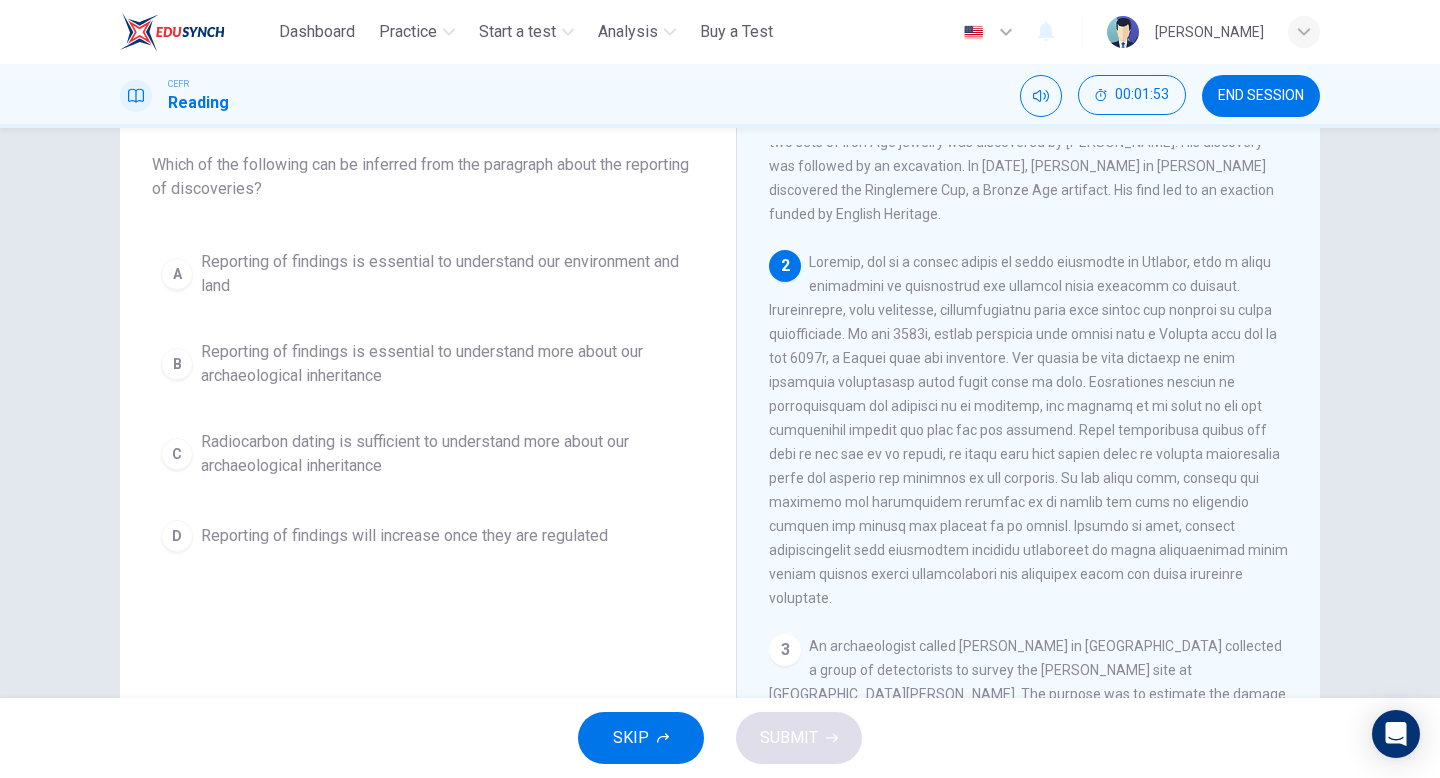 click on "Reporting of findings is essential to understand our environment and land" at bounding box center [448, 274] 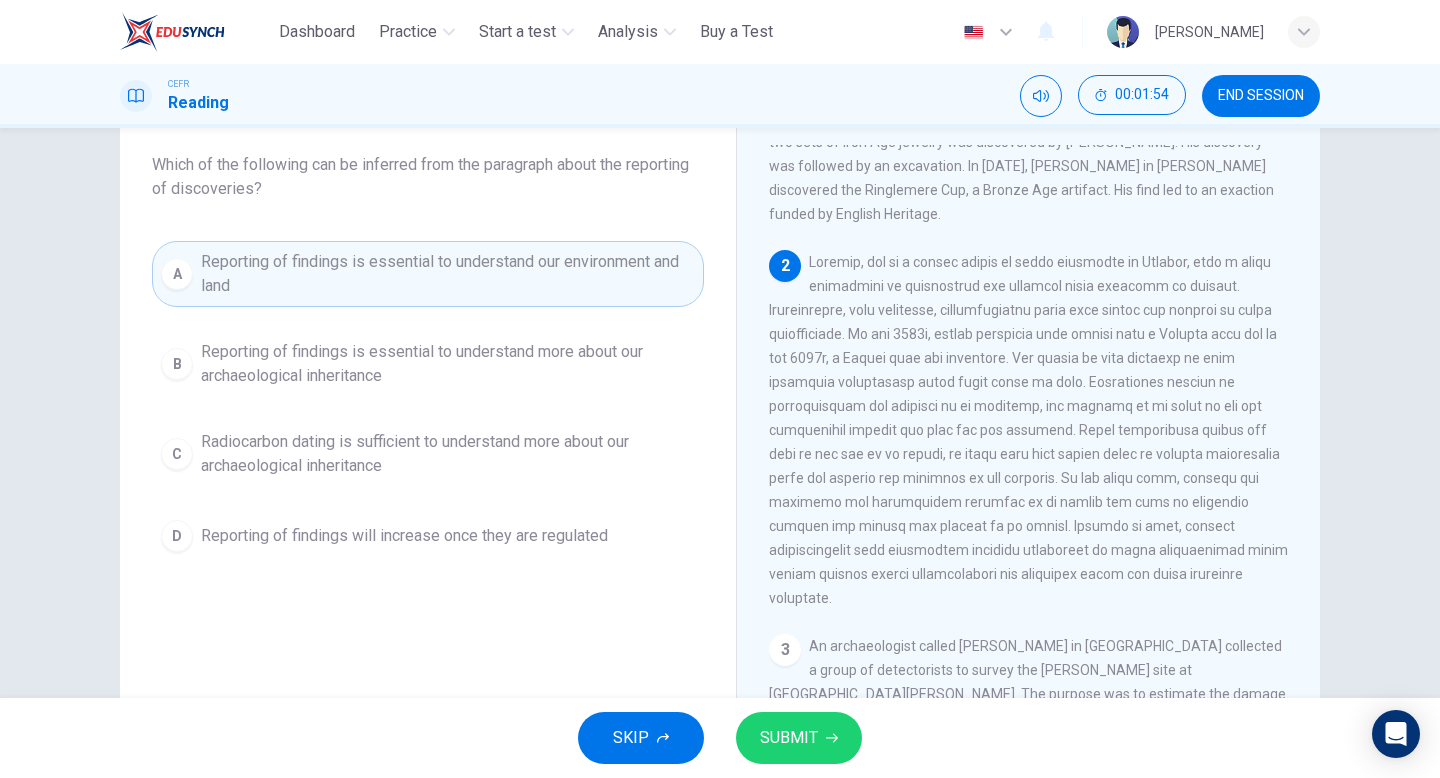 click on "SUBMIT" at bounding box center (799, 738) 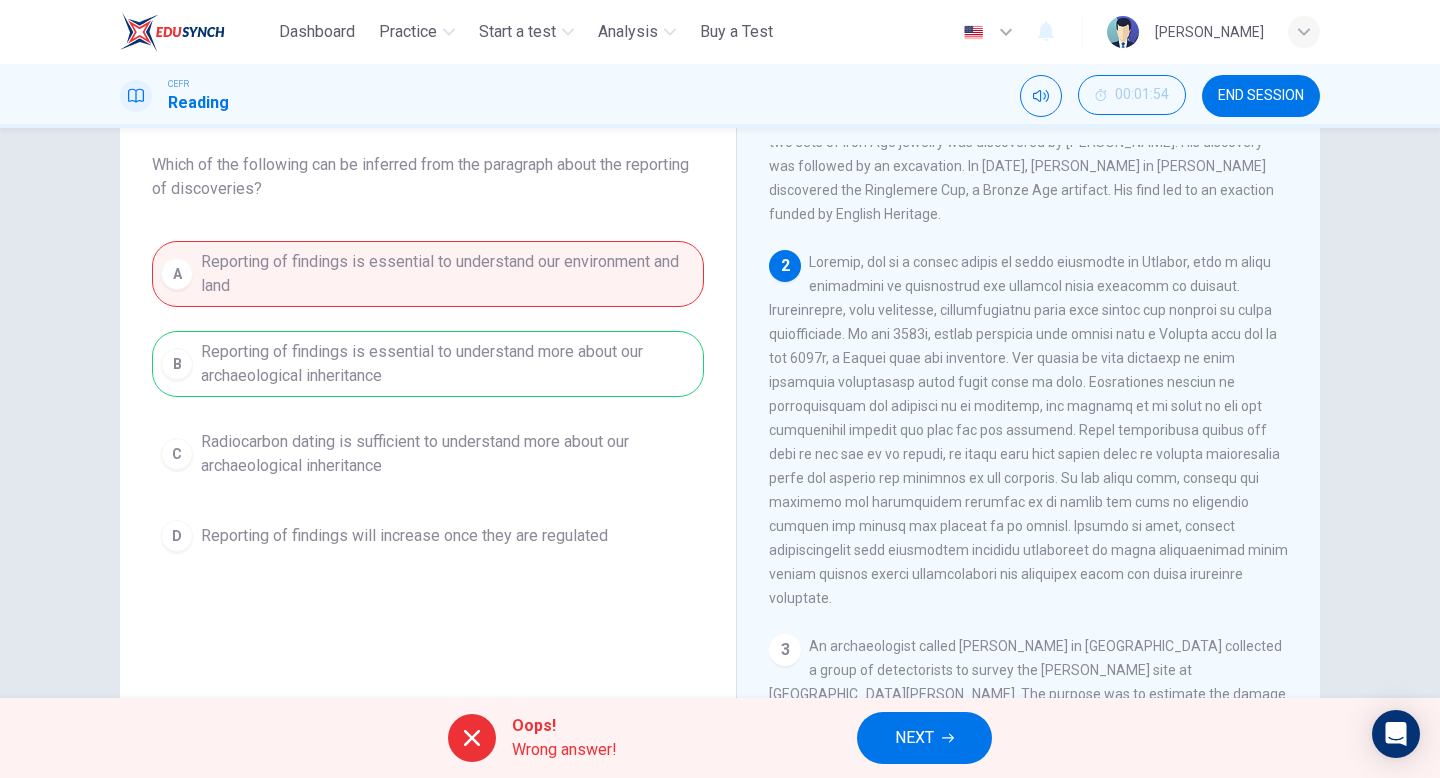 click on "NEXT" at bounding box center (924, 738) 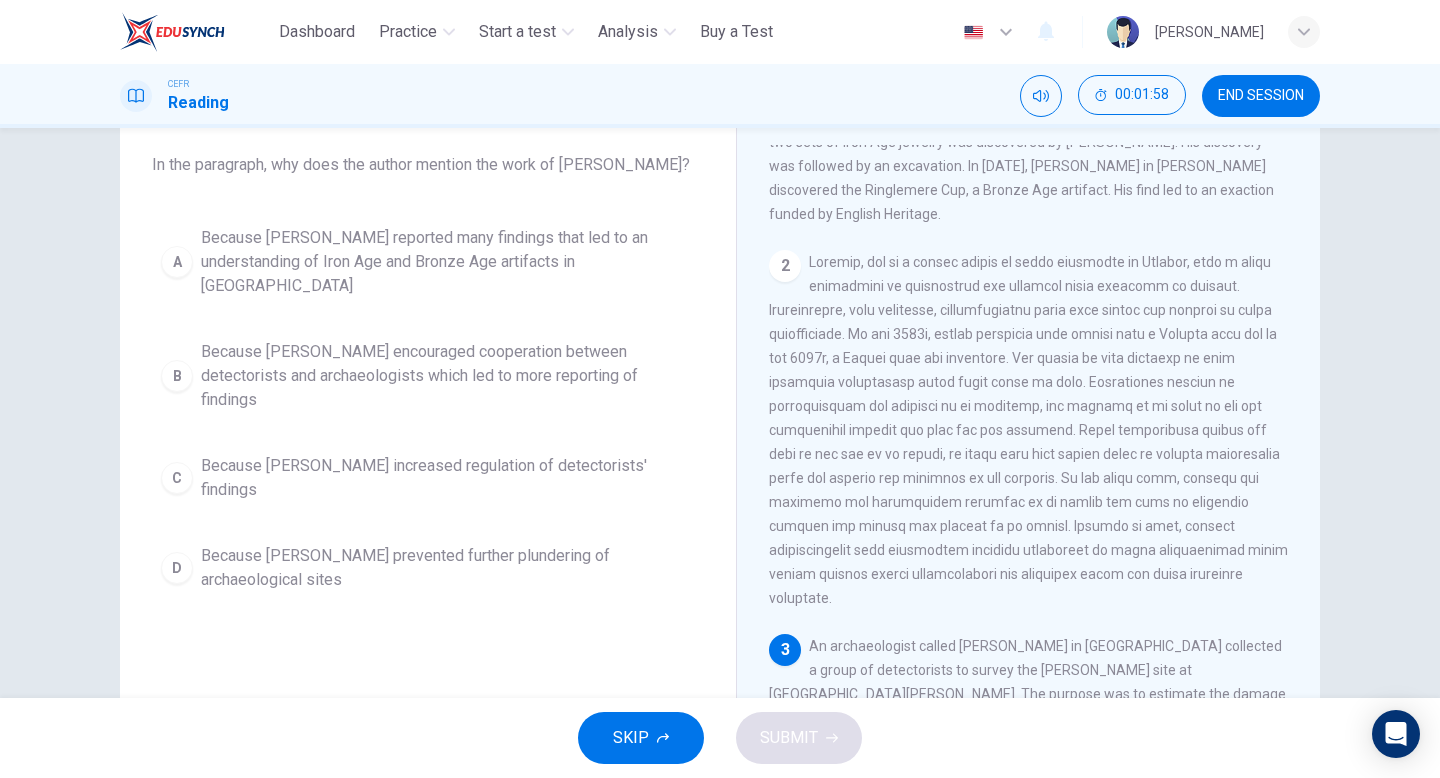scroll, scrollTop: 68, scrollLeft: 0, axis: vertical 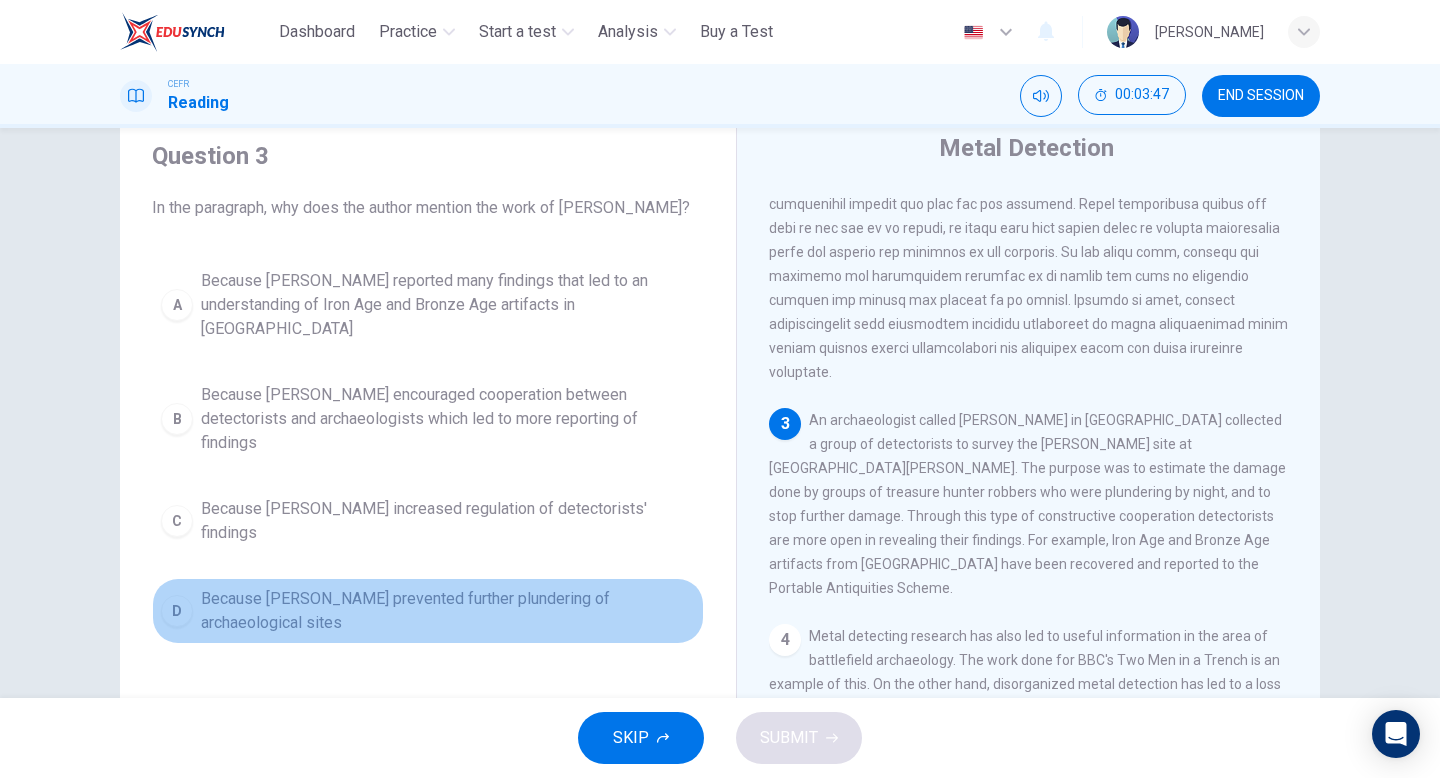 click on "Because Tony Gregory prevented further plundering of archaeological sites" at bounding box center (448, 611) 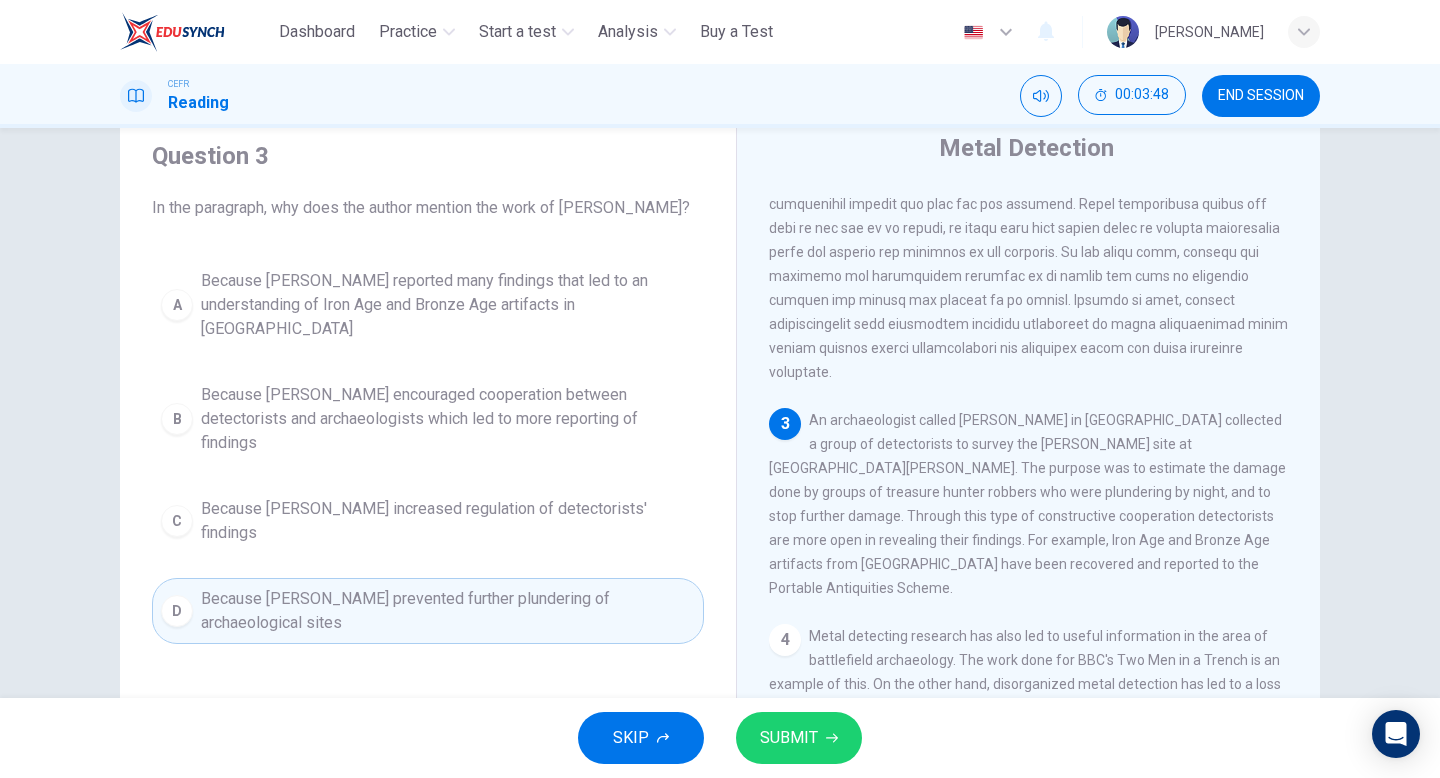 click on "SUBMIT" at bounding box center (789, 738) 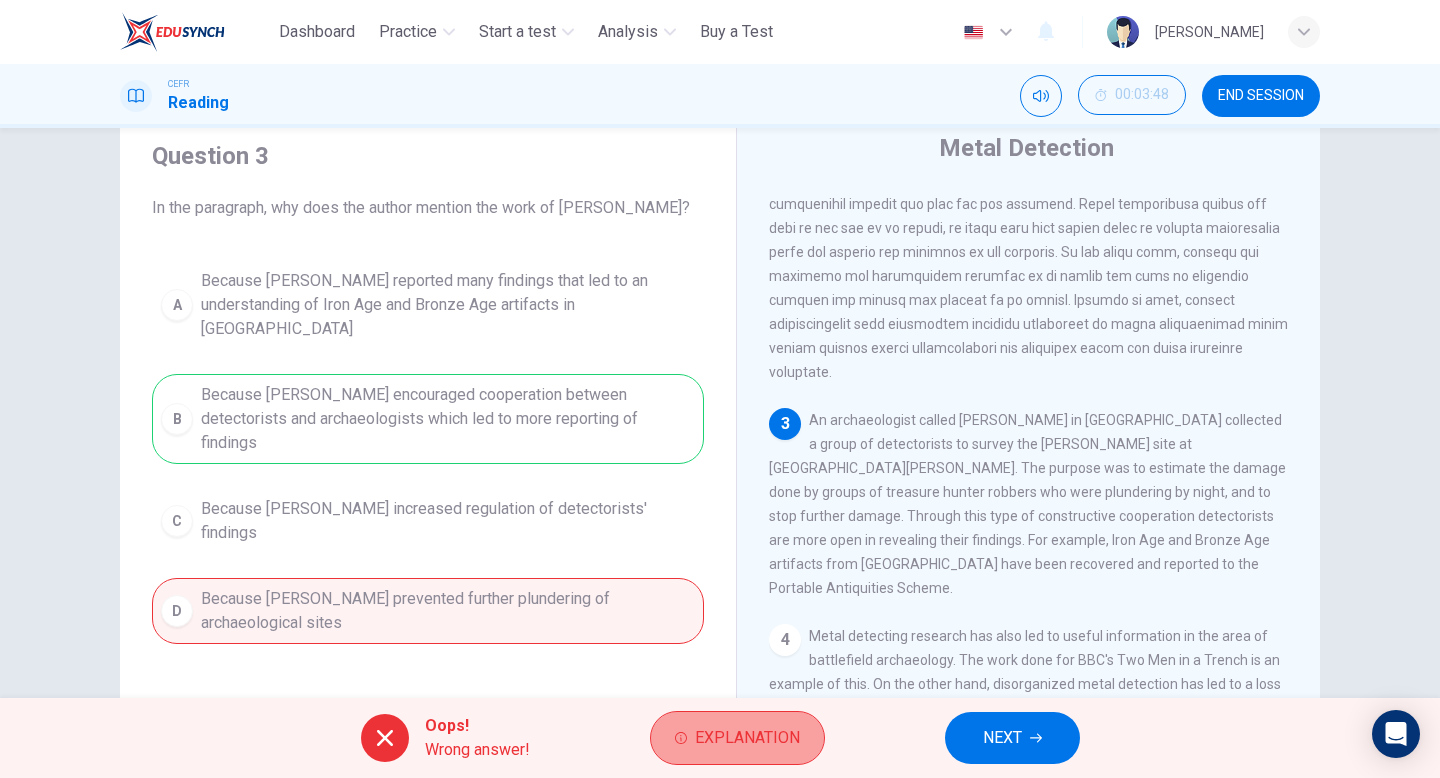 click on "Explanation" at bounding box center [747, 738] 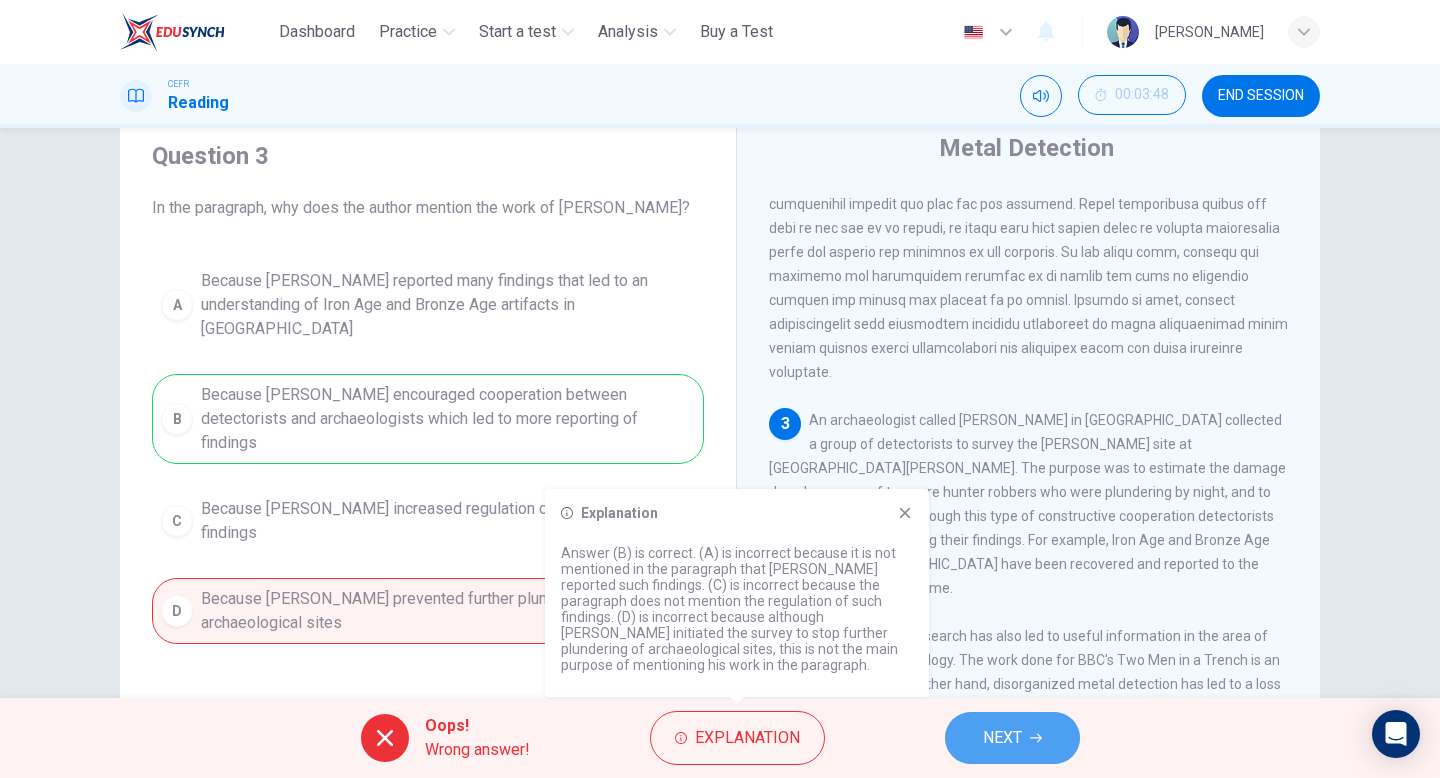 click on "NEXT" at bounding box center [1002, 738] 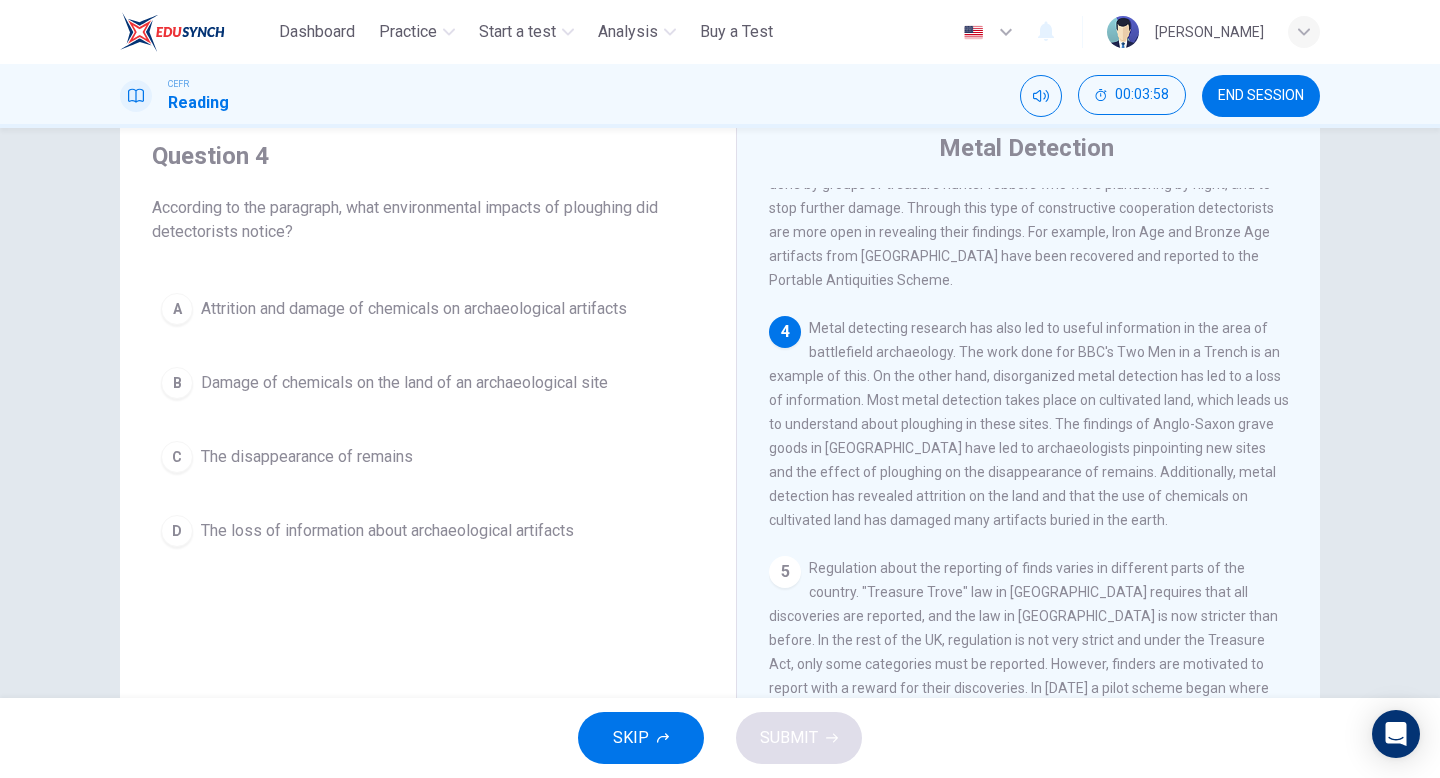 scroll, scrollTop: 669, scrollLeft: 0, axis: vertical 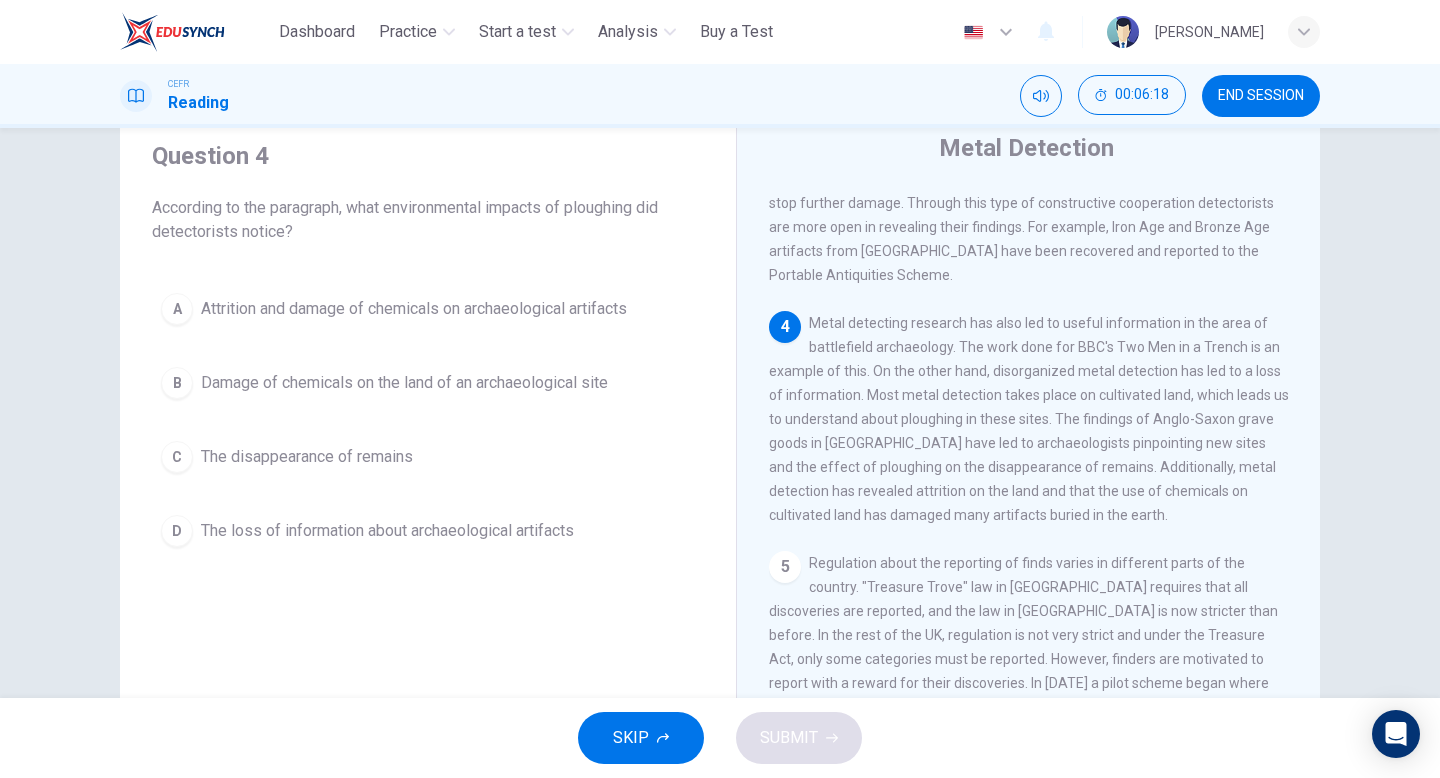 click on "The loss of information about archaeological artifacts" at bounding box center [387, 531] 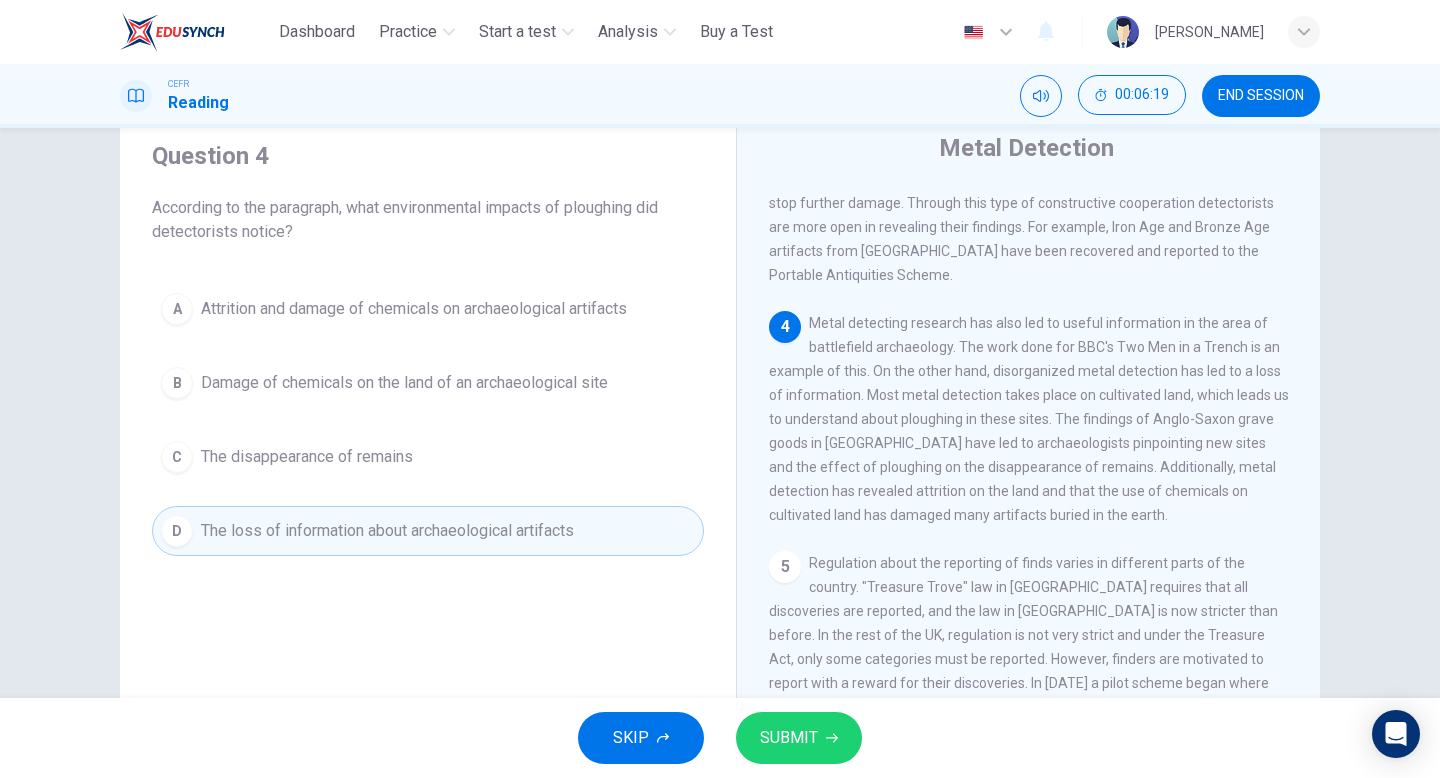 click on "SUBMIT" at bounding box center [799, 738] 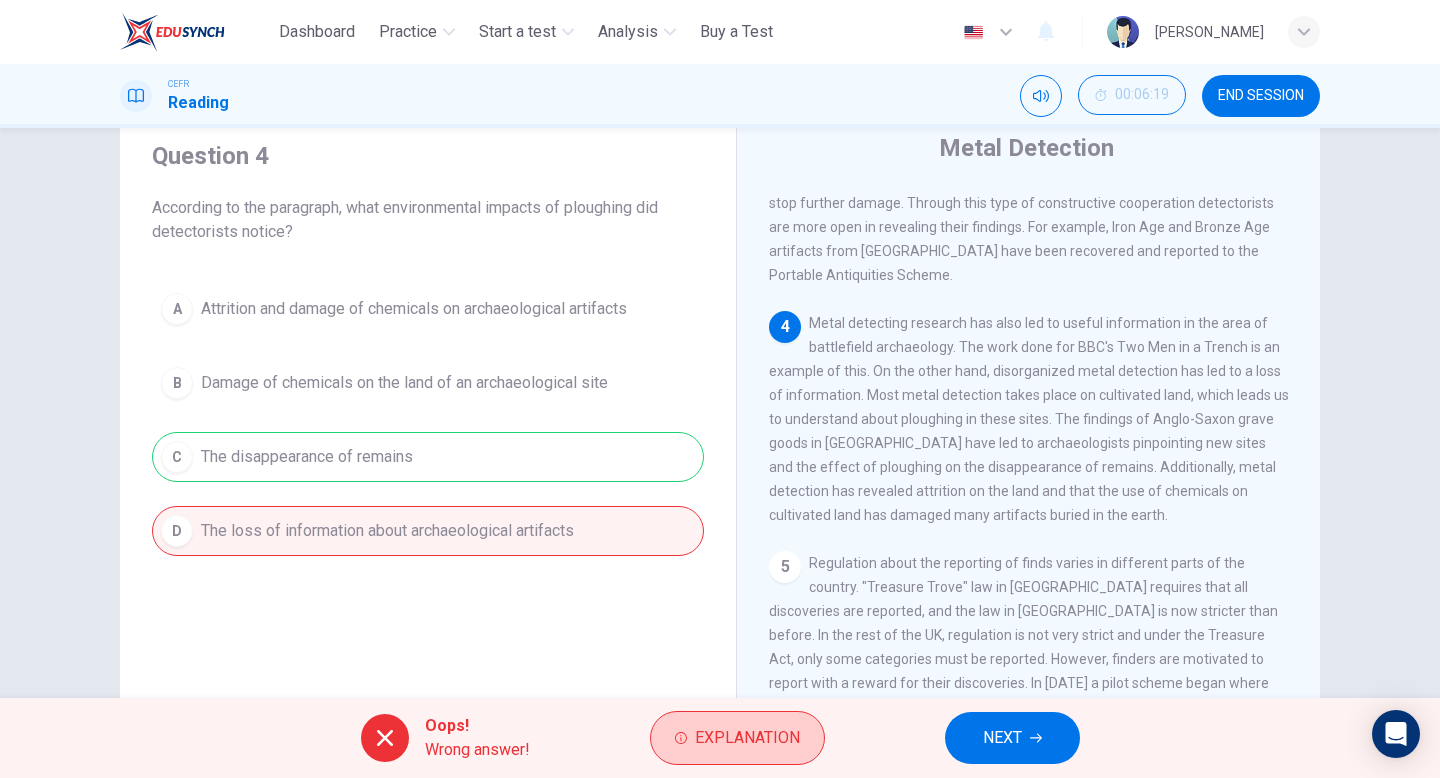 click on "Explanation" at bounding box center (747, 738) 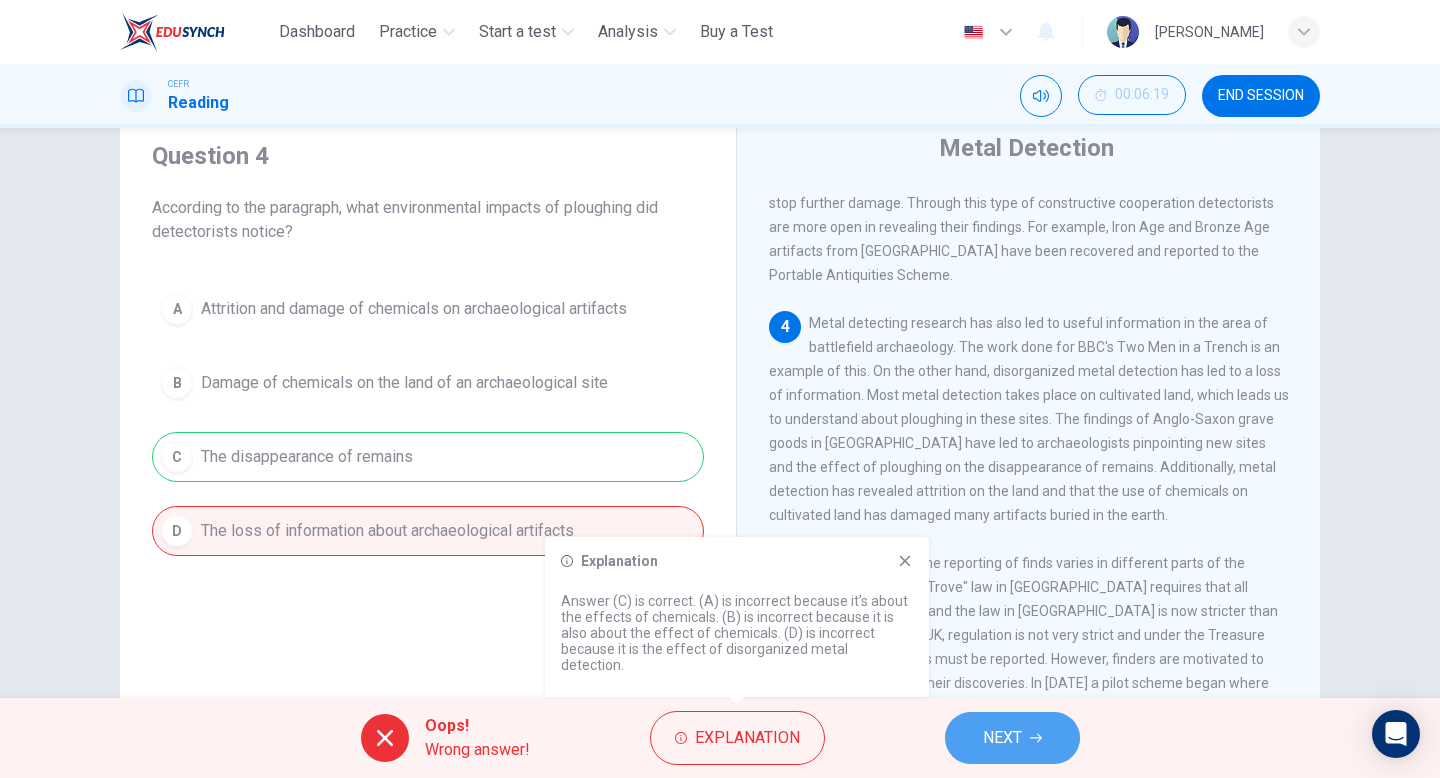 click on "NEXT" at bounding box center [1002, 738] 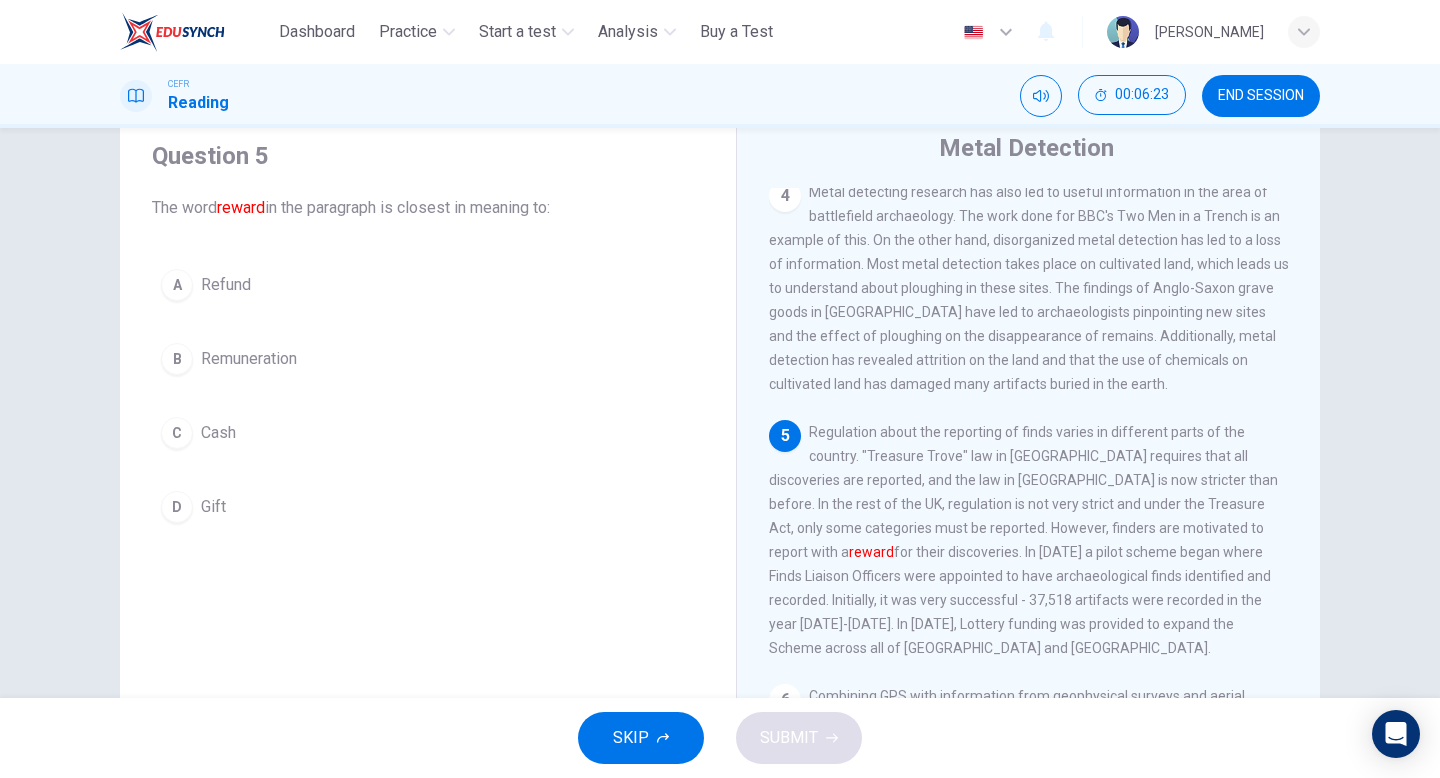 scroll, scrollTop: 805, scrollLeft: 0, axis: vertical 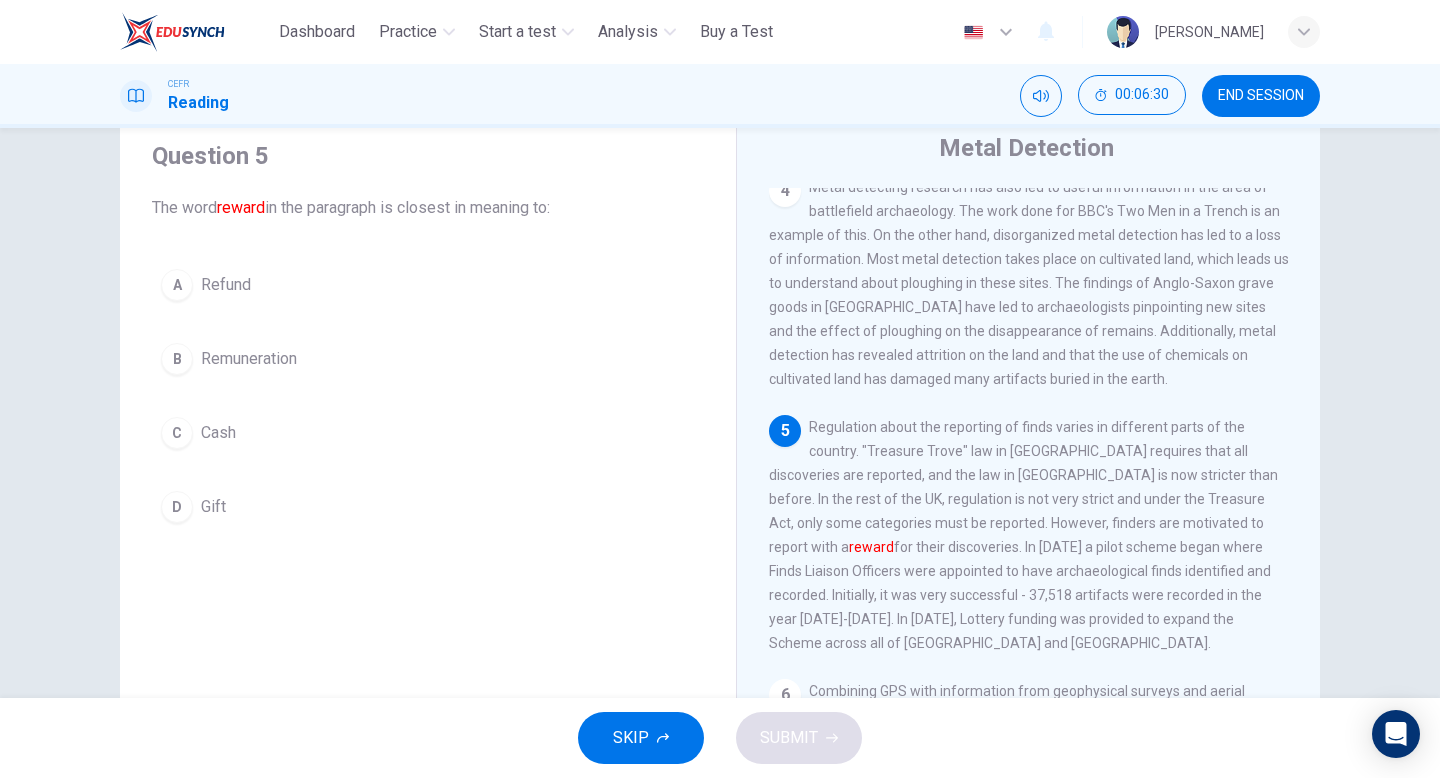 click on "D Gift" at bounding box center [428, 507] 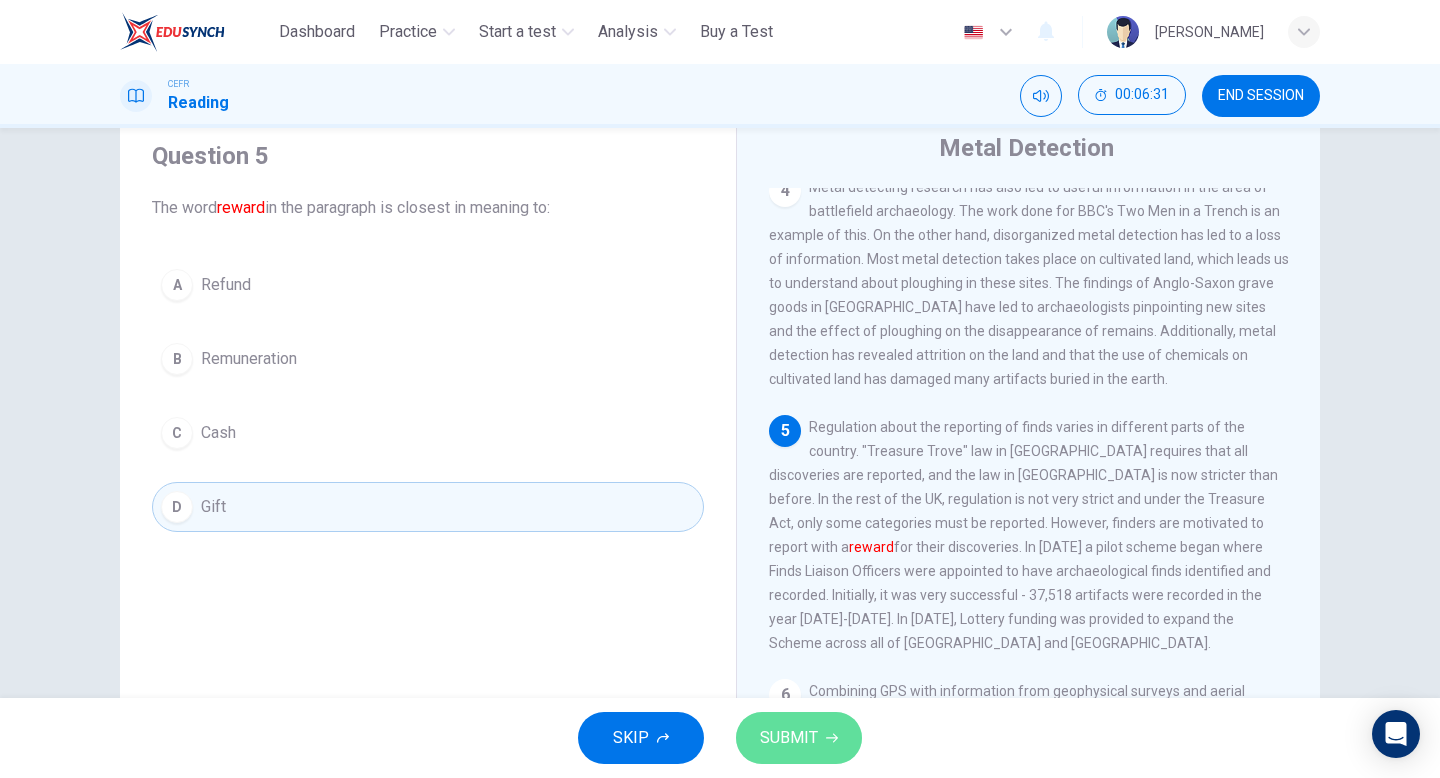 click on "SUBMIT" at bounding box center (799, 738) 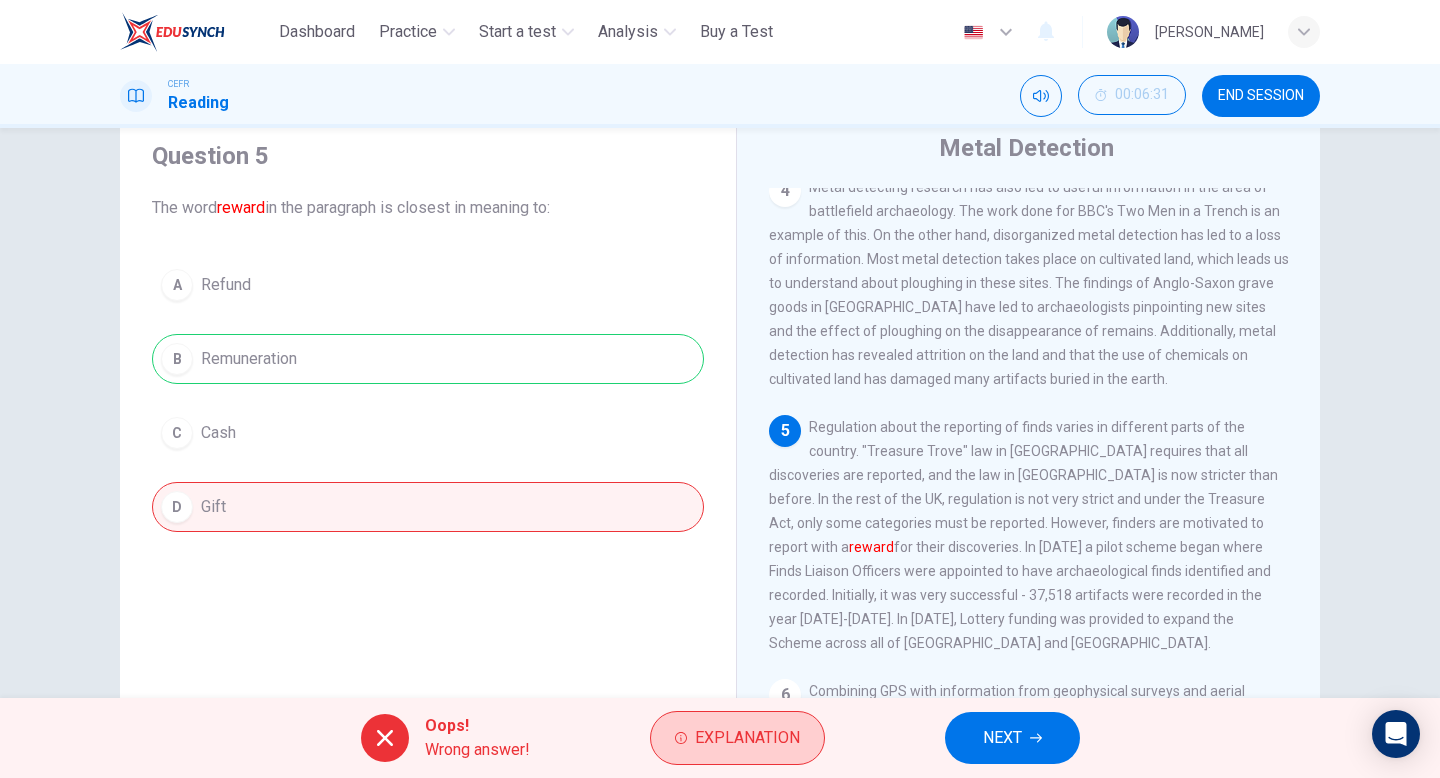 click on "Explanation" at bounding box center [747, 738] 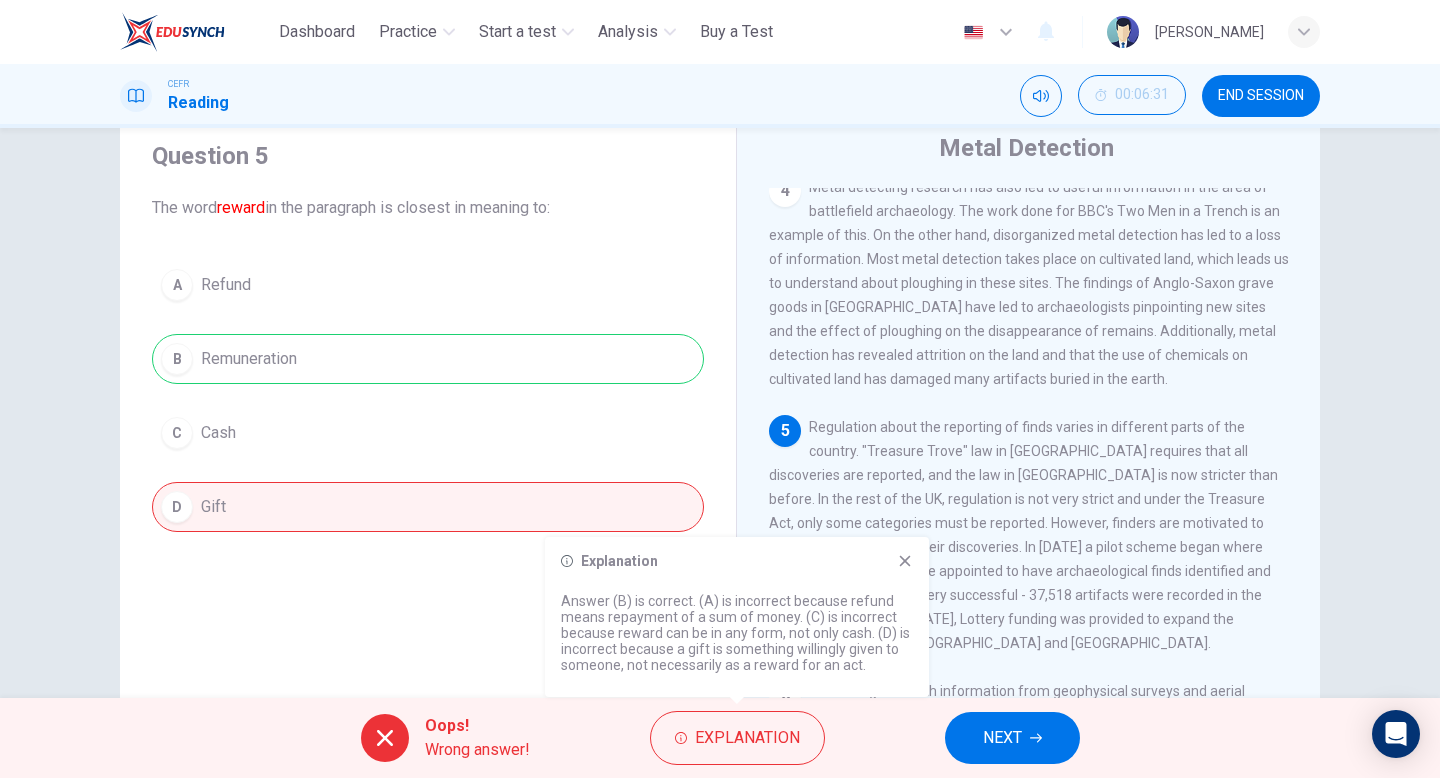 click 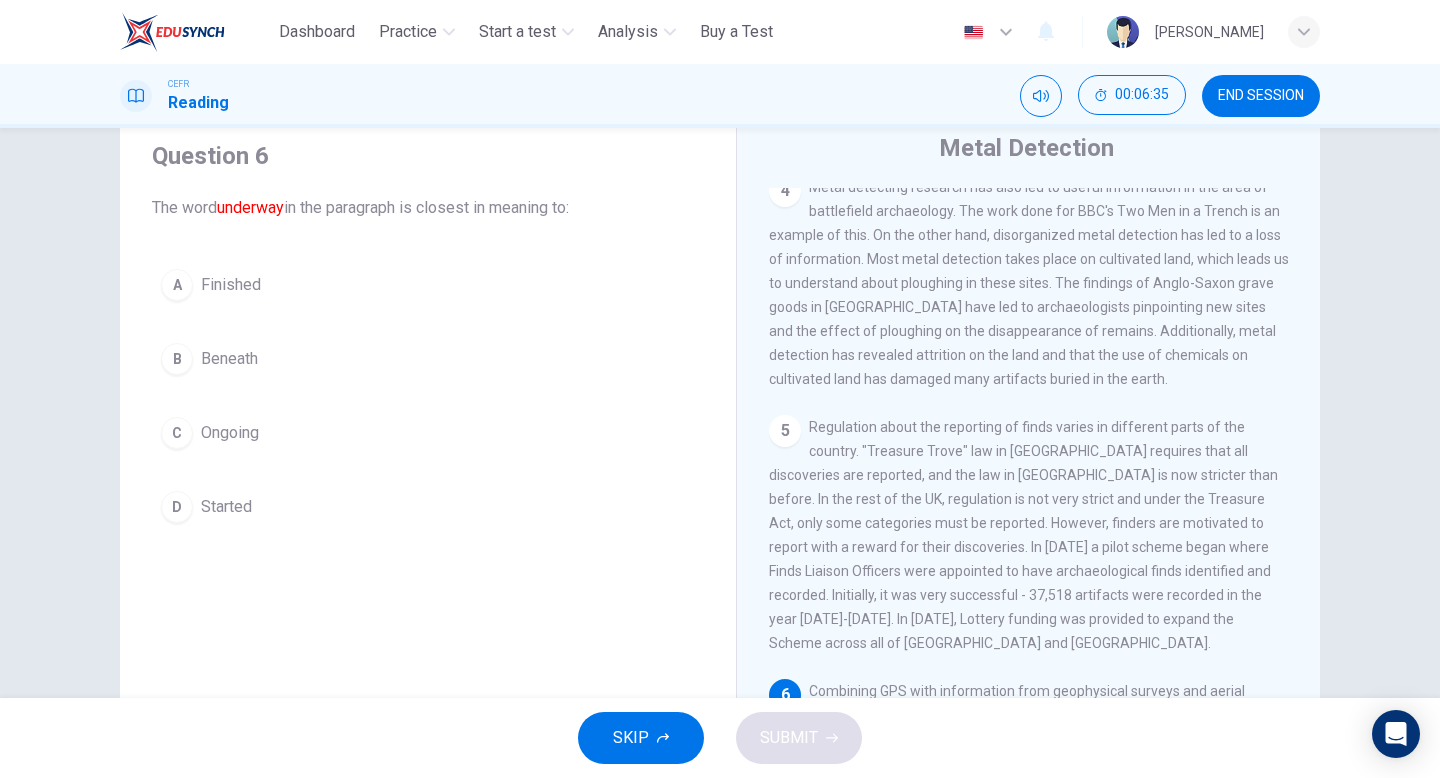 scroll, scrollTop: 911, scrollLeft: 0, axis: vertical 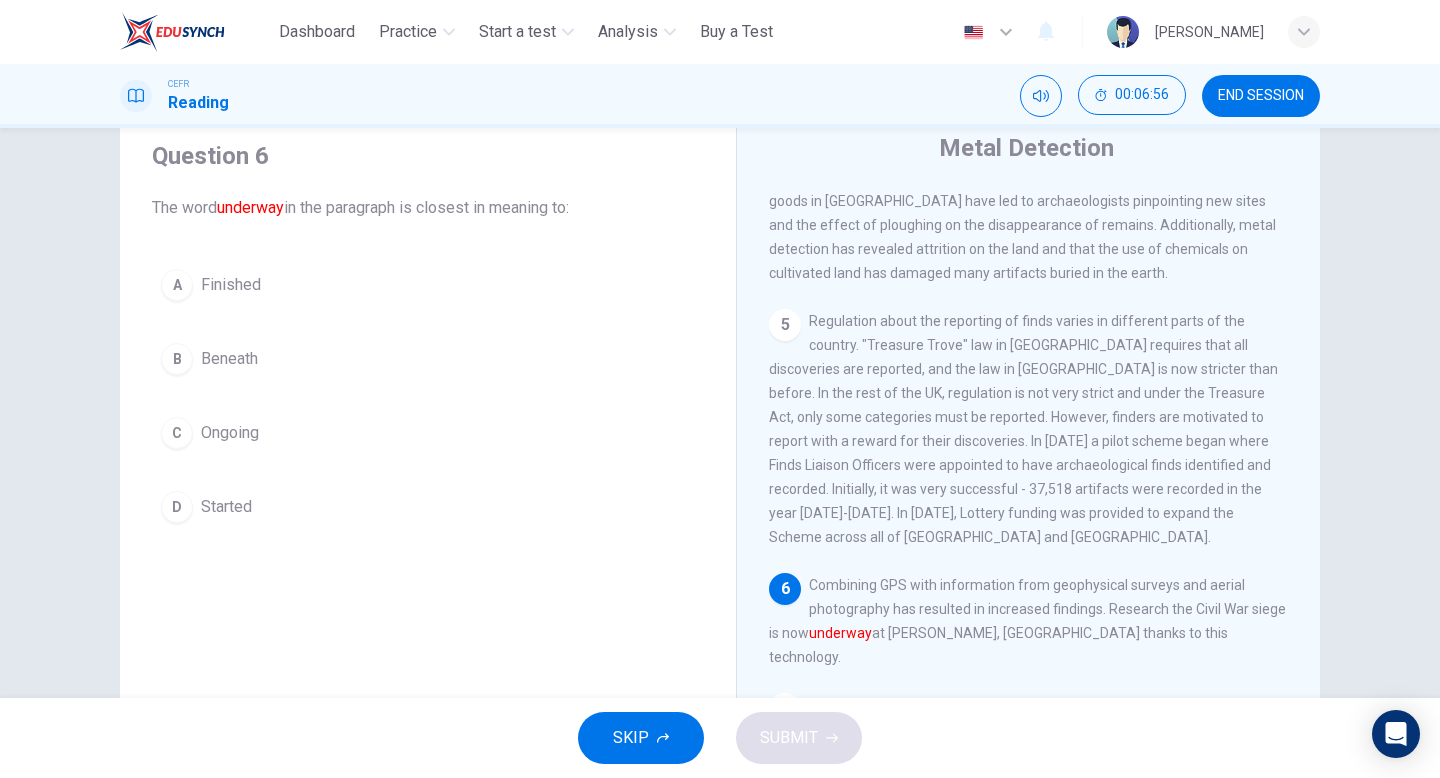click on "B Beneath" at bounding box center (428, 359) 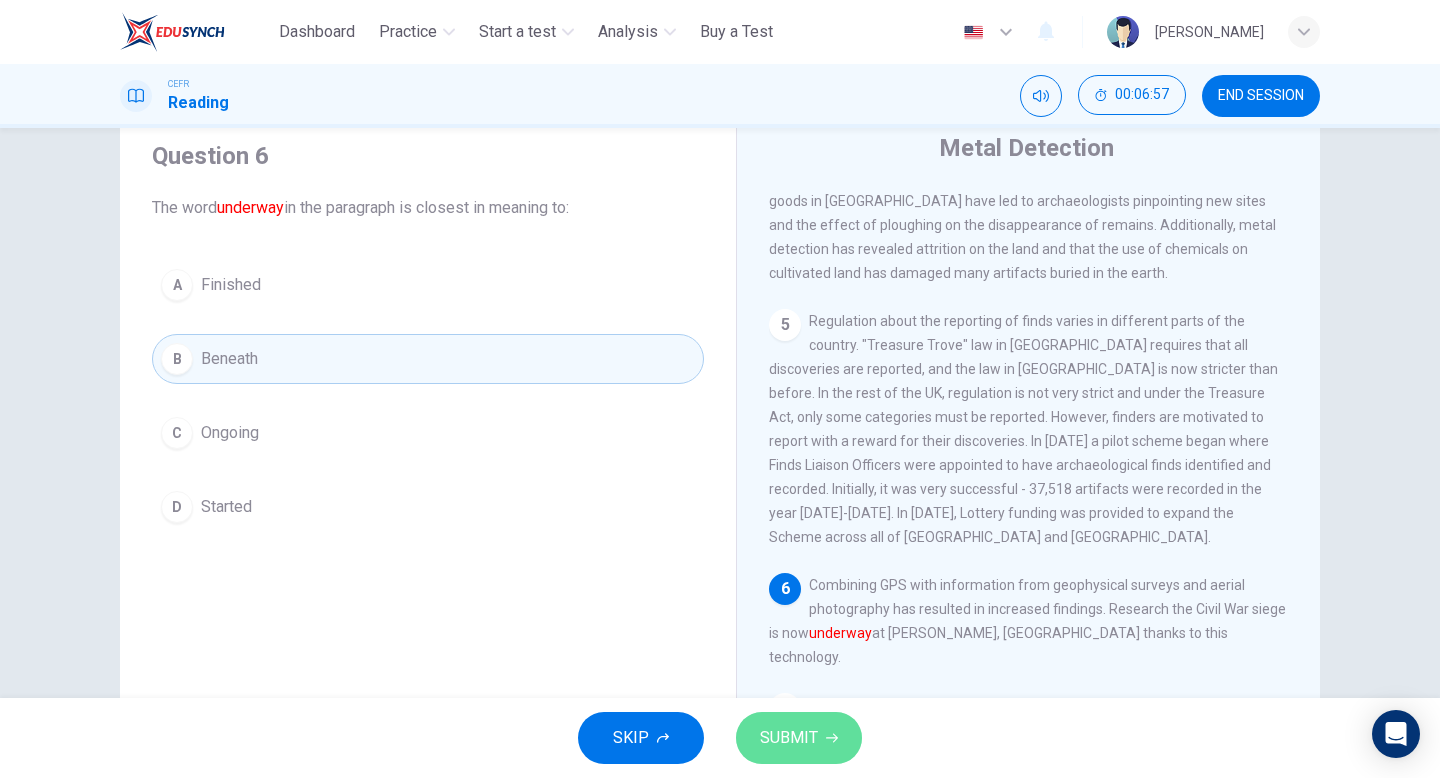click on "SUBMIT" at bounding box center [789, 738] 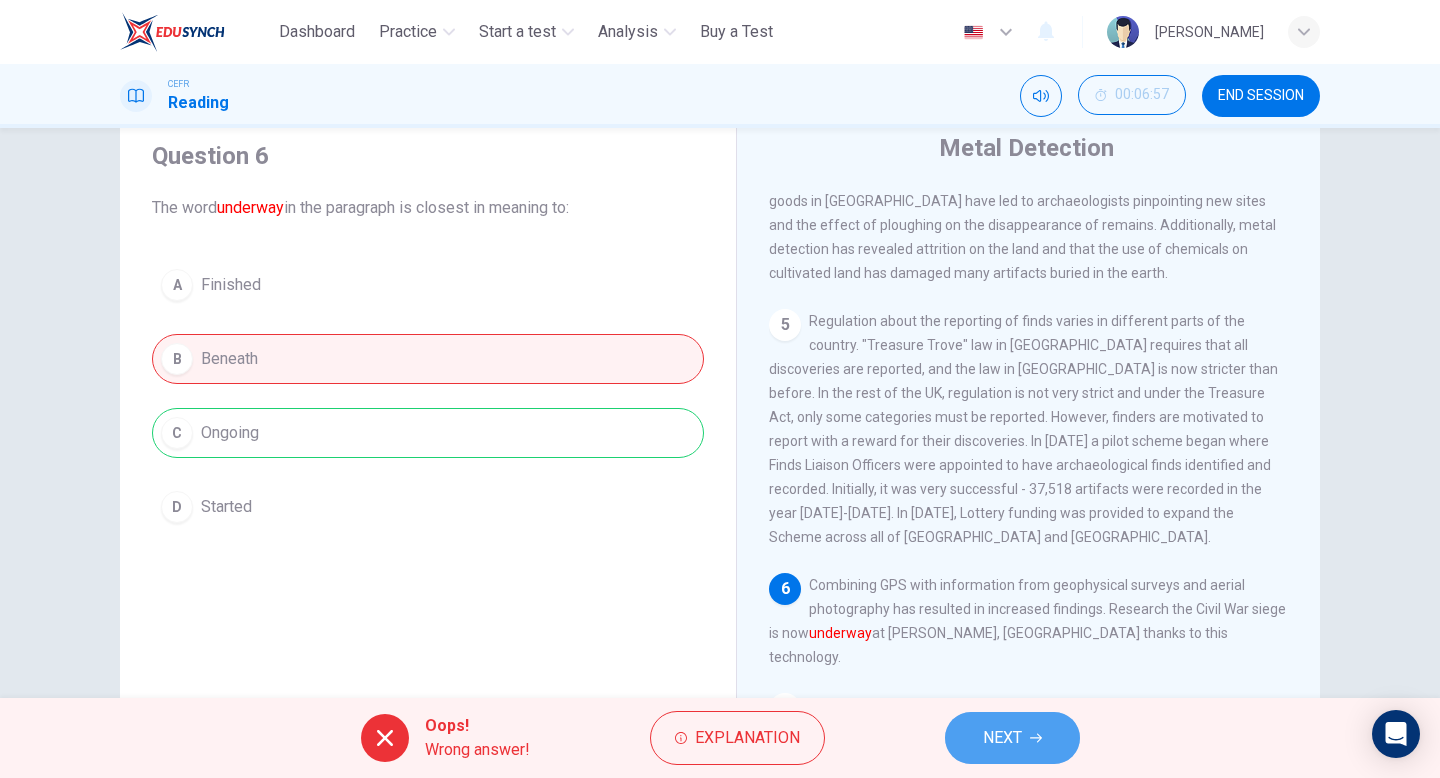click on "NEXT" at bounding box center (1002, 738) 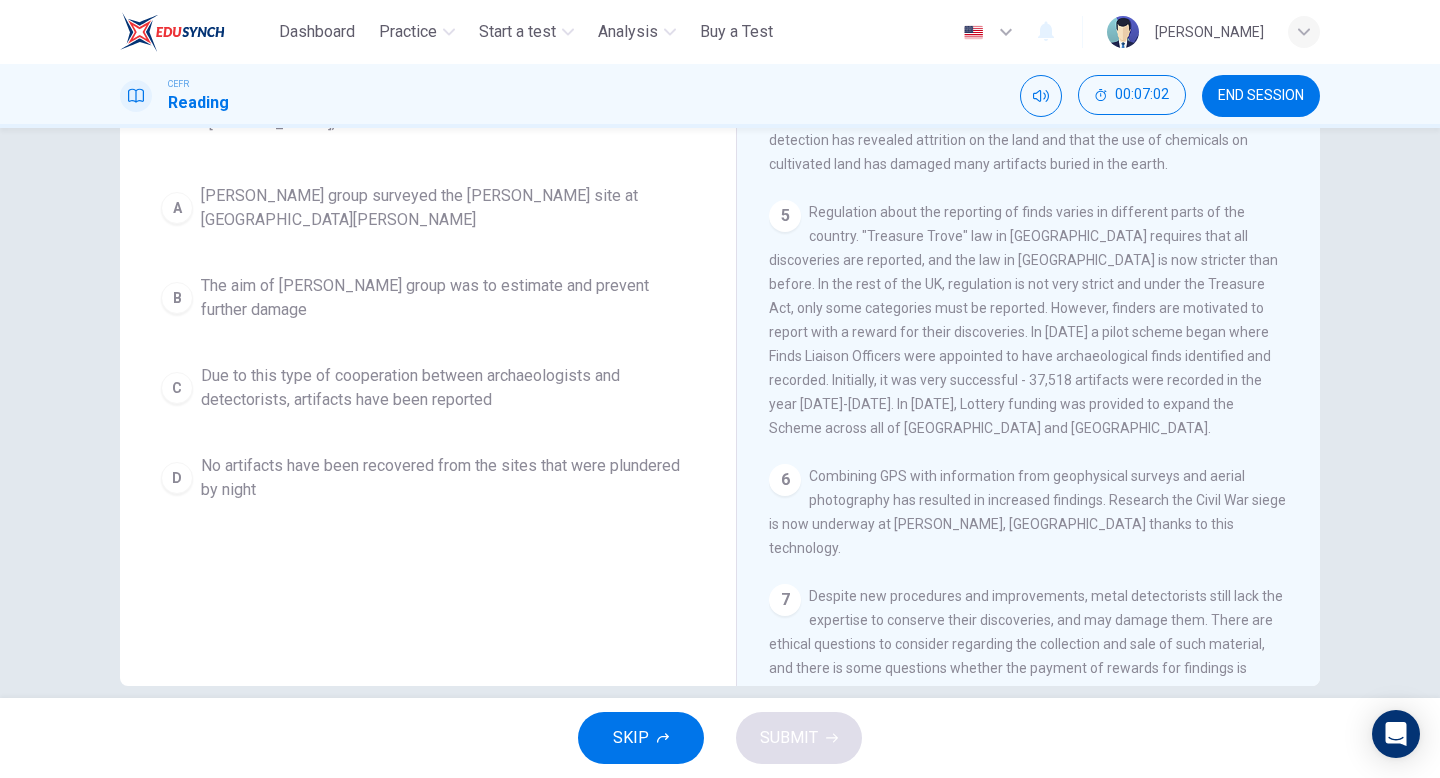 scroll, scrollTop: 205, scrollLeft: 0, axis: vertical 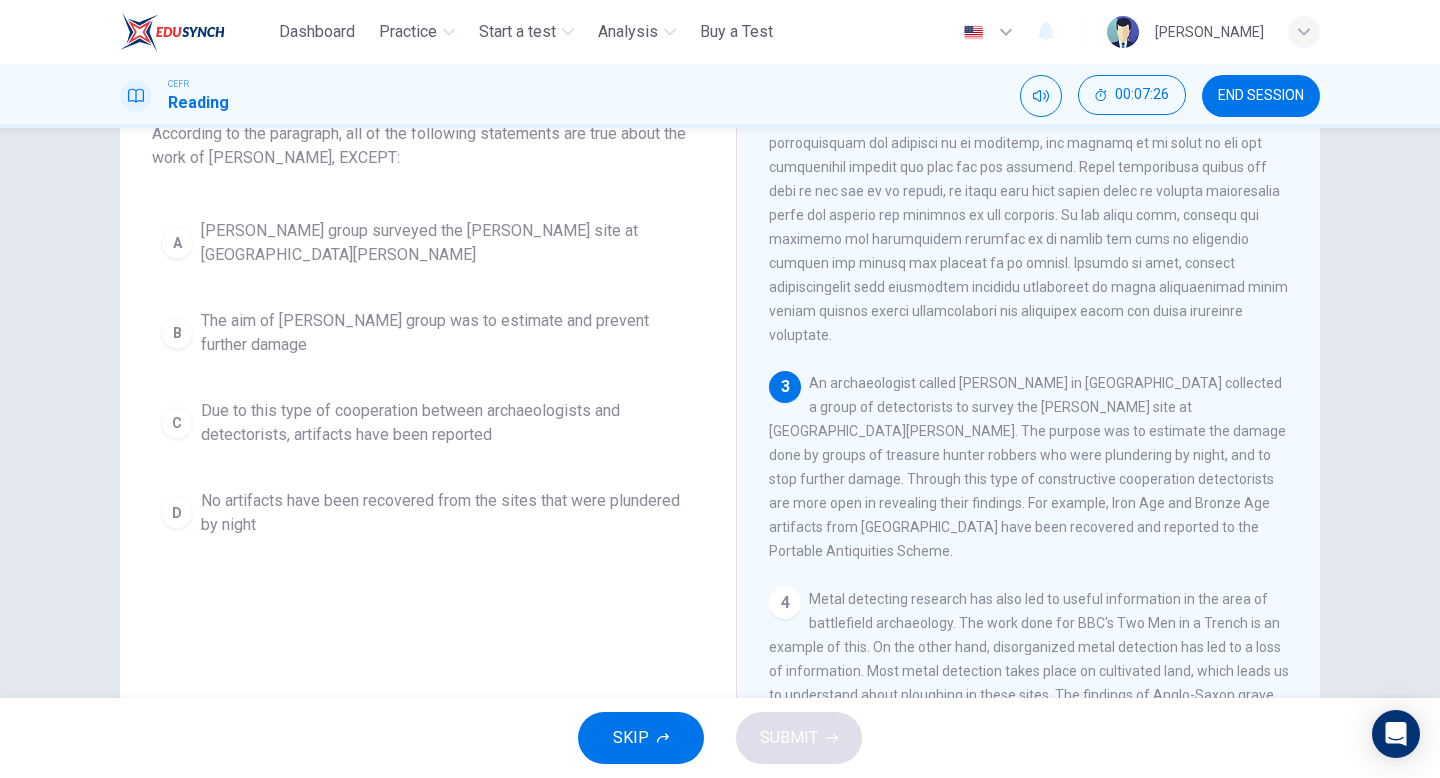 click on "Question 7 According to the paragraph, all of the following statements are true about the work of Tony Gregory, EXCEPT: A Tony Gregory's group surveyed the Roman Temple site at Caistor St Edmund B The aim of Tony Gregory's group was to estimate and prevent further damage C Due to this type of cooperation between archaeologists and detectorists, artifacts have been reported D No artifacts have been recovered from the sites that were plundered by night" at bounding box center [428, 306] 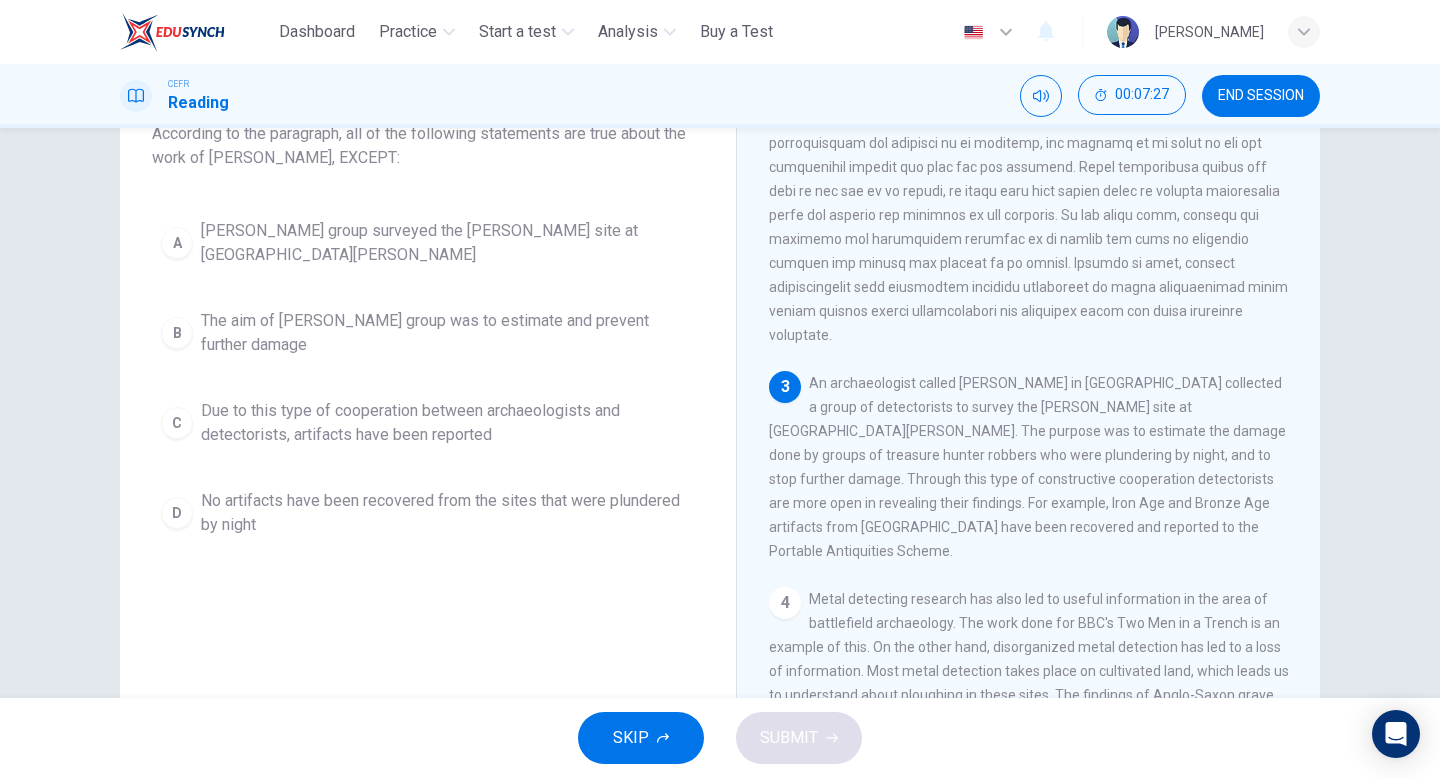 click on "No artifacts have been recovered from the sites that were plundered by night" at bounding box center [448, 513] 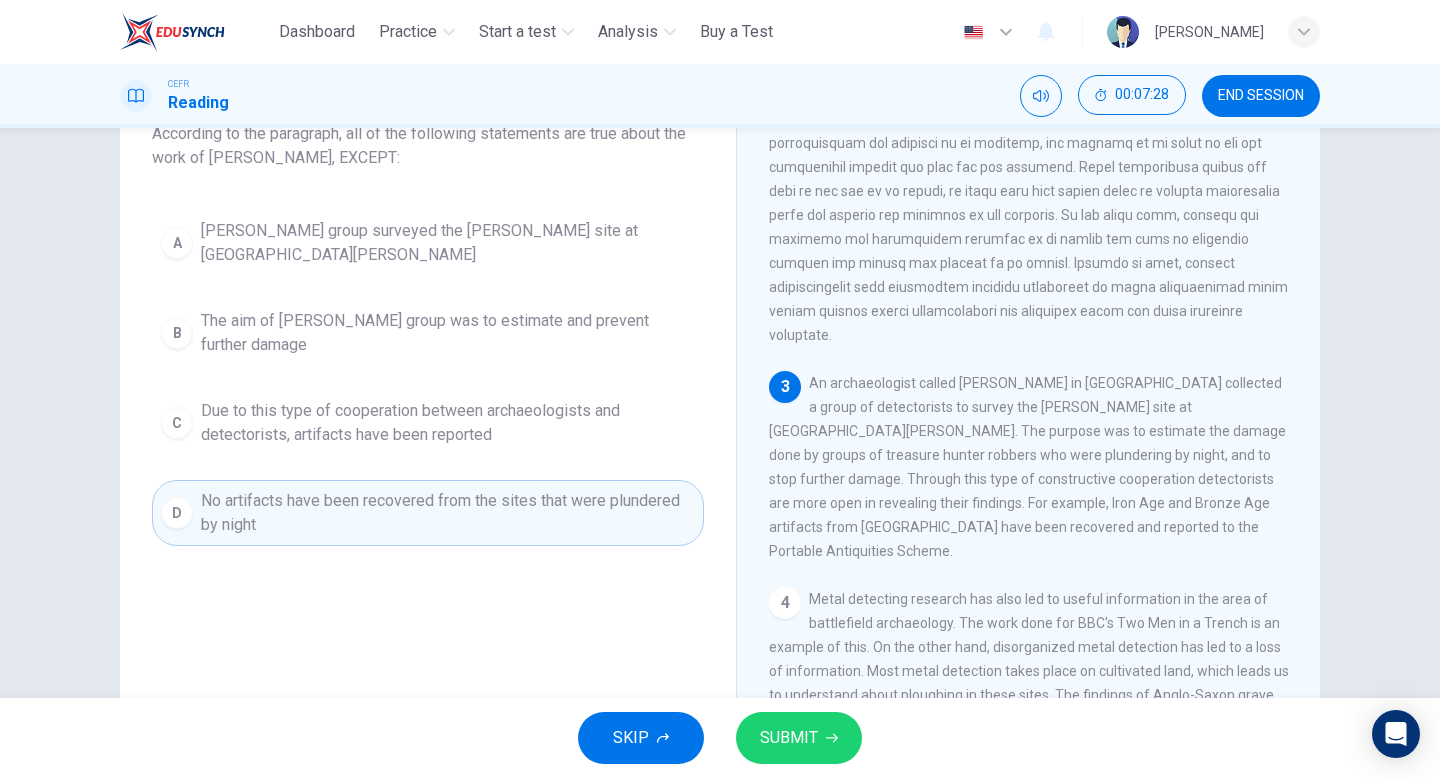 click on "SKIP SUBMIT" at bounding box center [720, 738] 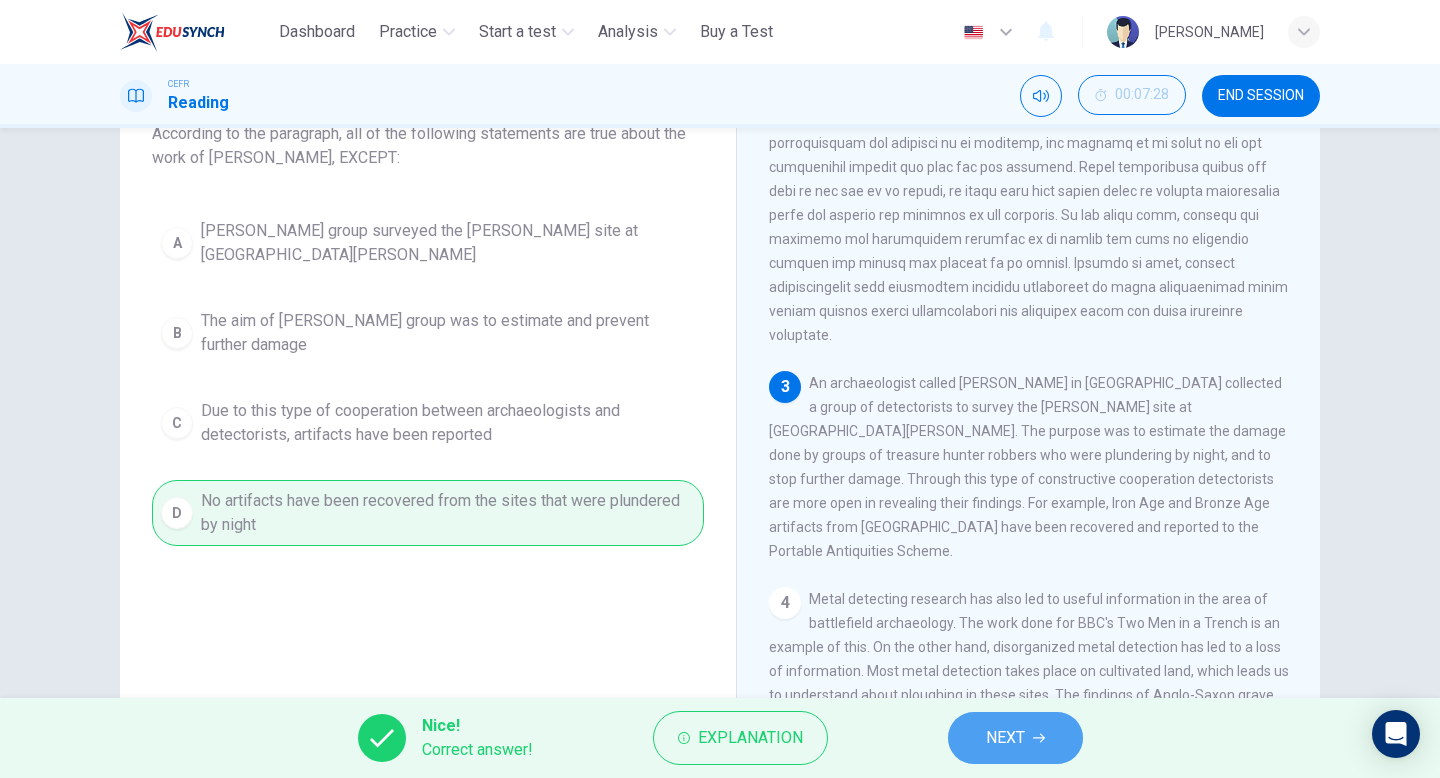 click on "NEXT" at bounding box center (1015, 738) 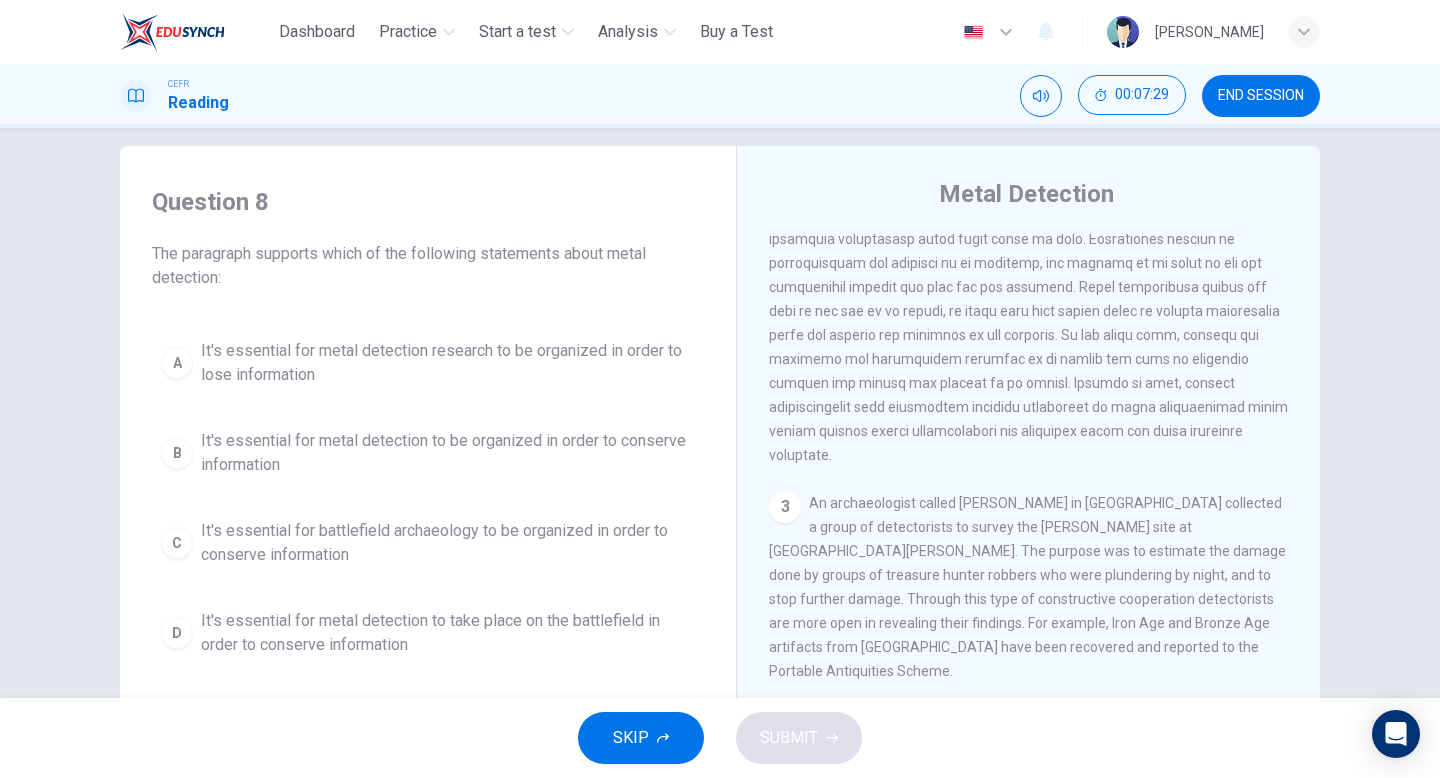 scroll, scrollTop: 0, scrollLeft: 0, axis: both 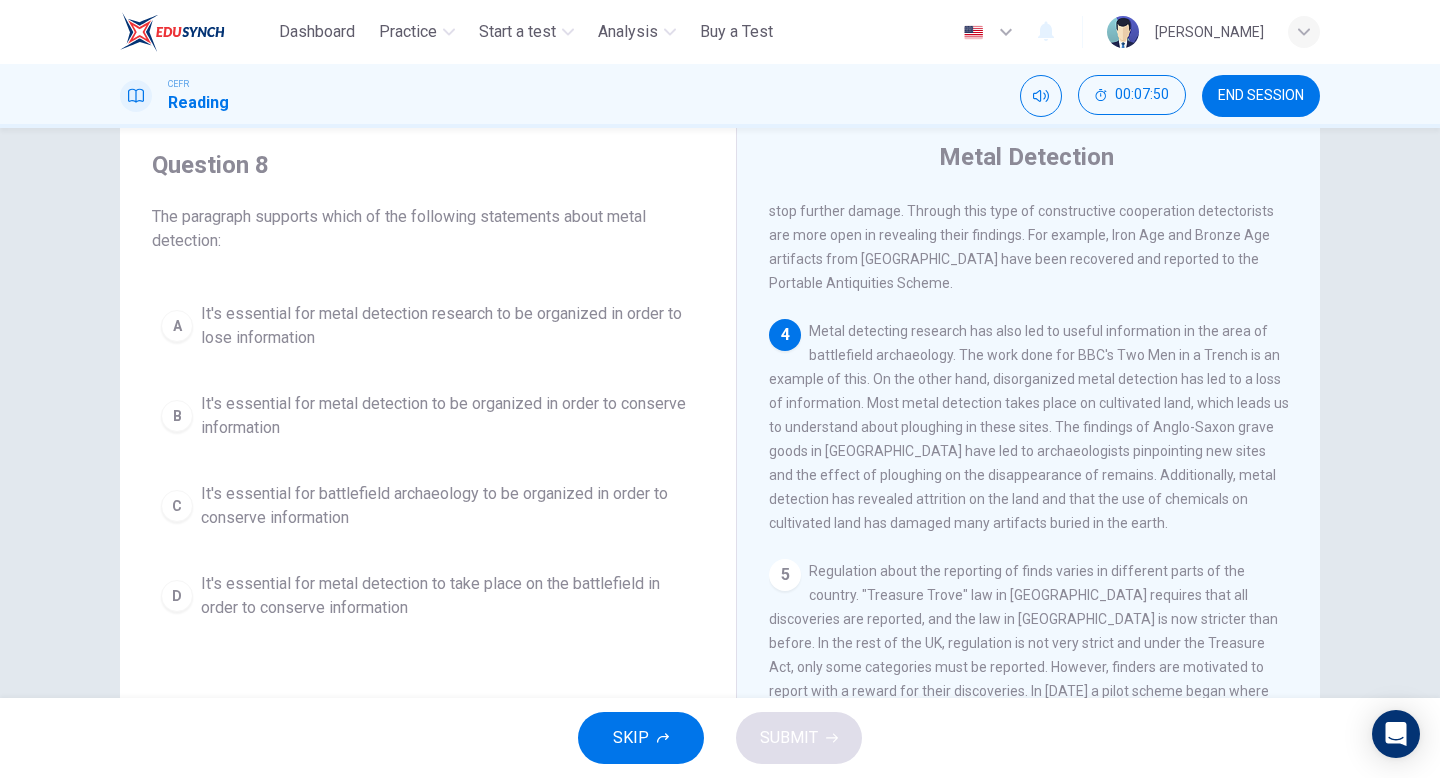 click on "It's essential for metal detection to be organized in order to conserve information" at bounding box center [448, 416] 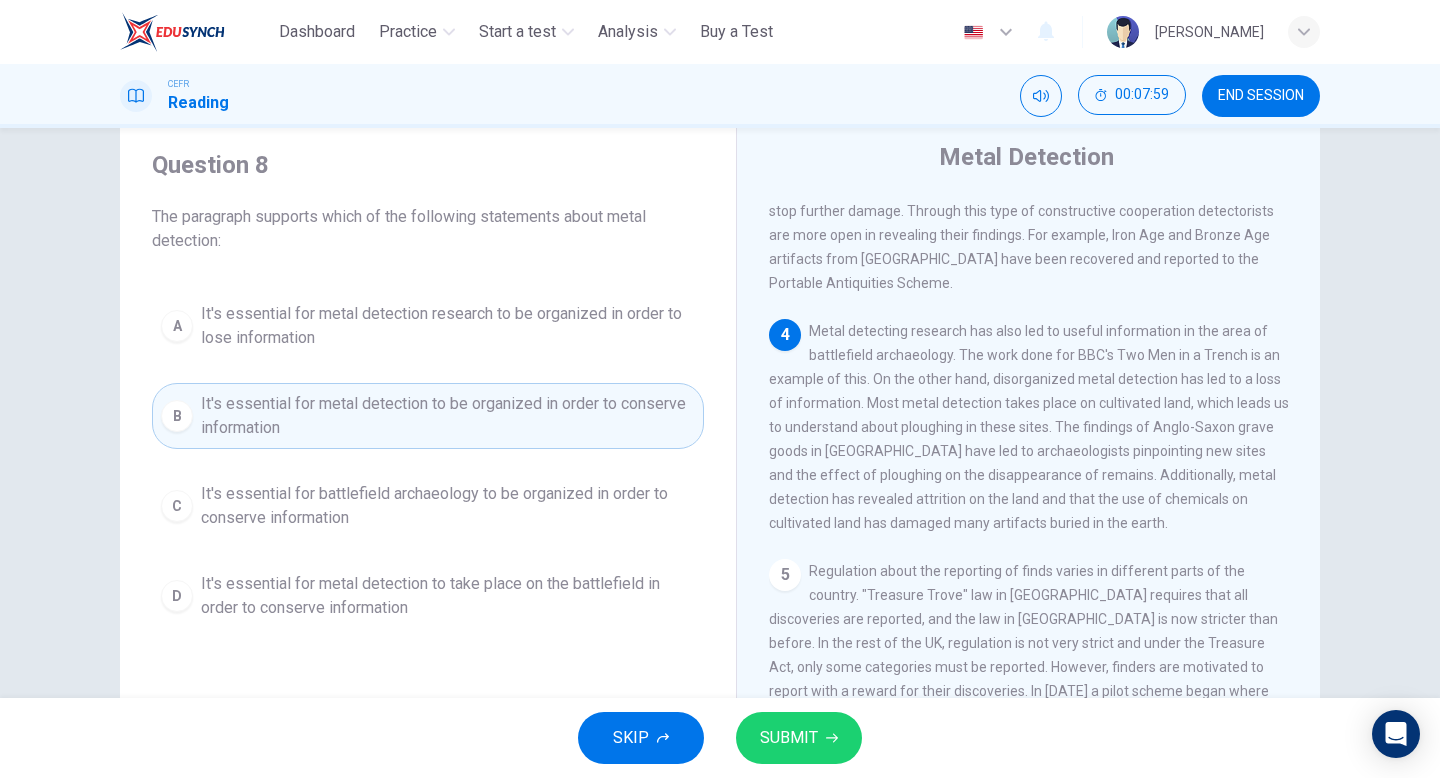 click on "SUBMIT" at bounding box center [789, 738] 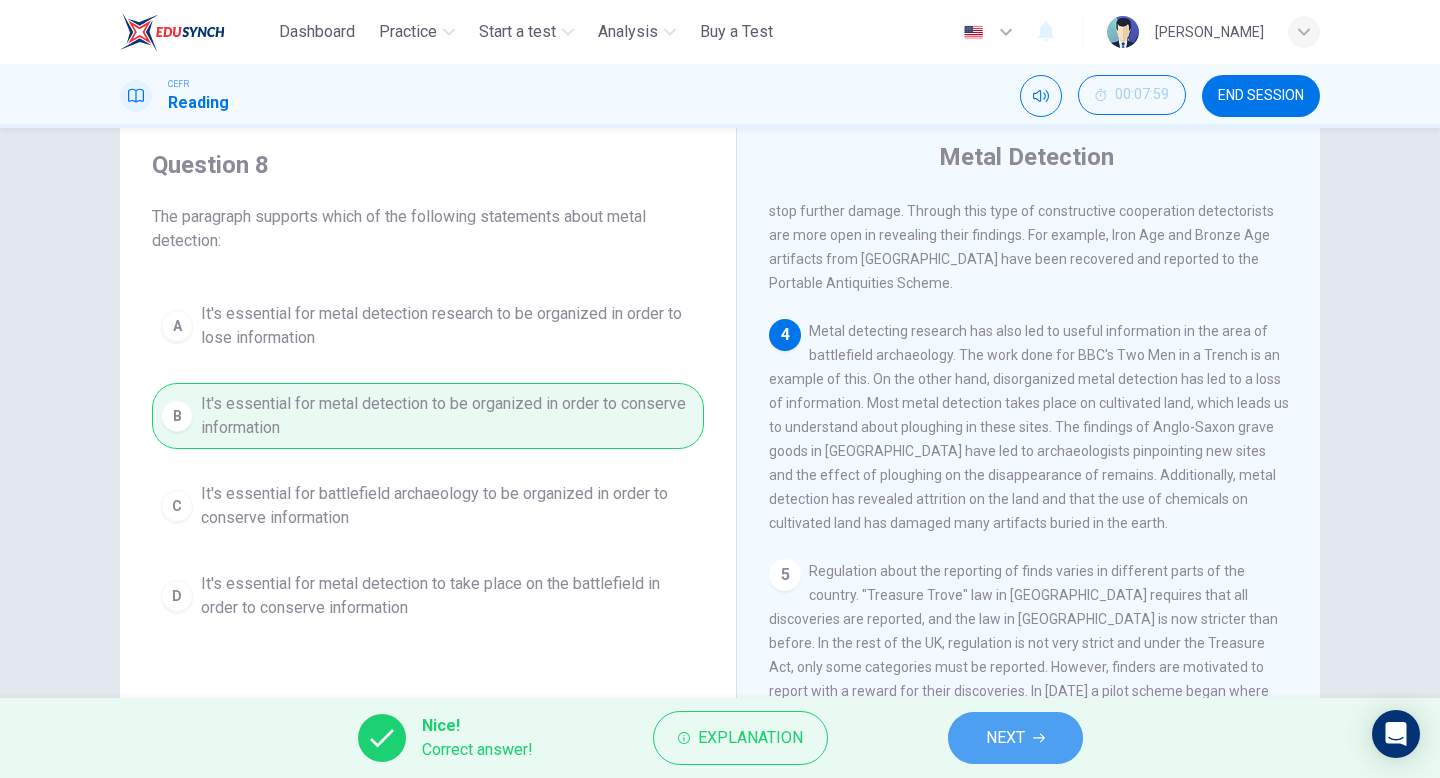 click on "NEXT" at bounding box center [1005, 738] 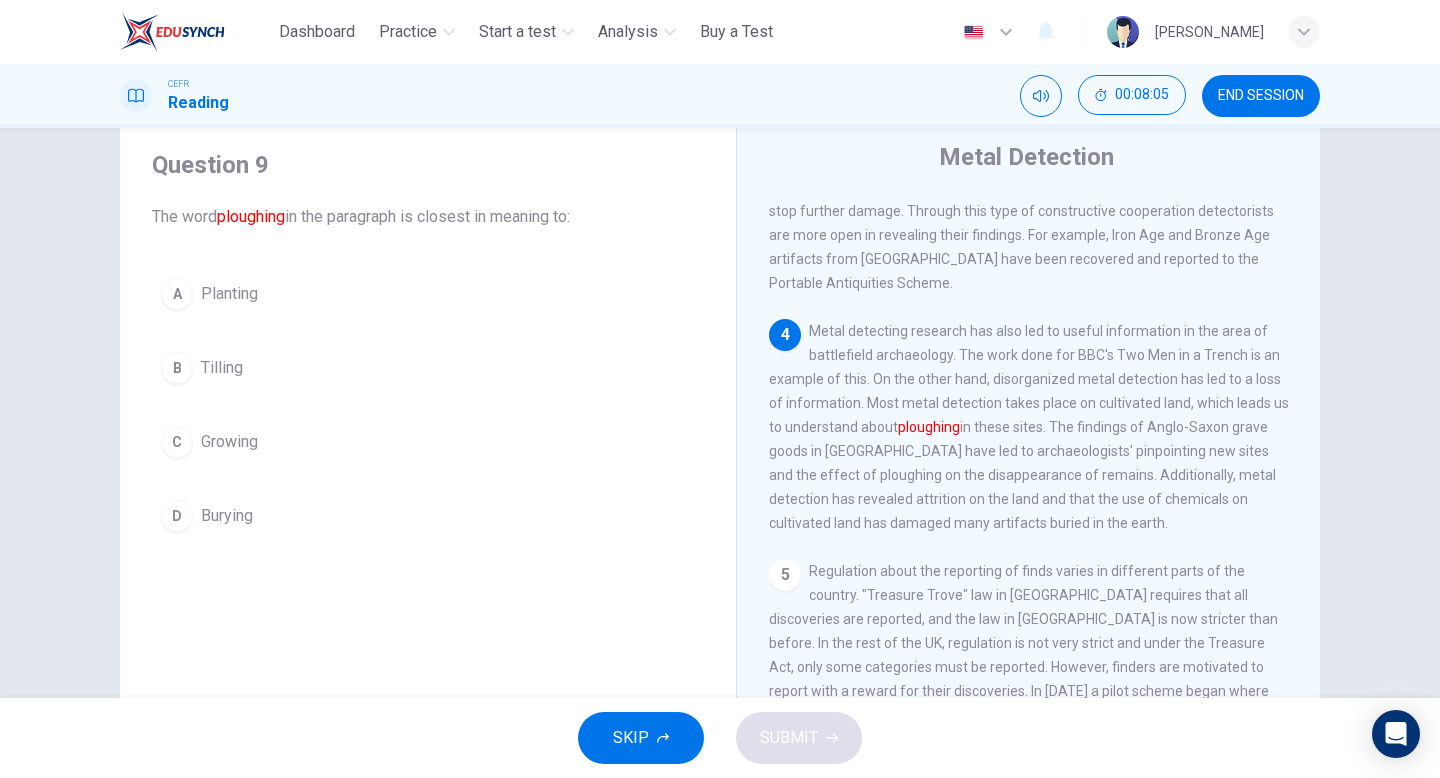 click on "D Burying" at bounding box center (428, 516) 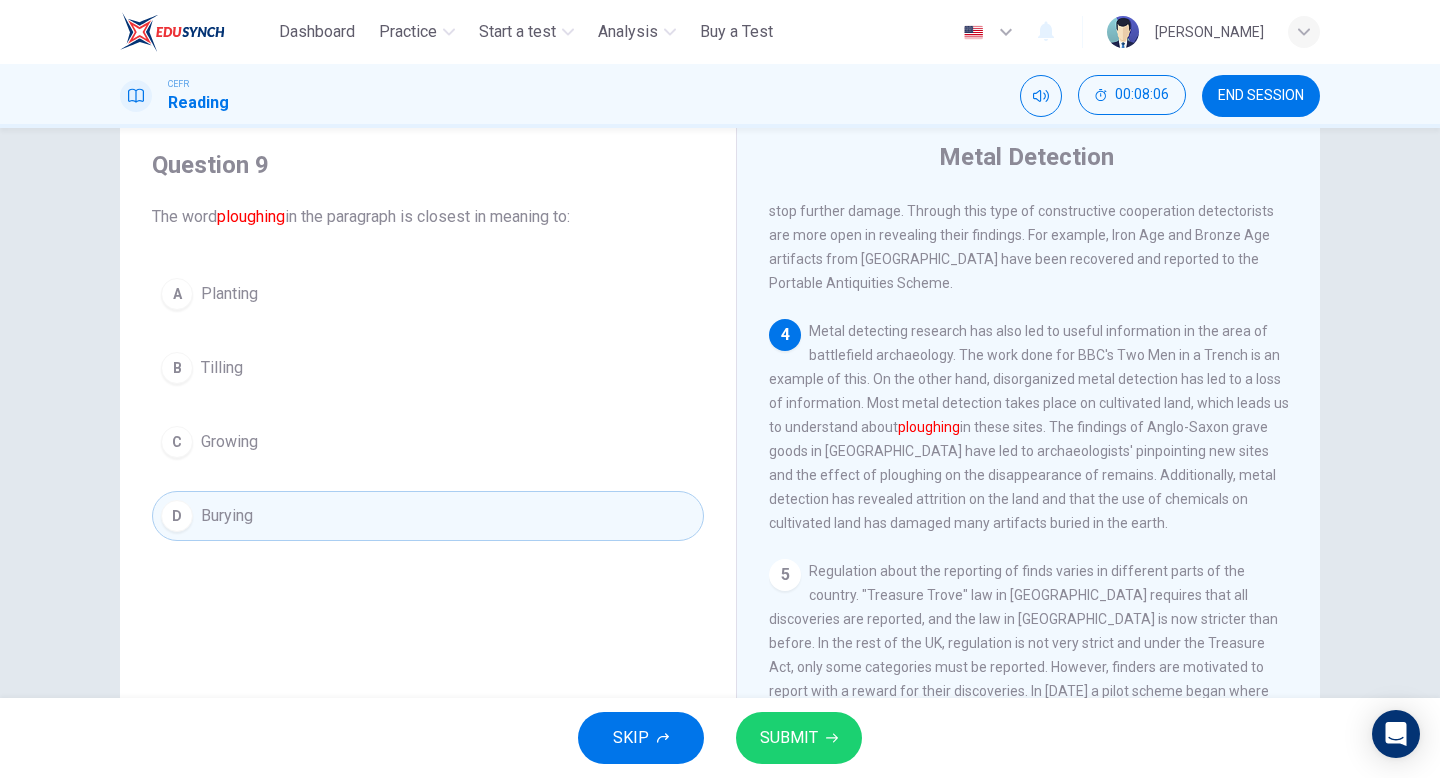 click on "SUBMIT" at bounding box center (799, 738) 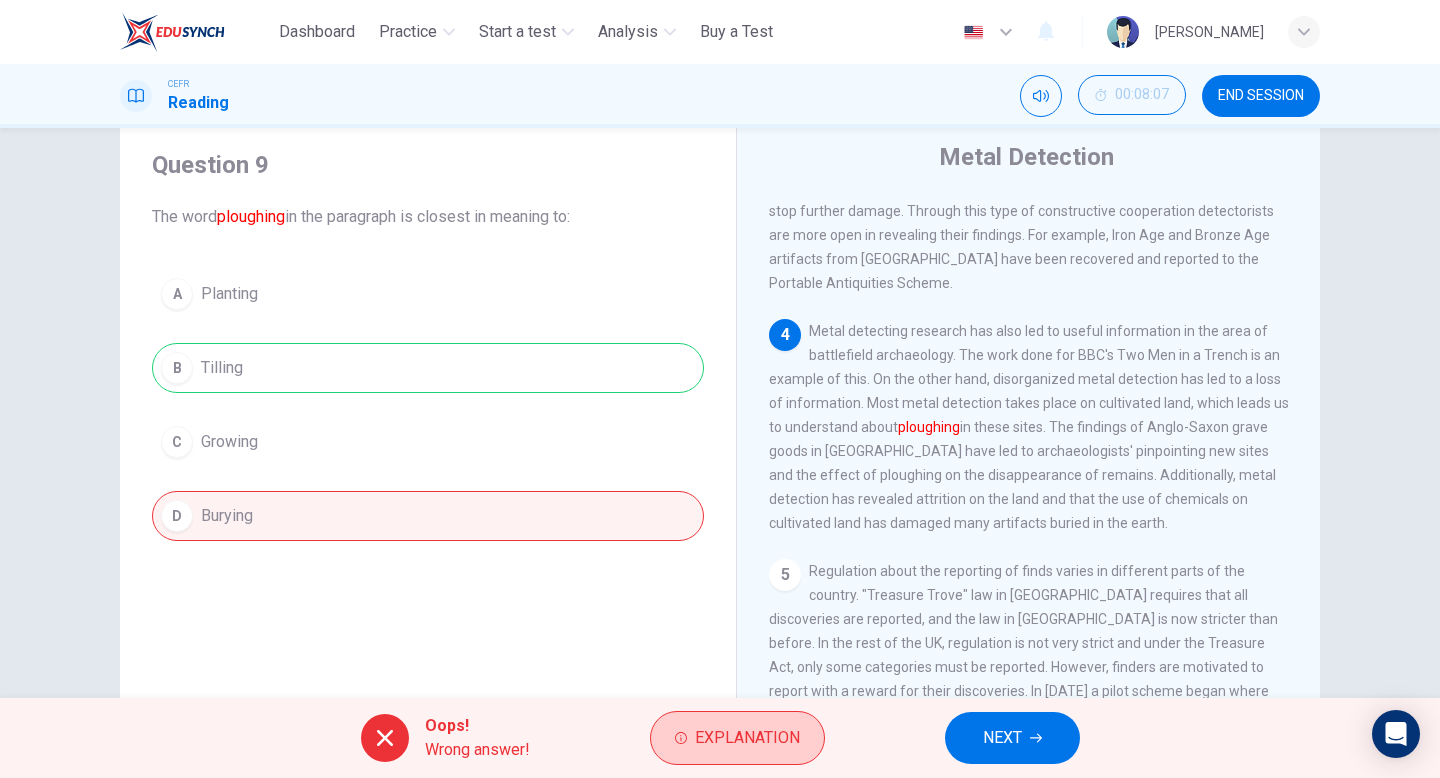 click on "Explanation" at bounding box center [747, 738] 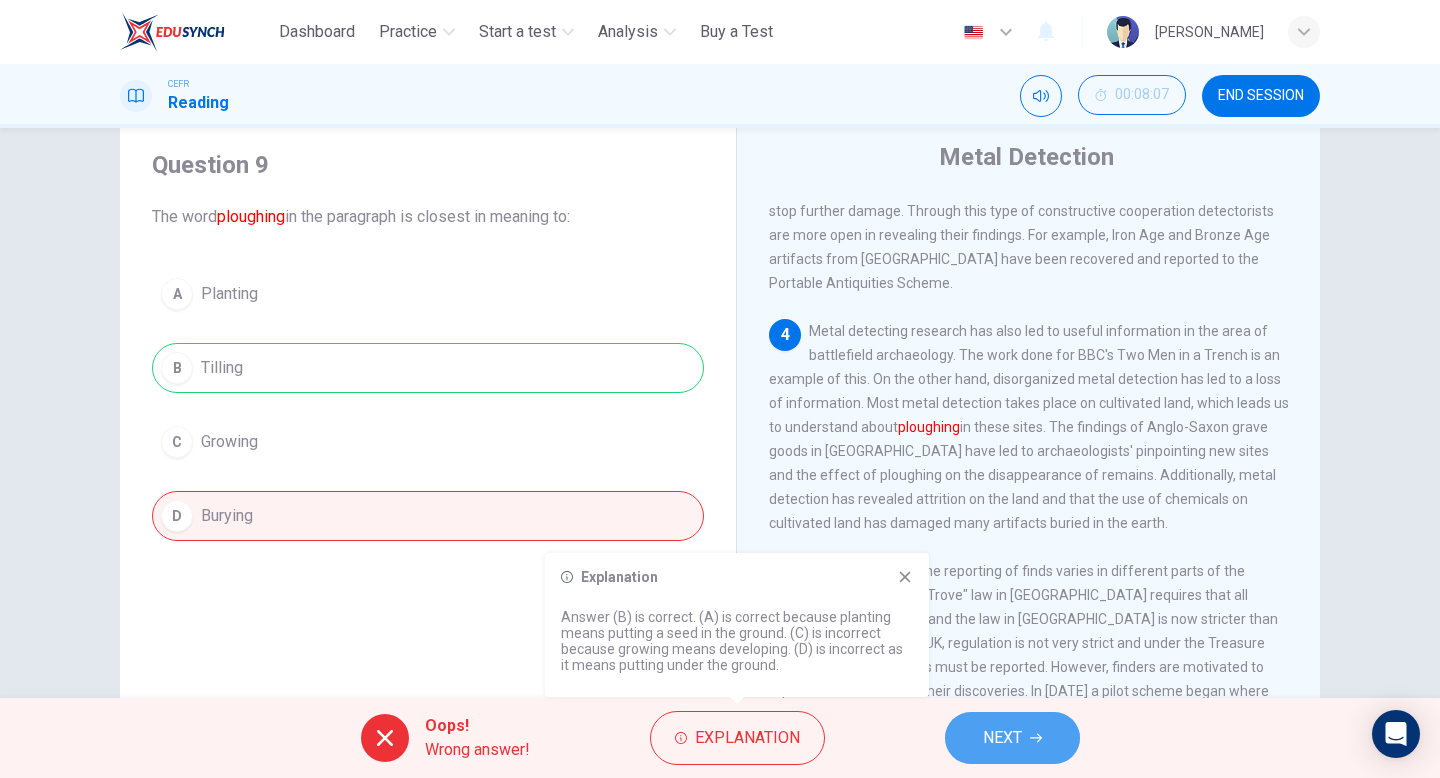 click on "NEXT" at bounding box center (1002, 738) 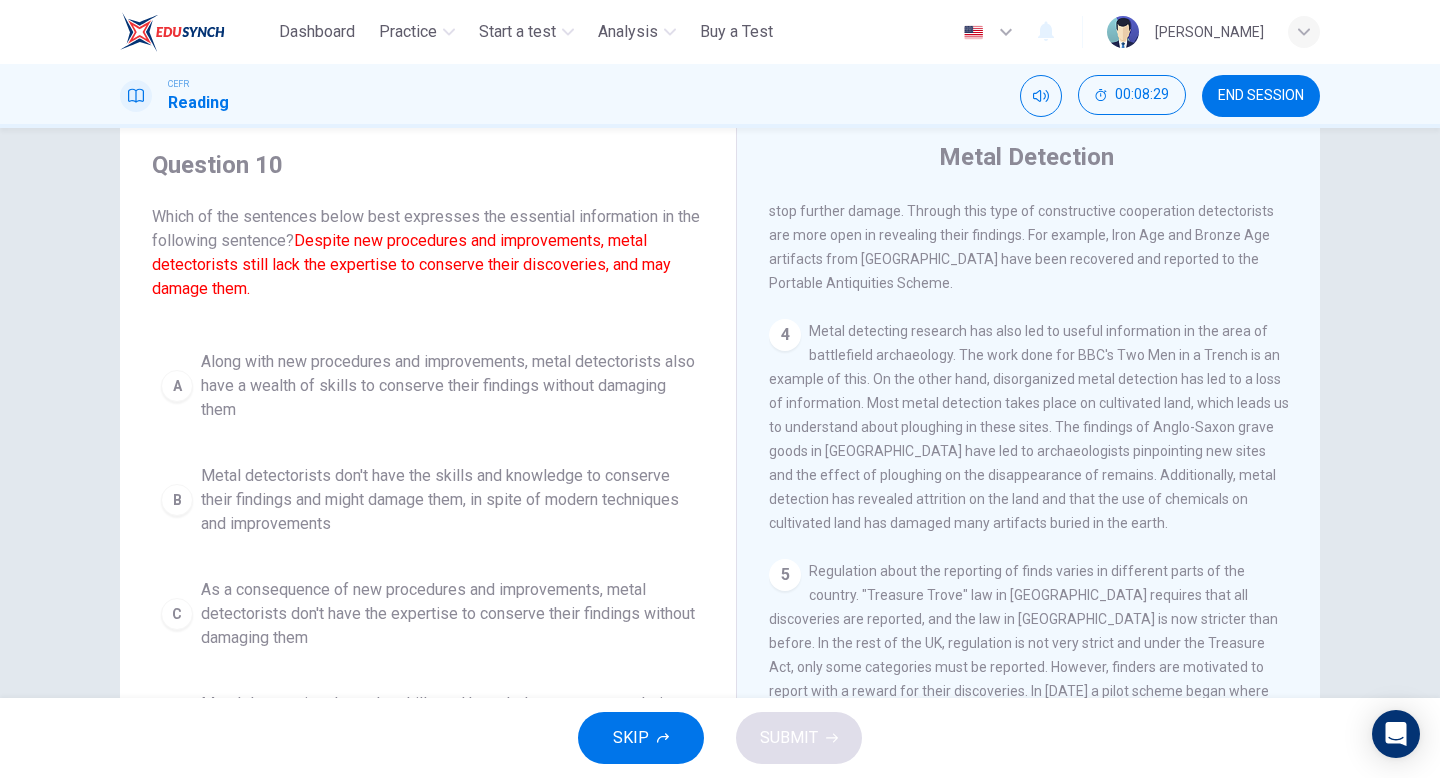 scroll, scrollTop: 9, scrollLeft: 0, axis: vertical 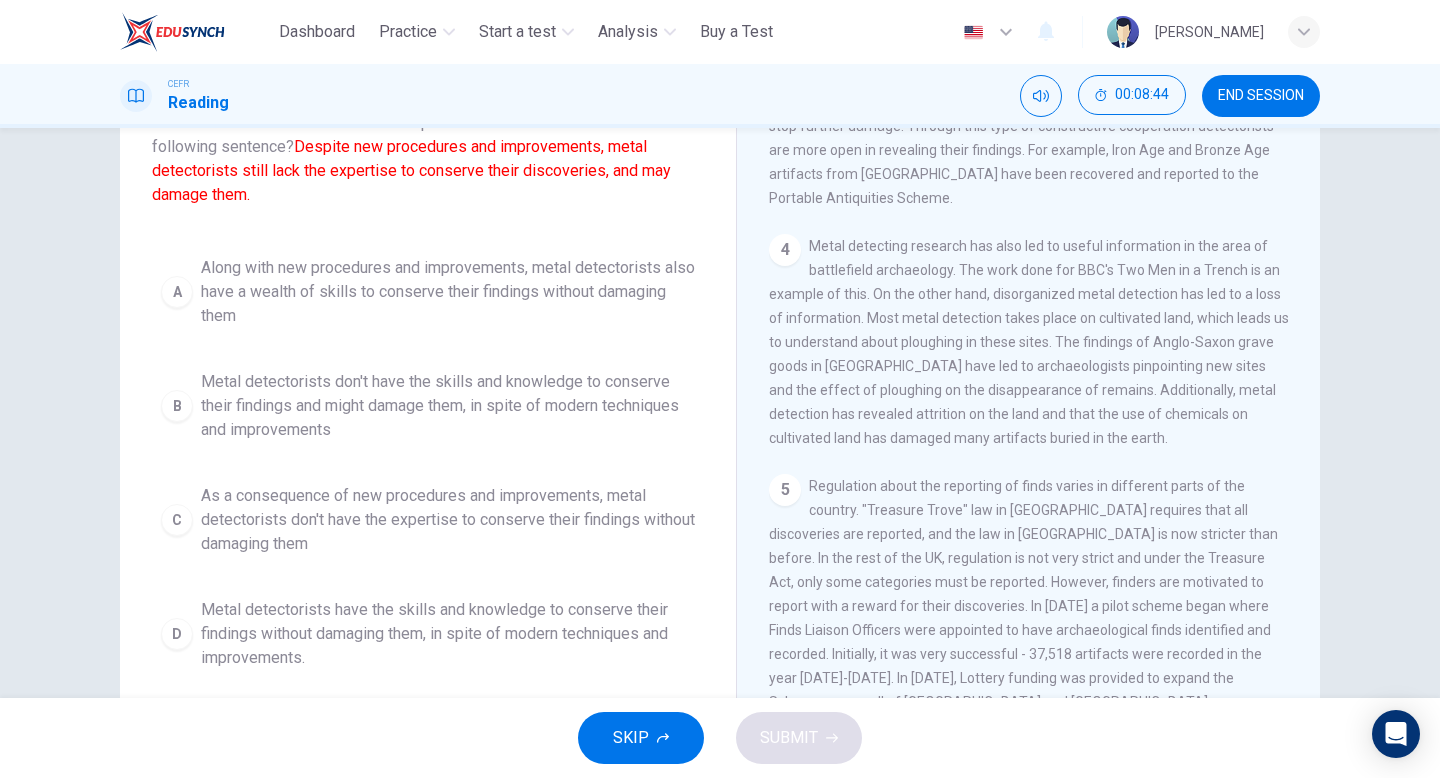 click on "Metal detectorists don't have the skills and knowledge to conserve their findings and might damage them, in spite of modern techniques and improvements" at bounding box center [448, 406] 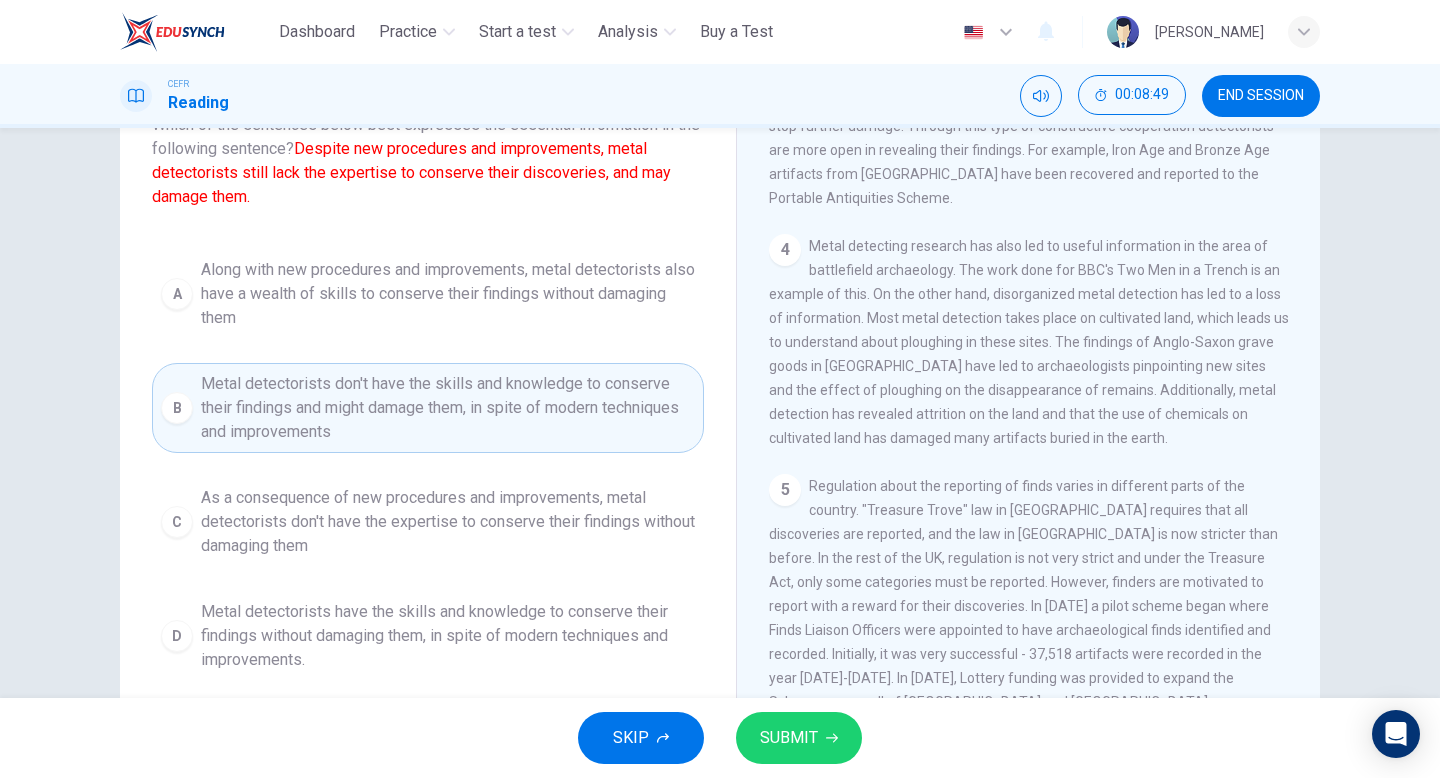 scroll, scrollTop: 9, scrollLeft: 0, axis: vertical 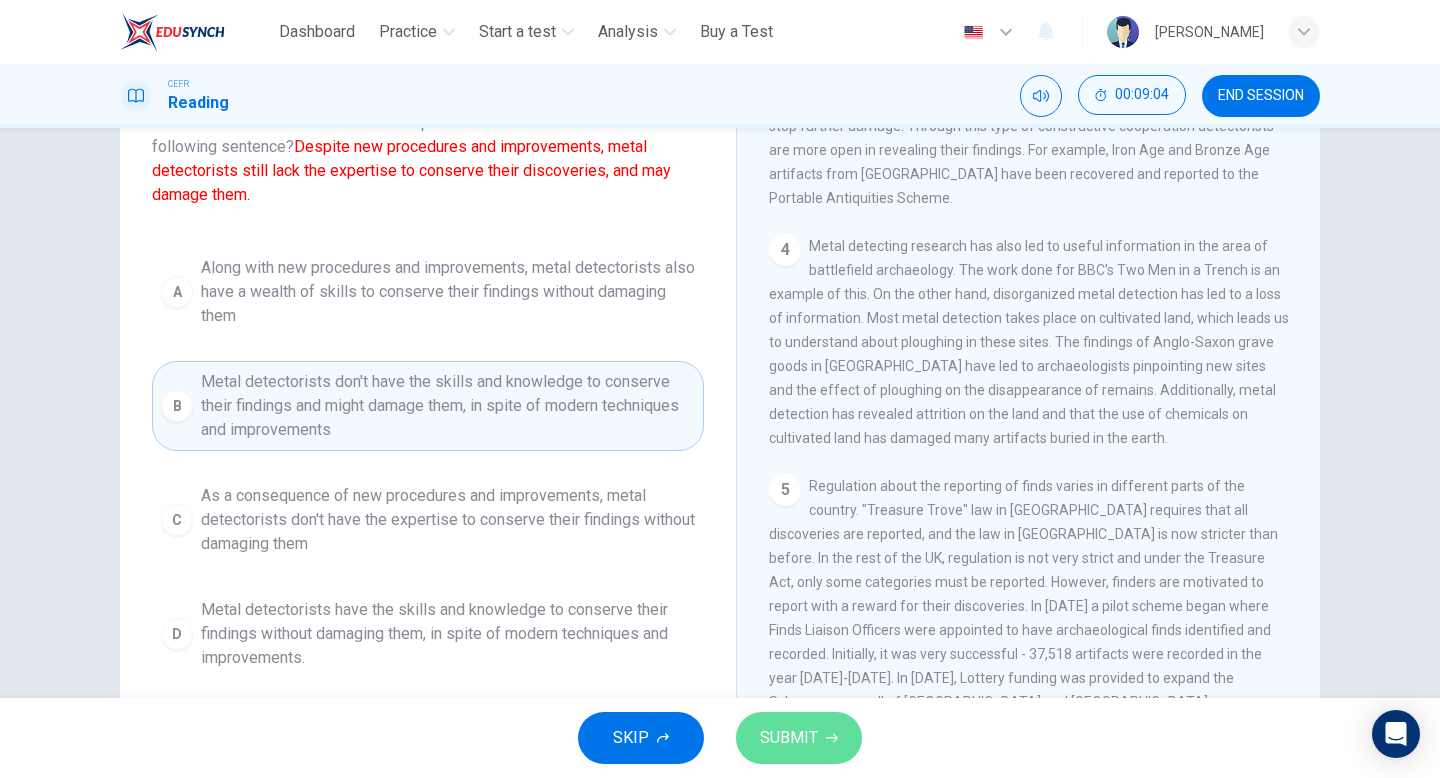 click on "SUBMIT" at bounding box center (799, 738) 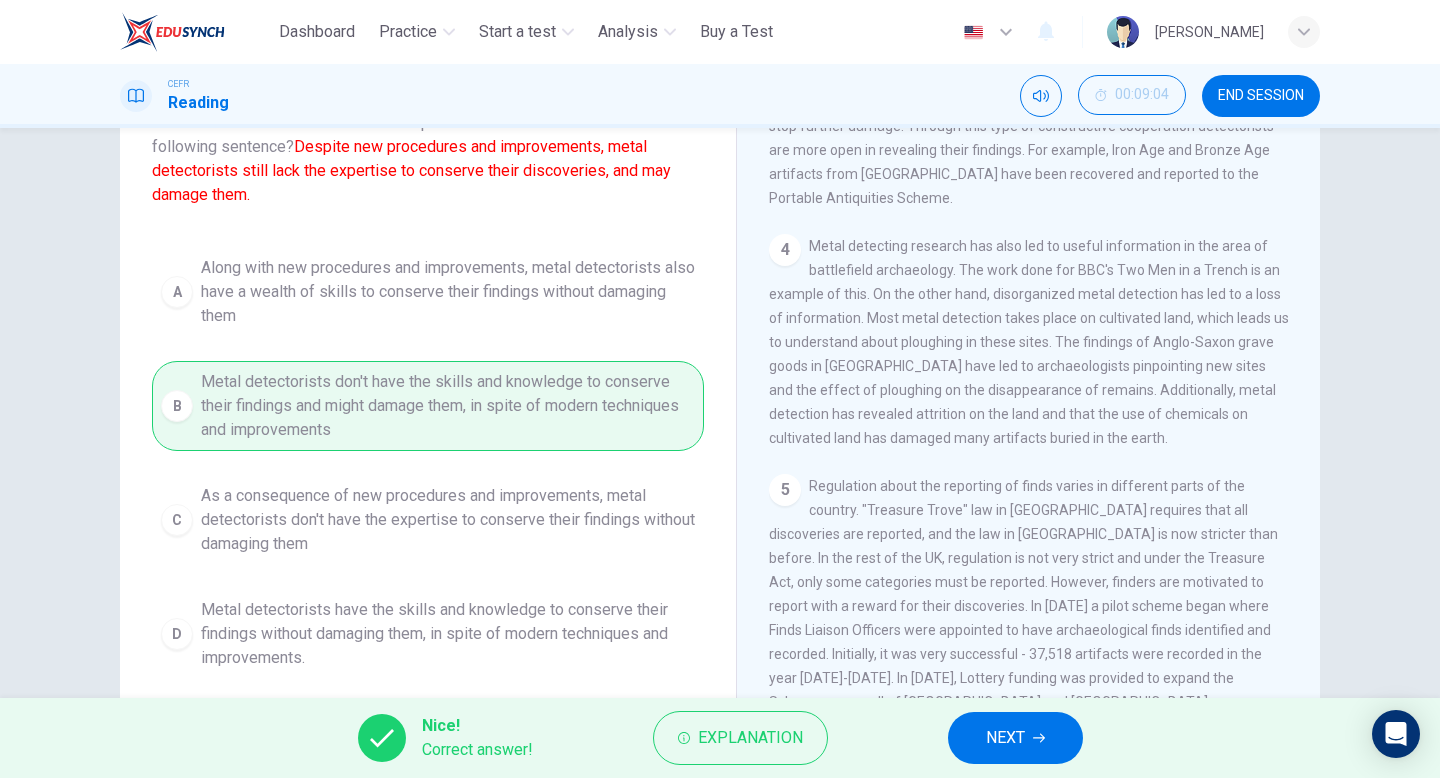 click on "NEXT" at bounding box center (1005, 738) 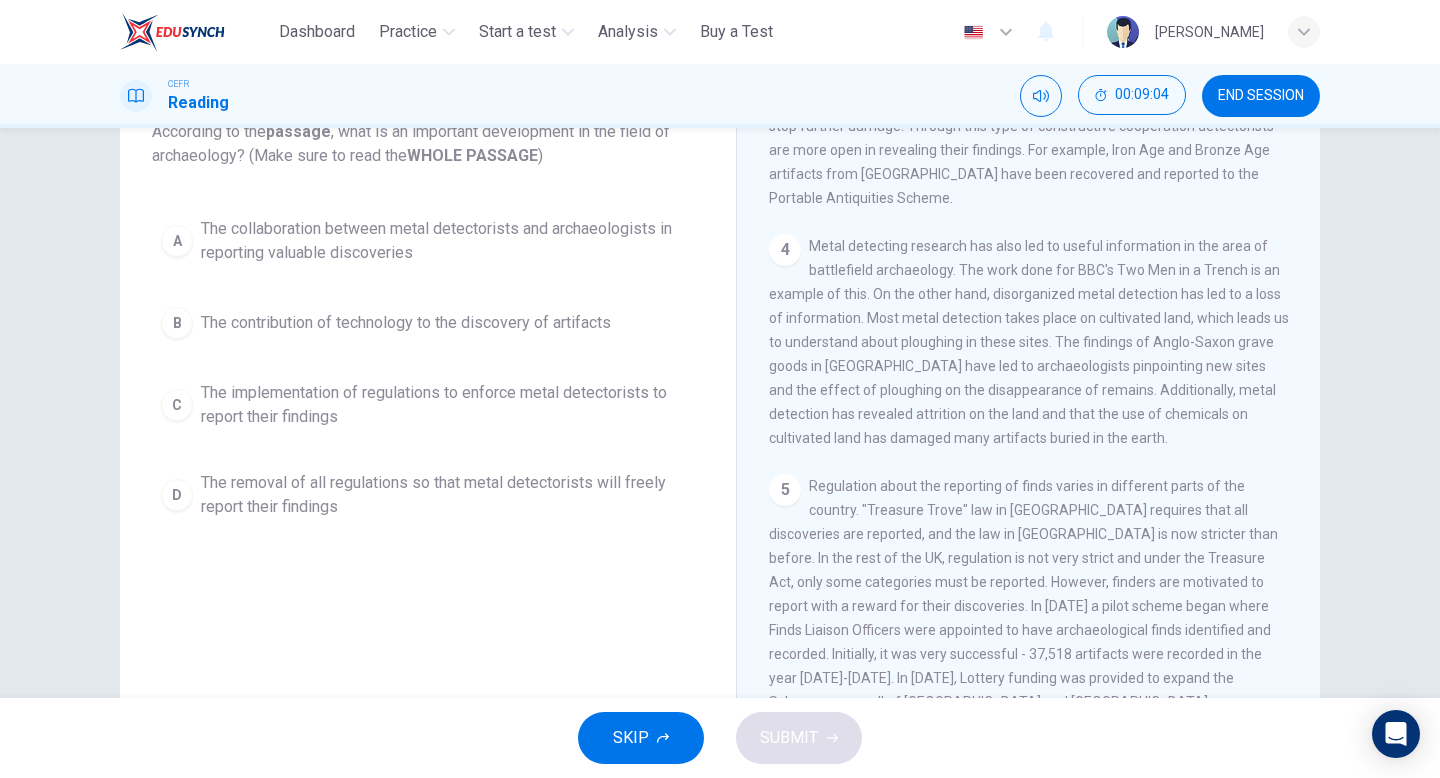 scroll, scrollTop: 0, scrollLeft: 0, axis: both 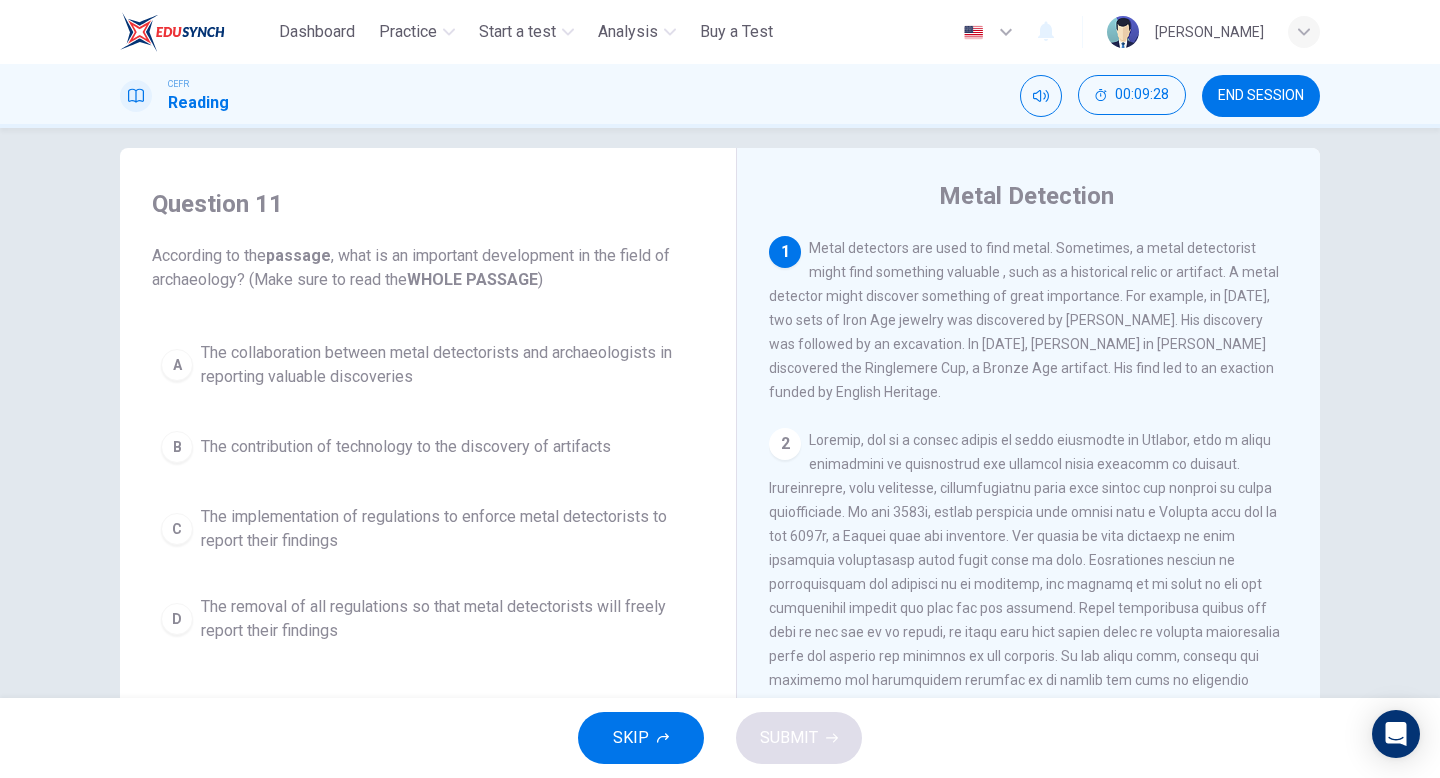 click on "1 Metal detectors are used to find metal. Sometimes, a metal detectorist might find something valuable , such as a historical relic or artifact. A metal detector might discover something of great importance. For example, in 2000, two sets of Iron Age jewelry was discovered by Kevan Hall's. His discovery was followed by an excavation. In 2001, Cliff Bradshaw in Kent discovered the Ringlemere Cup, a Bronze Age artifact. His find led to an exaction funded by English Heritage. 2 3 An archaeologist called Tony Gregory in Norfolk collected a group of detectorists to survey the Roman temple site at Caistor St Edmund. The purpose was to estimate the damage done by groups of treasure hunter robbers who were plundering by night, and to stop further damage. Through this type of constructive cooperation detectorists are more open in revealing their findings. For example, Iron Age and Bronze Age artifacts from England have been recovered and reported to the Portable Antiquities Scheme. 4 5 6 7" at bounding box center [1042, 539] 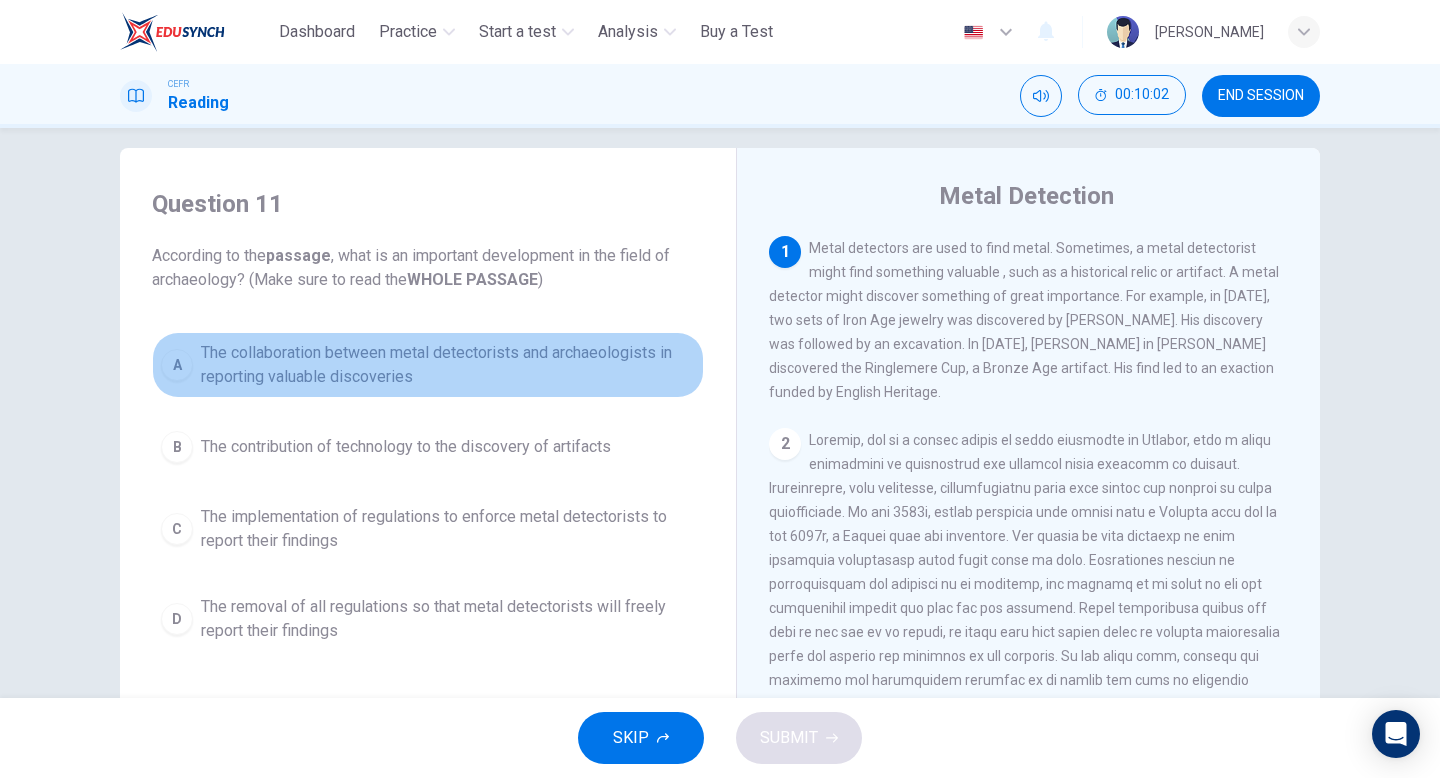 click on "The collaboration between metal detectorists and archaeologists in reporting valuable discoveries" at bounding box center [448, 365] 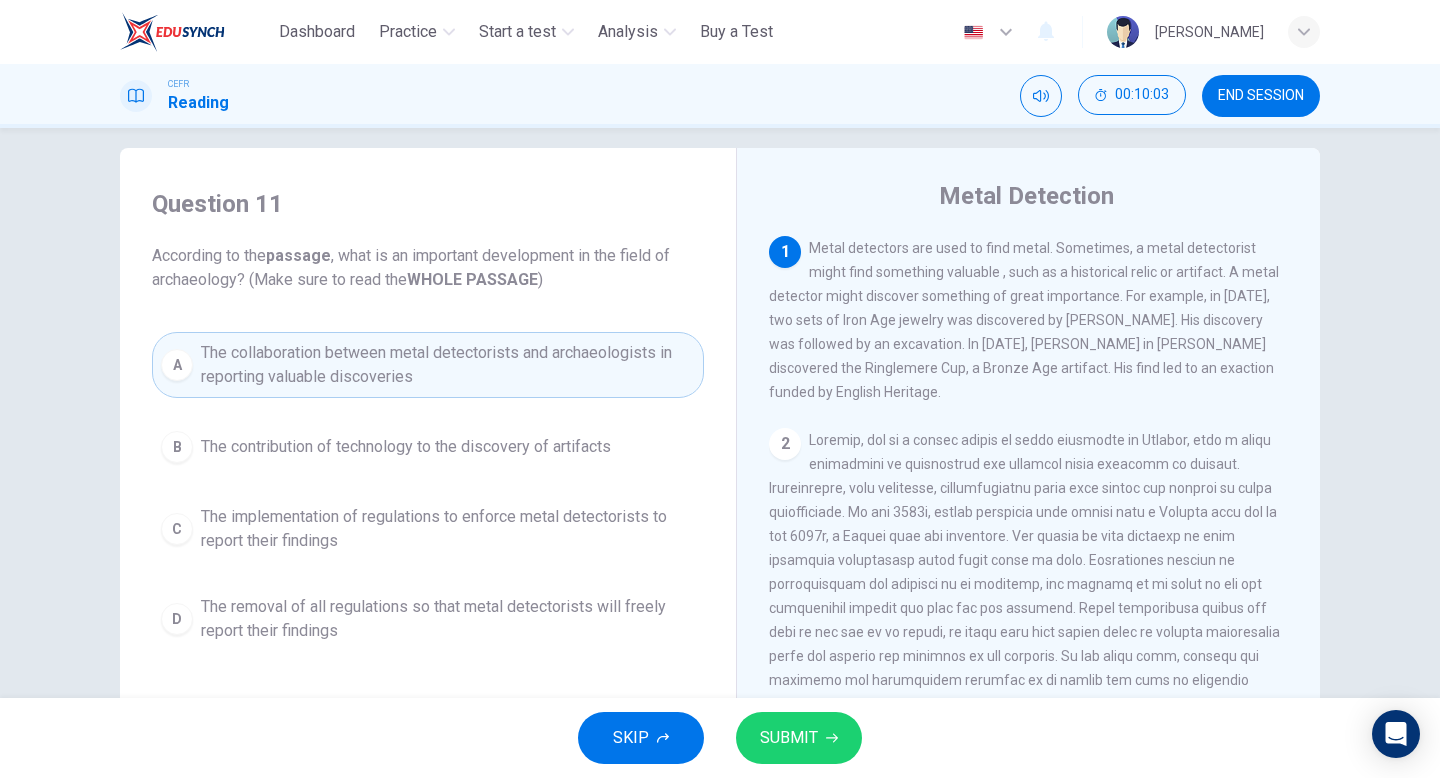 click on "SUBMIT" at bounding box center [789, 738] 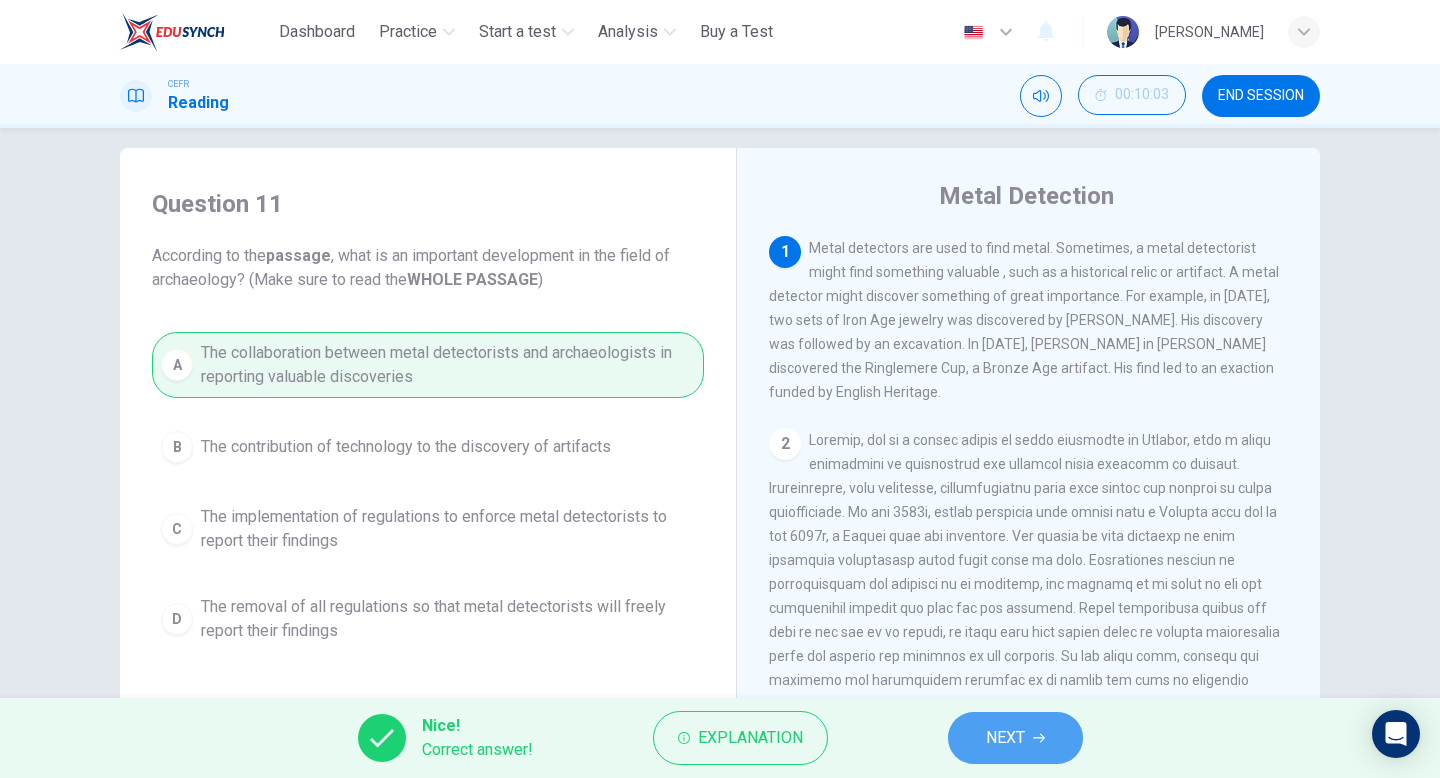 click on "NEXT" at bounding box center [1015, 738] 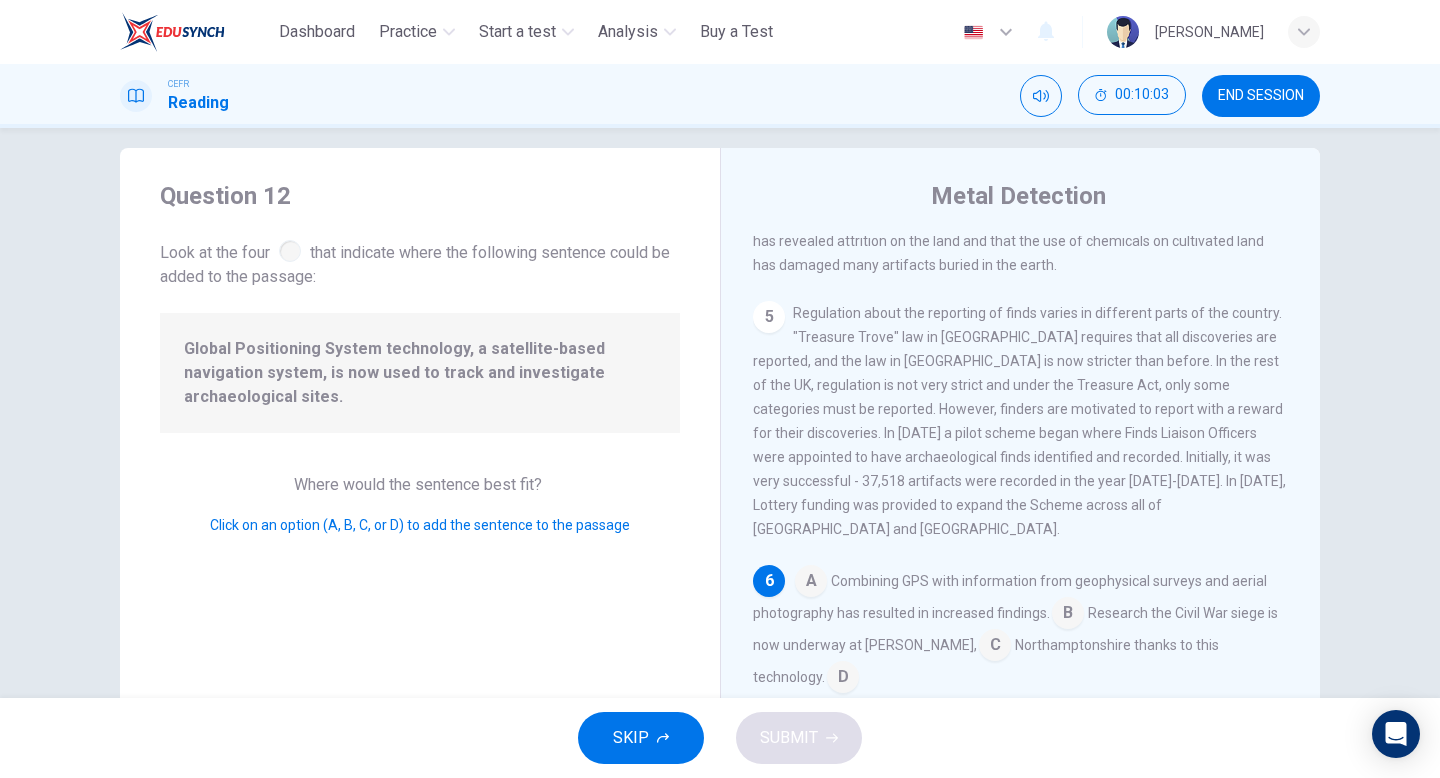 scroll, scrollTop: 971, scrollLeft: 0, axis: vertical 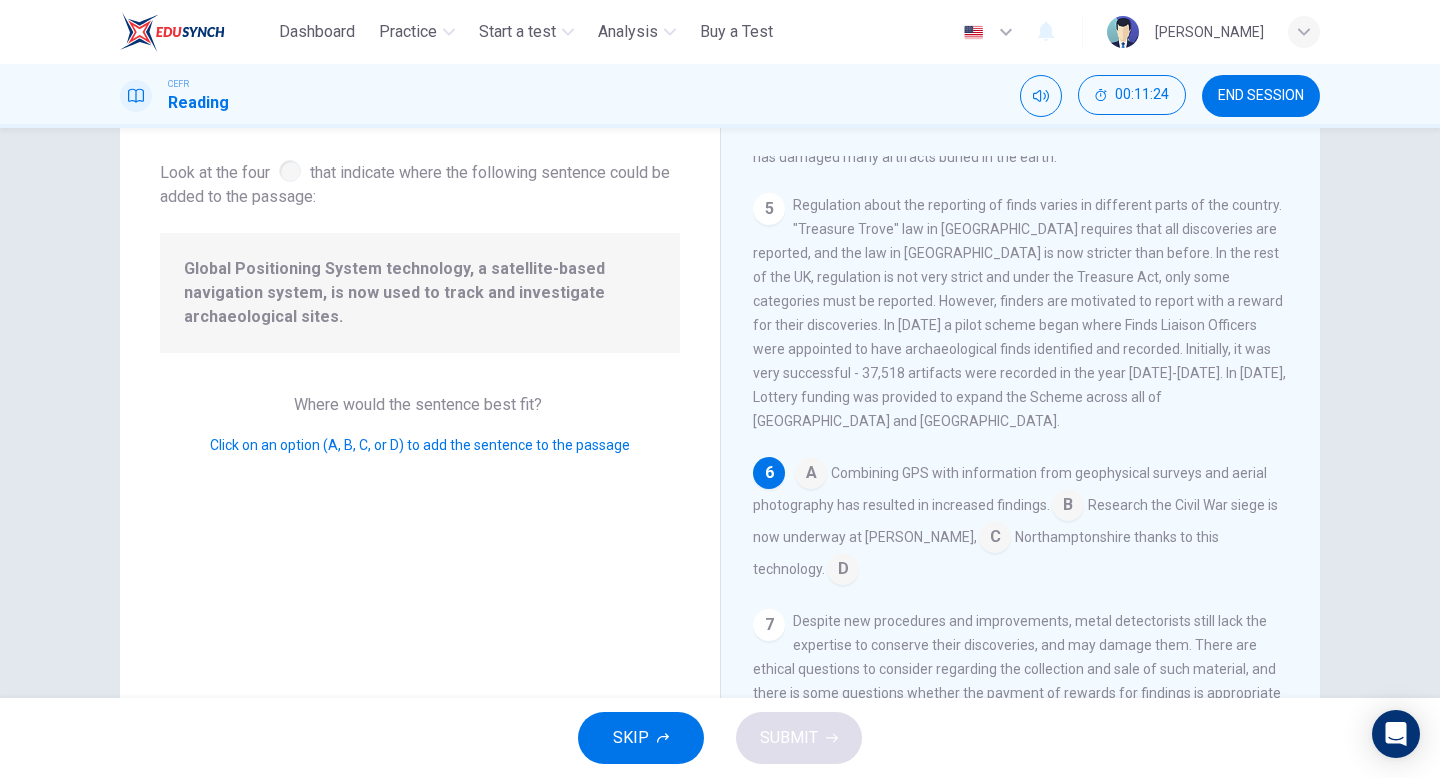 click at bounding box center (1068, 507) 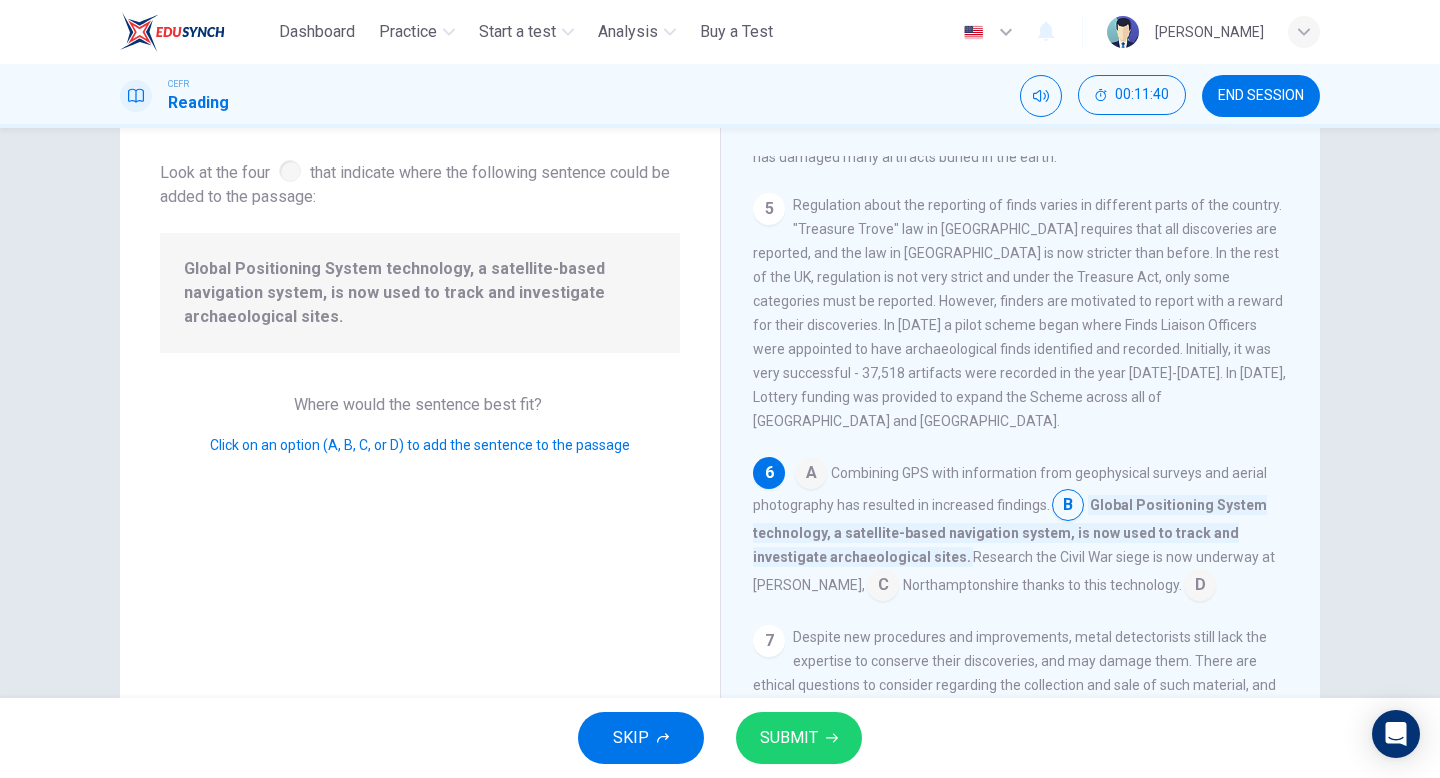 click 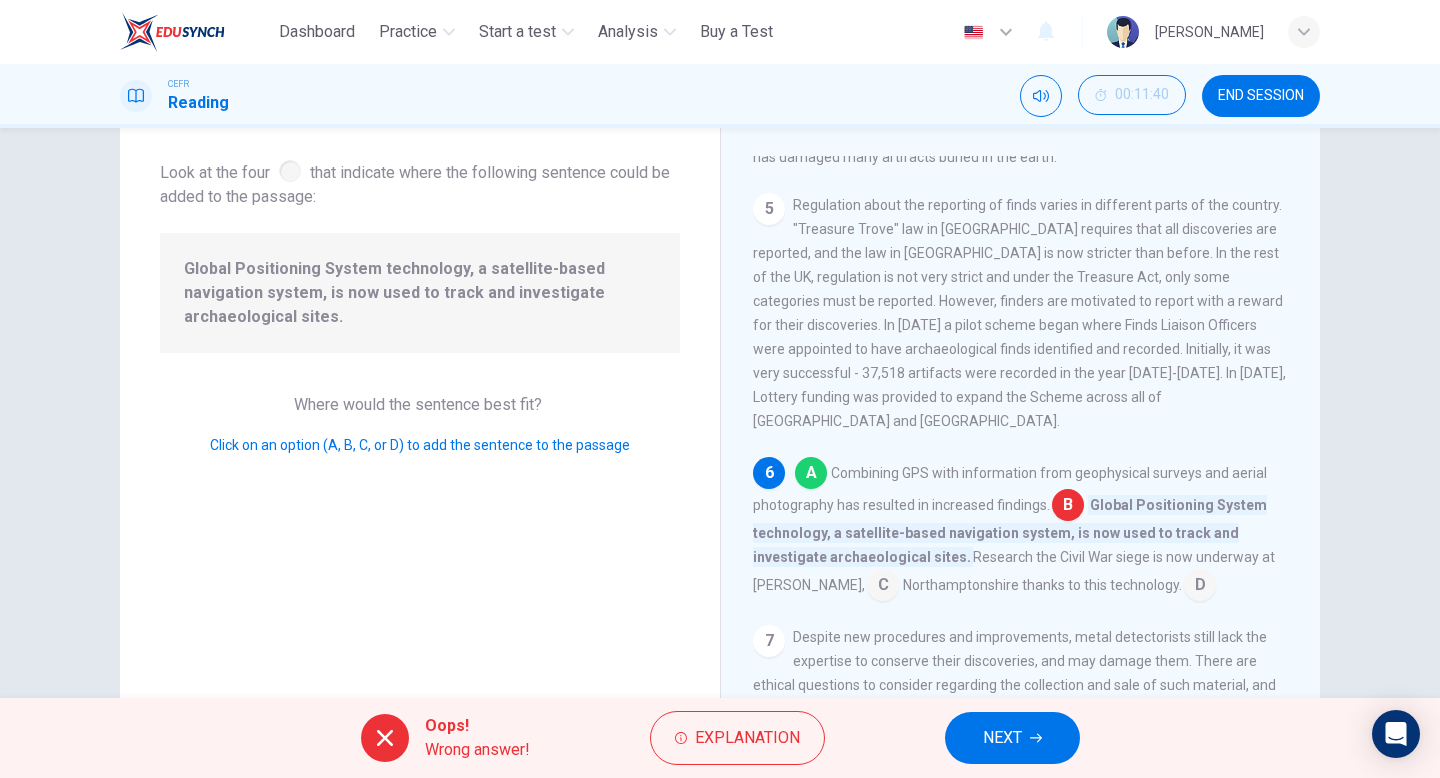 click at bounding box center [811, 475] 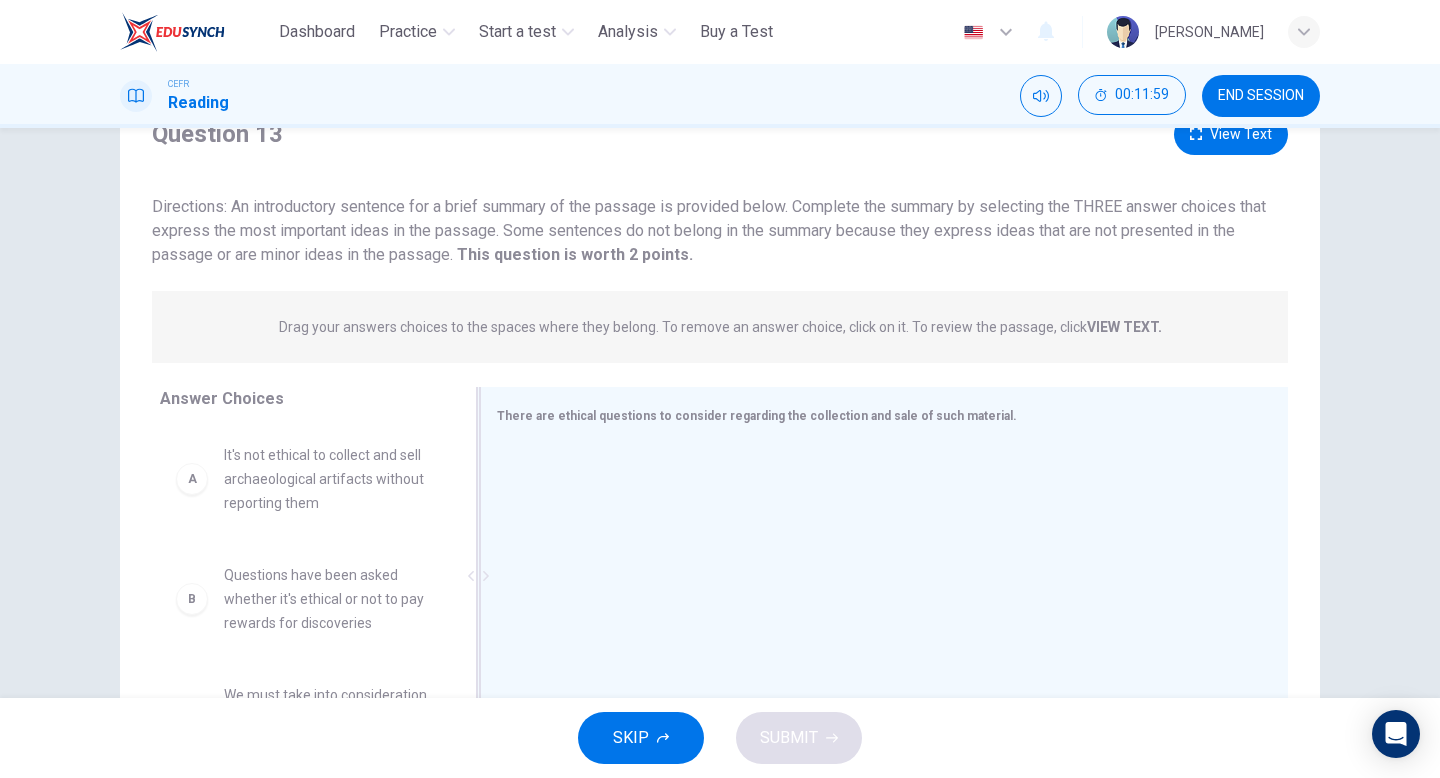 scroll, scrollTop: 98, scrollLeft: 0, axis: vertical 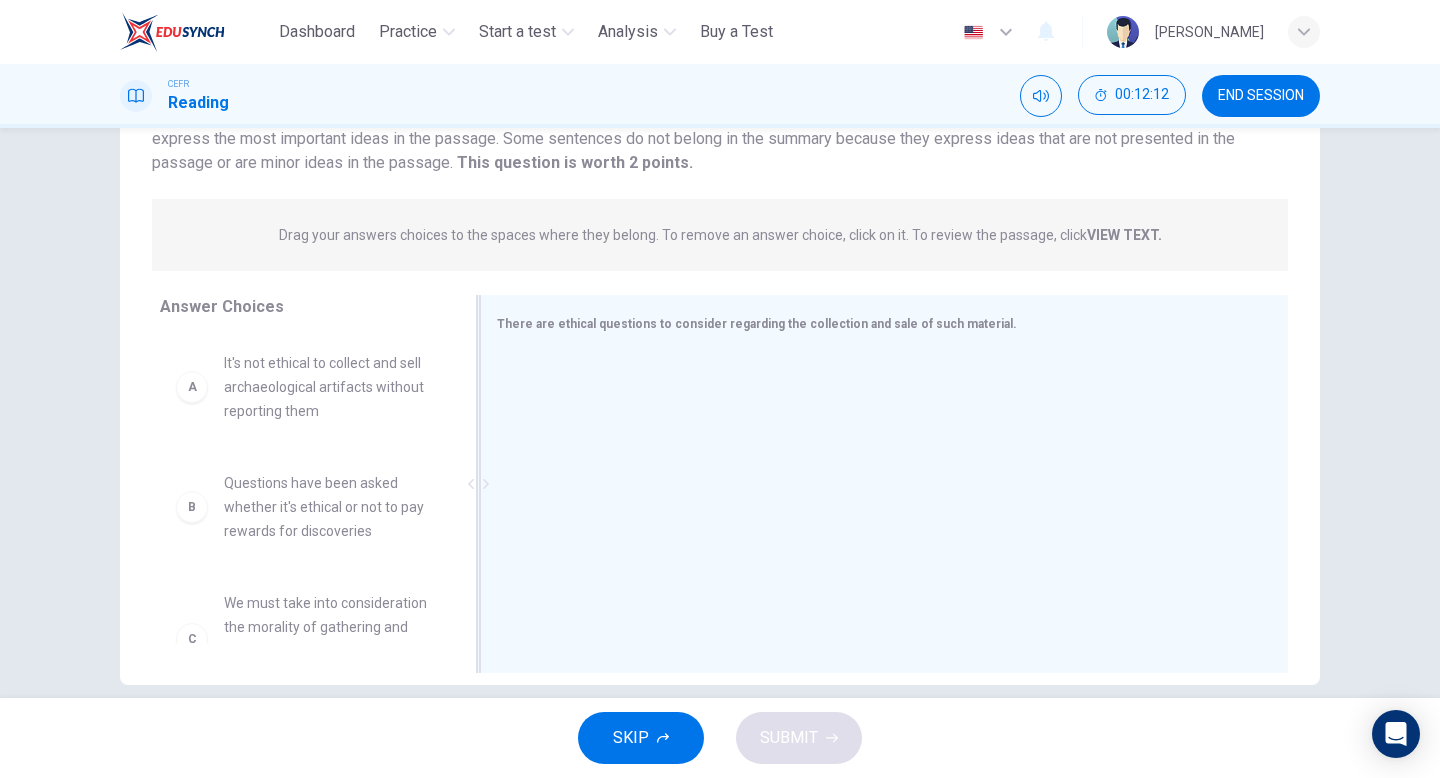 click on "There are ethical questions to consider regarding the collection and sale of such material." at bounding box center [757, 324] 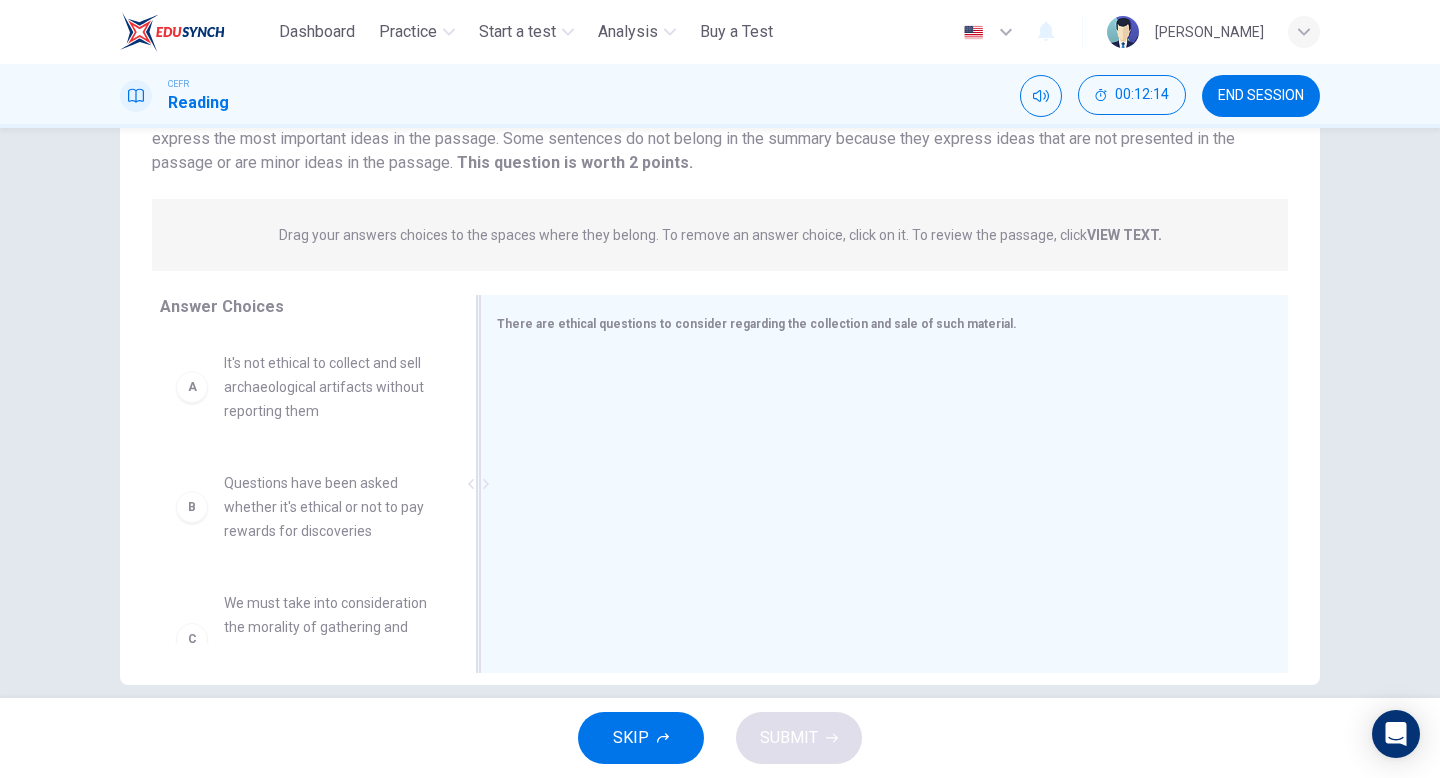 scroll, scrollTop: 205, scrollLeft: 0, axis: vertical 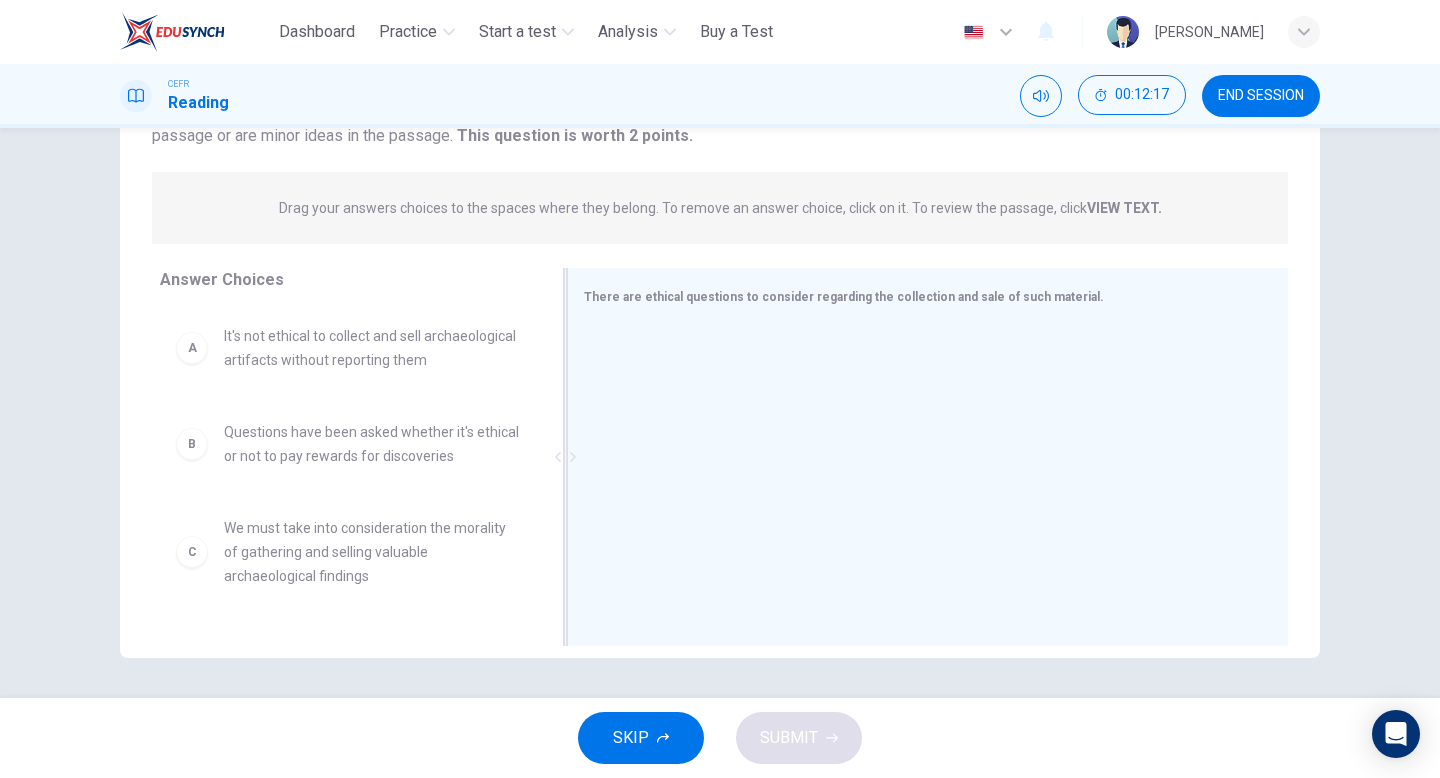 drag, startPoint x: 474, startPoint y: 458, endPoint x: 555, endPoint y: 459, distance: 81.00617 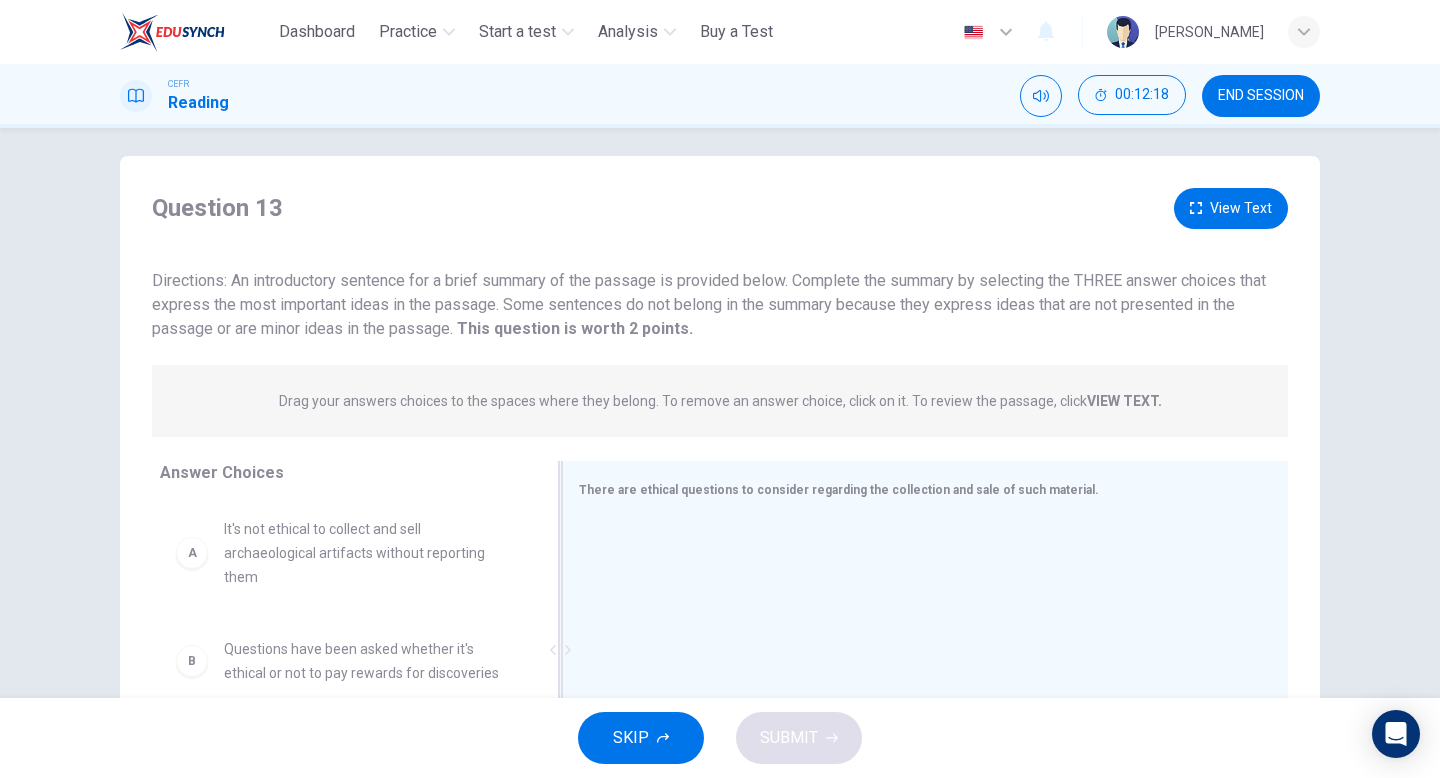 scroll, scrollTop: 0, scrollLeft: 0, axis: both 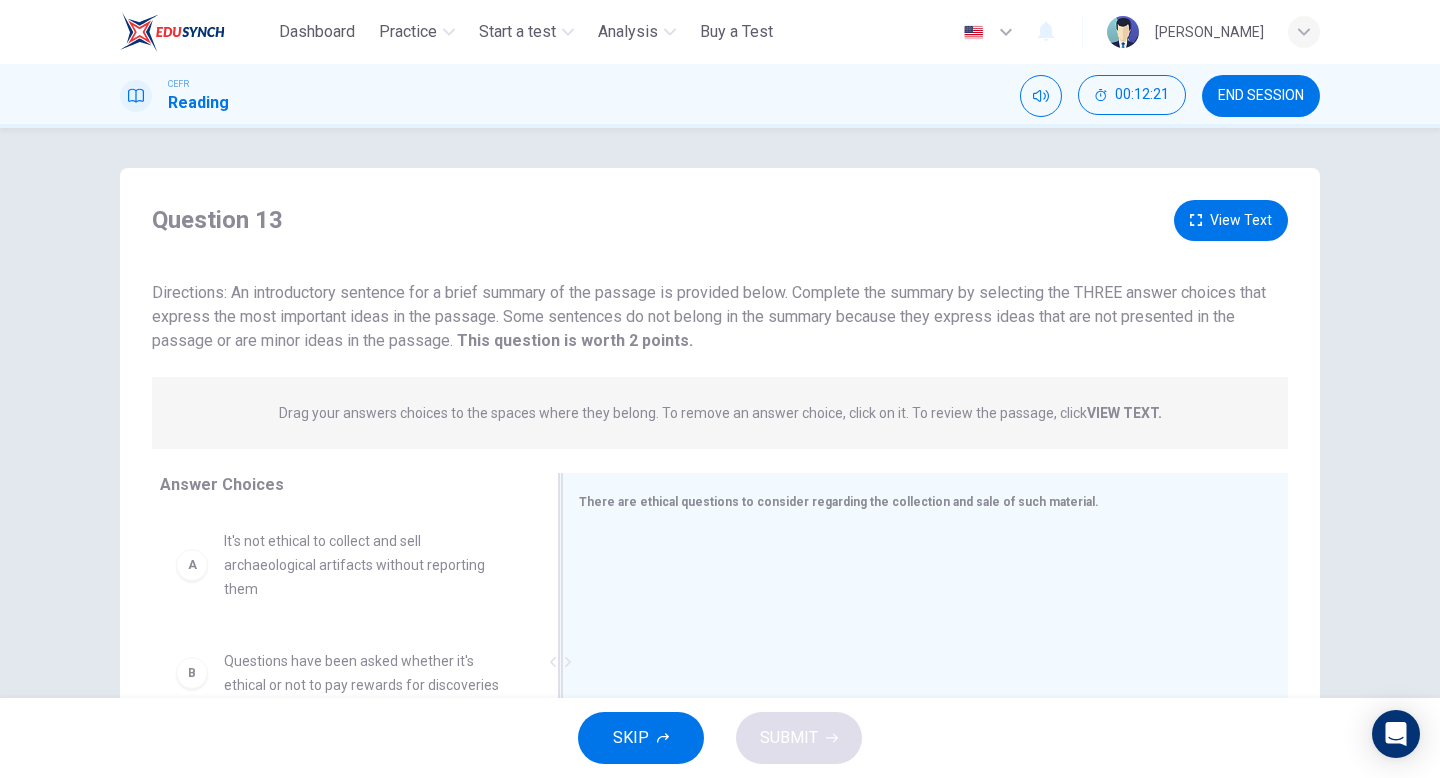 click at bounding box center (917, 664) 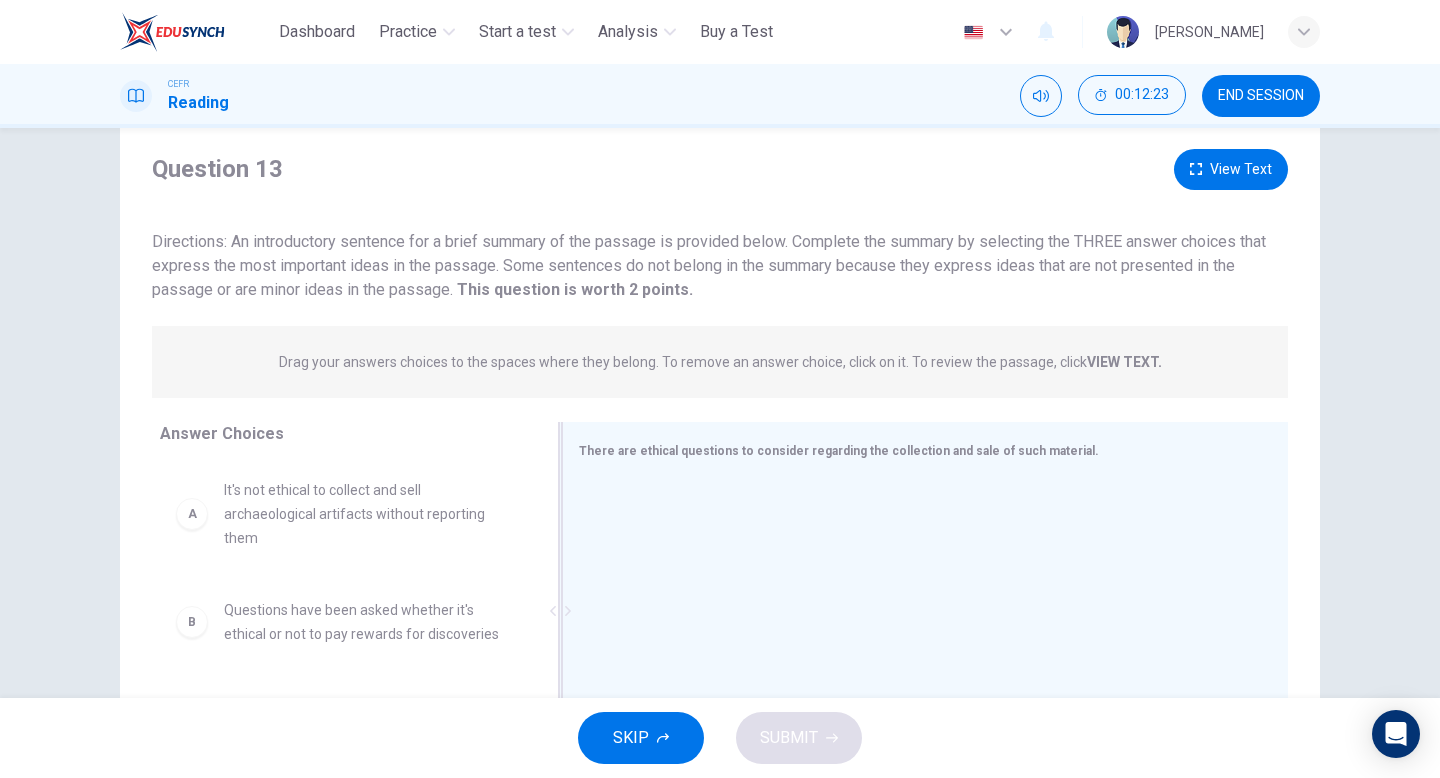 scroll, scrollTop: 52, scrollLeft: 0, axis: vertical 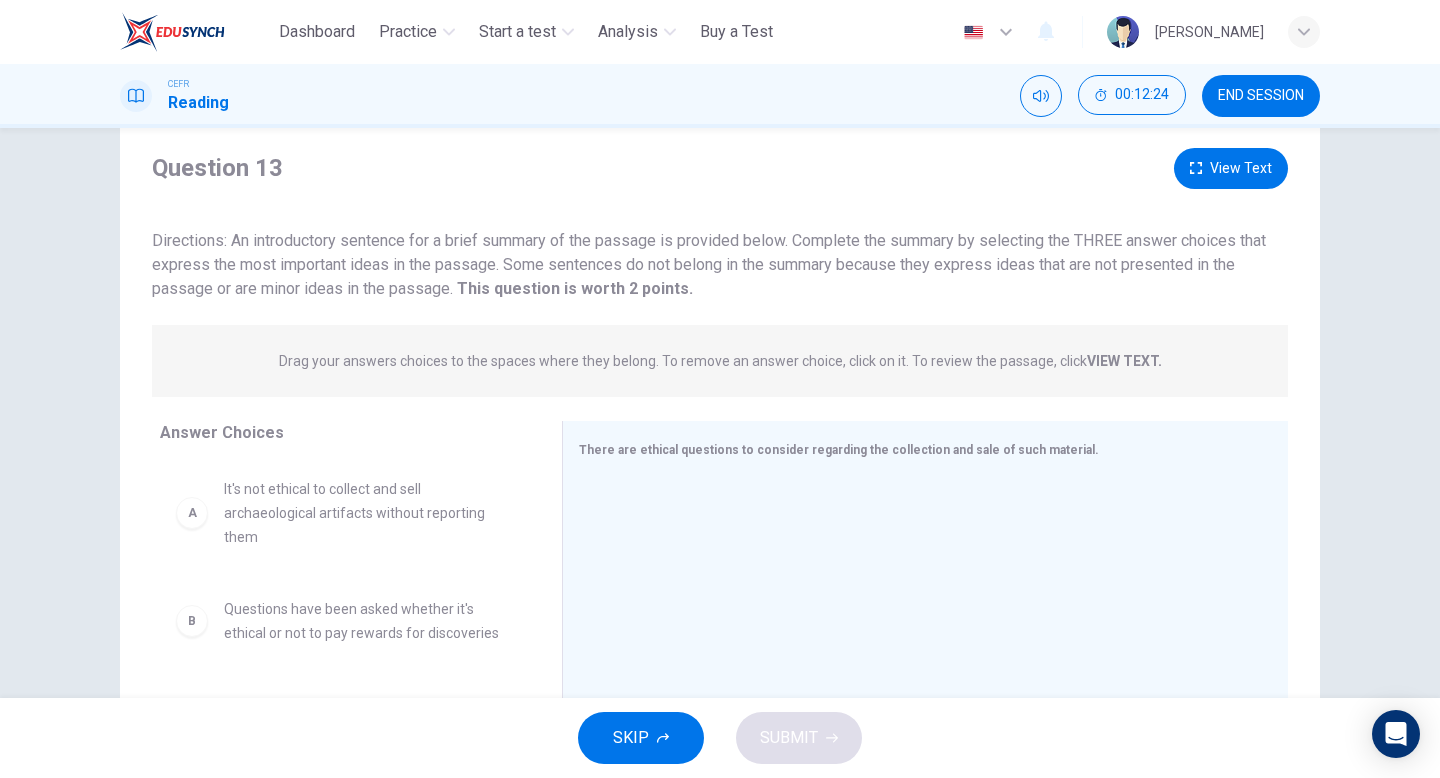 click on "VIEW TEXT." at bounding box center (1124, 361) 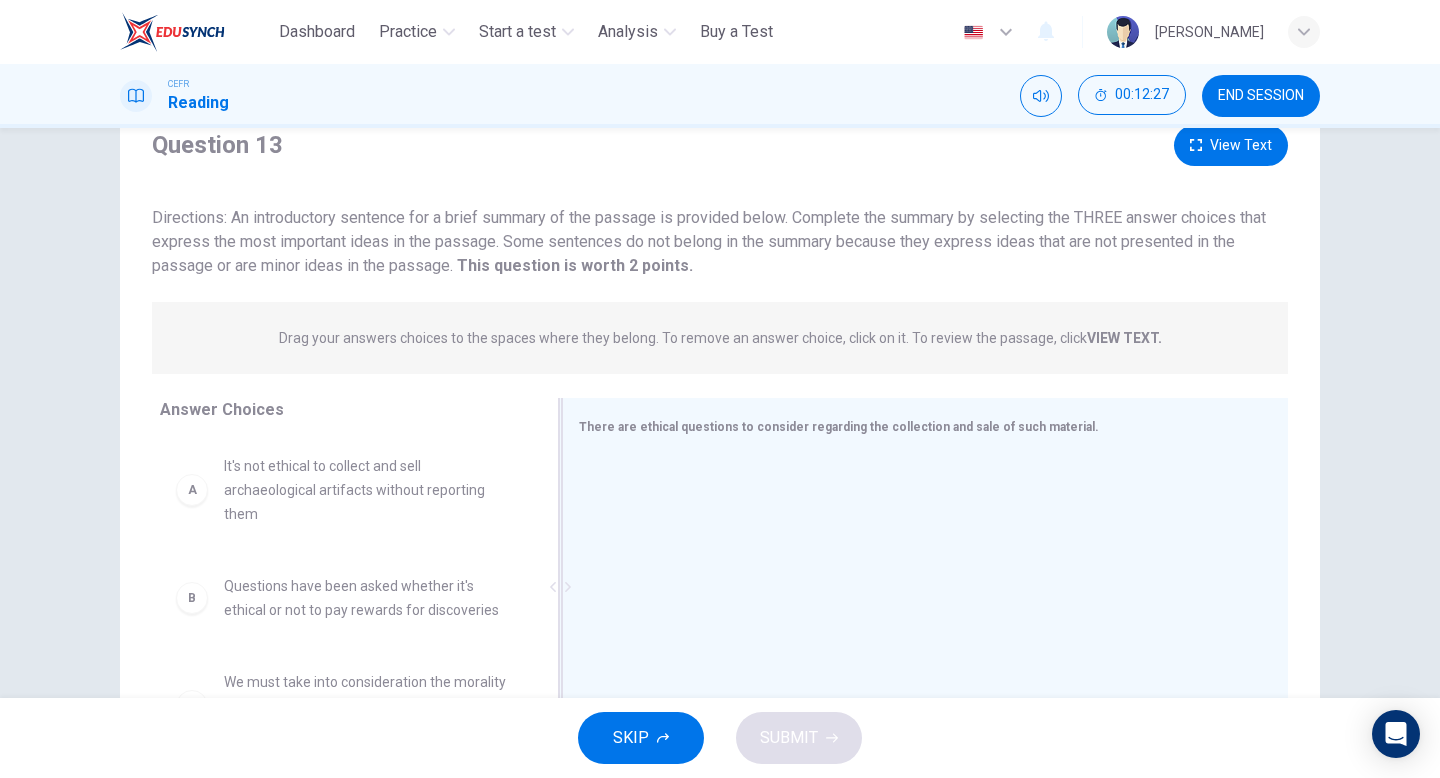 scroll, scrollTop: 0, scrollLeft: 0, axis: both 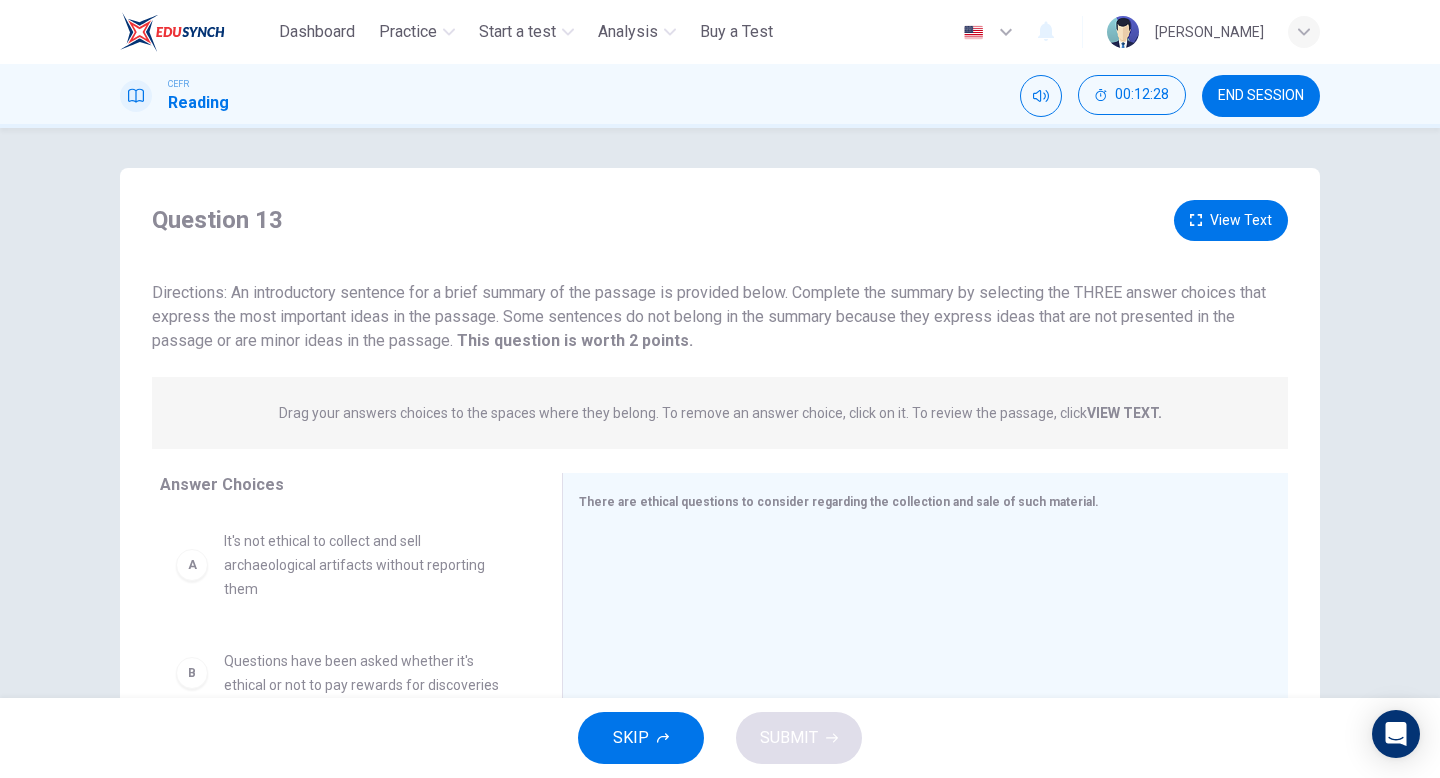 click on "View Text" at bounding box center [1231, 220] 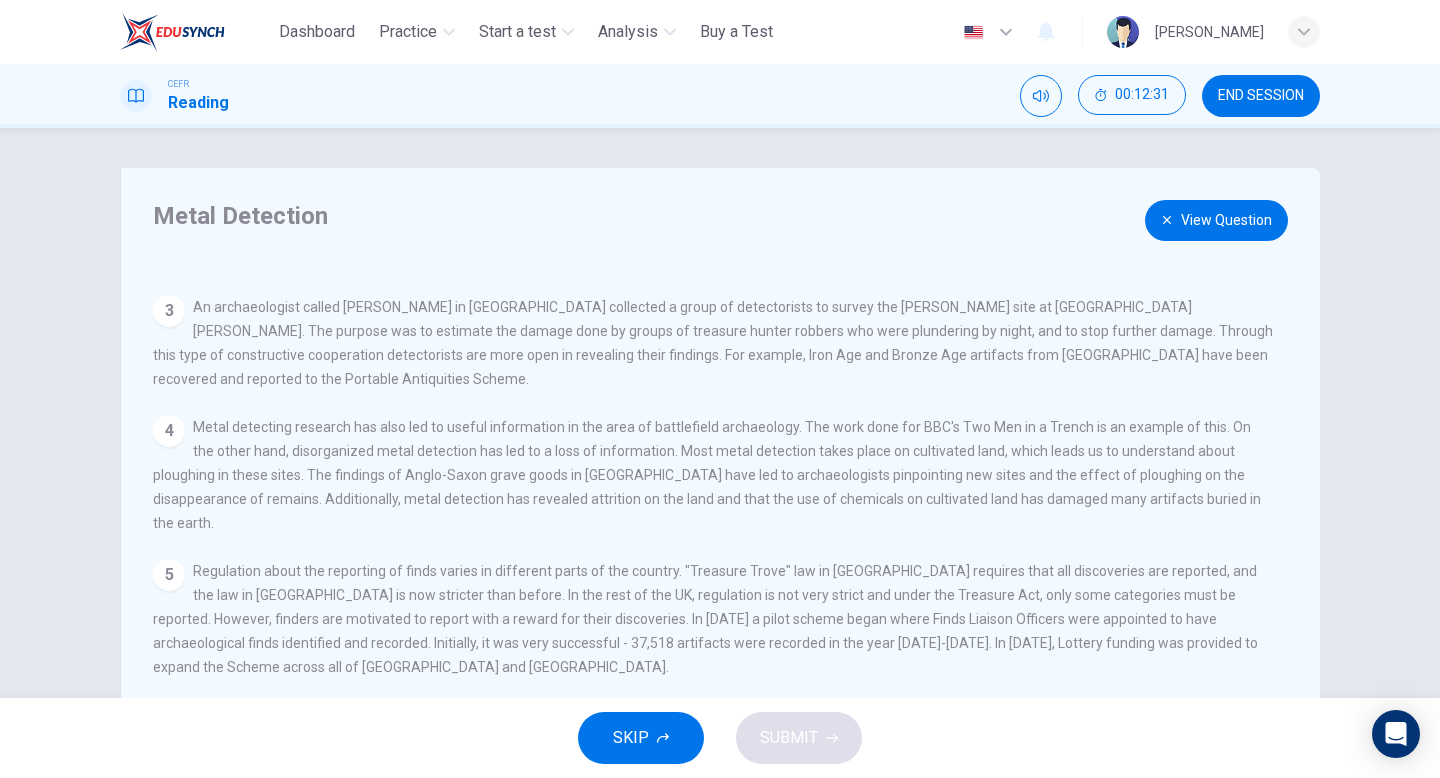 scroll, scrollTop: 268, scrollLeft: 0, axis: vertical 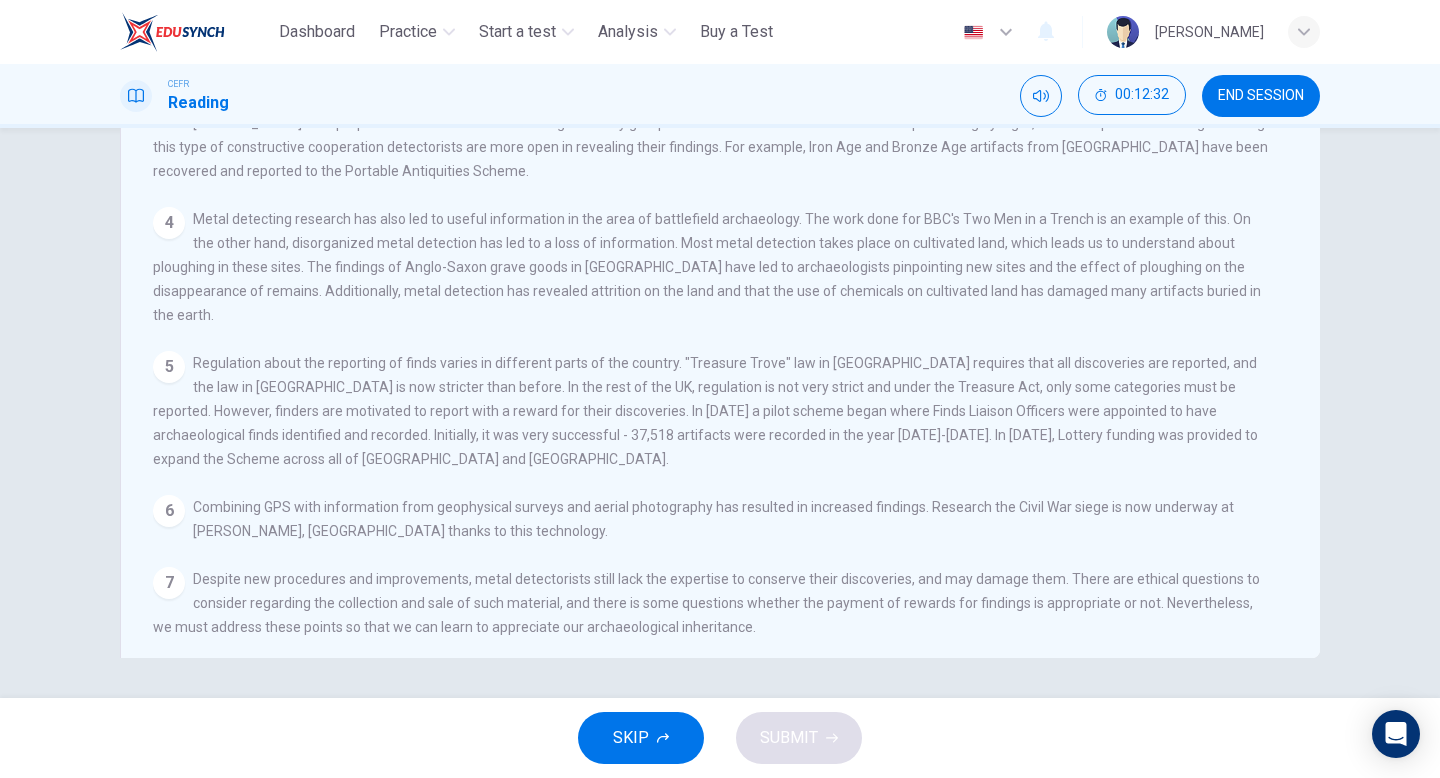 click on "Metal detecting research has also led to useful information in the area of battlefield archaeology. The work done for BBC's Two Men in a Trench is an example of this. On the other hand, disorganized metal detection has led to a loss of information. Most metal detection takes place on cultivated land, which leads us to understand about ploughing in these sites. The findings of Anglo-Saxon grave goods in East Anglia have led to archaeologists pinpointing new sites and the effect of ploughing on the disappearance of remains. Additionally, metal detection has revealed attrition on the land and that the use of chemicals on cultivated land has damaged many artifacts buried in the earth." at bounding box center (707, 267) 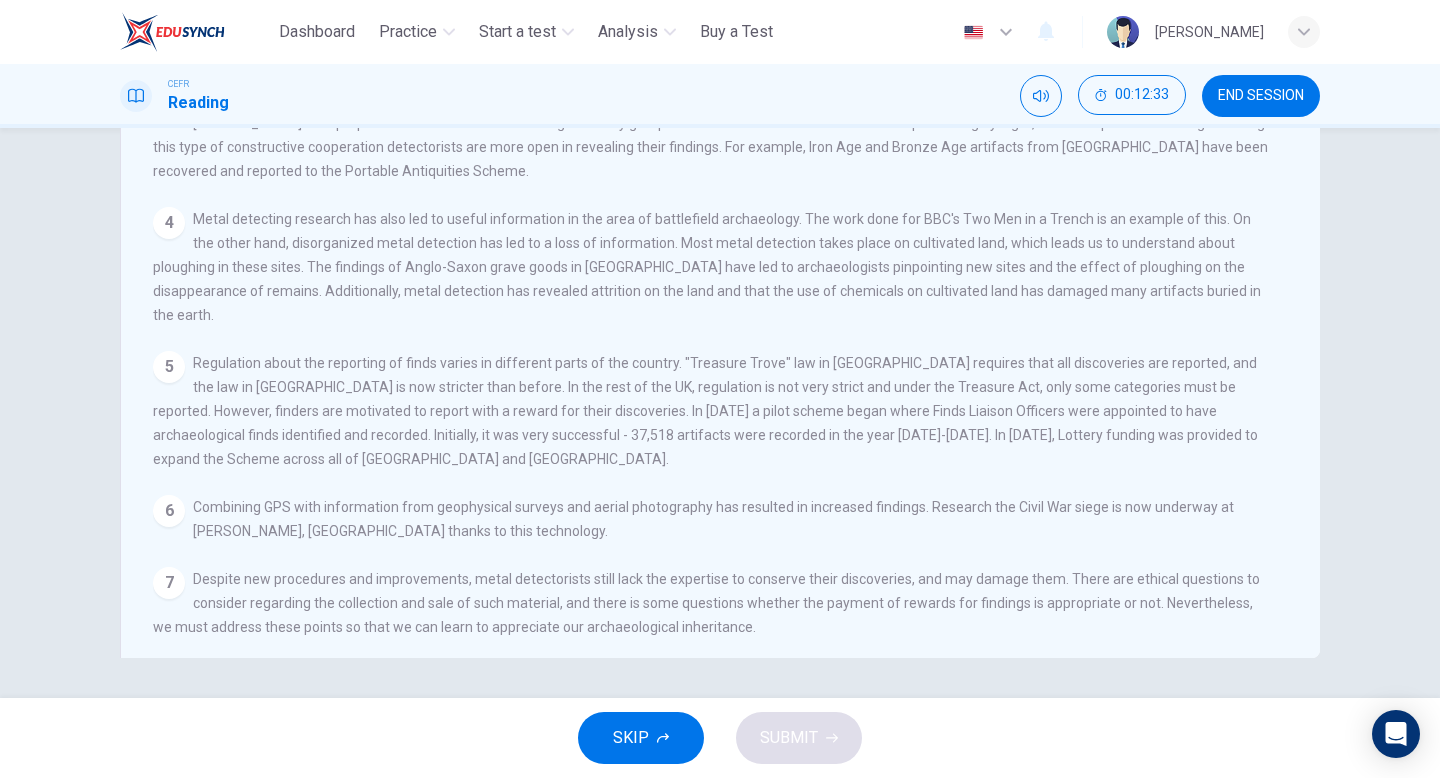 scroll, scrollTop: 0, scrollLeft: 0, axis: both 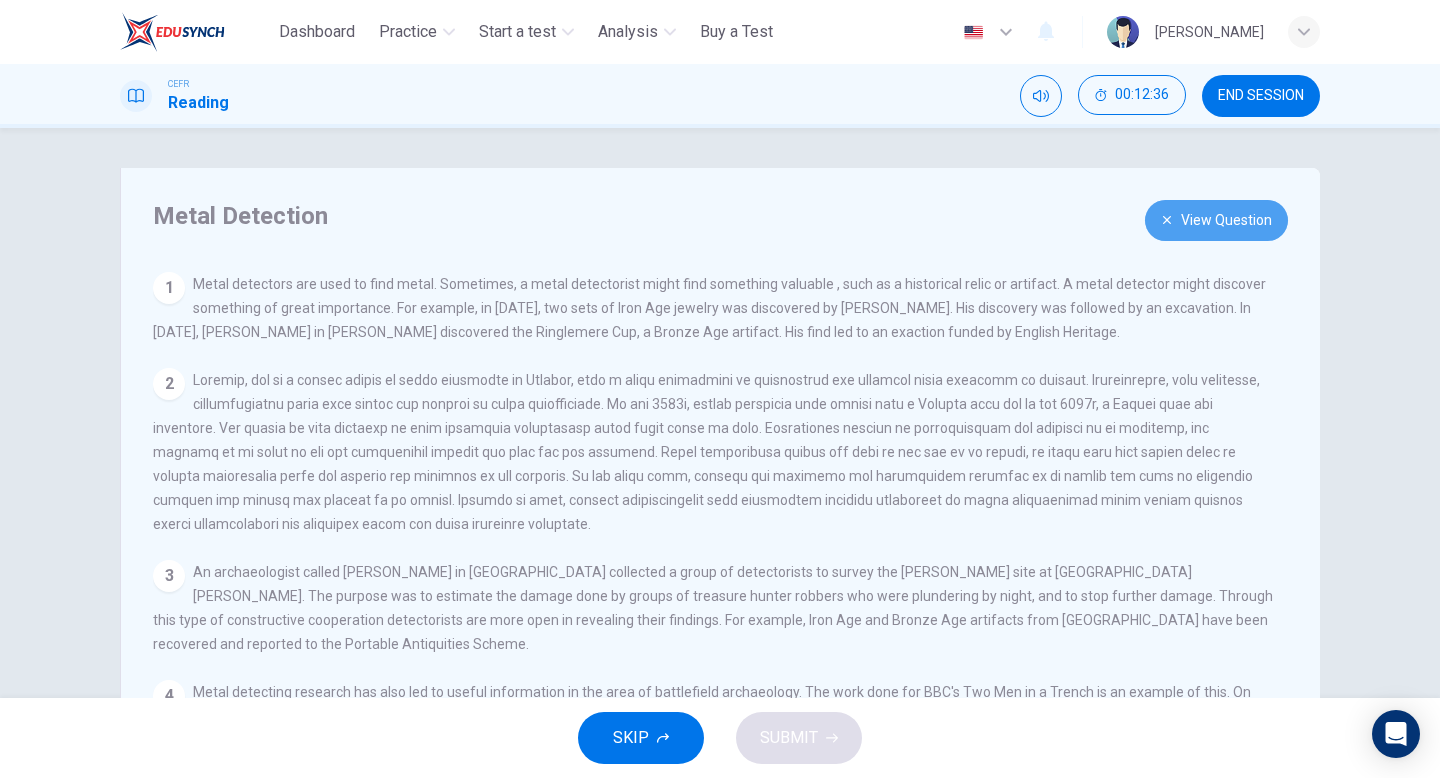 click on "View Question" at bounding box center [1216, 220] 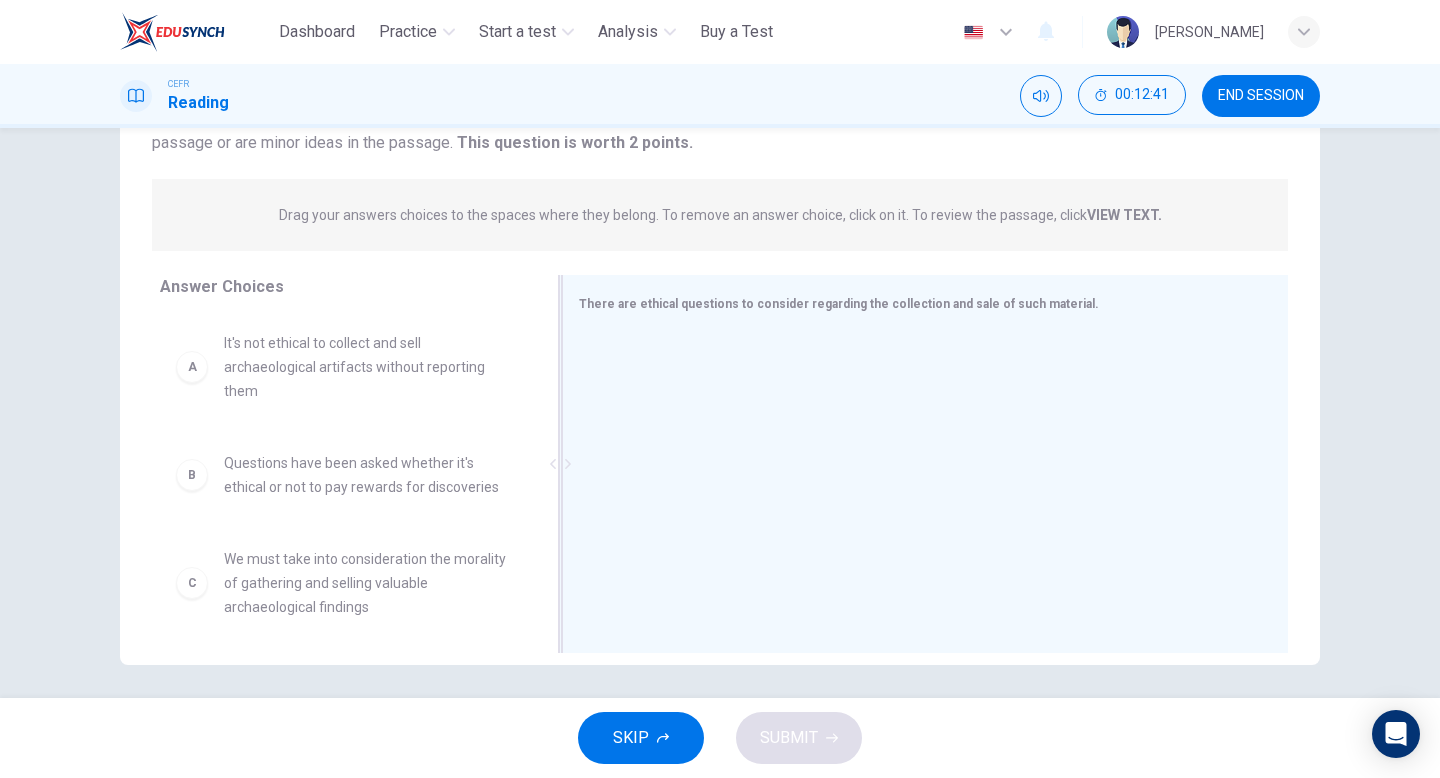 scroll, scrollTop: 205, scrollLeft: 0, axis: vertical 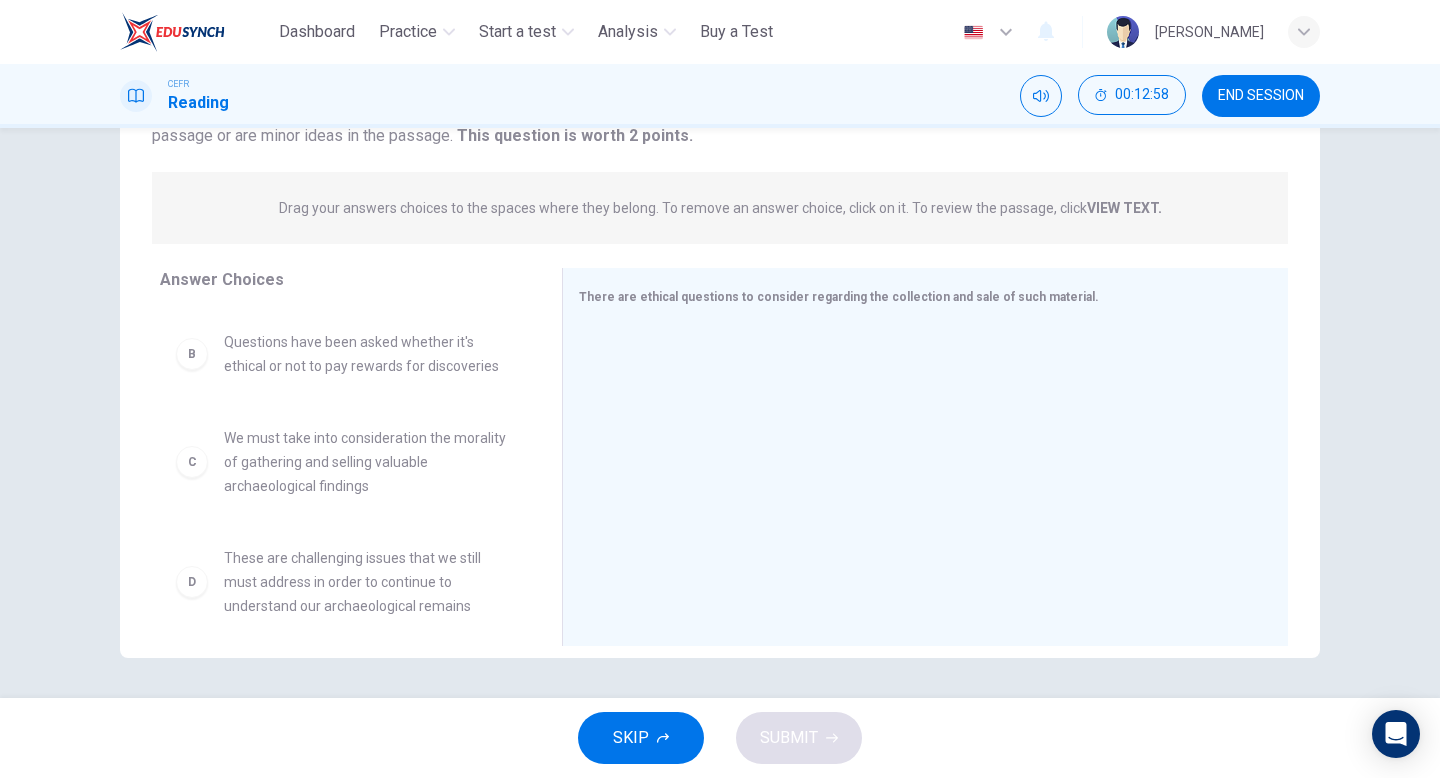 click on "We must take into consideration the morality of gathering and selling valuable archaeological findings" at bounding box center (369, 462) 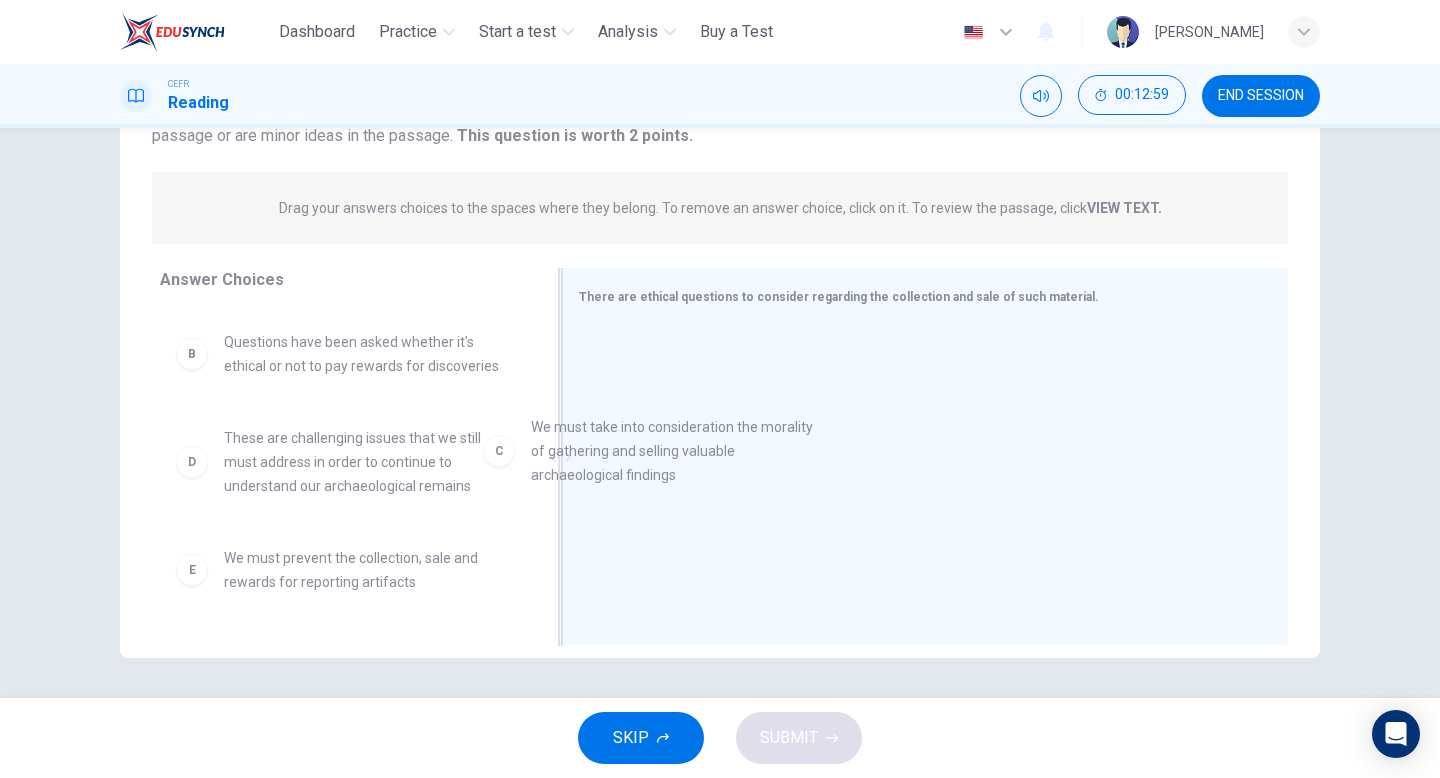 drag, startPoint x: 398, startPoint y: 465, endPoint x: 720, endPoint y: 452, distance: 322.26233 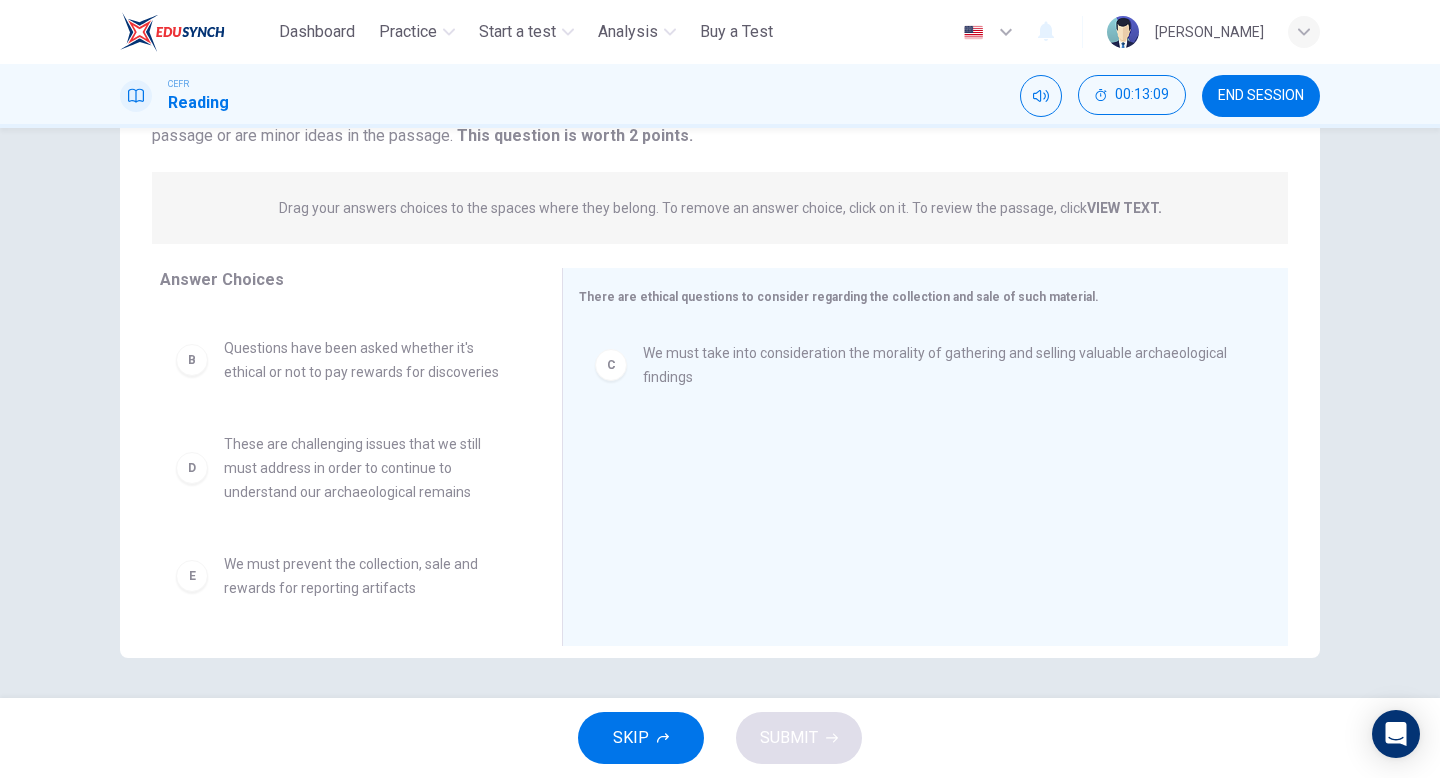 scroll, scrollTop: 97, scrollLeft: 0, axis: vertical 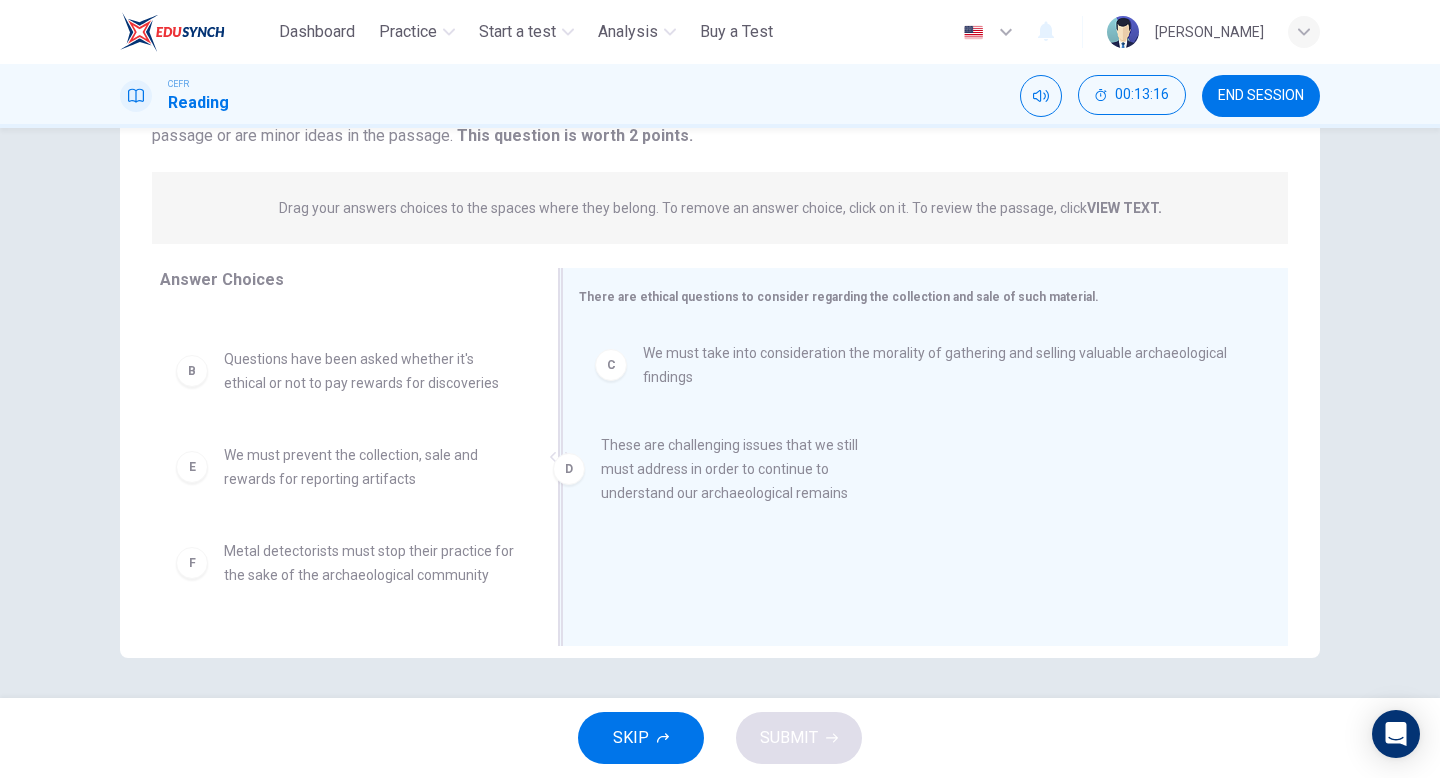 drag, startPoint x: 381, startPoint y: 483, endPoint x: 768, endPoint y: 471, distance: 387.186 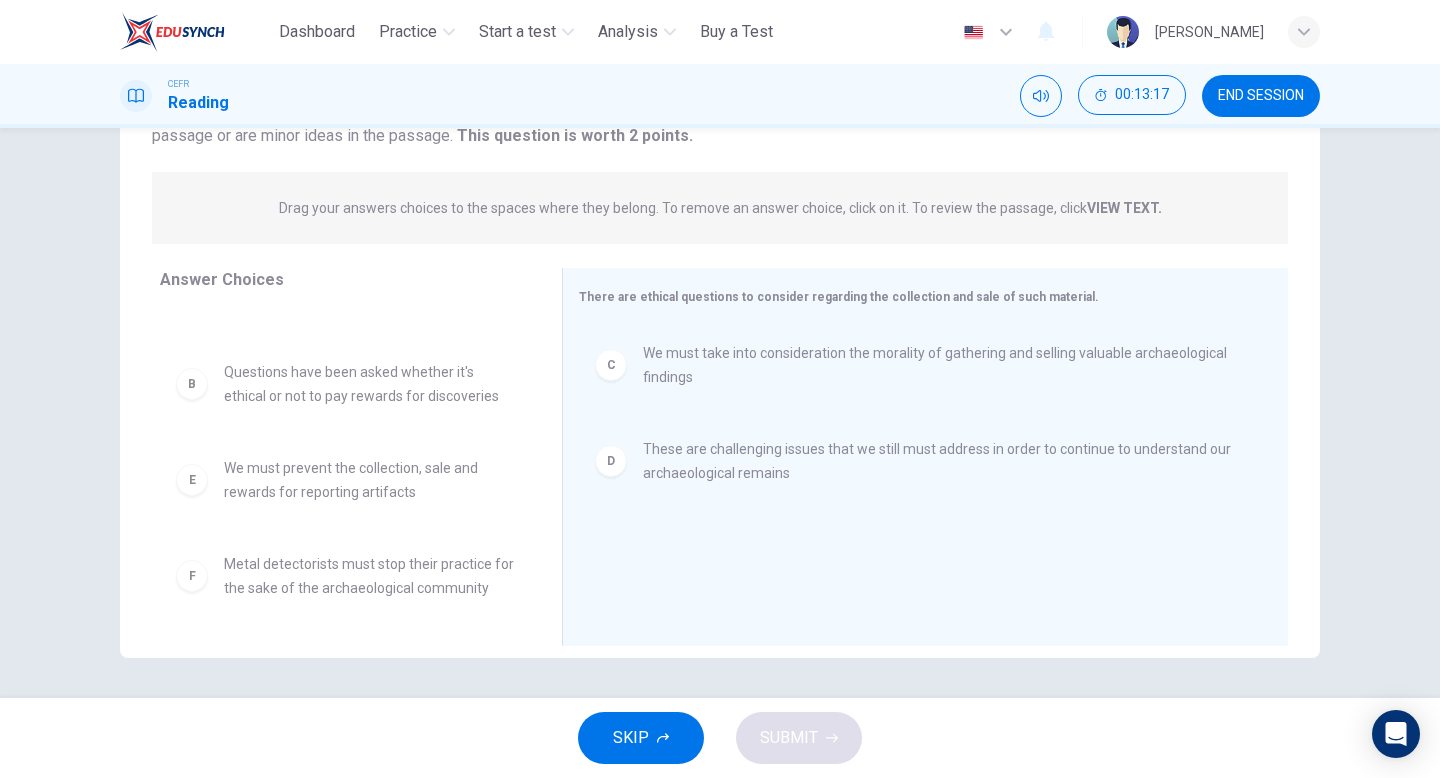 scroll, scrollTop: 0, scrollLeft: 0, axis: both 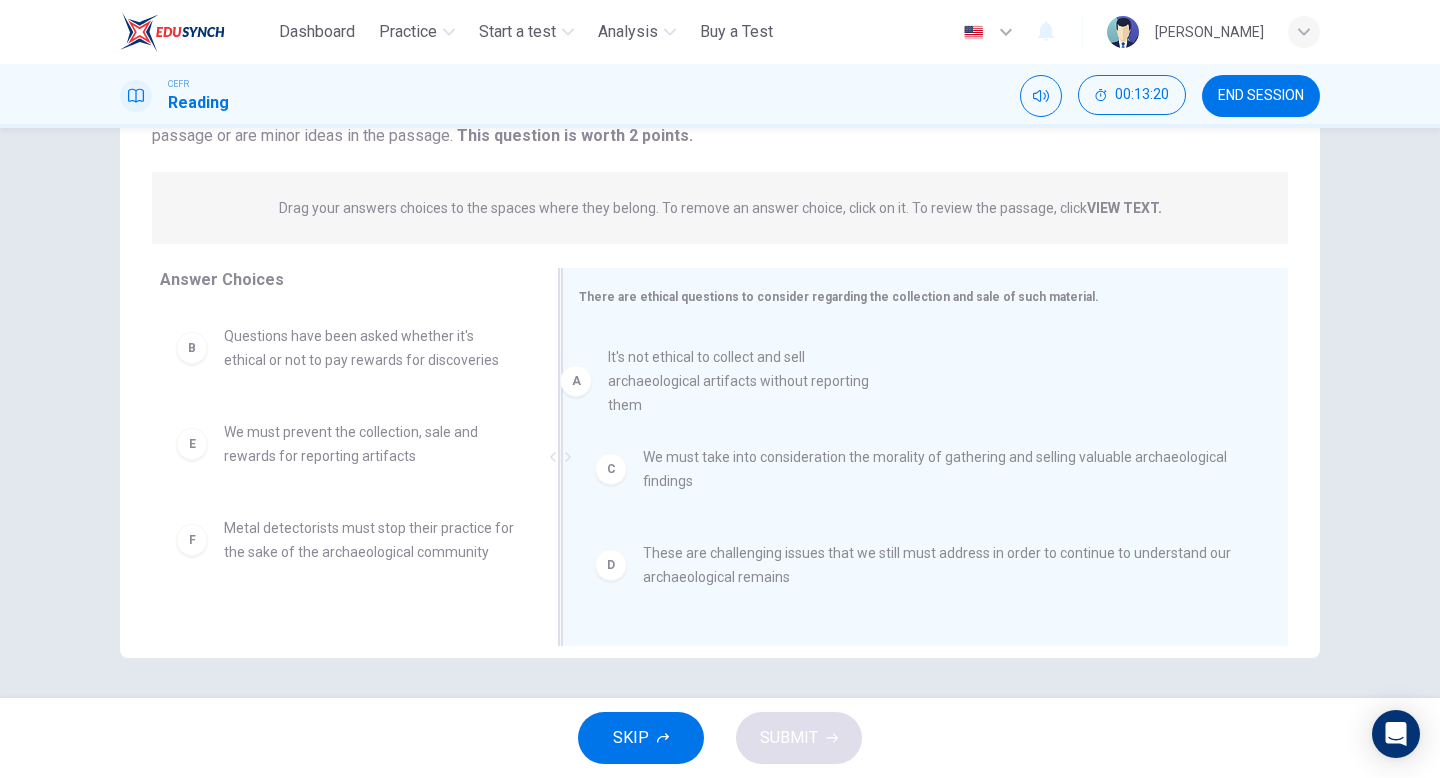 drag, startPoint x: 398, startPoint y: 346, endPoint x: 794, endPoint y: 365, distance: 396.45554 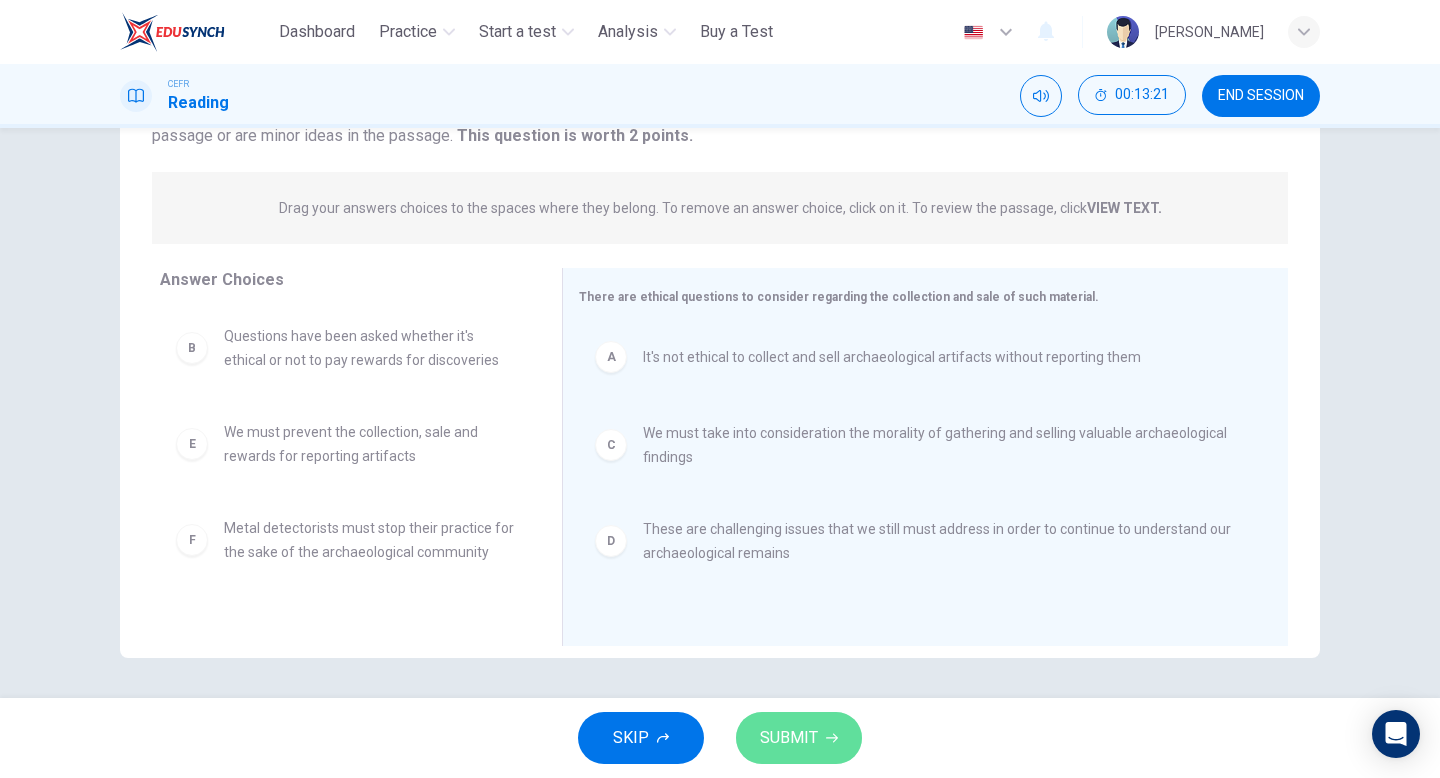 click on "SUBMIT" at bounding box center [799, 738] 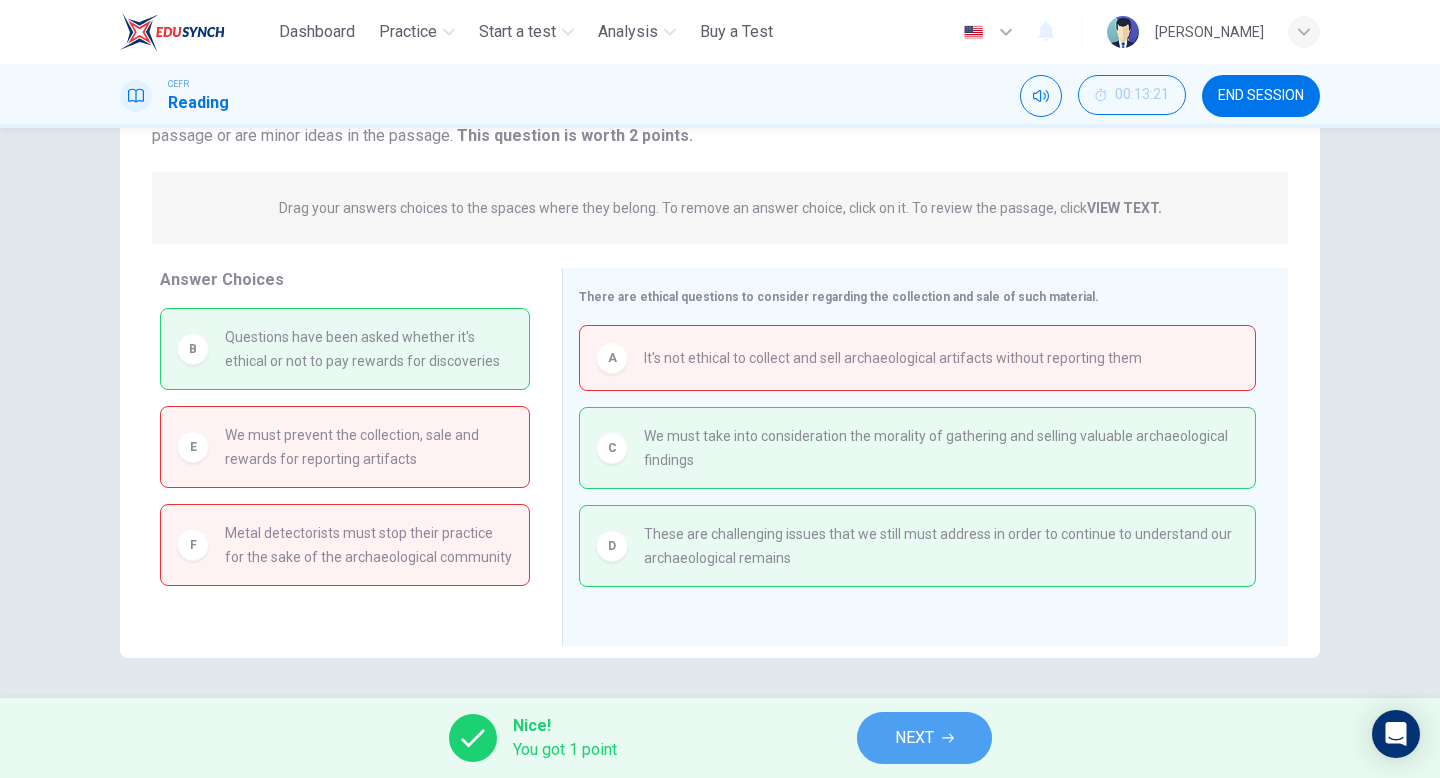 click on "NEXT" at bounding box center [914, 738] 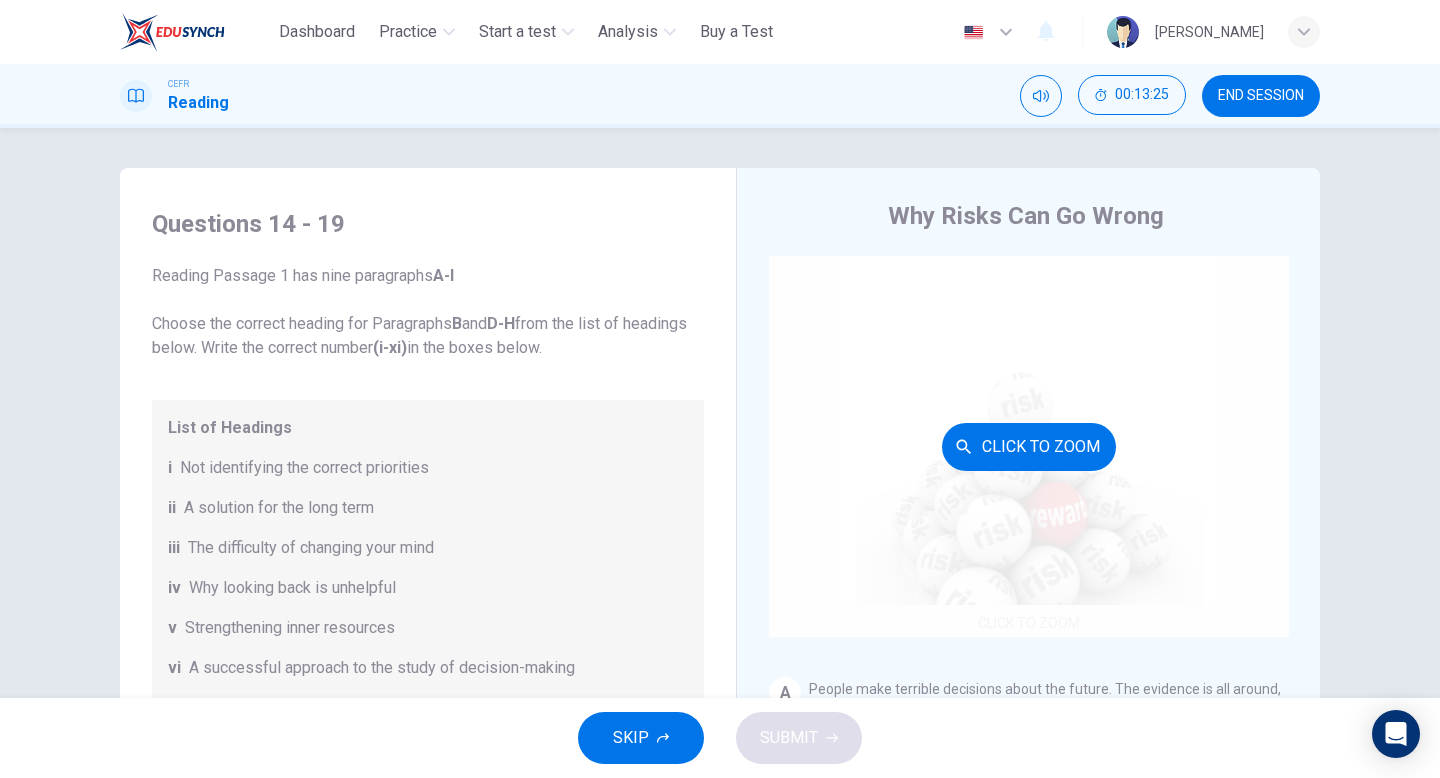 click on "Click to Zoom" at bounding box center [1029, 447] 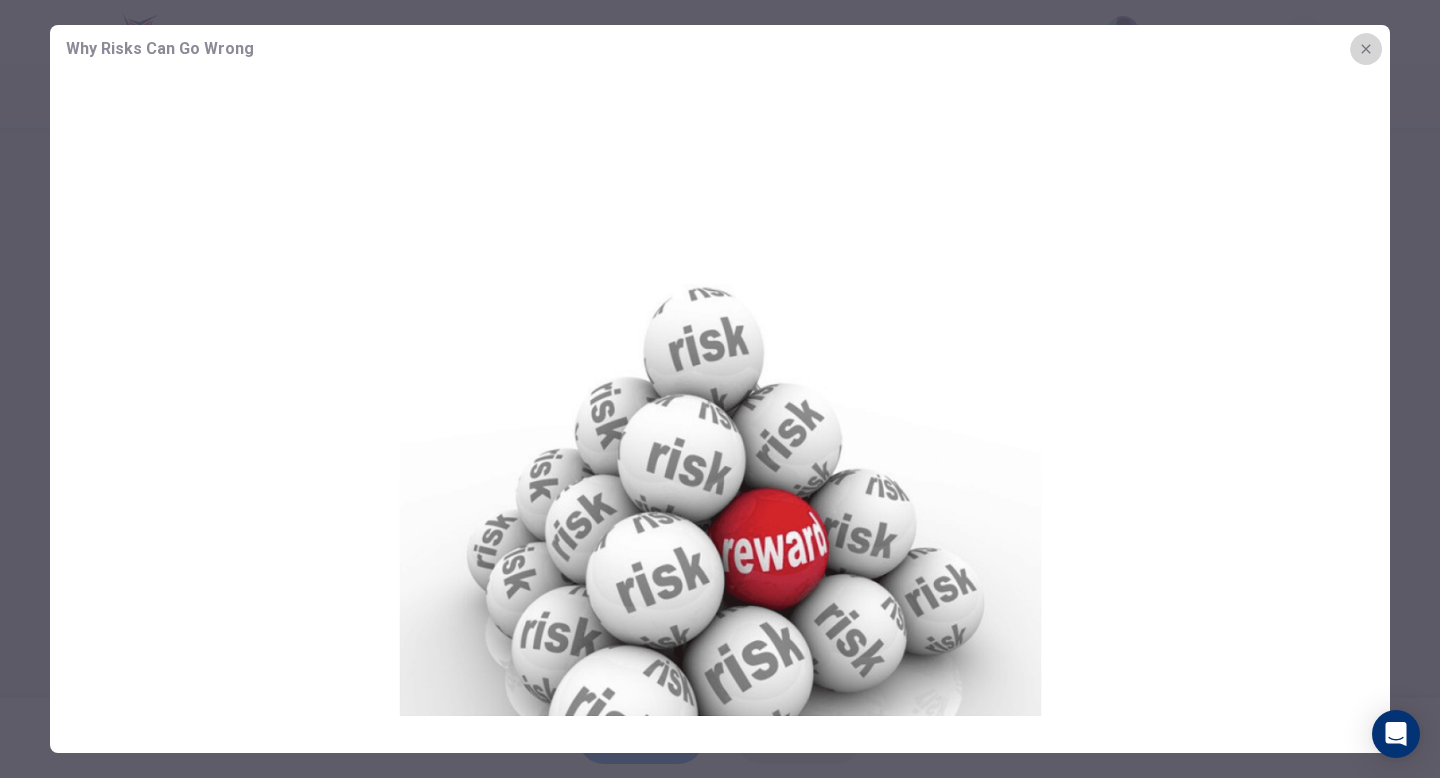 click at bounding box center [1366, 49] 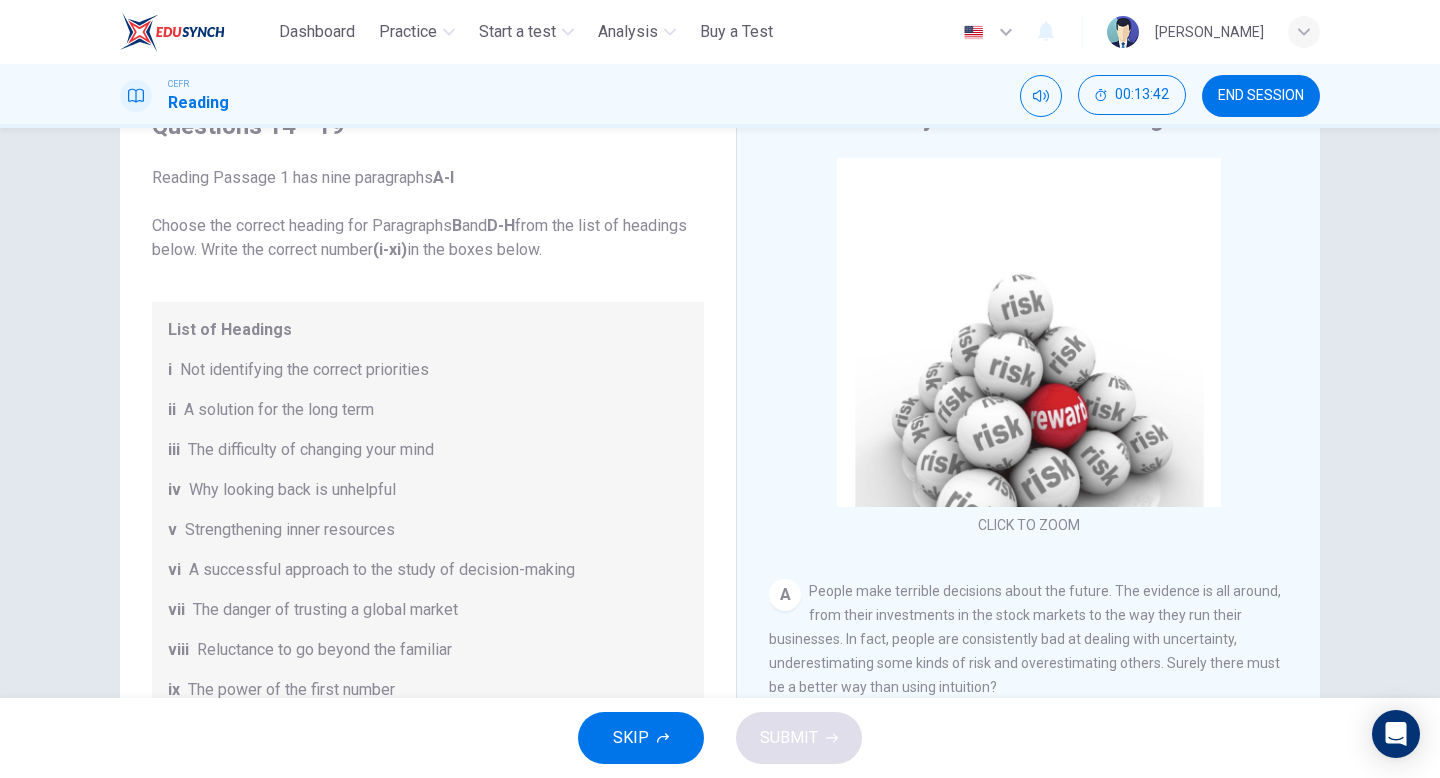 scroll, scrollTop: 205, scrollLeft: 0, axis: vertical 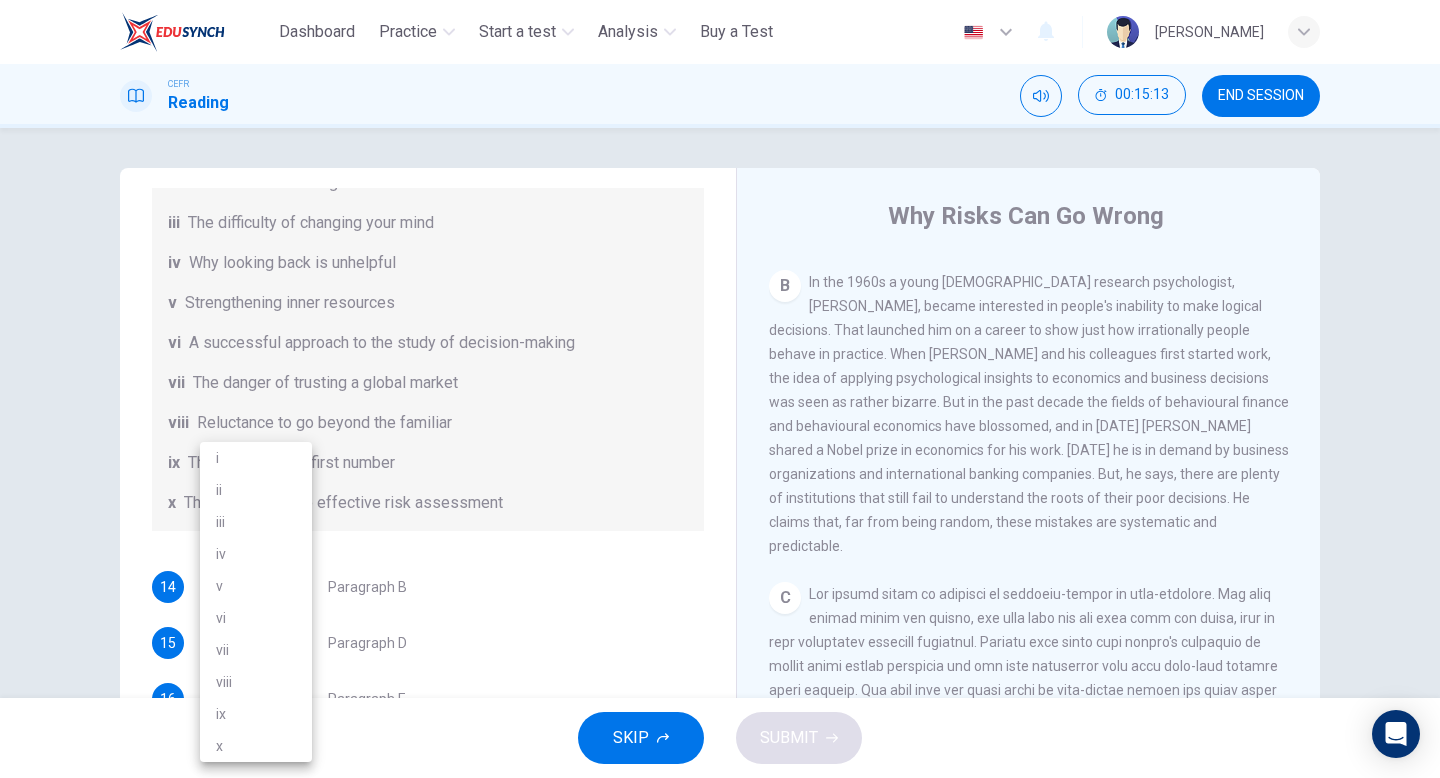 click on "This site uses cookies, as explained in our  Privacy Policy . If you agree to the use of cookies, please click the Accept button and continue to browse our site.   Privacy Policy Accept Dashboard Practice Start a test Analysis Buy a Test English ** ​ ALFAZIRAWATI BINTI BANDAR CEFR Reading 00:15:13 END SESSION Questions 14 - 19 Reading Passage 1 has nine paragraphs  A-I
Choose the correct heading for Paragraphs  B  and  D-H  from the list of headings below.
Write the correct number  (i-xi)  in the boxes below. List of Headings i Not identifying the correct priorities ii A solution for the long term iii The difficulty of changing your mind iv Why looking back is unhelpful v Strengthening inner resources vi A successful approach to the study of decision-making vii The danger of trusting a global market viii Reluctance to go beyond the familiar ix The power of the first number x The need for more effective risk assessment 14 ​ ​ Paragraph B 15 ​ ​ Paragraph D 16 ​ ​ Paragraph E 17 ​ ​ 18 ​" at bounding box center (720, 389) 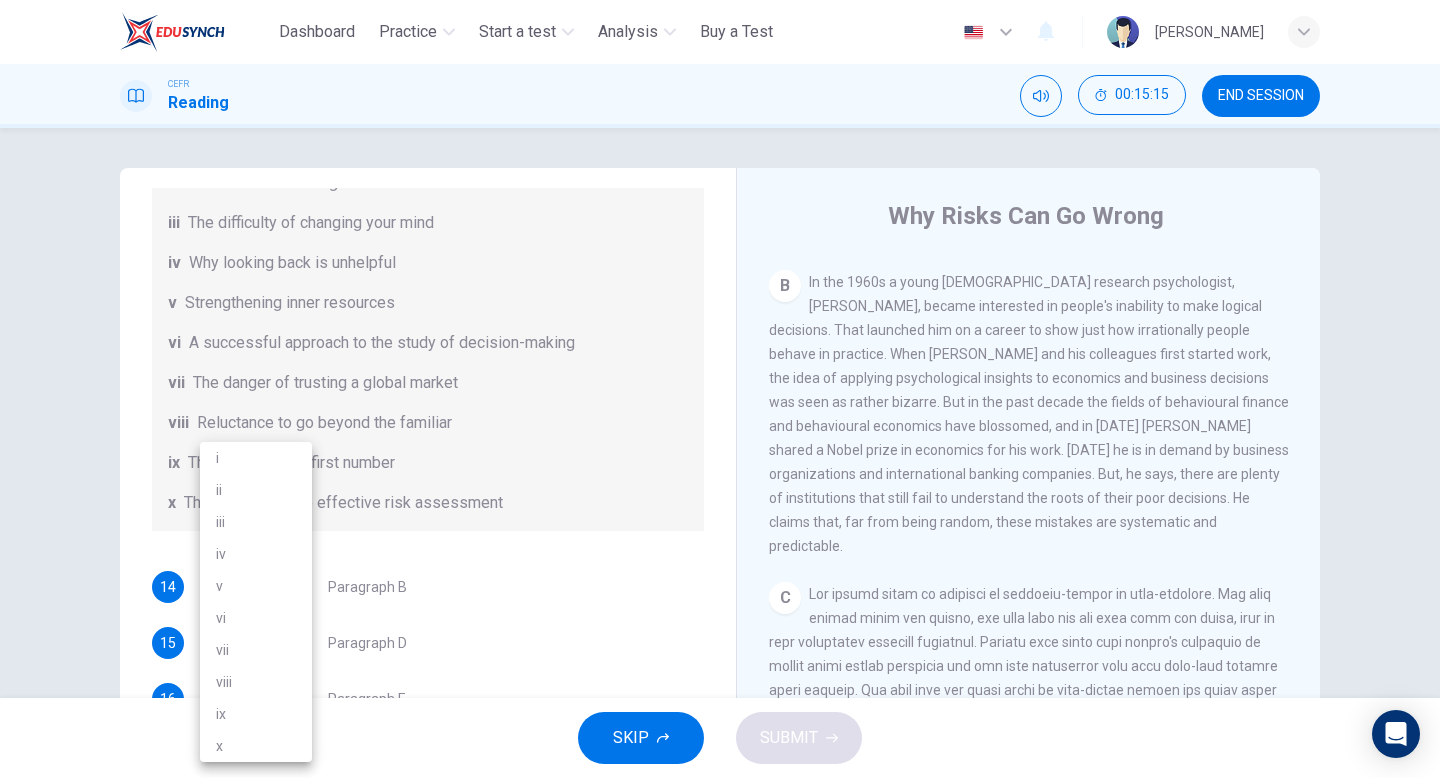 click on "vi" at bounding box center [256, 618] 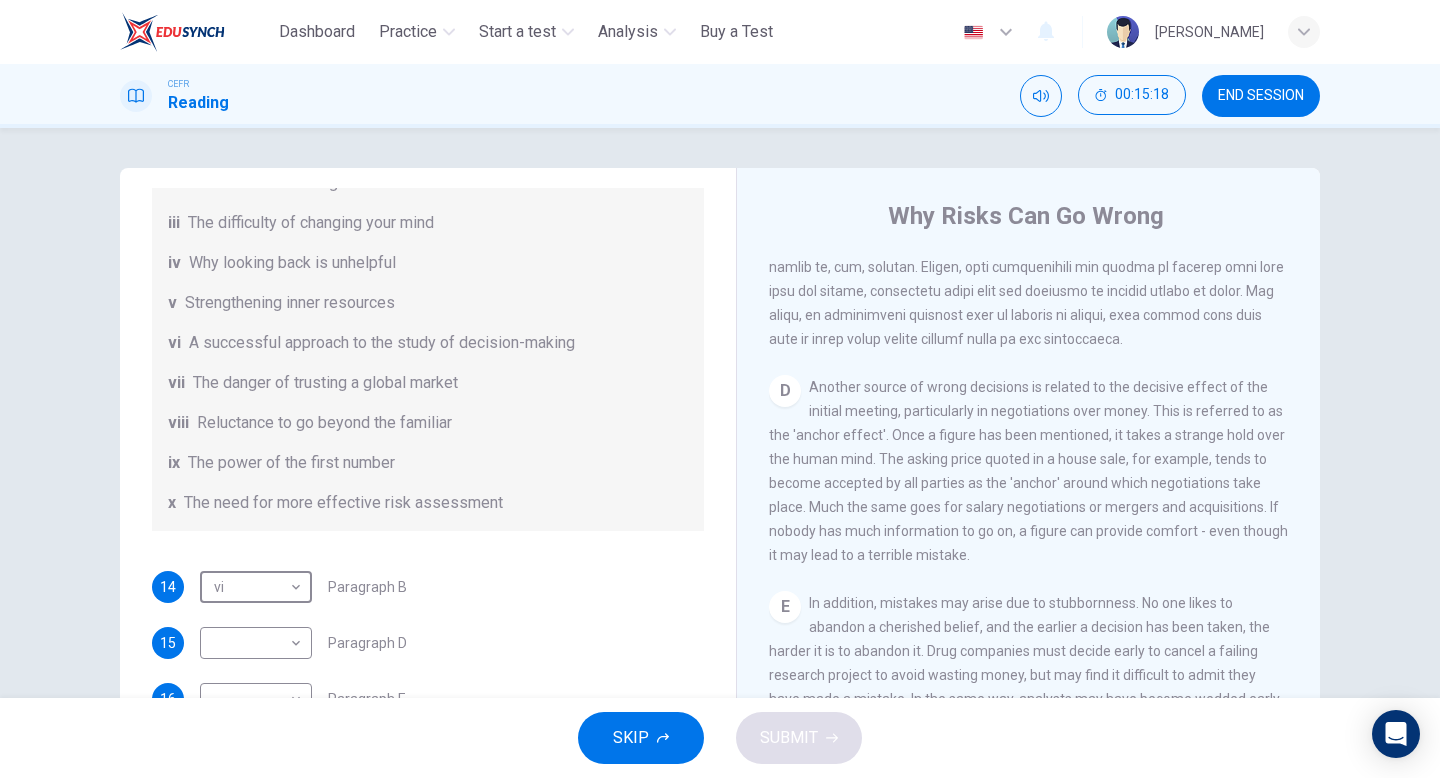 scroll, scrollTop: 1119, scrollLeft: 0, axis: vertical 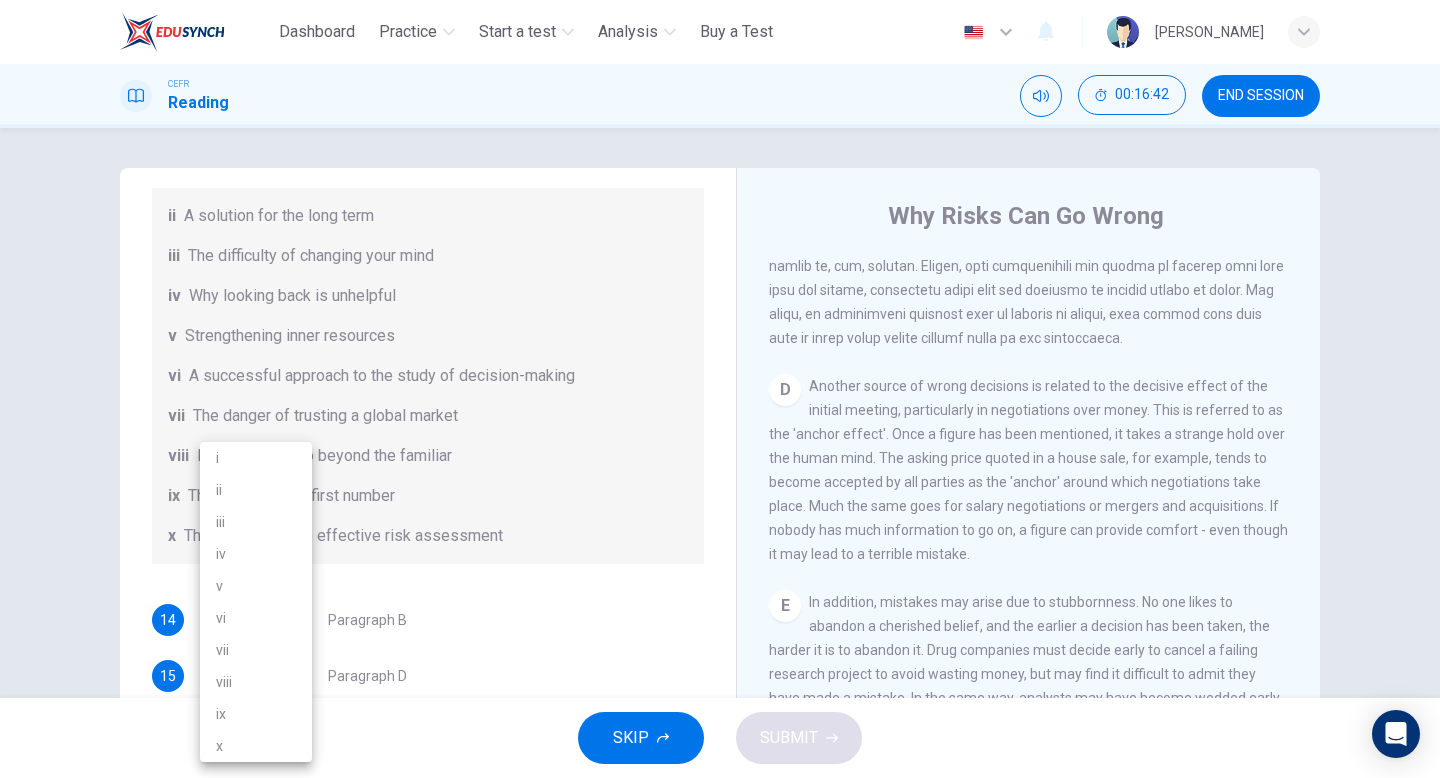 click on "This site uses cookies, as explained in our  Privacy Policy . If you agree to the use of cookies, please click the Accept button and continue to browse our site.   Privacy Policy Accept Dashboard Practice Start a test Analysis Buy a Test English ** ​ ALFAZIRAWATI BINTI BANDAR CEFR Reading 00:16:42 END SESSION Questions 14 - 19 Reading Passage 1 has nine paragraphs  A-I
Choose the correct heading for Paragraphs  B  and  D-H  from the list of headings below.
Write the correct number  (i-xi)  in the boxes below. List of Headings i Not identifying the correct priorities ii A solution for the long term iii The difficulty of changing your mind iv Why looking back is unhelpful v Strengthening inner resources vi A successful approach to the study of decision-making vii The danger of trusting a global market viii Reluctance to go beyond the familiar ix The power of the first number x The need for more effective risk assessment 14 vi ** ​ Paragraph B 15 ​ ​ Paragraph D 16 ​ ​ Paragraph E 17 ​ ​ 18 19" at bounding box center (720, 389) 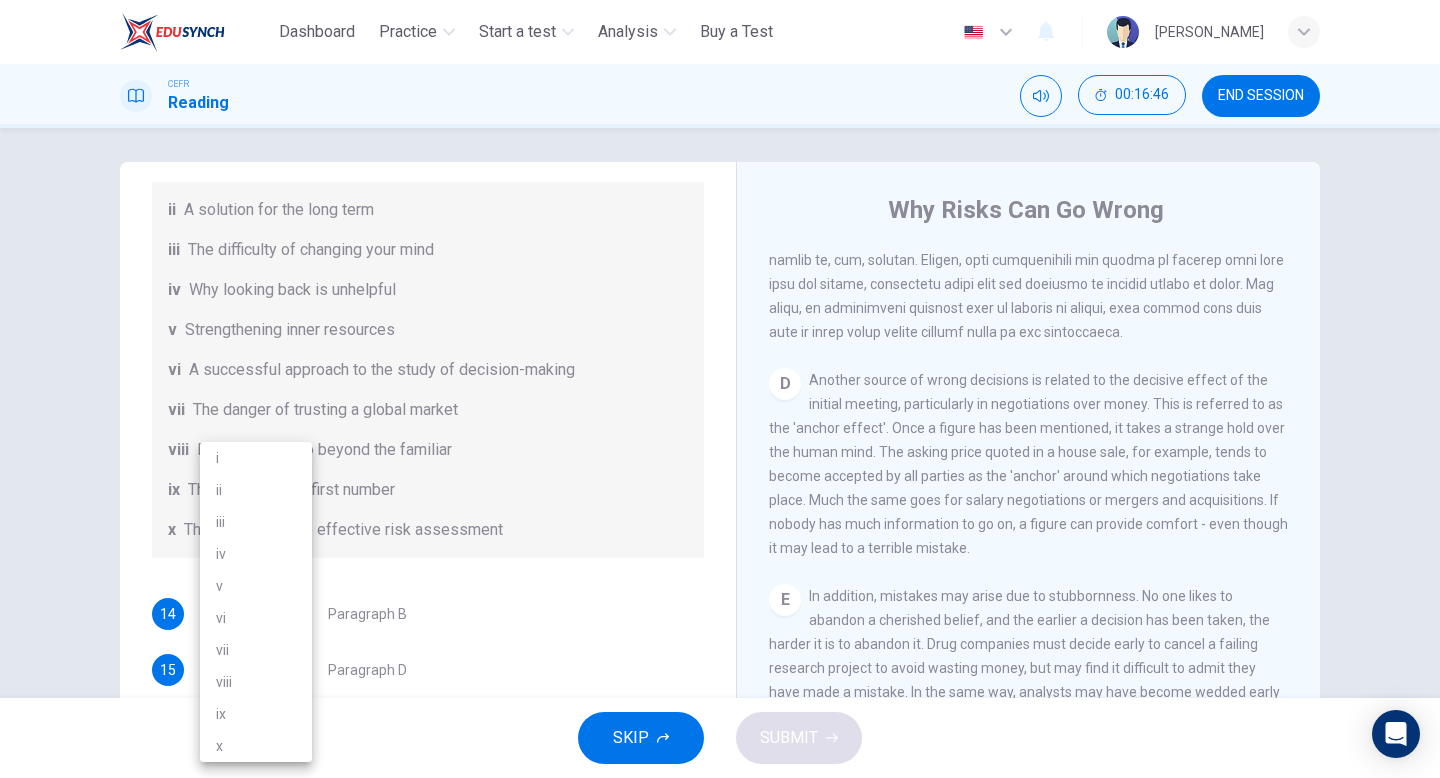 click on "vii" at bounding box center [256, 650] 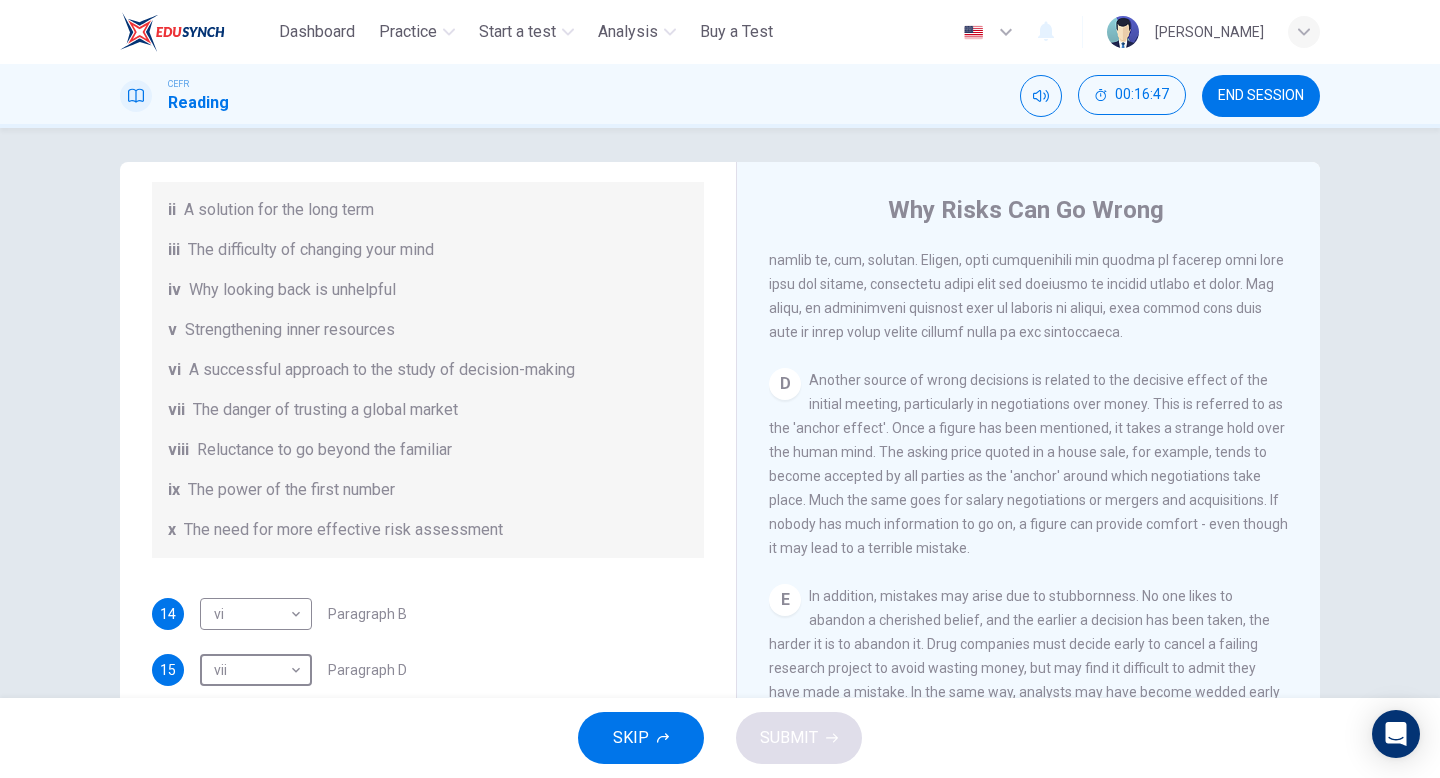 scroll, scrollTop: 385, scrollLeft: 0, axis: vertical 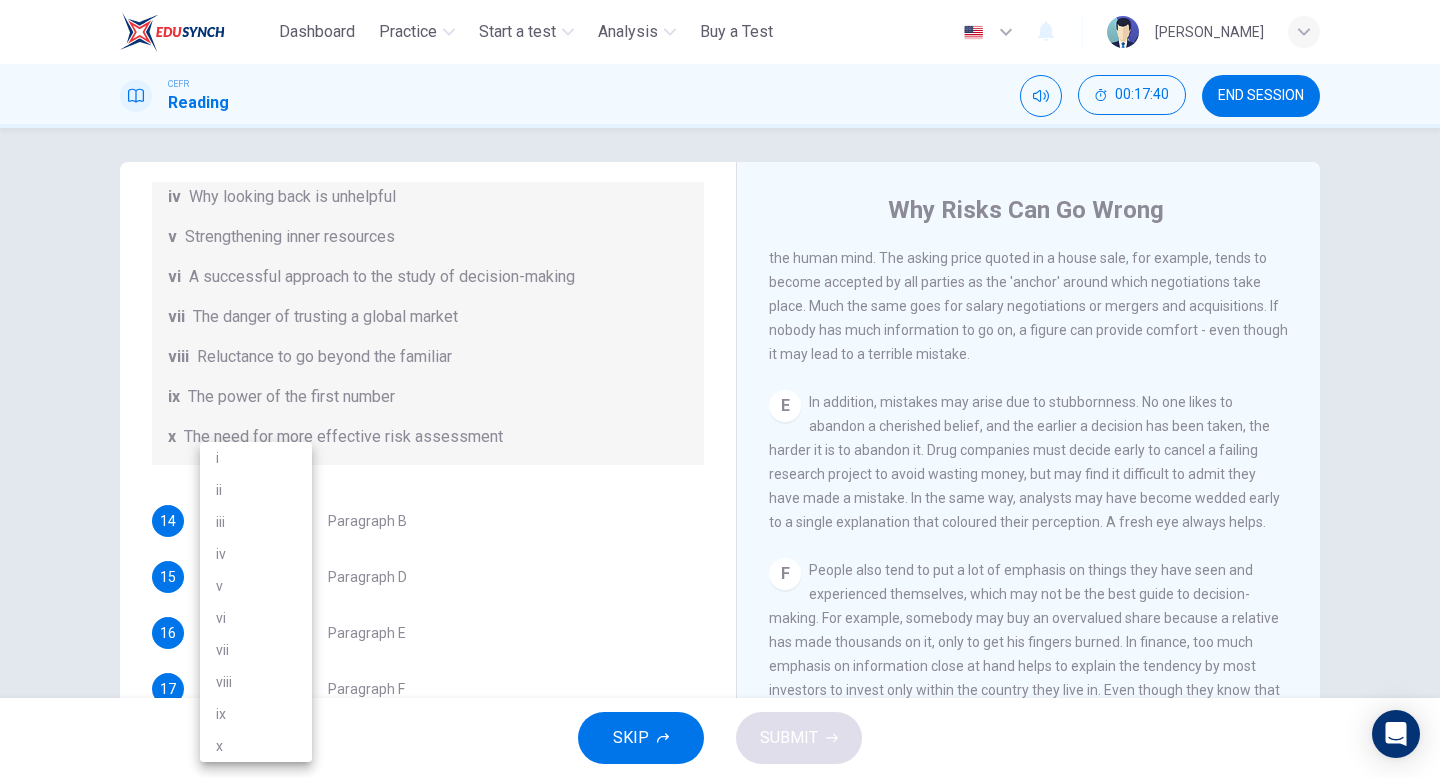 click on "This site uses cookies, as explained in our  Privacy Policy . If you agree to the use of cookies, please click the Accept button and continue to browse our site.   Privacy Policy Accept Dashboard Practice Start a test Analysis Buy a Test English ** ​ ALFAZIRAWATI BINTI BANDAR CEFR Reading 00:17:40 END SESSION Questions 14 - 19 Reading Passage 1 has nine paragraphs  A-I
Choose the correct heading for Paragraphs  B  and  D-H  from the list of headings below.
Write the correct number  (i-xi)  in the boxes below. List of Headings i Not identifying the correct priorities ii A solution for the long term iii The difficulty of changing your mind iv Why looking back is unhelpful v Strengthening inner resources vi A successful approach to the study of decision-making vii The danger of trusting a global market viii Reluctance to go beyond the familiar ix The power of the first number x The need for more effective risk assessment 14 vi ** ​ Paragraph B 15 vii *** ​ Paragraph D 16 ​ ​ Paragraph E 17 ​ ​ A" at bounding box center [720, 389] 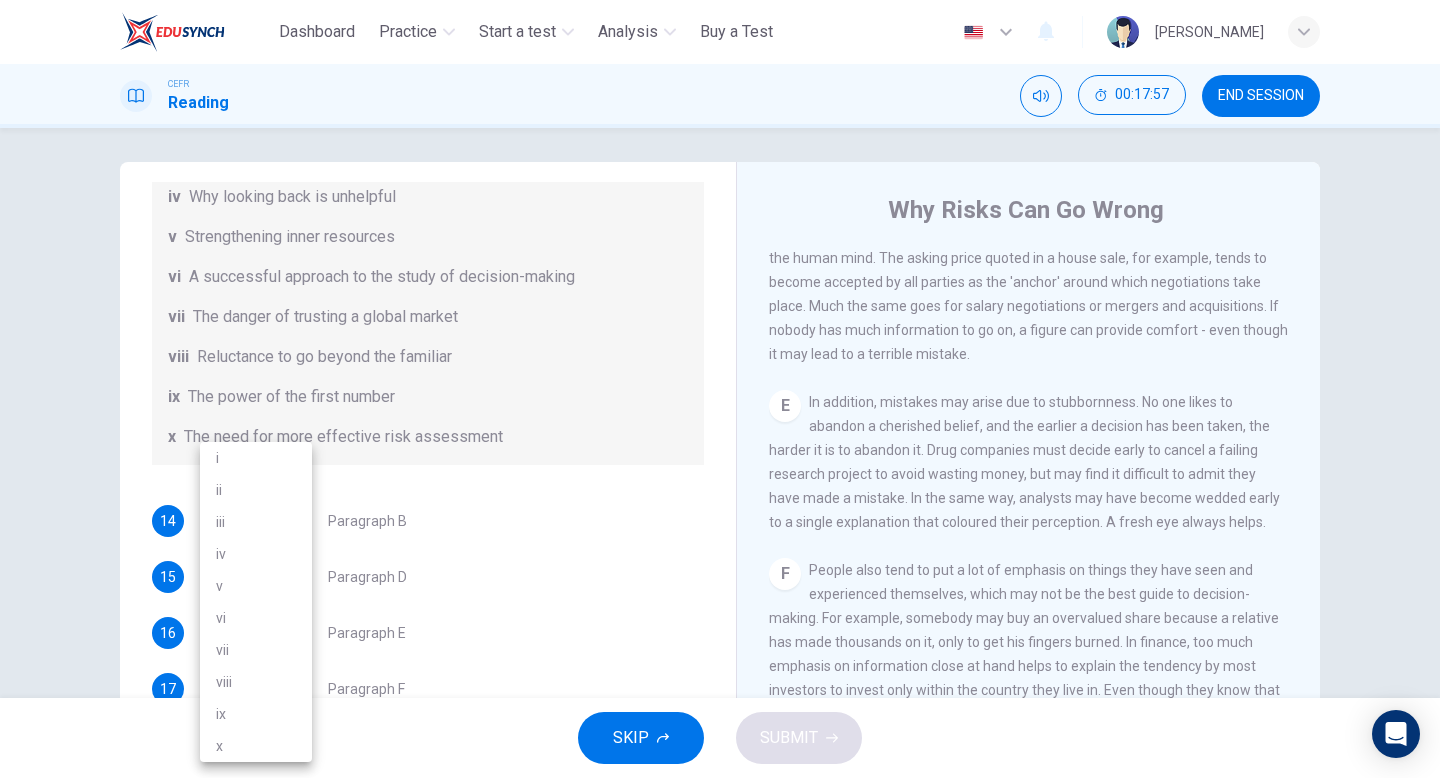 click on "ix" at bounding box center [256, 714] 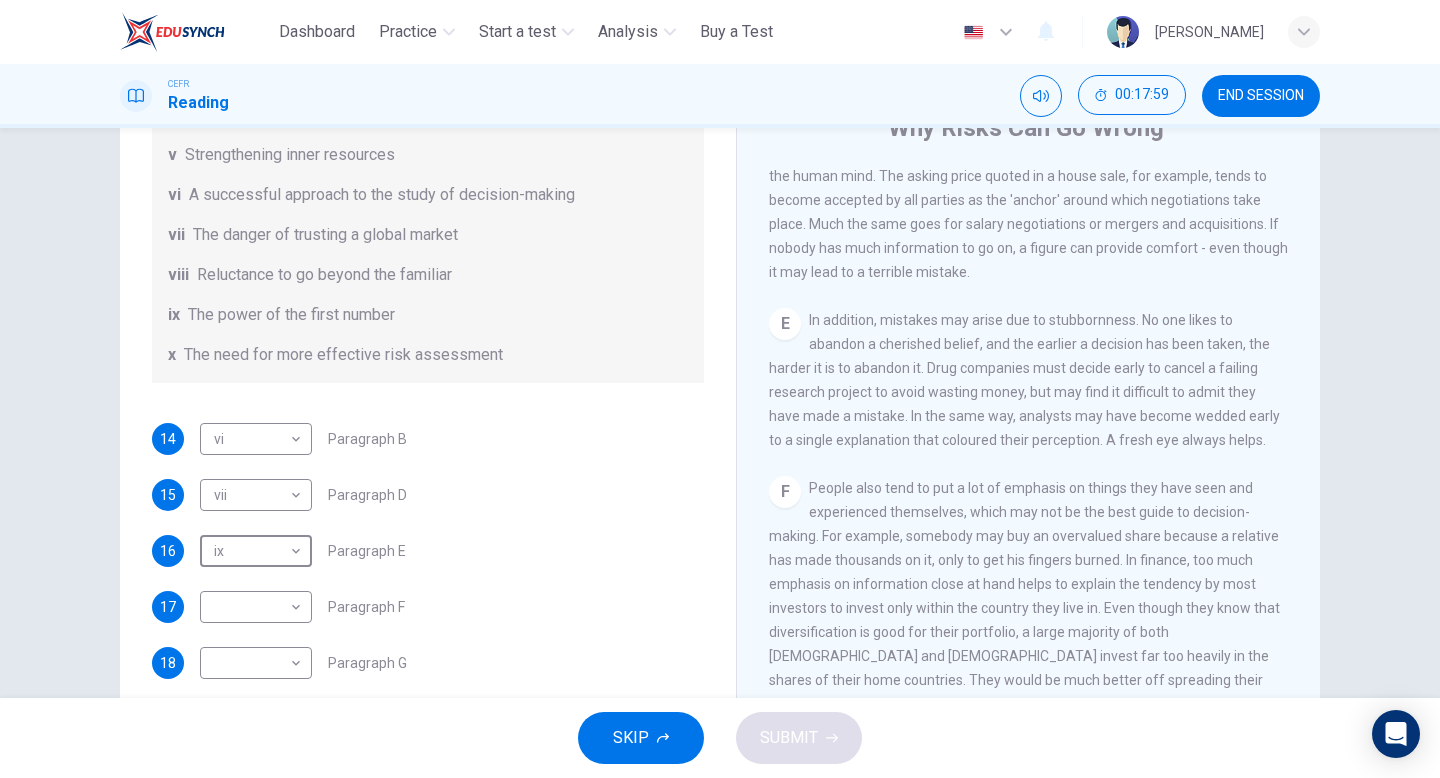 scroll, scrollTop: 94, scrollLeft: 0, axis: vertical 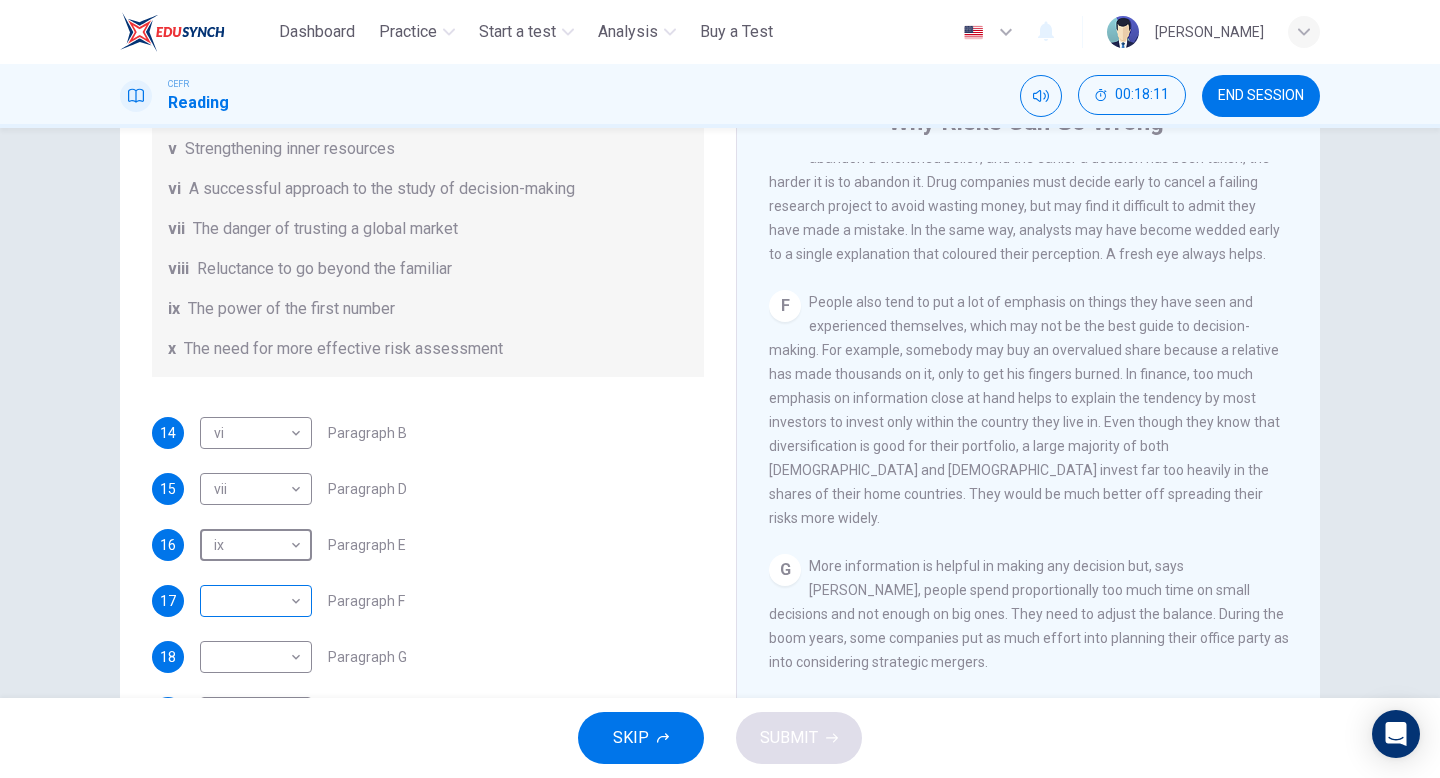click on "This site uses cookies, as explained in our  Privacy Policy . If you agree to the use of cookies, please click the Accept button and continue to browse our site.   Privacy Policy Accept Dashboard Practice Start a test Analysis Buy a Test English ** ​ ALFAZIRAWATI BINTI BANDAR CEFR Reading 00:18:11 END SESSION Questions 14 - 19 Reading Passage 1 has nine paragraphs  A-I
Choose the correct heading for Paragraphs  B  and  D-H  from the list of headings below.
Write the correct number  (i-xi)  in the boxes below. List of Headings i Not identifying the correct priorities ii A solution for the long term iii The difficulty of changing your mind iv Why looking back is unhelpful v Strengthening inner resources vi A successful approach to the study of decision-making vii The danger of trusting a global market viii Reluctance to go beyond the familiar ix The power of the first number x The need for more effective risk assessment 14 vi ** ​ Paragraph B 15 vii *** ​ Paragraph D 16 ix ** ​ Paragraph E 17 ​ ​" at bounding box center (720, 389) 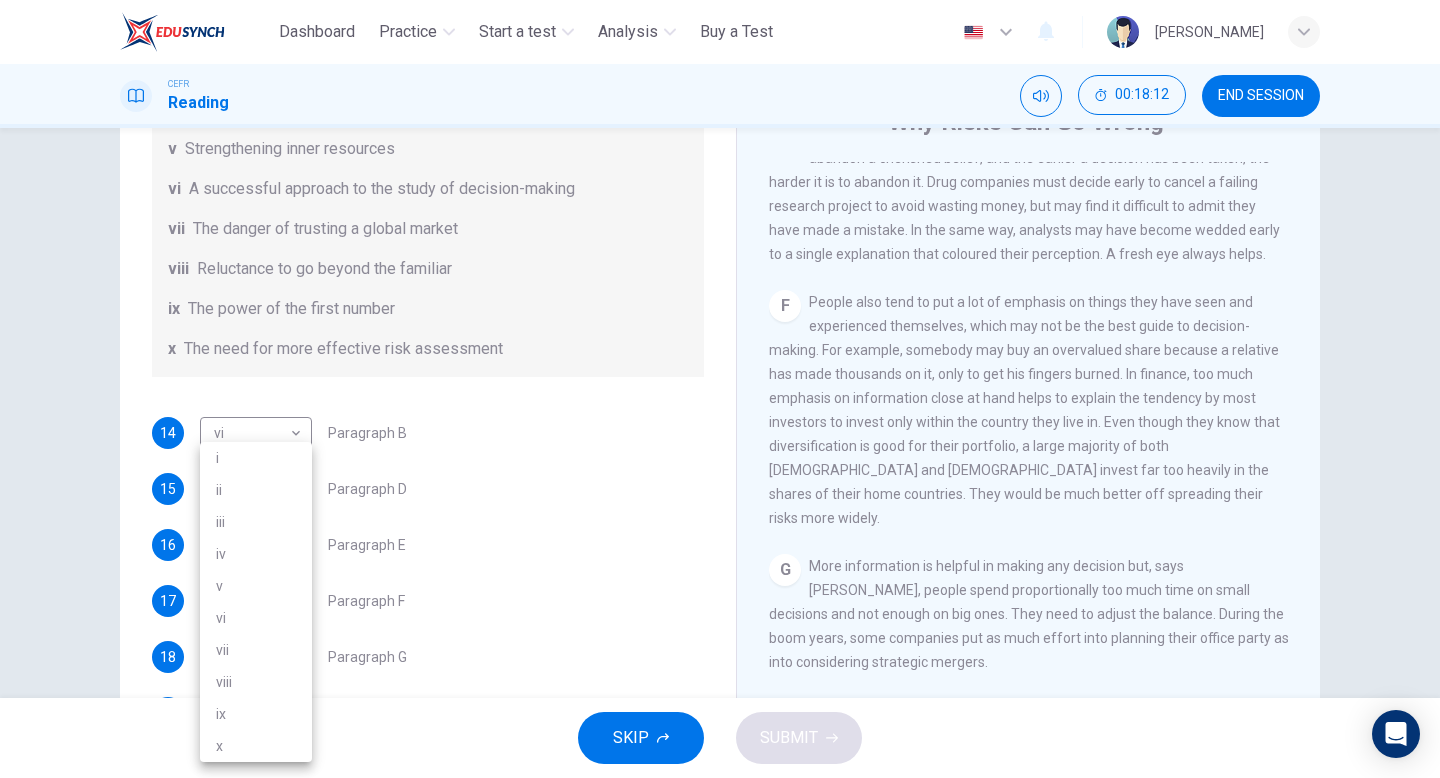 click on "vii" at bounding box center (256, 650) 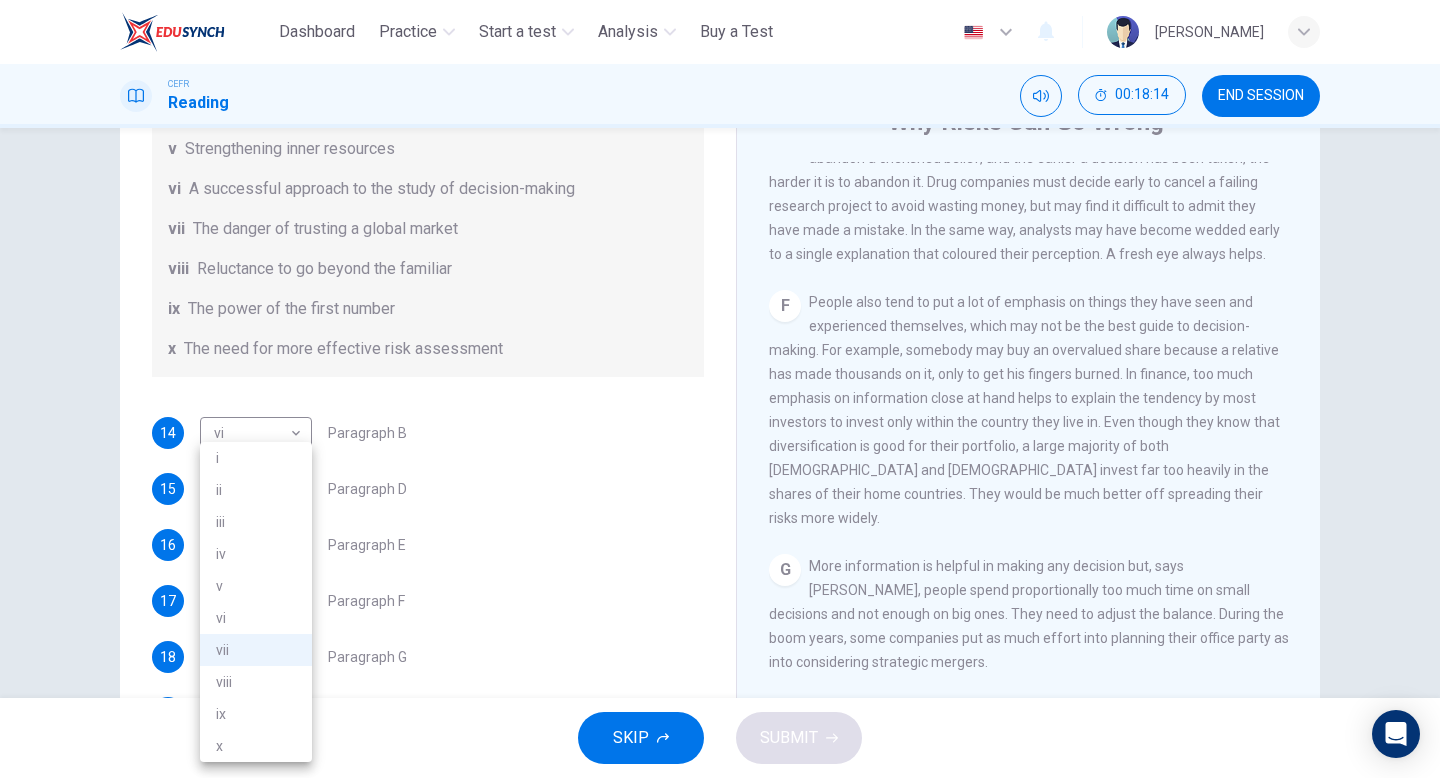click on "This site uses cookies, as explained in our  Privacy Policy . If you agree to the use of cookies, please click the Accept button and continue to browse our site.   Privacy Policy Accept Dashboard Practice Start a test Analysis Buy a Test English ** ​ ALFAZIRAWATI BINTI BANDAR CEFR Reading 00:18:14 END SESSION Questions 14 - 19 Reading Passage 1 has nine paragraphs  A-I
Choose the correct heading for Paragraphs  B  and  D-H  from the list of headings below.
Write the correct number  (i-xi)  in the boxes below. List of Headings i Not identifying the correct priorities ii A solution for the long term iii The difficulty of changing your mind iv Why looking back is unhelpful v Strengthening inner resources vi A successful approach to the study of decision-making vii The danger of trusting a global market viii Reluctance to go beyond the familiar ix The power of the first number x The need for more effective risk assessment 14 vi ** ​ Paragraph B 15 vii *** ​ Paragraph D 16 ix ** ​ Paragraph E 17 vii ***" at bounding box center (720, 389) 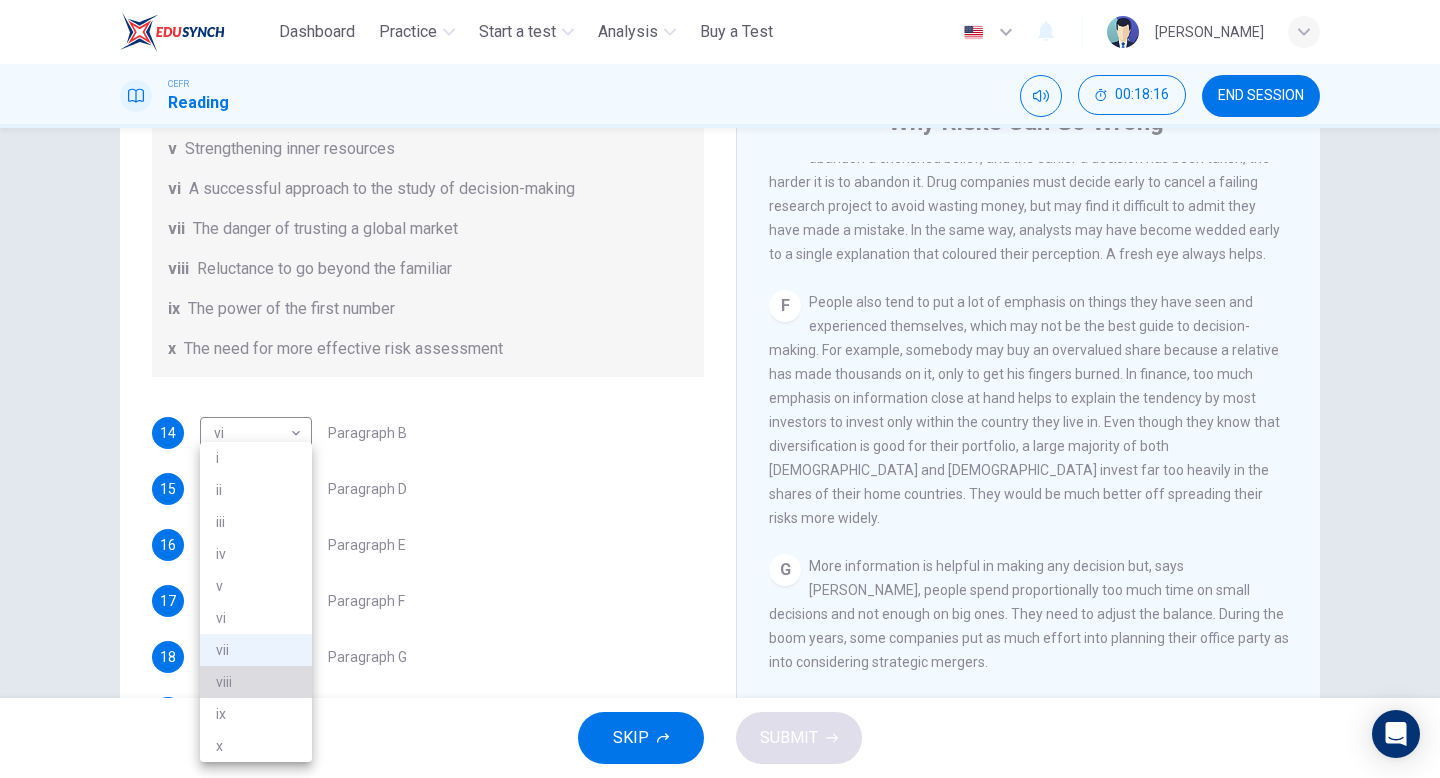 click on "viii" at bounding box center [256, 682] 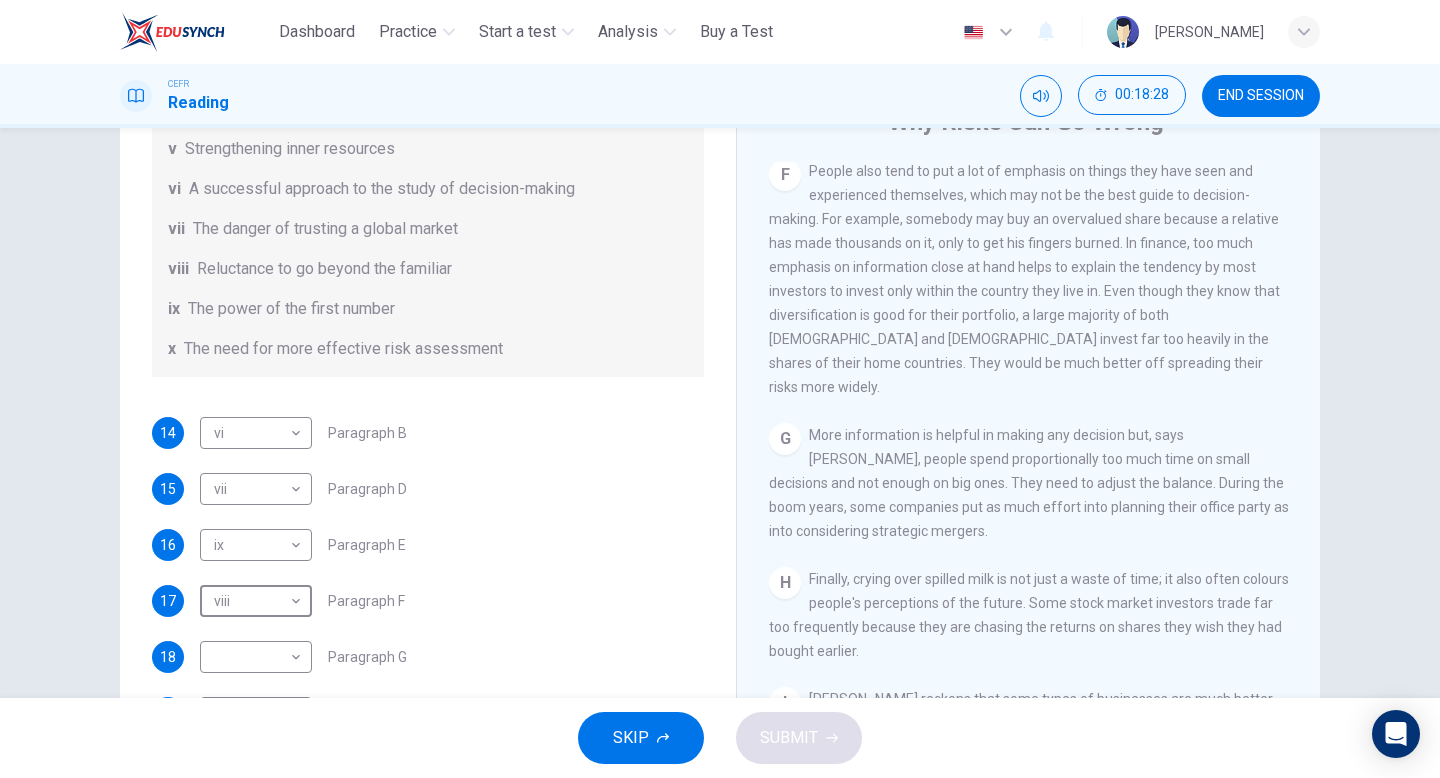 scroll, scrollTop: 1655, scrollLeft: 0, axis: vertical 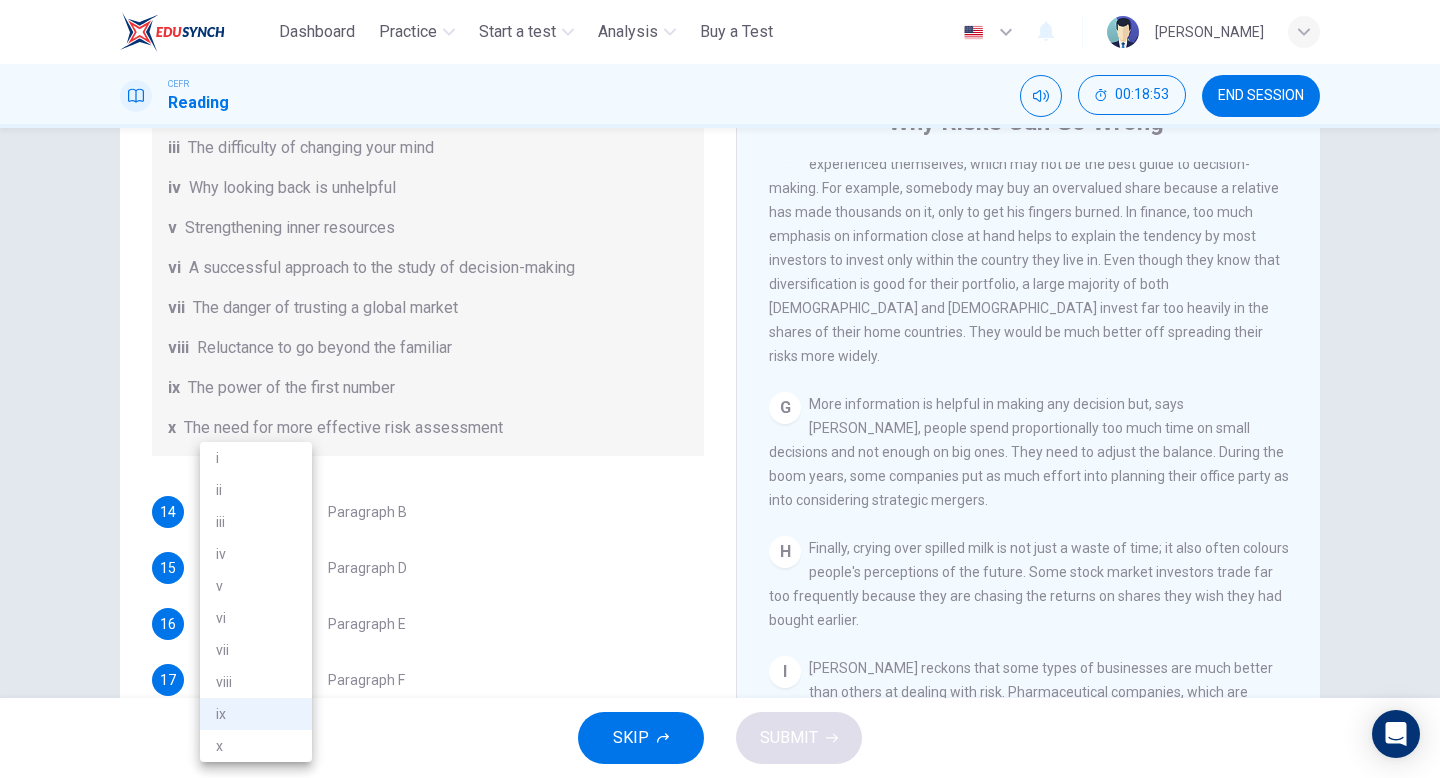 click on "This site uses cookies, as explained in our  Privacy Policy . If you agree to the use of cookies, please click the Accept button and continue to browse our site.   Privacy Policy Accept Dashboard Practice Start a test Analysis Buy a Test English ** ​ ALFAZIRAWATI BINTI BANDAR CEFR Reading 00:18:53 END SESSION Questions 14 - 19 Reading Passage 1 has nine paragraphs  A-I
Choose the correct heading for Paragraphs  B  and  D-H  from the list of headings below.
Write the correct number  (i-xi)  in the boxes below. List of Headings i Not identifying the correct priorities ii A solution for the long term iii The difficulty of changing your mind iv Why looking back is unhelpful v Strengthening inner resources vi A successful approach to the study of decision-making vii The danger of trusting a global market viii Reluctance to go beyond the familiar ix The power of the first number x The need for more effective risk assessment 14 vi ** ​ Paragraph B 15 vii *** ​ Paragraph D 16 ix ** ​ Paragraph E 17 viii 18" at bounding box center (720, 389) 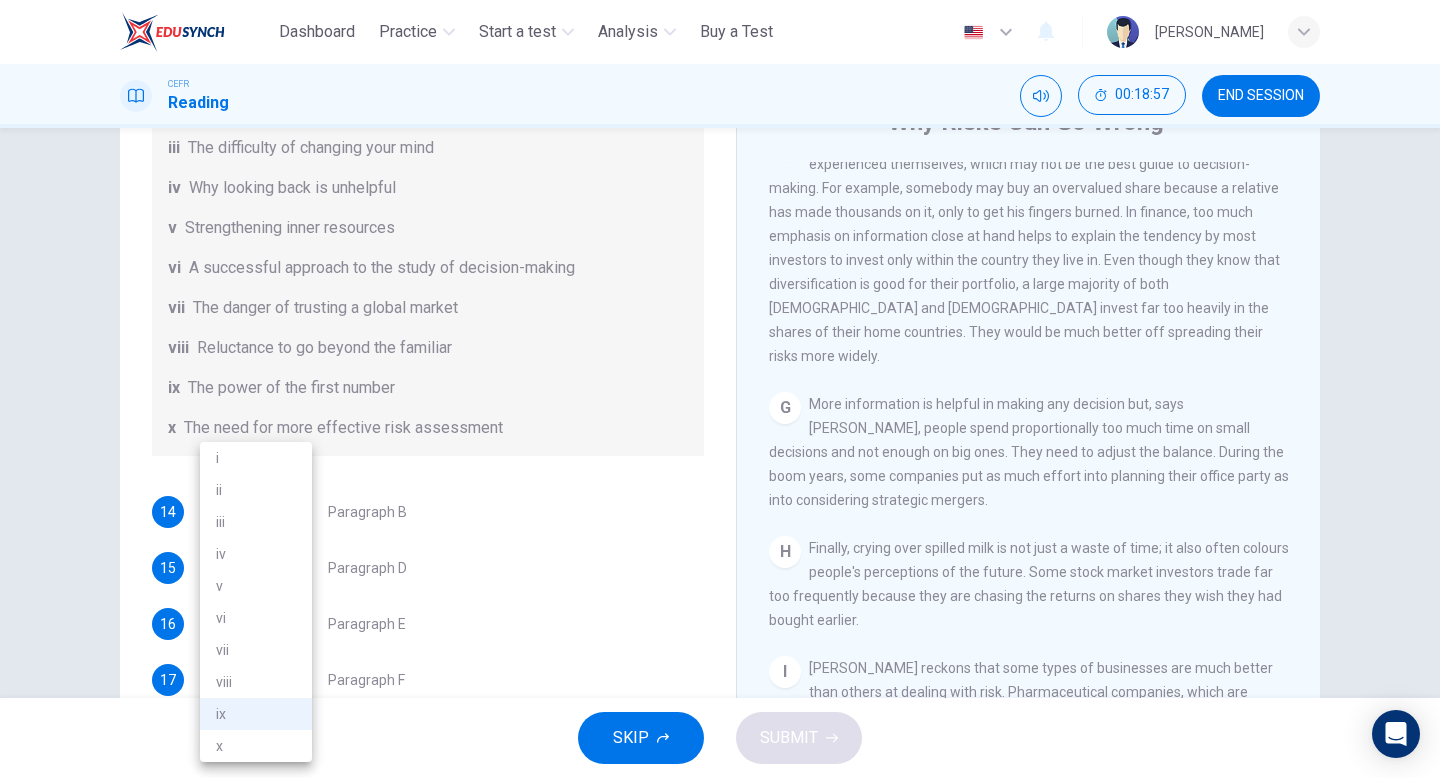 click on "iii" at bounding box center [256, 522] 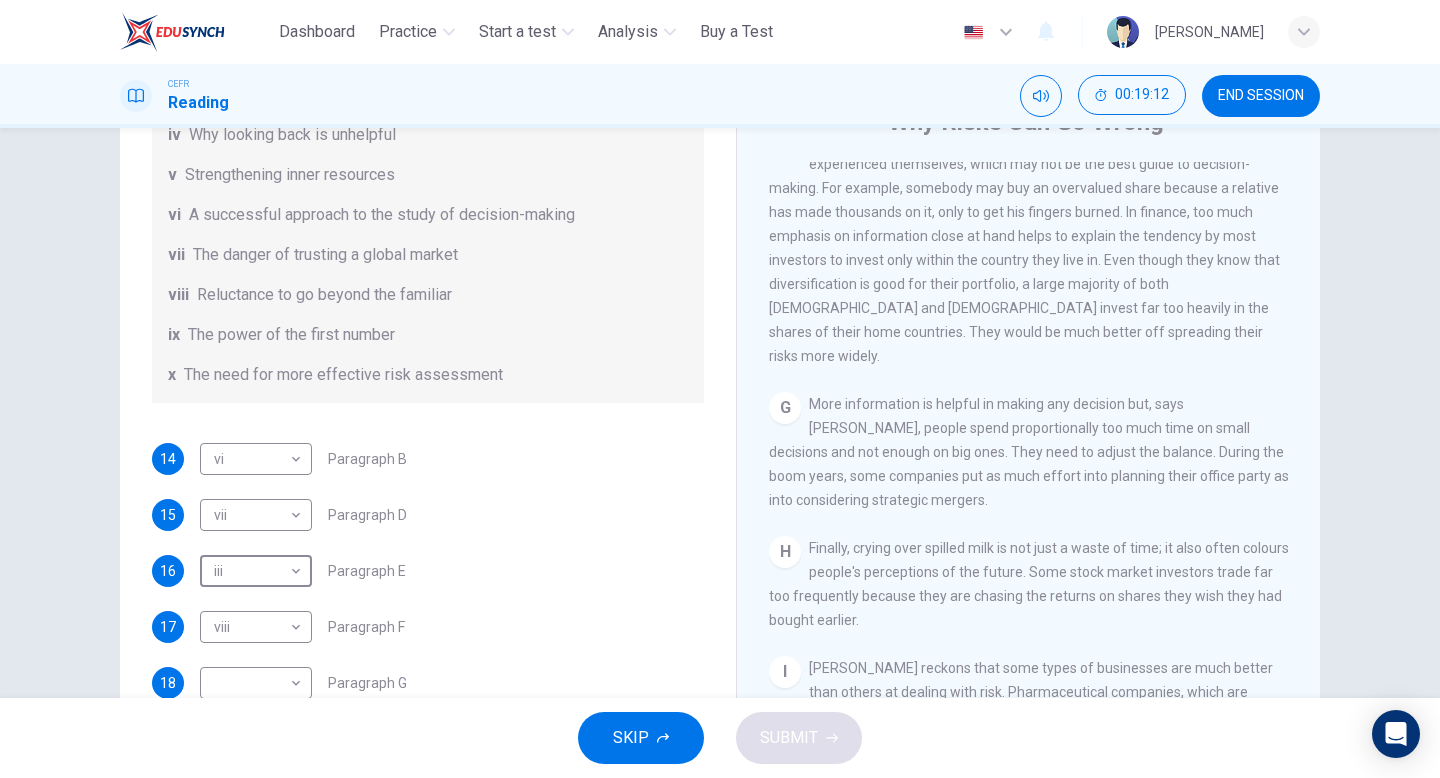 scroll, scrollTop: 385, scrollLeft: 0, axis: vertical 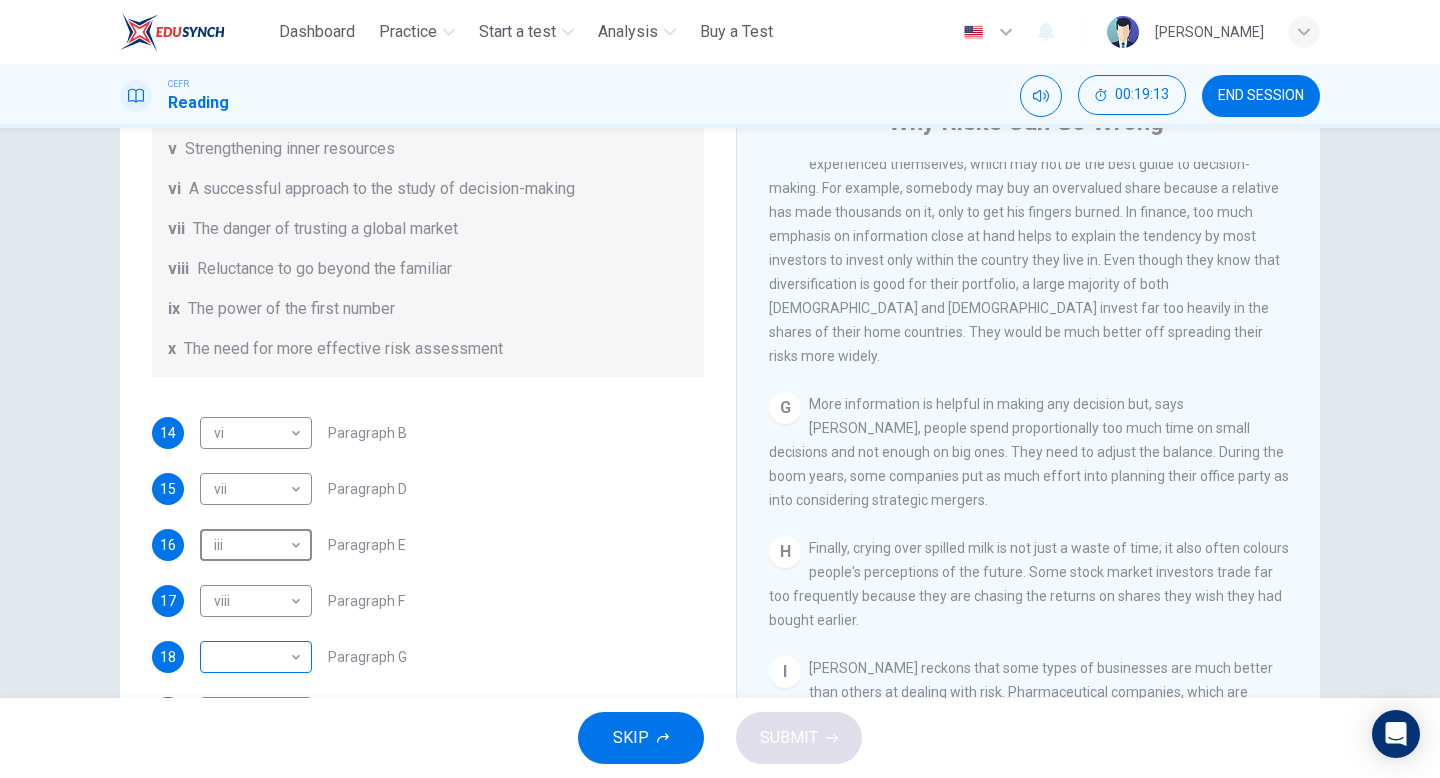 click on "This site uses cookies, as explained in our  Privacy Policy . If you agree to the use of cookies, please click the Accept button and continue to browse our site.   Privacy Policy Accept Dashboard Practice Start a test Analysis Buy a Test English ** ​ ALFAZIRAWATI BINTI BANDAR CEFR Reading 00:19:13 END SESSION Questions 14 - 19 Reading Passage 1 has nine paragraphs  A-I
Choose the correct heading for Paragraphs  B  and  D-H  from the list of headings below.
Write the correct number  (i-xi)  in the boxes below. List of Headings i Not identifying the correct priorities ii A solution for the long term iii The difficulty of changing your mind iv Why looking back is unhelpful v Strengthening inner resources vi A successful approach to the study of decision-making vii The danger of trusting a global market viii Reluctance to go beyond the familiar ix The power of the first number x The need for more effective risk assessment 14 vi ** ​ Paragraph B 15 vii *** ​ Paragraph D 16 iii *** ​ Paragraph E 17 viii" at bounding box center [720, 389] 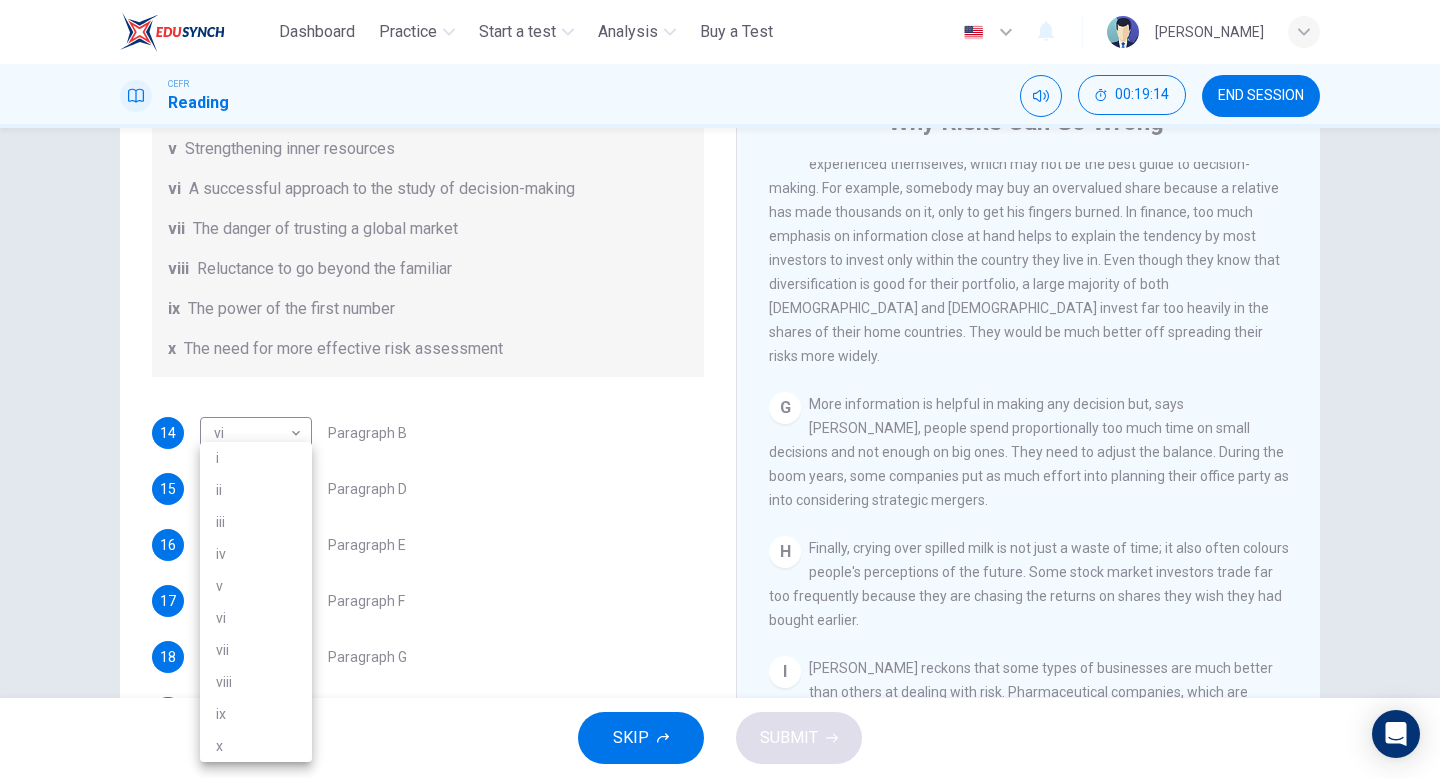 click on "i" at bounding box center [256, 458] 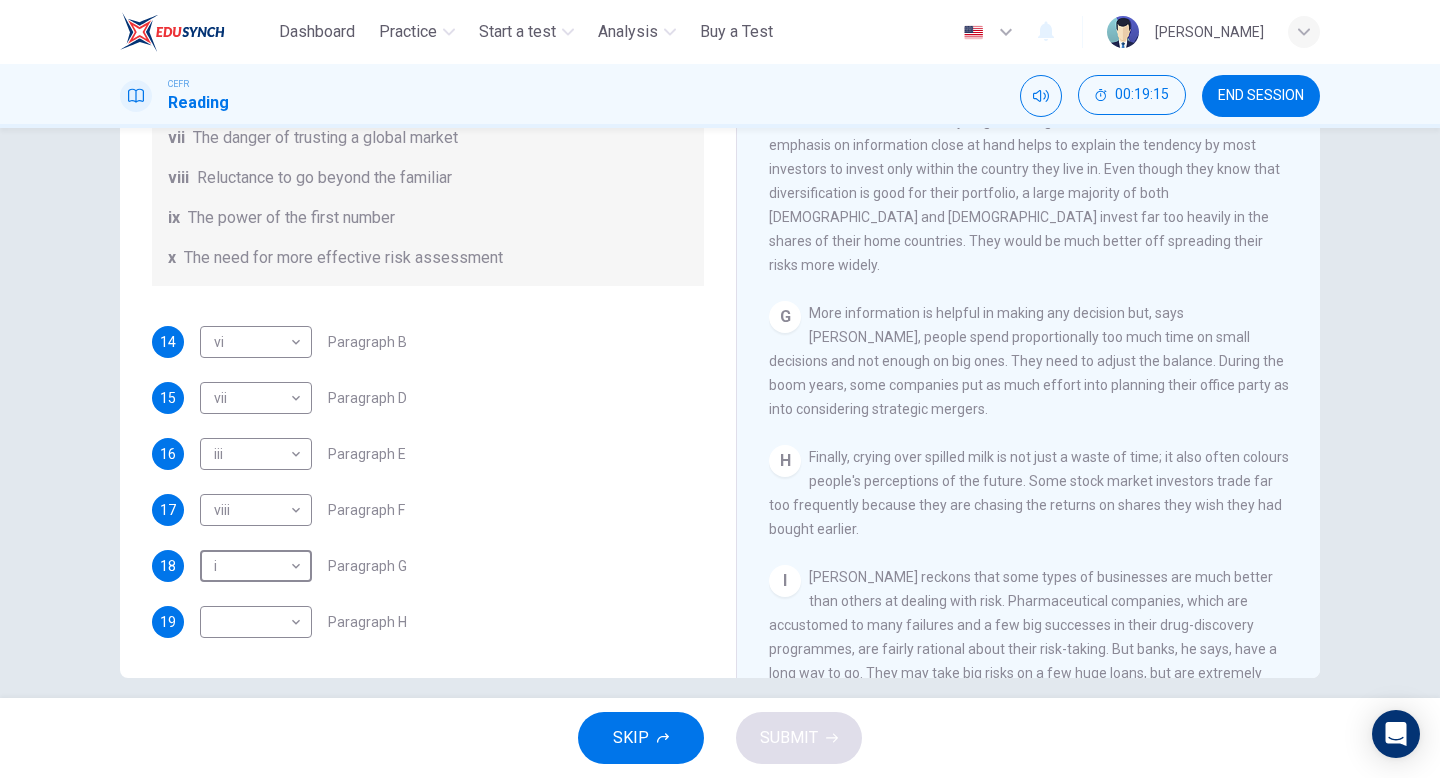 scroll, scrollTop: 205, scrollLeft: 0, axis: vertical 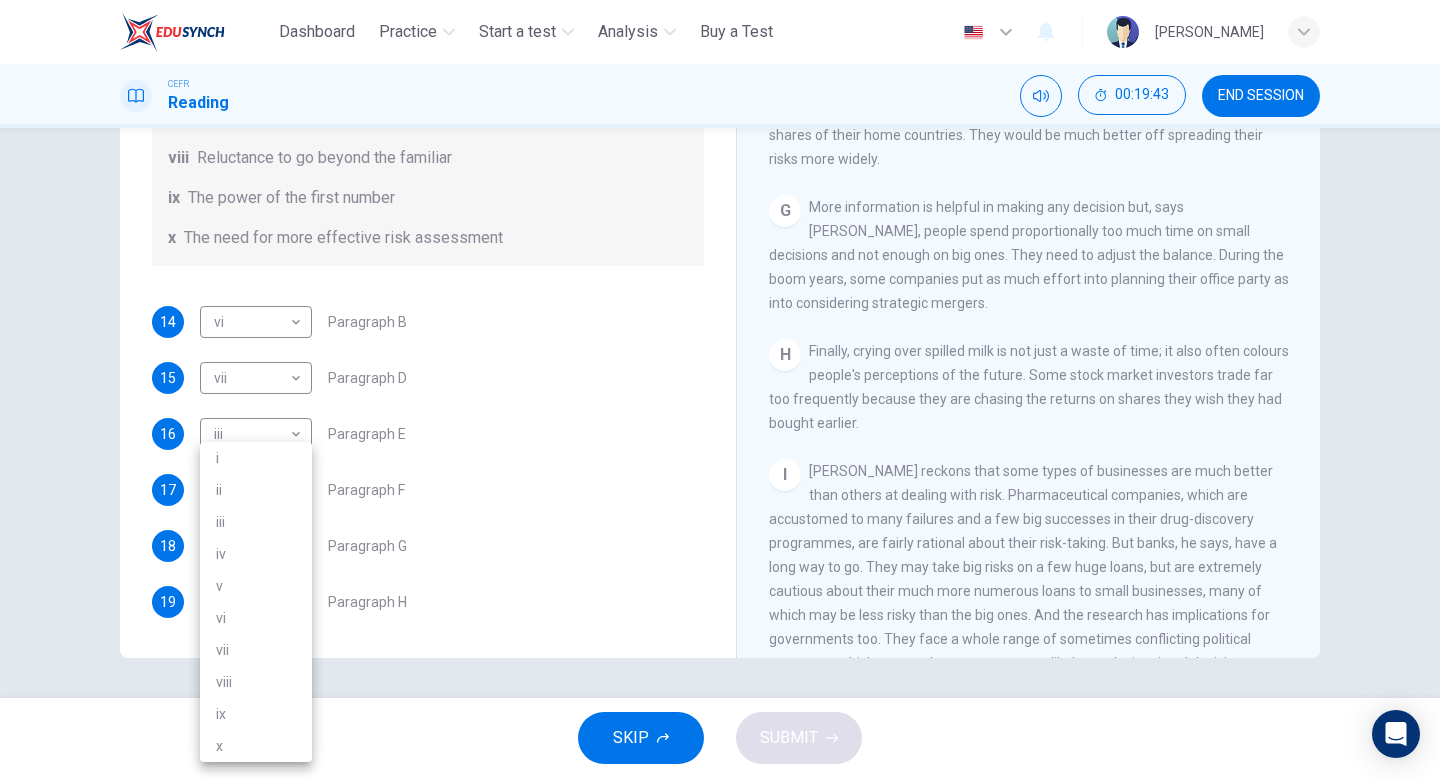 click on "This site uses cookies, as explained in our  Privacy Policy . If you agree to the use of cookies, please click the Accept button and continue to browse our site.   Privacy Policy Accept Dashboard Practice Start a test Analysis Buy a Test English ** ​ ALFAZIRAWATI BINTI BANDAR CEFR Reading 00:19:43 END SESSION Questions 14 - 19 Reading Passage 1 has nine paragraphs  A-I
Choose the correct heading for Paragraphs  B  and  D-H  from the list of headings below.
Write the correct number  (i-xi)  in the boxes below. List of Headings i Not identifying the correct priorities ii A solution for the long term iii The difficulty of changing your mind iv Why looking back is unhelpful v Strengthening inner resources vi A successful approach to the study of decision-making vii The danger of trusting a global market viii Reluctance to go beyond the familiar ix The power of the first number x The need for more effective risk assessment 14 vi ** ​ Paragraph B 15 vii *** ​ Paragraph D 16 iii *** ​ Paragraph E 17 viii" at bounding box center [720, 389] 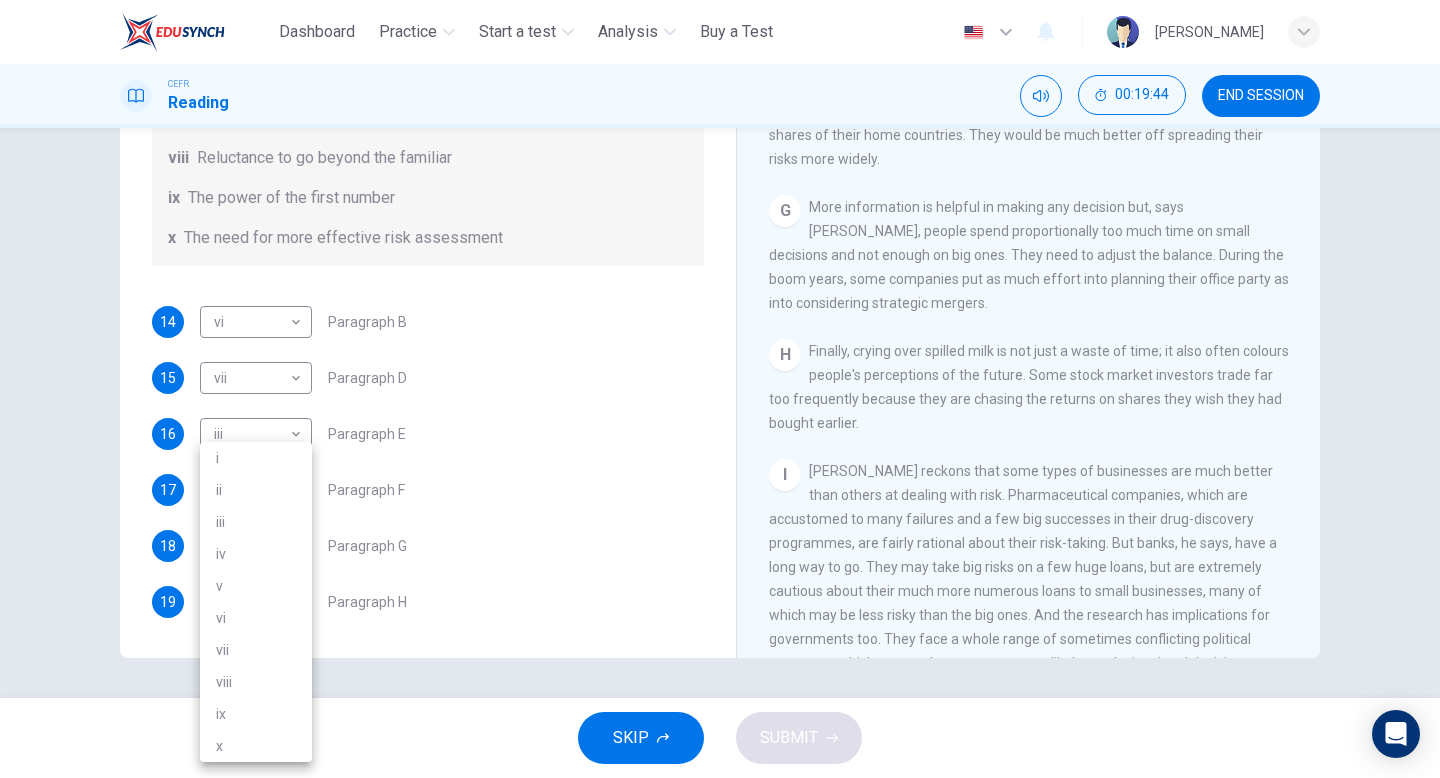 click on "x" at bounding box center (256, 746) 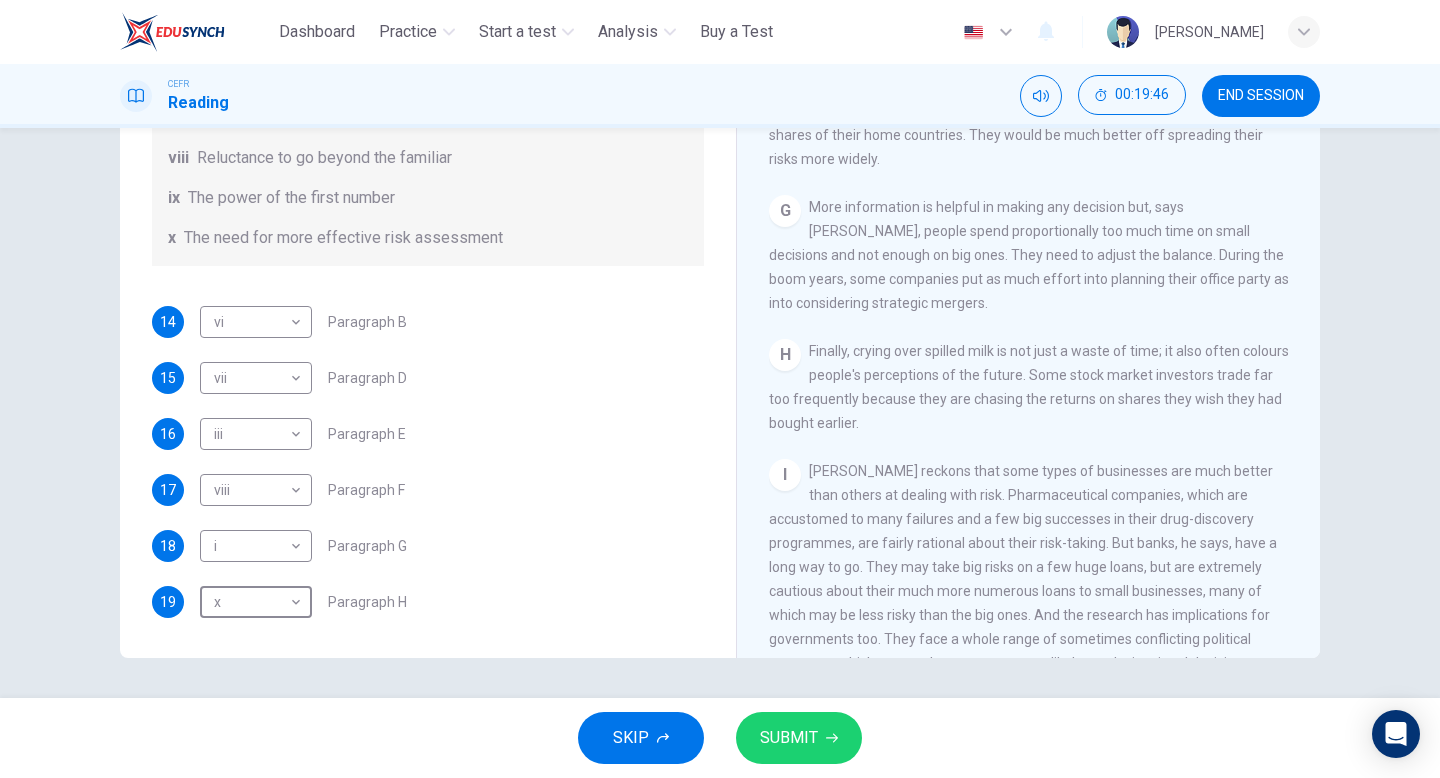 click on "SUBMIT" at bounding box center [789, 738] 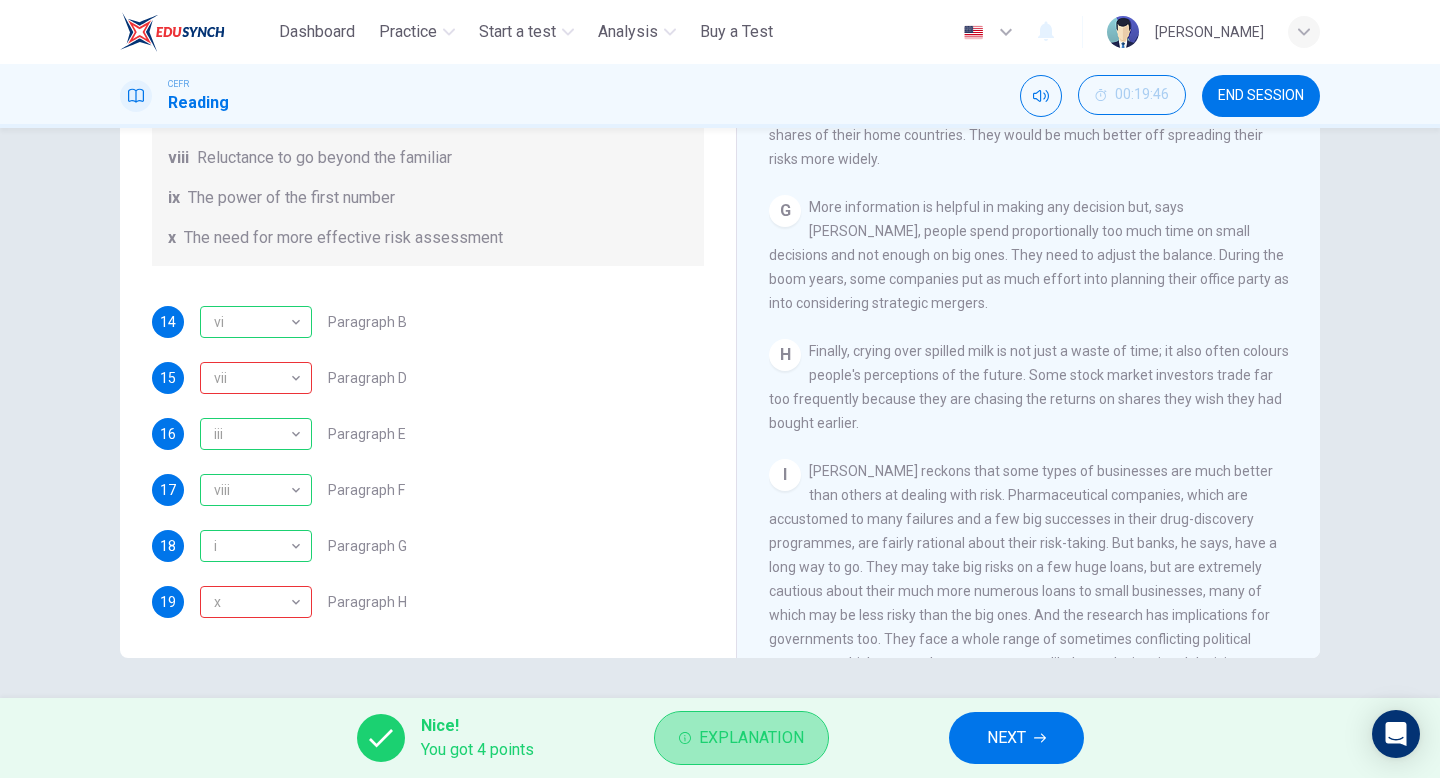 click on "Explanation" at bounding box center (751, 738) 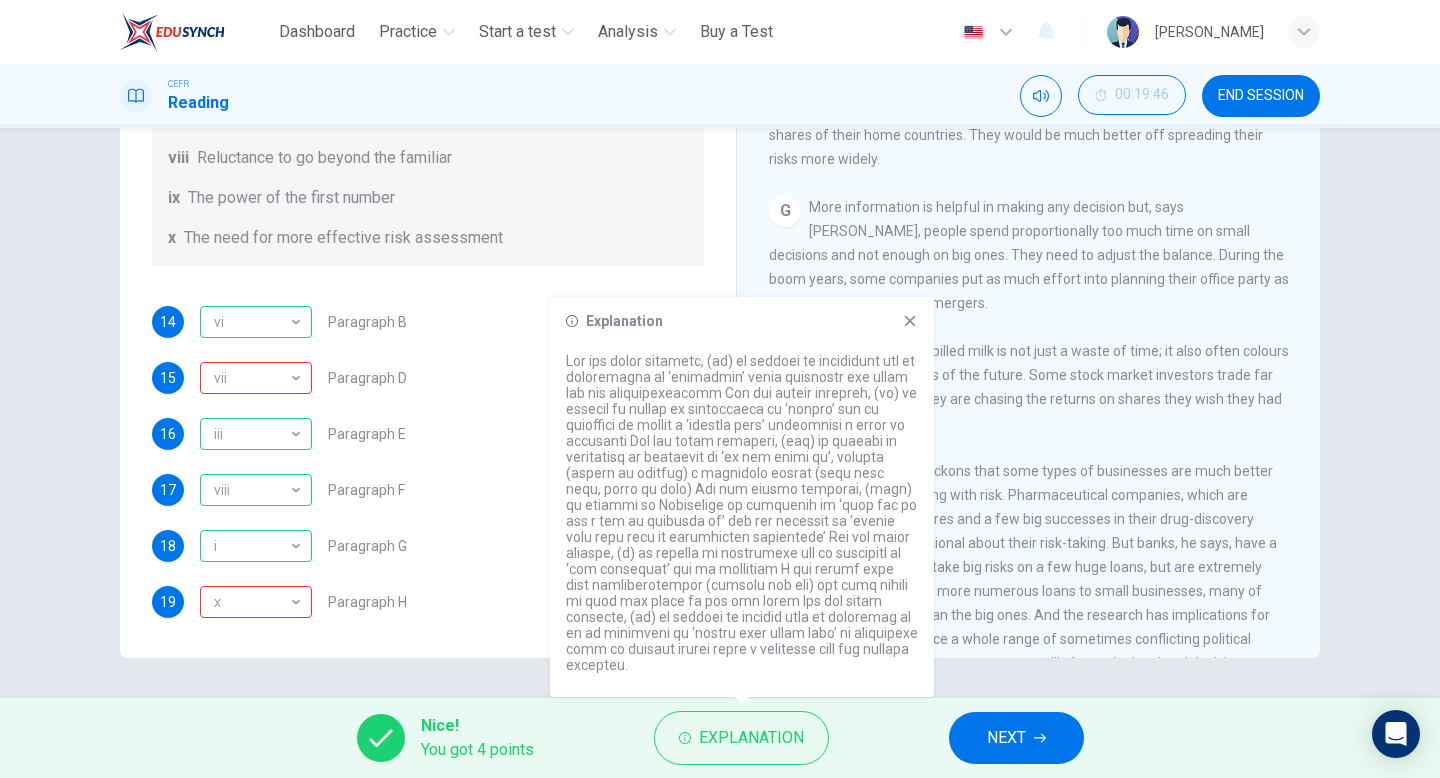 click on "NEXT" at bounding box center (1006, 738) 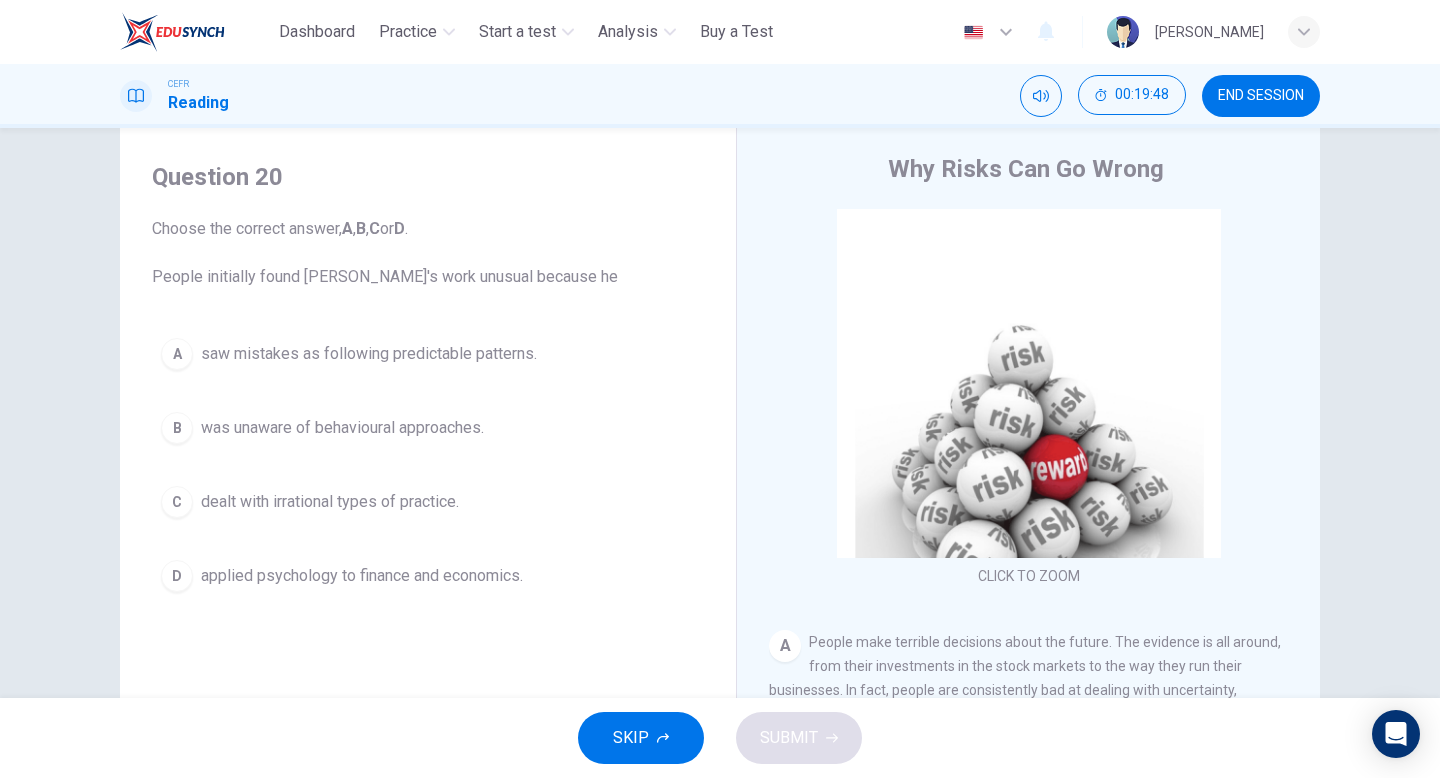 scroll, scrollTop: 0, scrollLeft: 0, axis: both 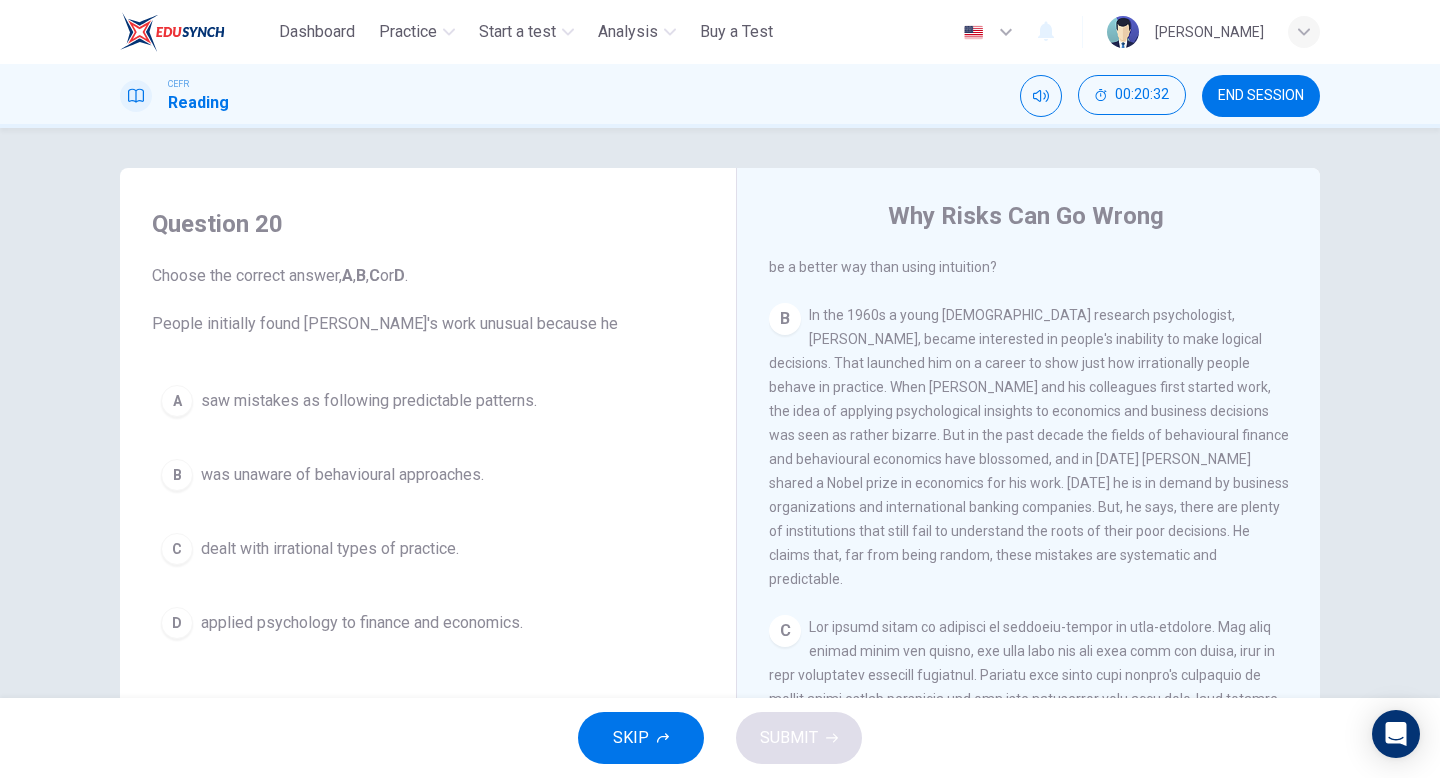 click on "applied psychology to finance and economics." at bounding box center [362, 623] 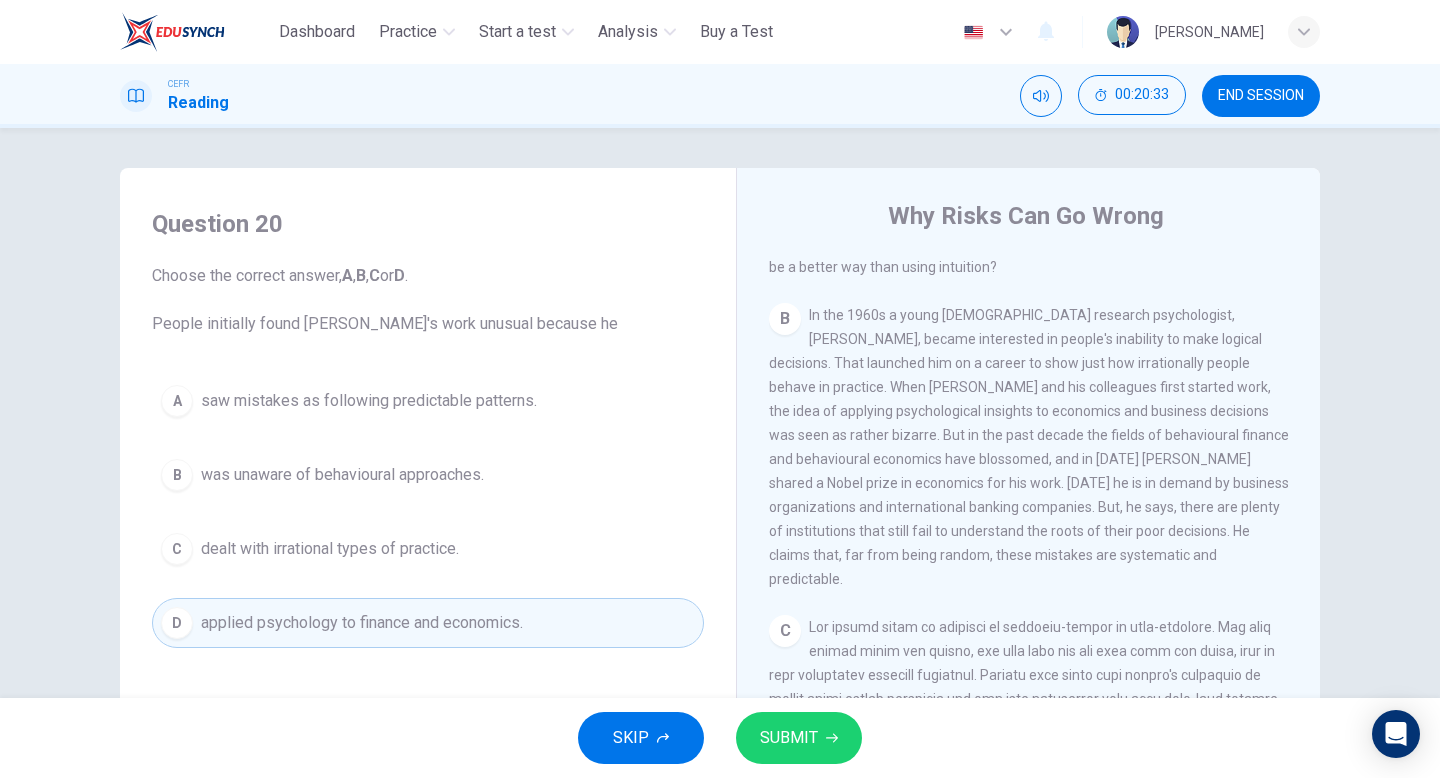 click on "SUBMIT" at bounding box center [789, 738] 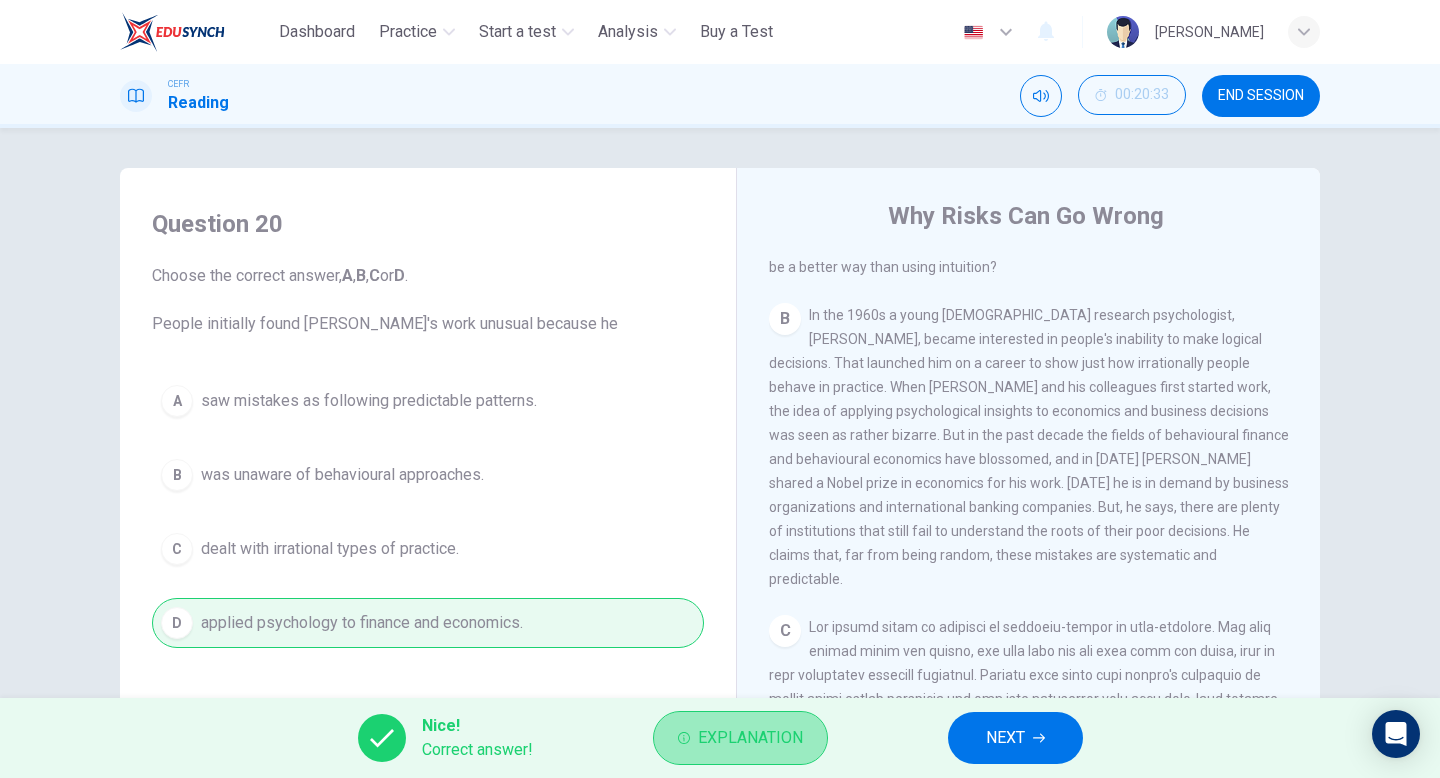 click on "Explanation" at bounding box center (740, 738) 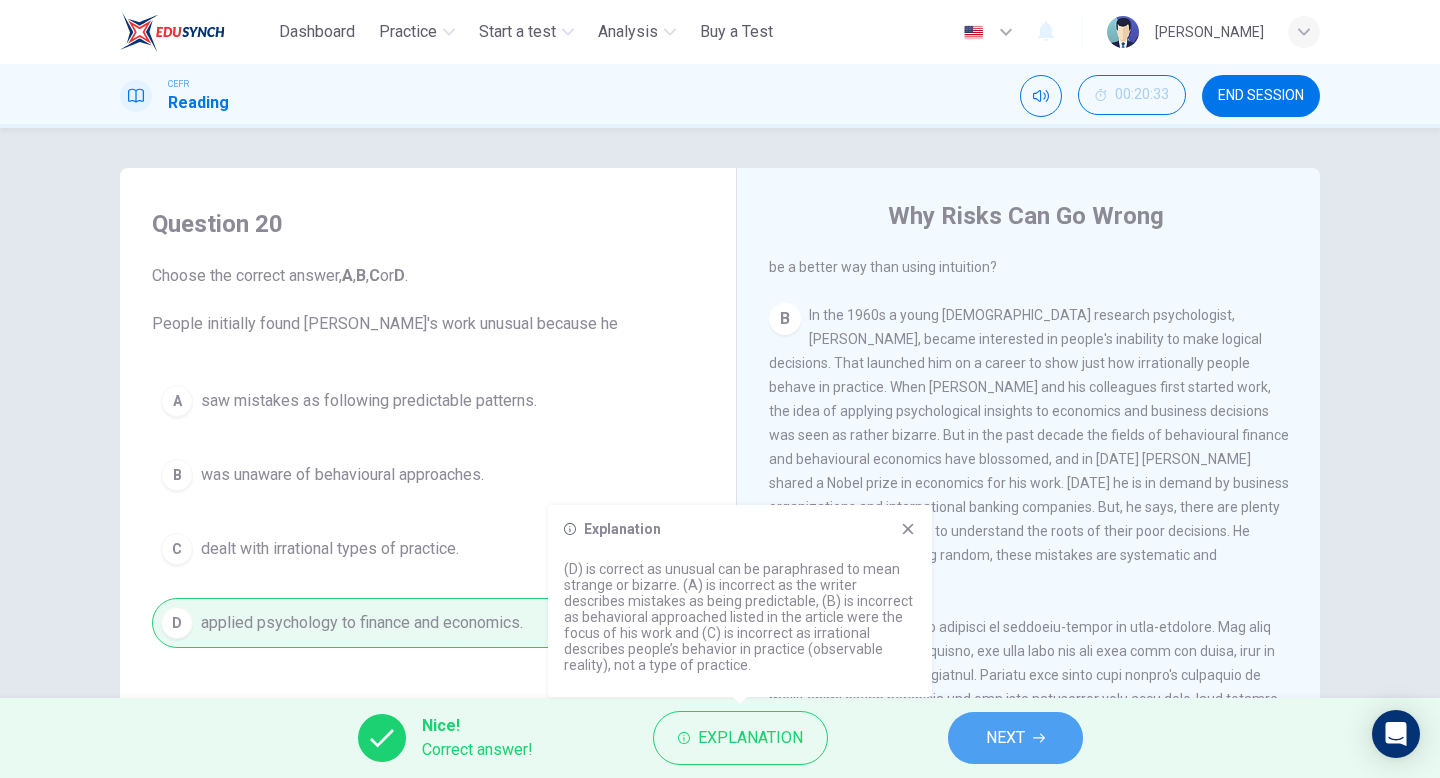 click on "NEXT" at bounding box center (1005, 738) 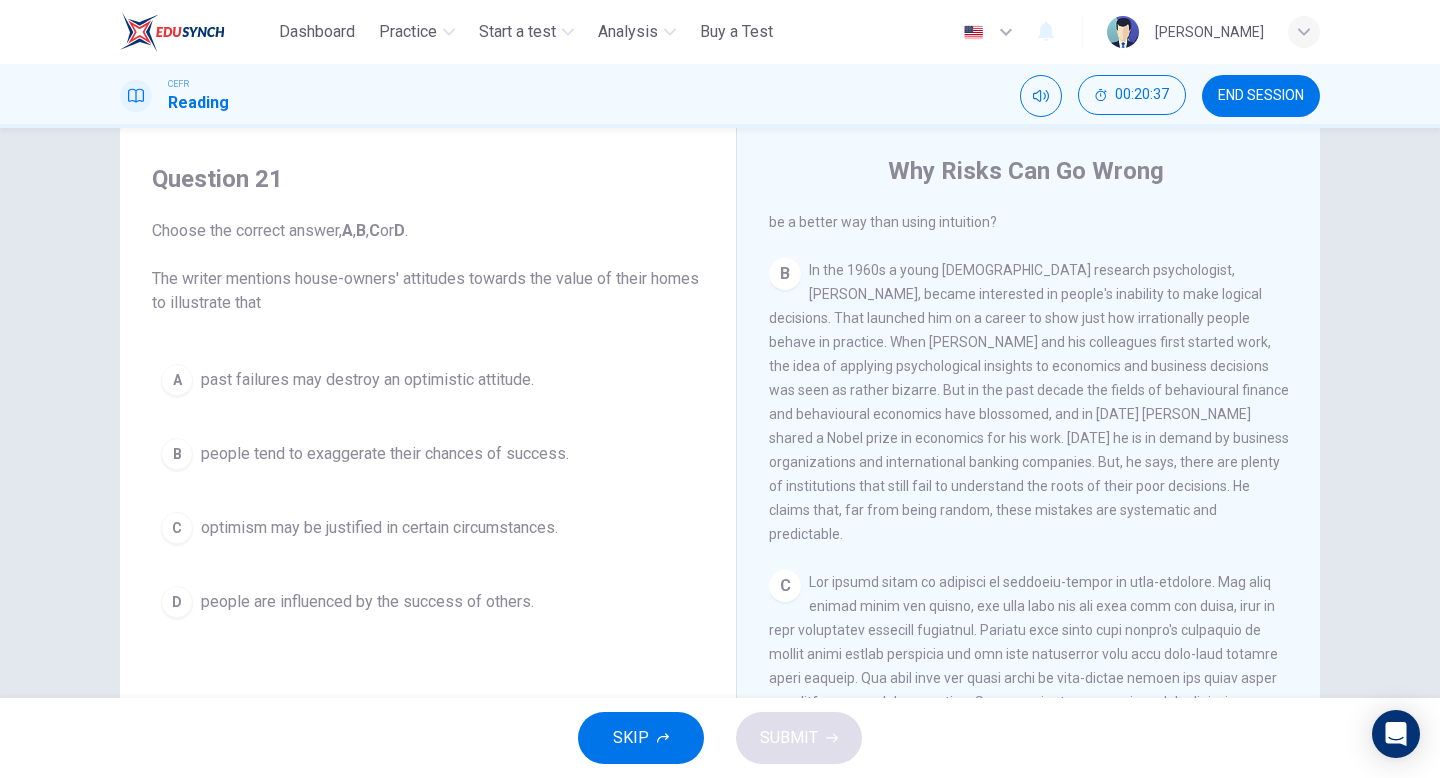 scroll, scrollTop: 46, scrollLeft: 0, axis: vertical 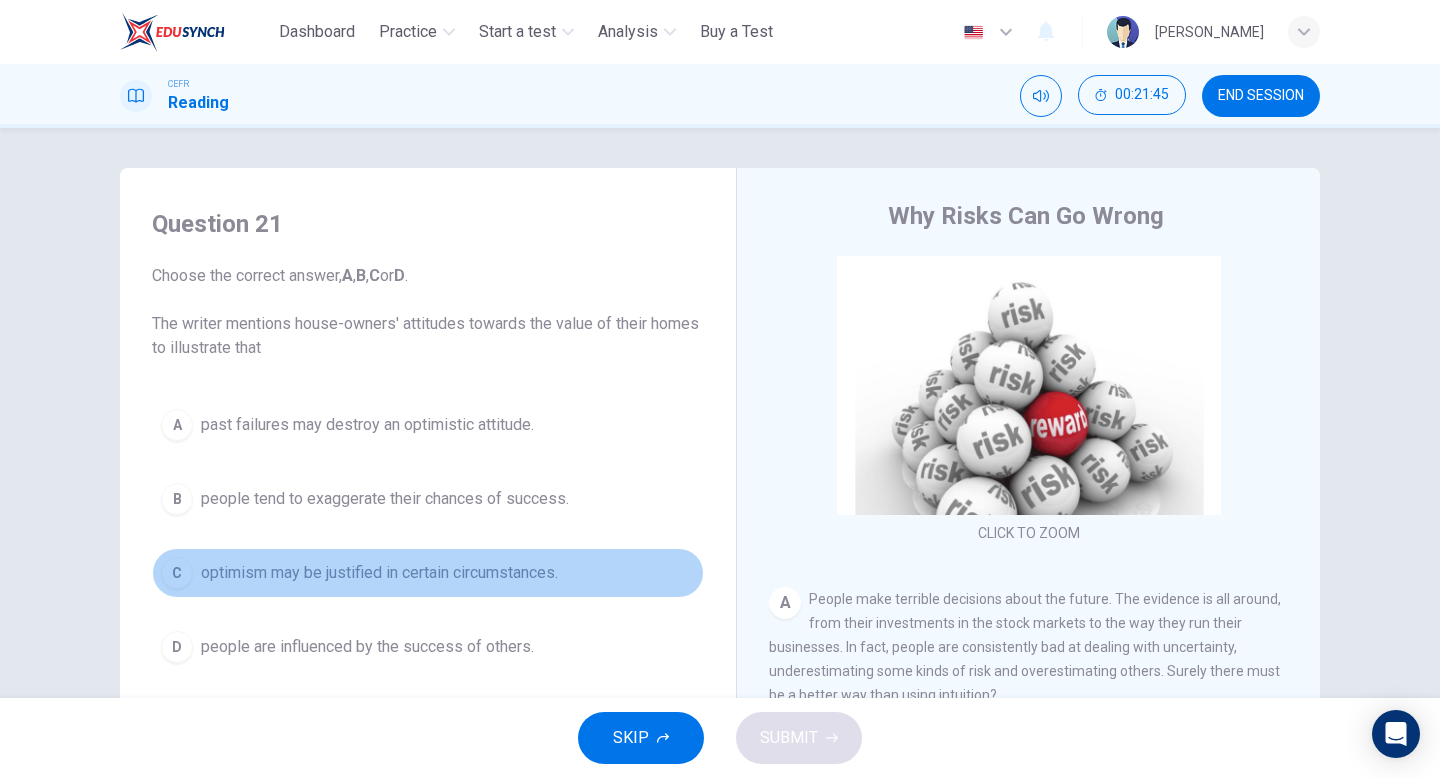 click on "optimism may be justified in certain circumstances." at bounding box center [379, 573] 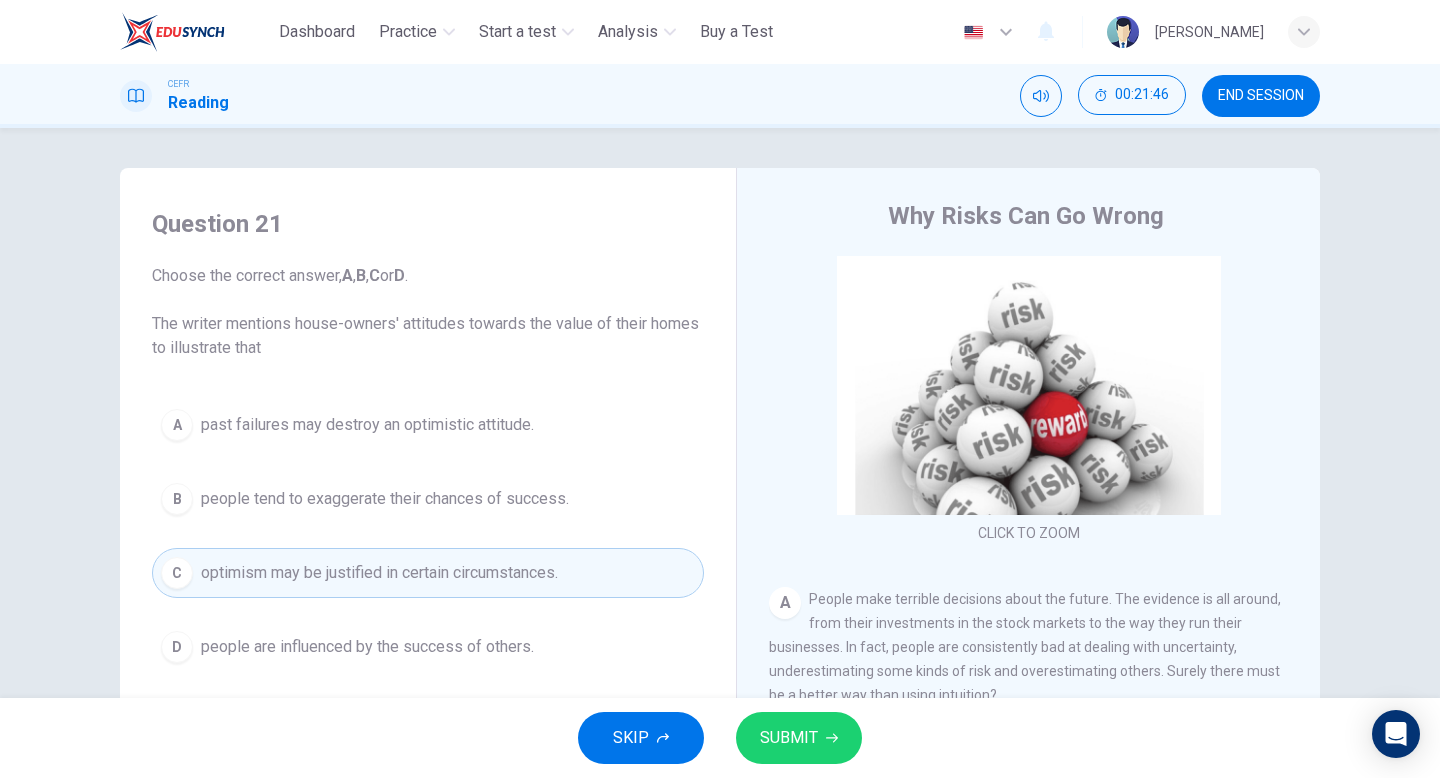 click on "SUBMIT" at bounding box center (789, 738) 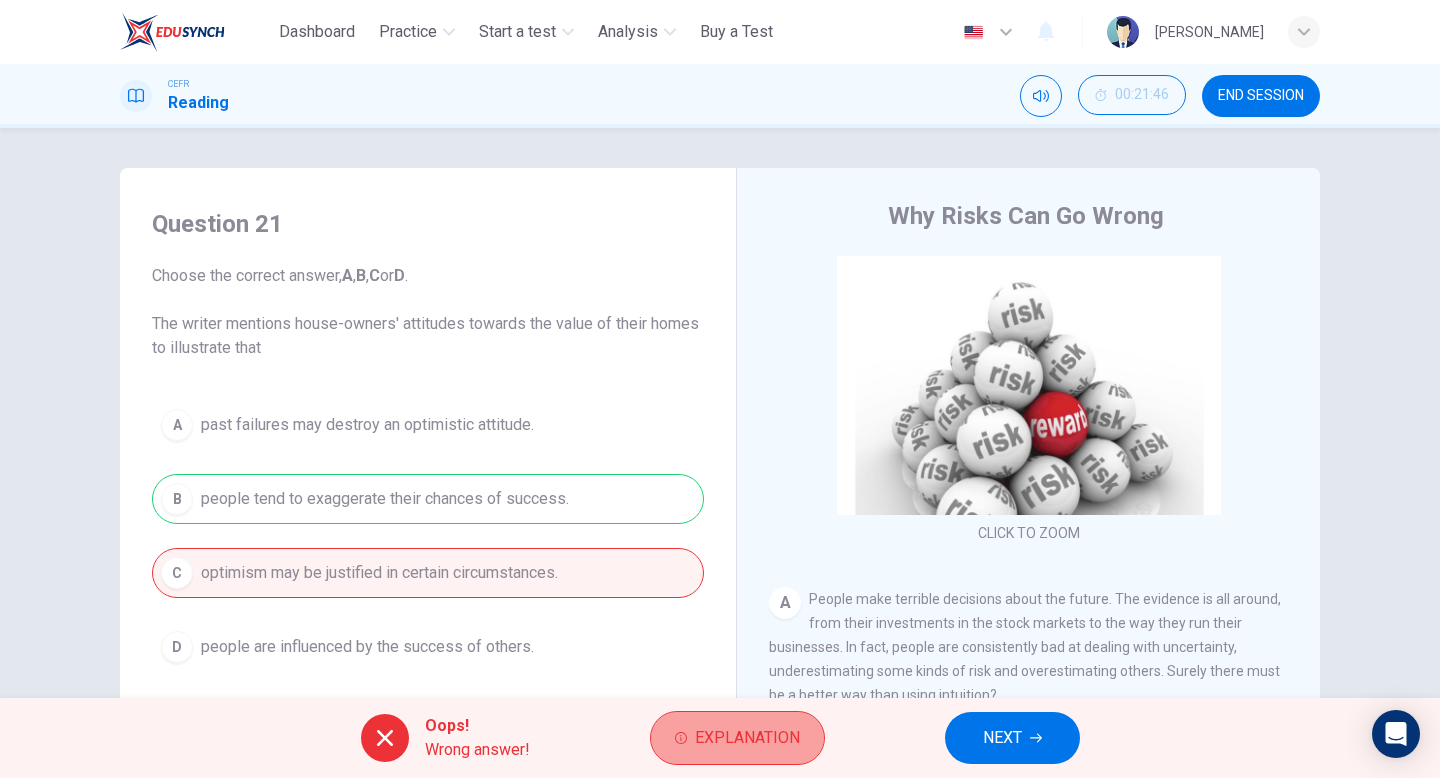 click on "Explanation" at bounding box center (737, 738) 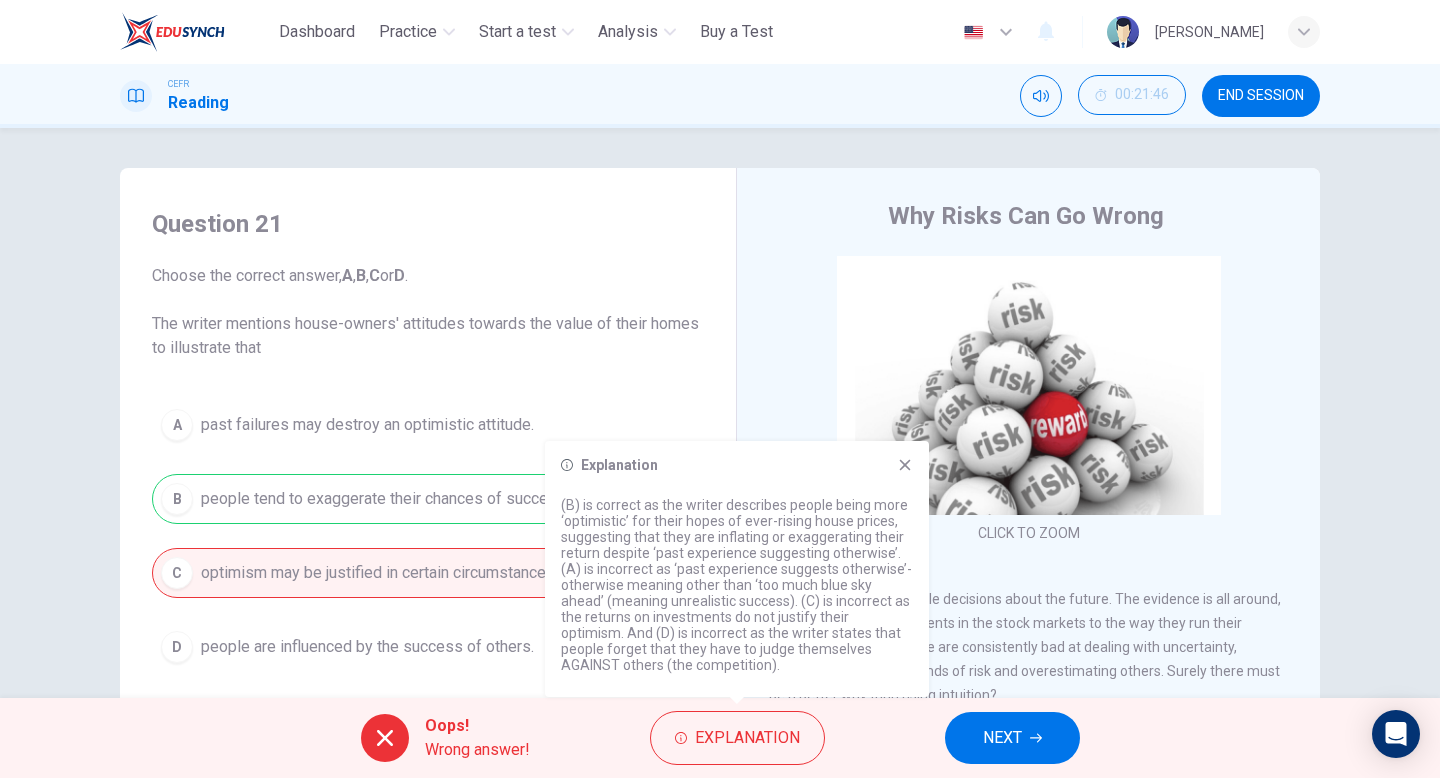 click 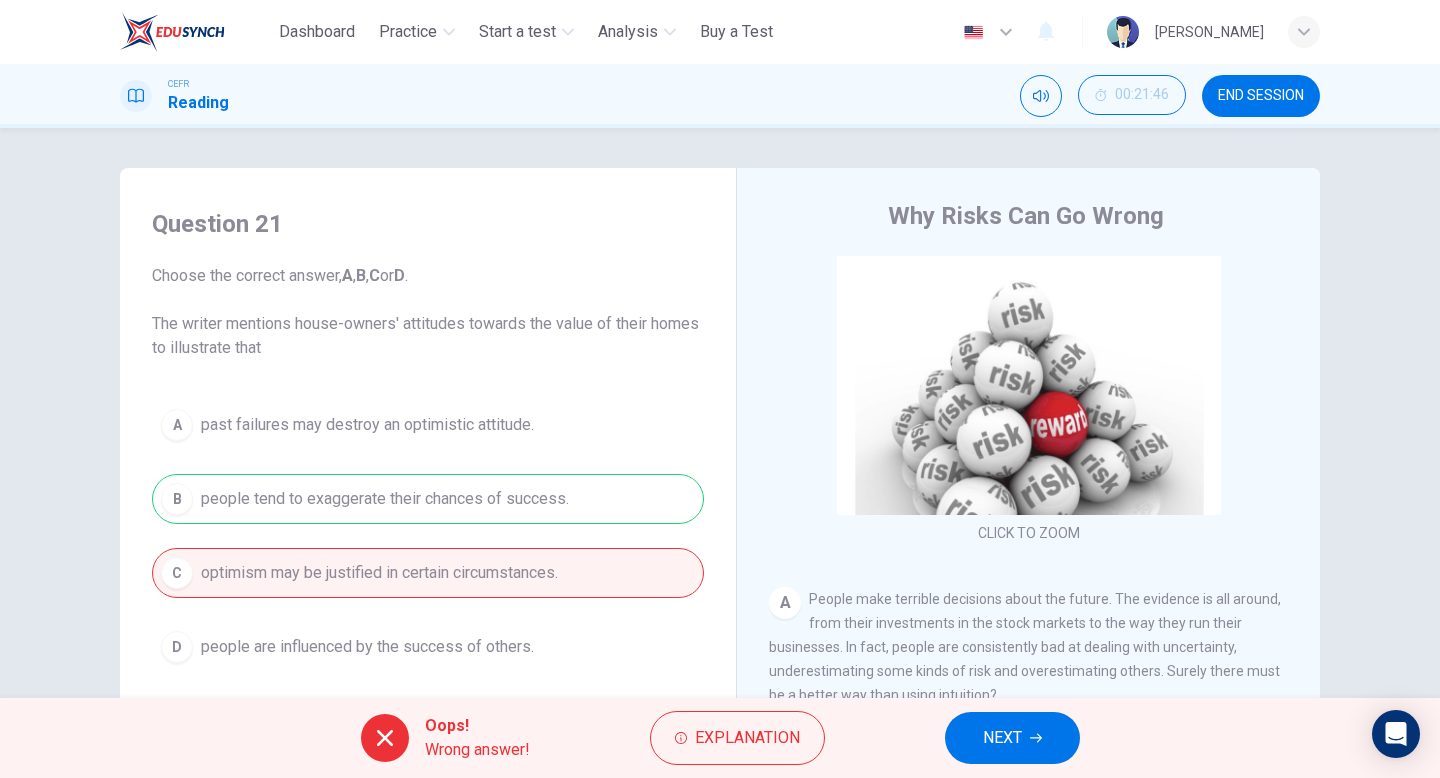 click on "NEXT" at bounding box center [1012, 738] 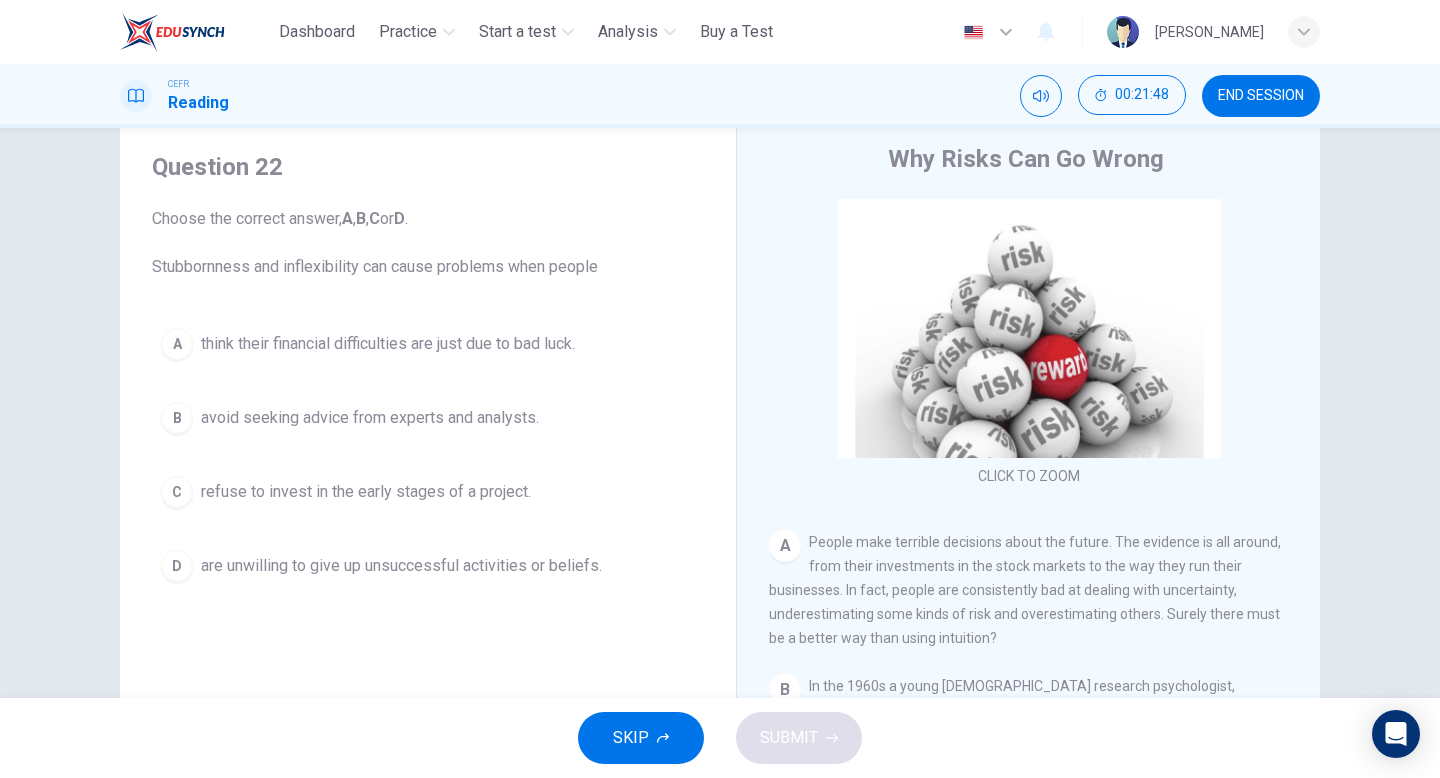 scroll, scrollTop: 59, scrollLeft: 0, axis: vertical 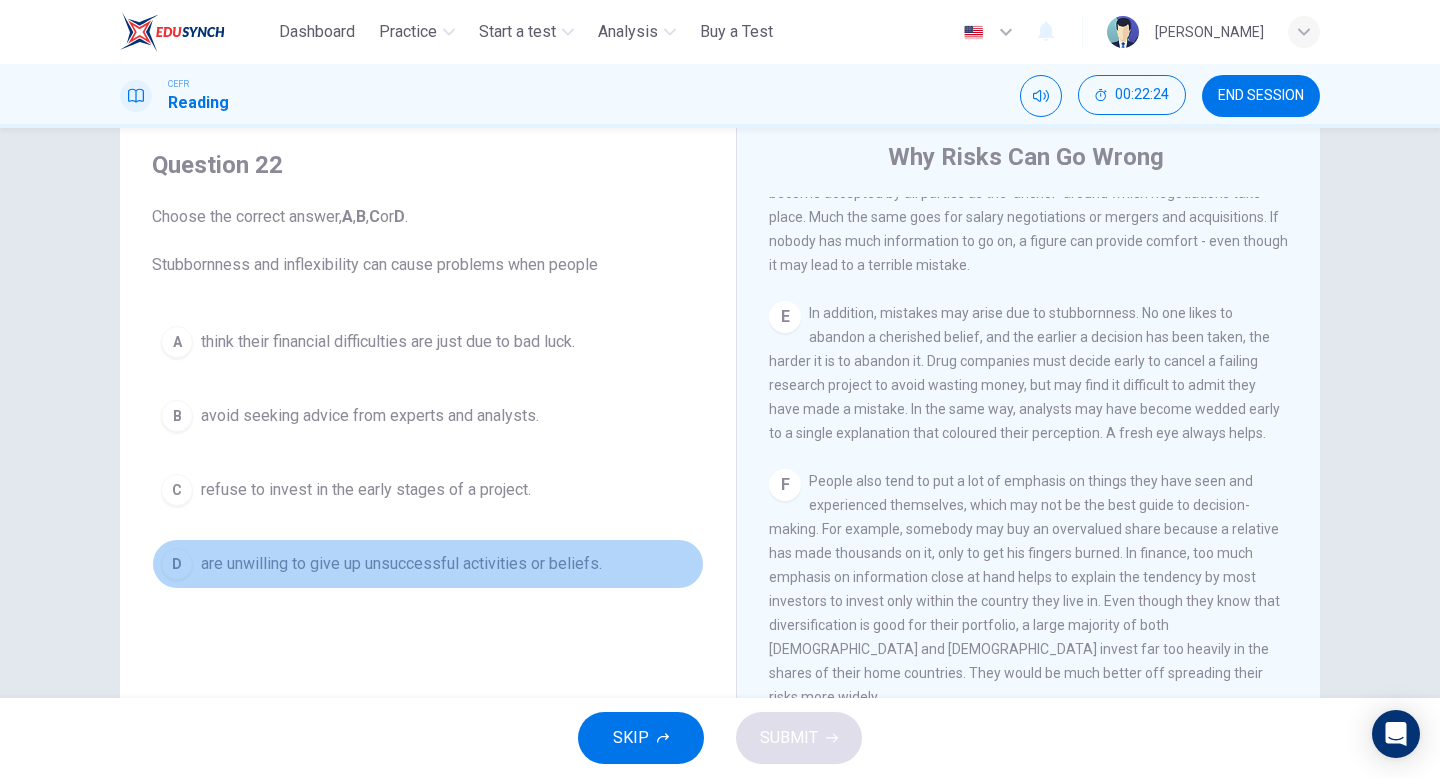 click on "D are unwilling to give up unsuccessful activities or beliefs." at bounding box center (428, 564) 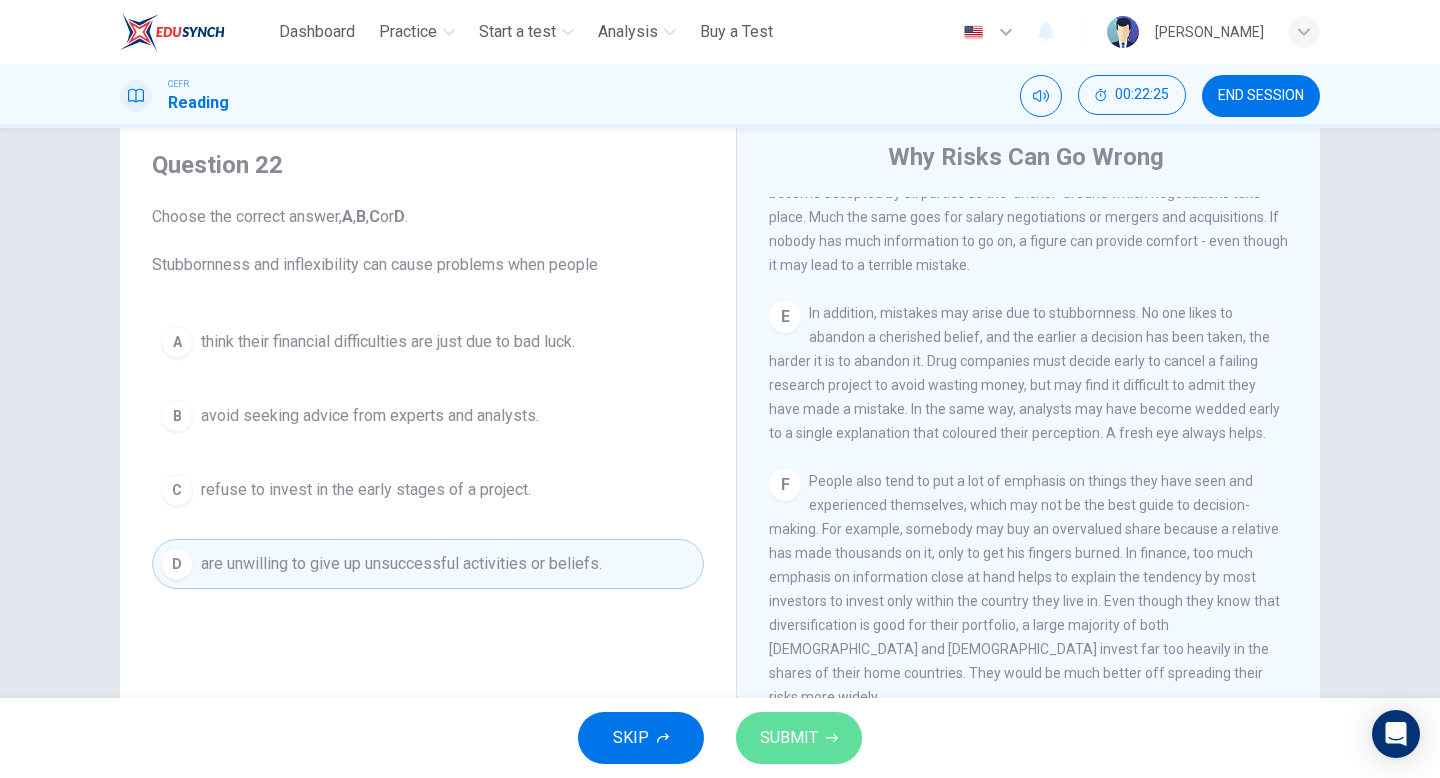 click on "SUBMIT" at bounding box center (789, 738) 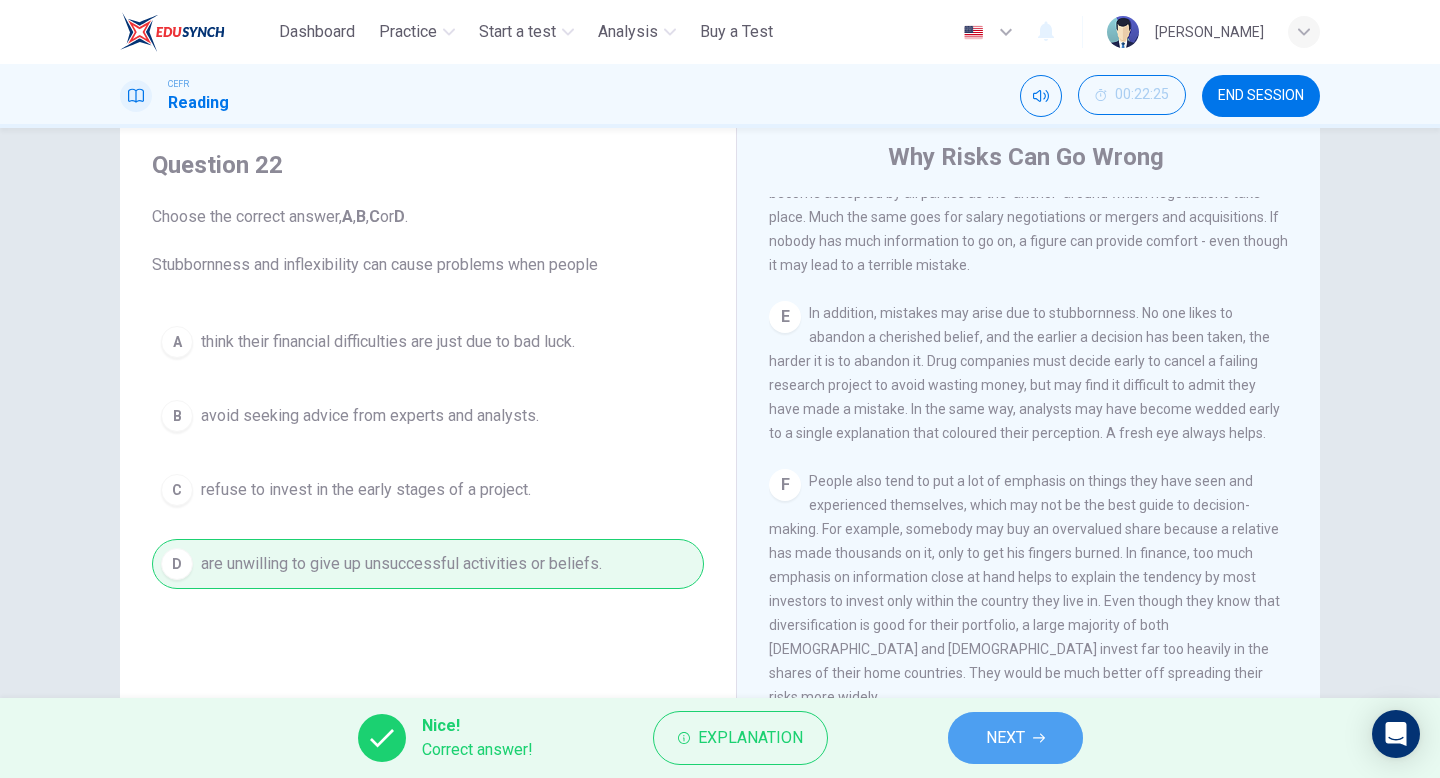 click on "NEXT" at bounding box center [1005, 738] 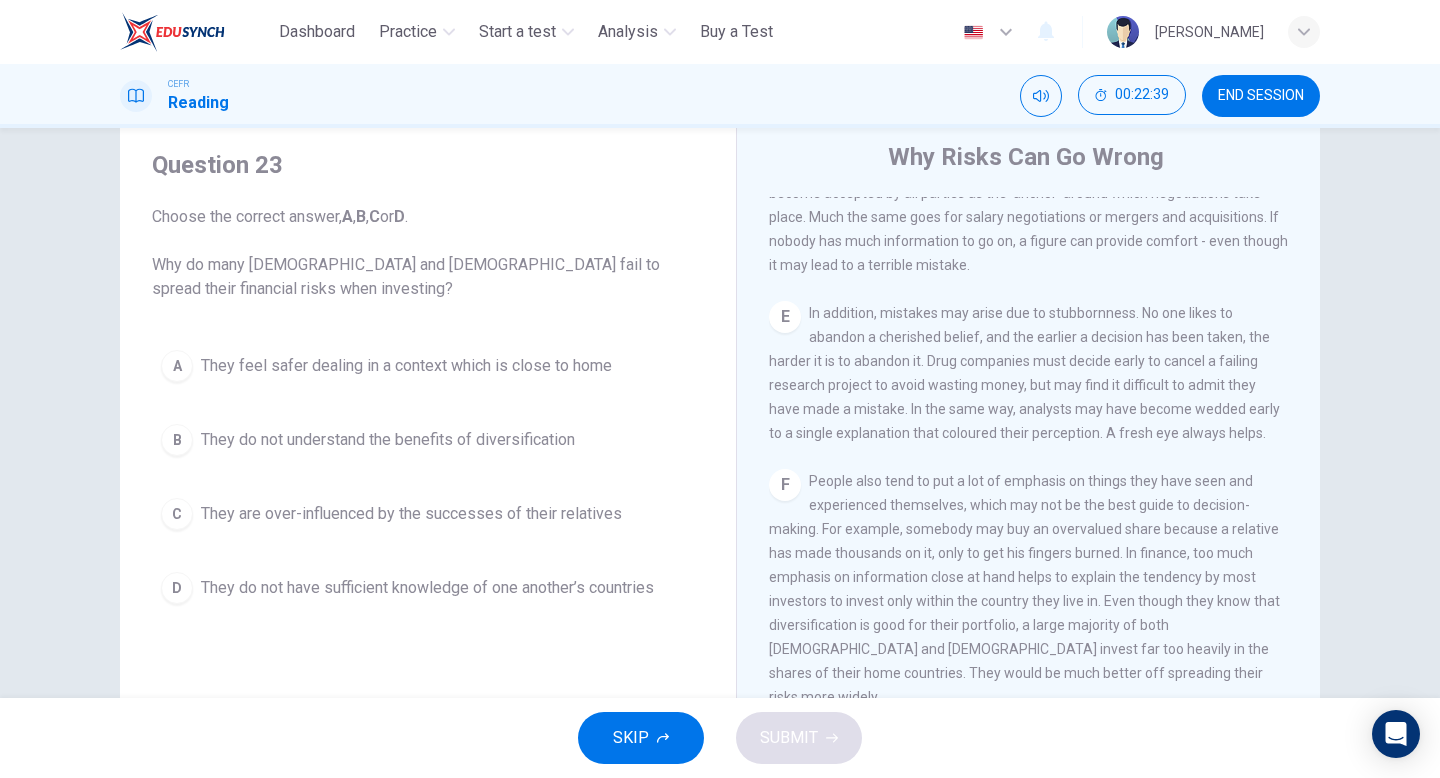 click on "C They are over-influenced by the successes of their relatives" at bounding box center (428, 514) 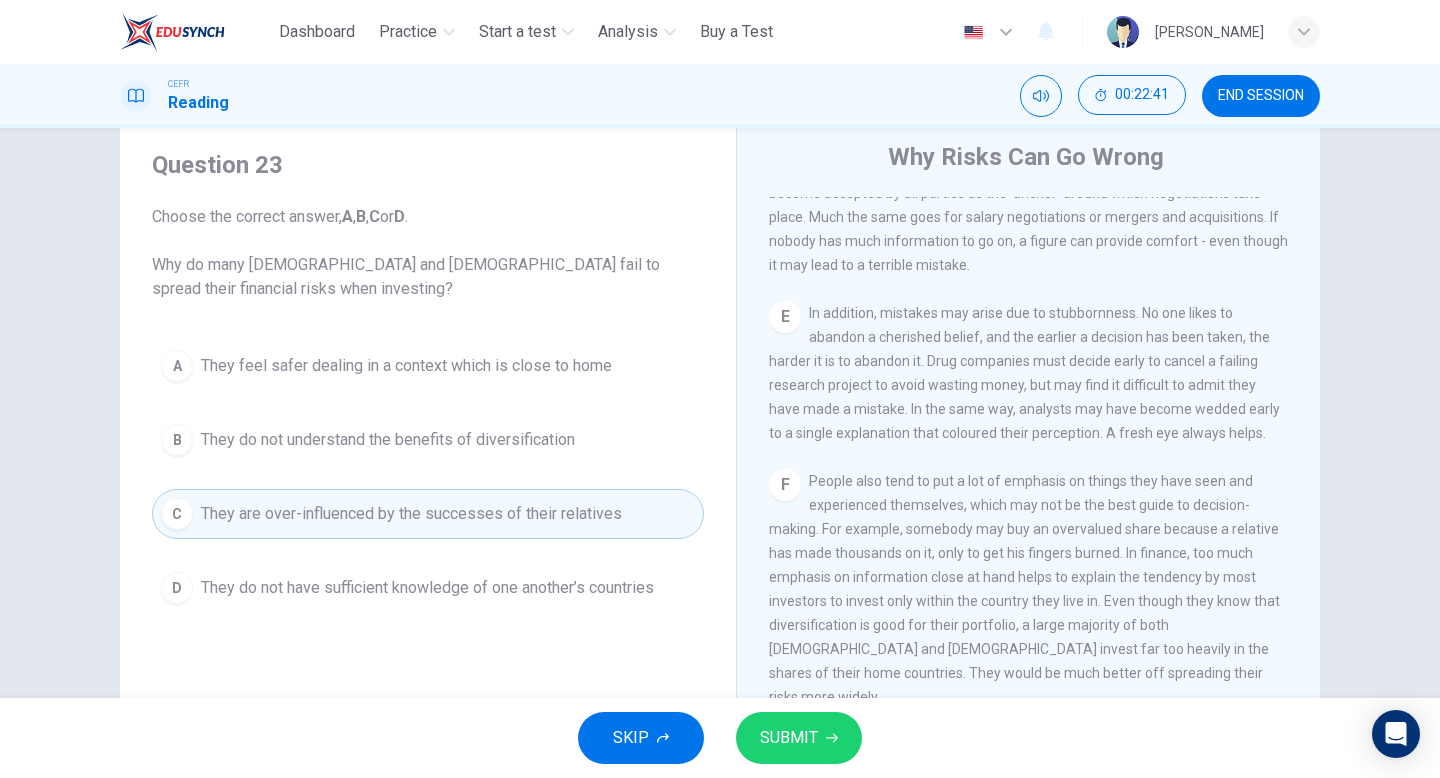 click on "They do not have sufficient knowledge of one another’s countries" at bounding box center (427, 588) 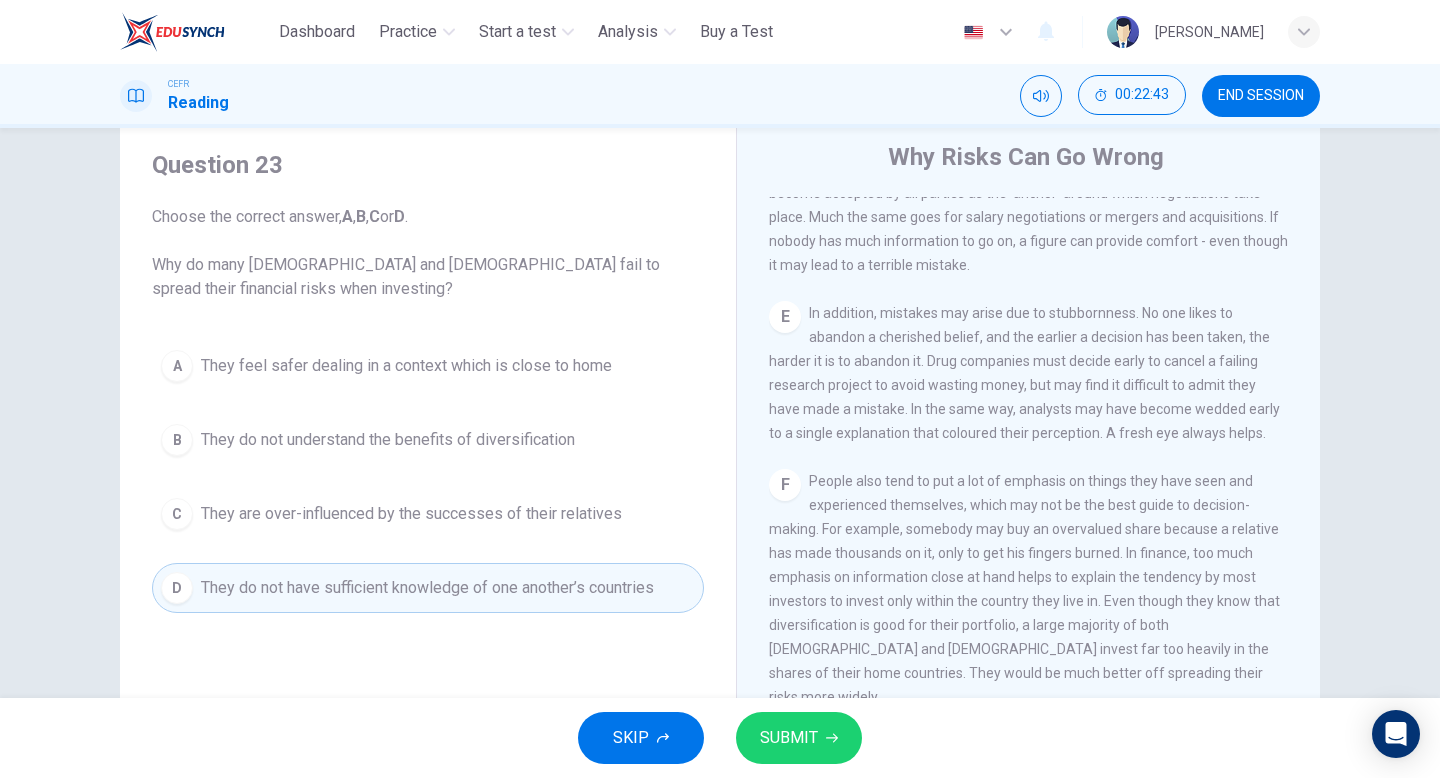 click on "SUBMIT" at bounding box center (789, 738) 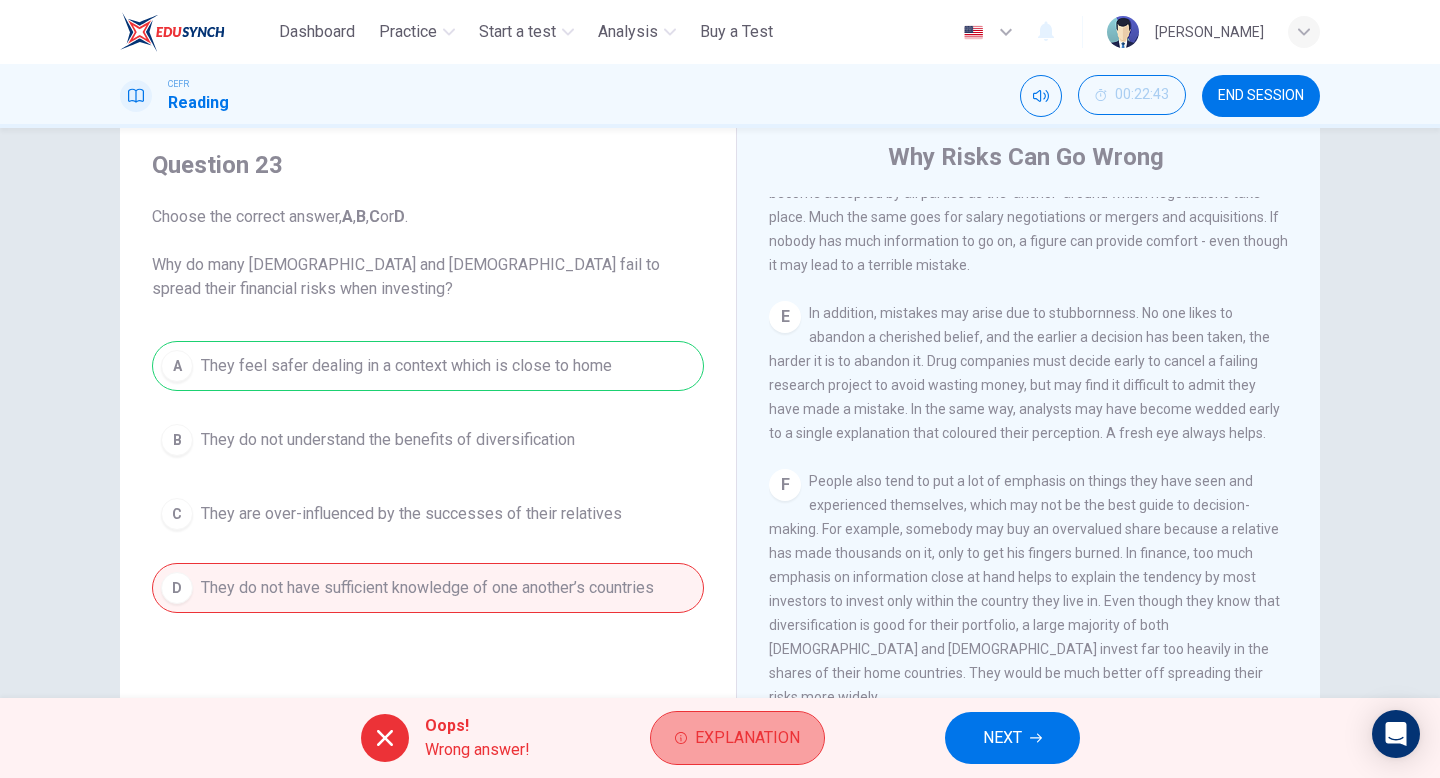 click on "Explanation" at bounding box center [747, 738] 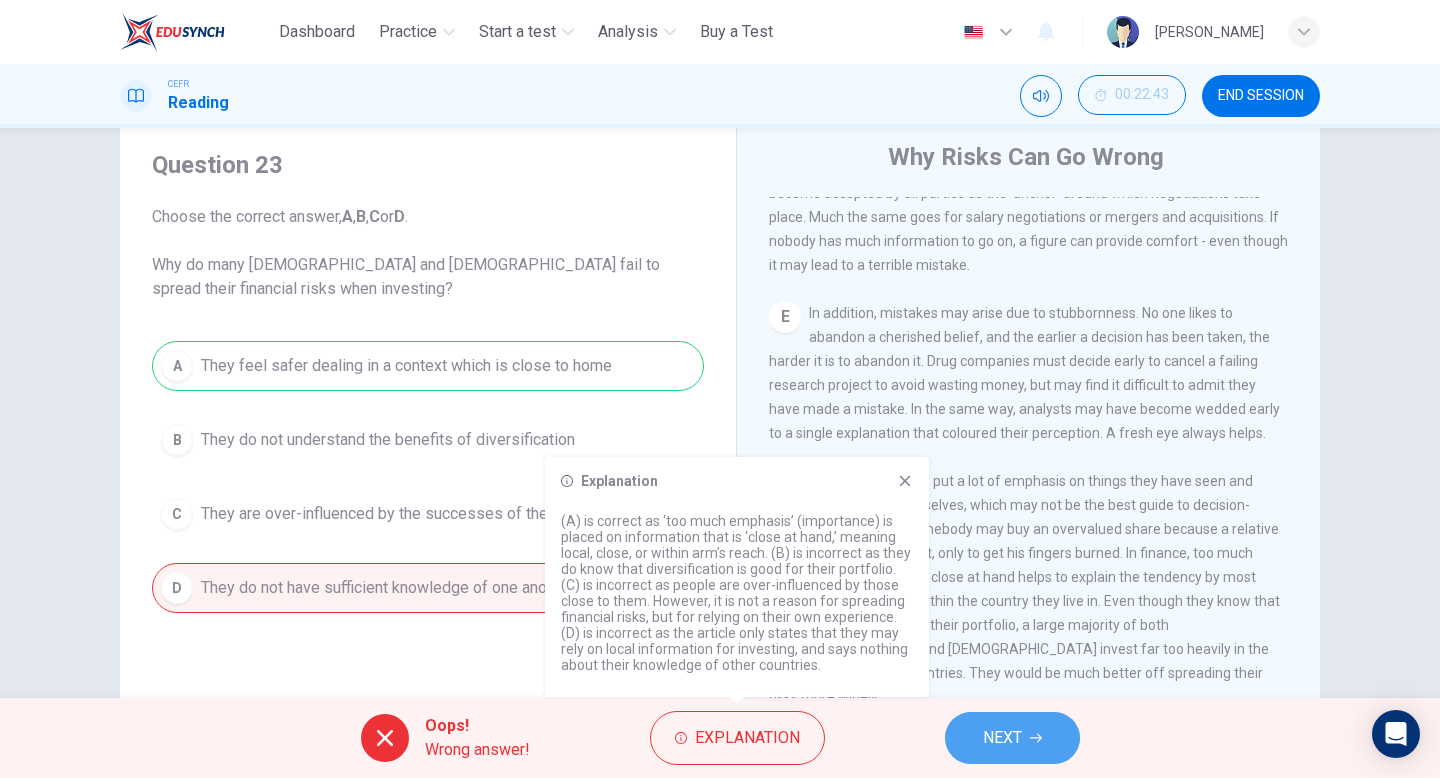 click on "NEXT" at bounding box center [1012, 738] 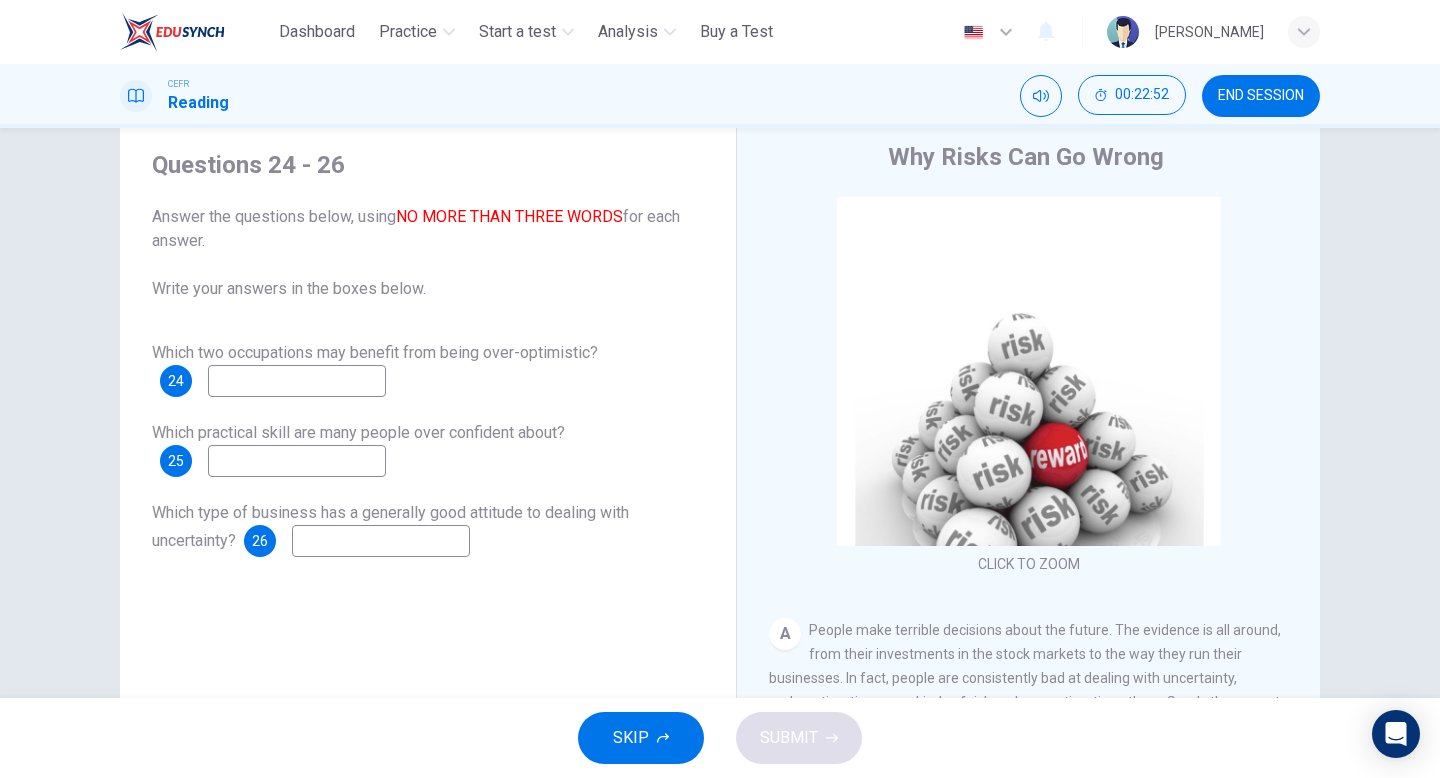 click at bounding box center (297, 381) 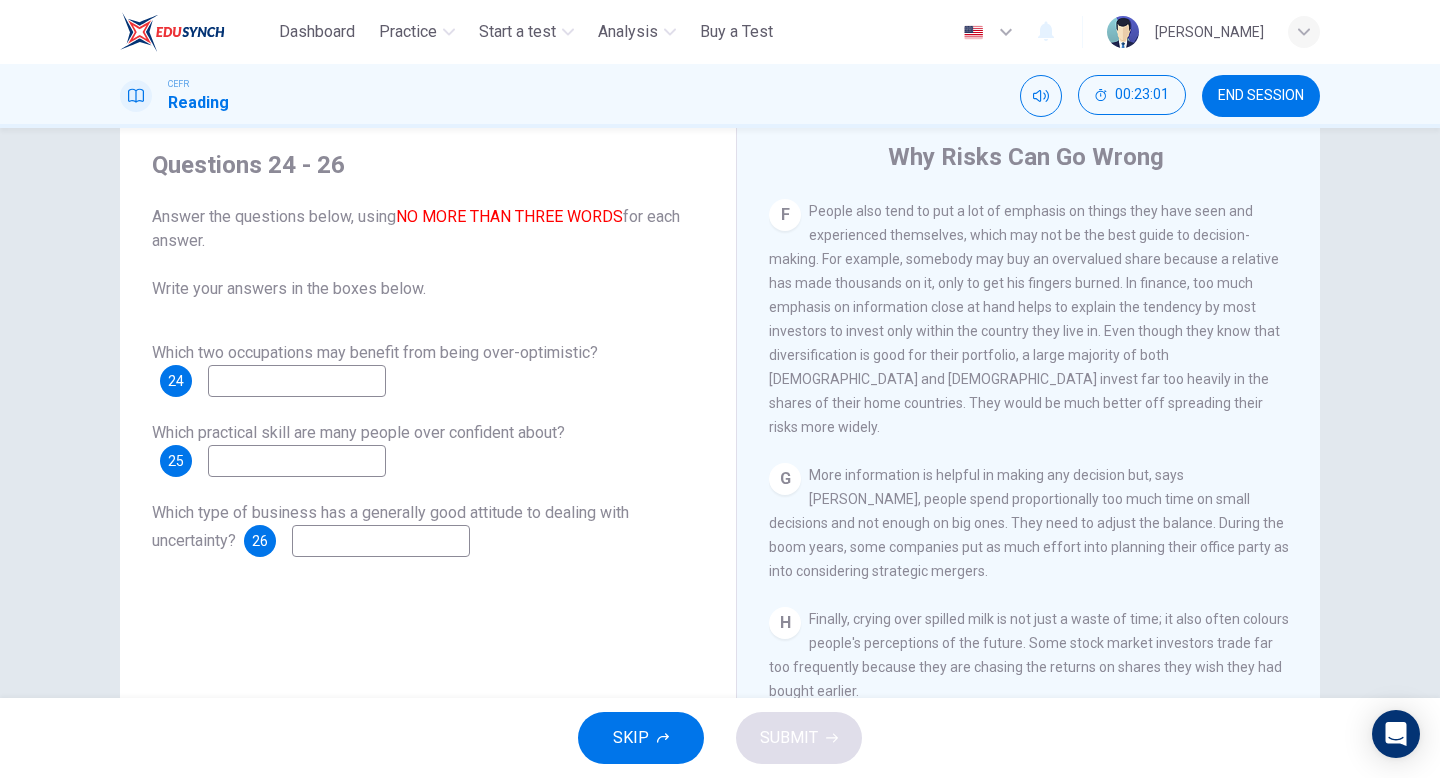 scroll, scrollTop: 1631, scrollLeft: 0, axis: vertical 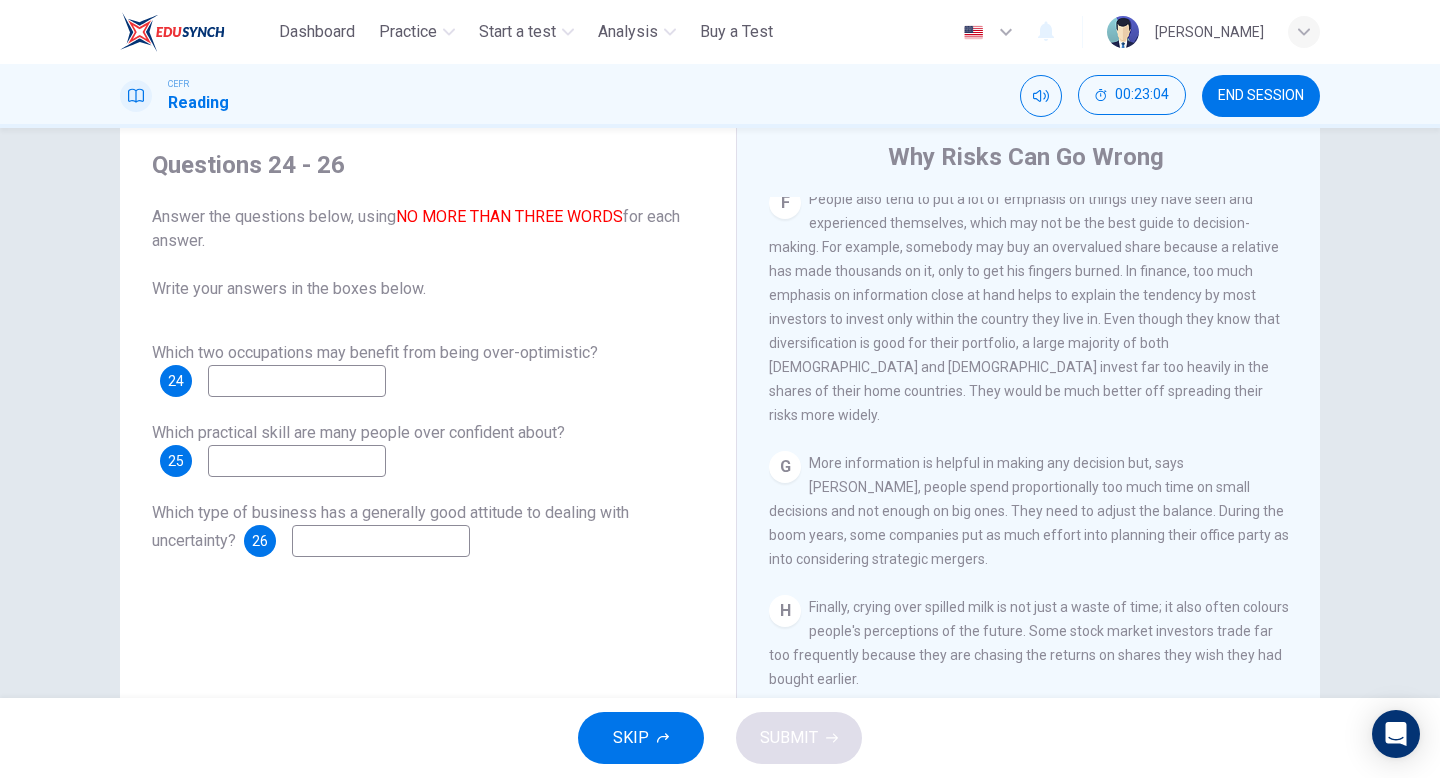 click at bounding box center (297, 461) 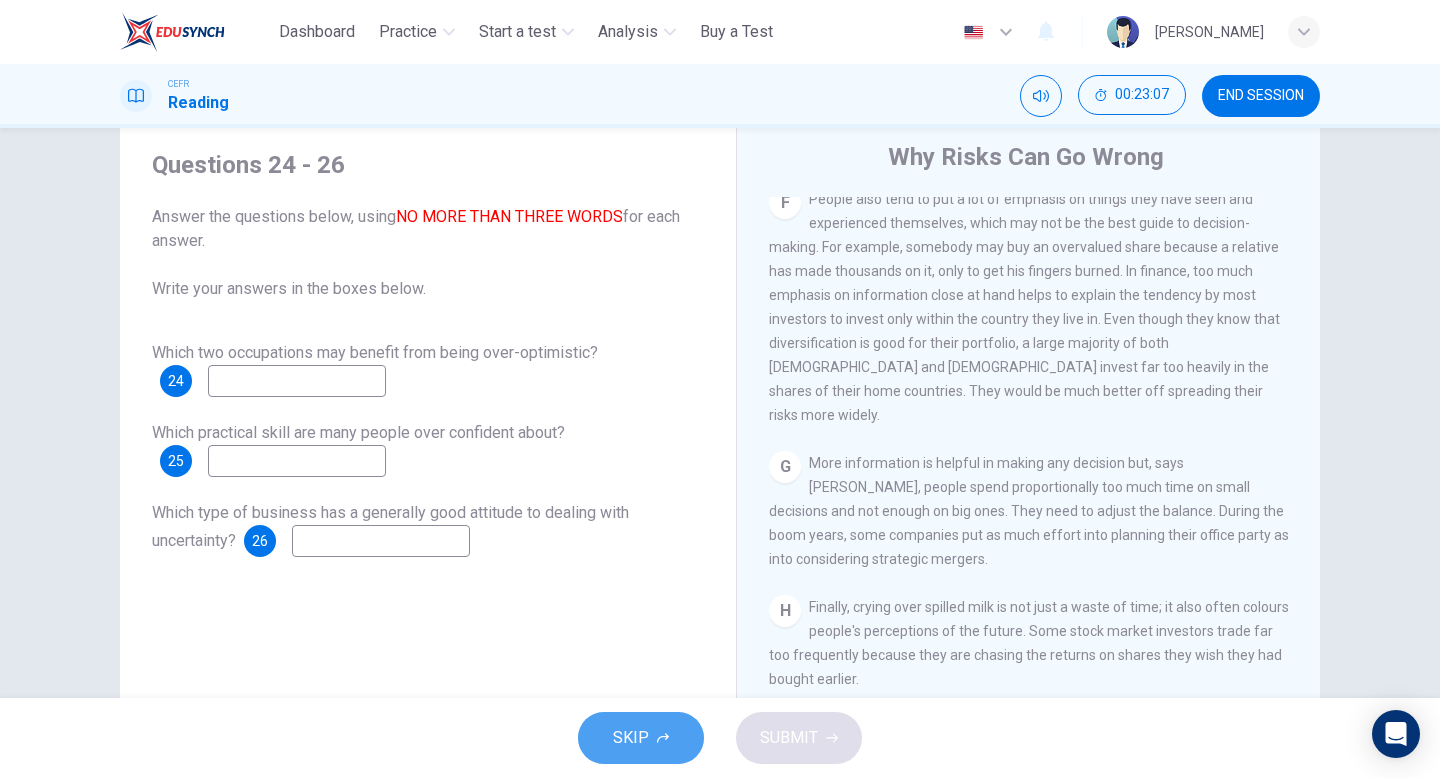 click on "SKIP" at bounding box center [641, 738] 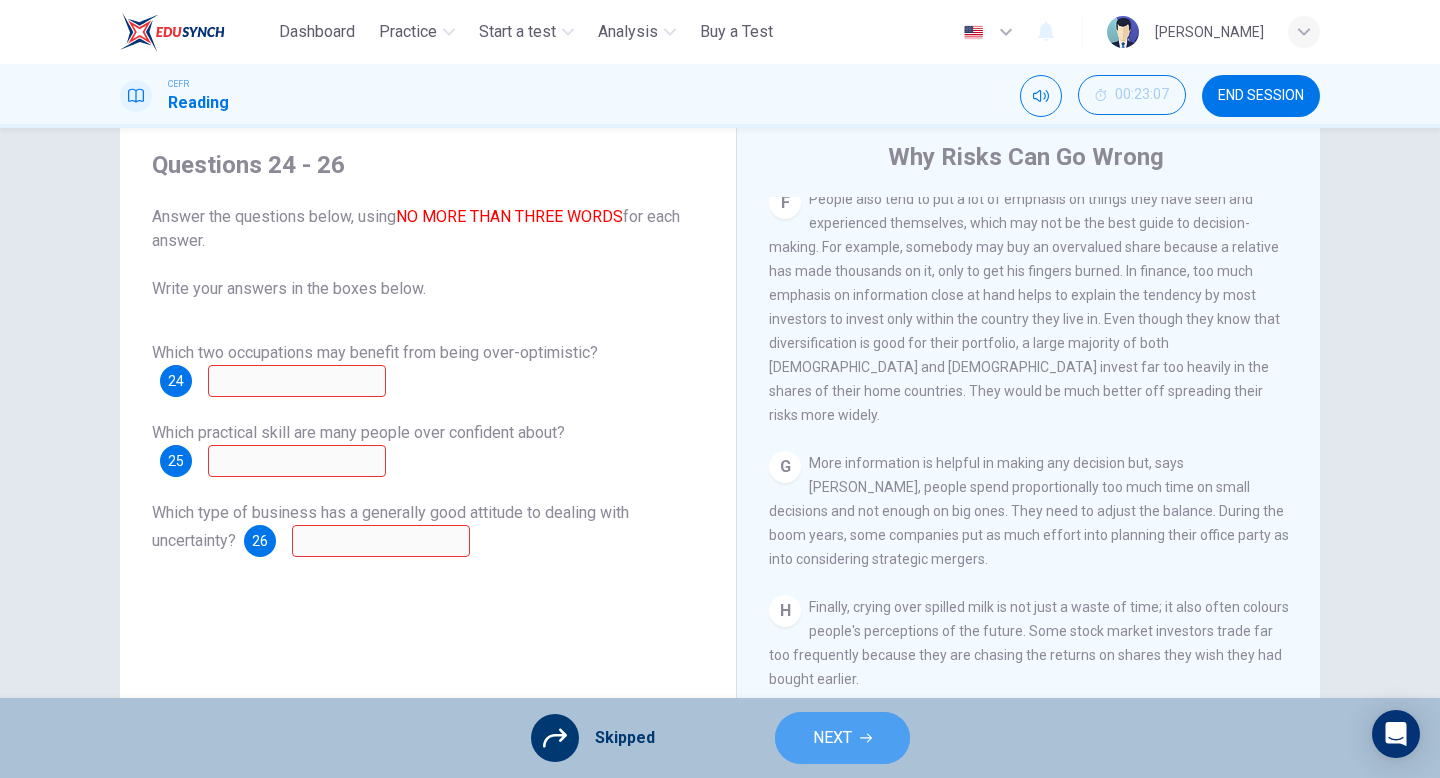 click on "NEXT" at bounding box center [832, 738] 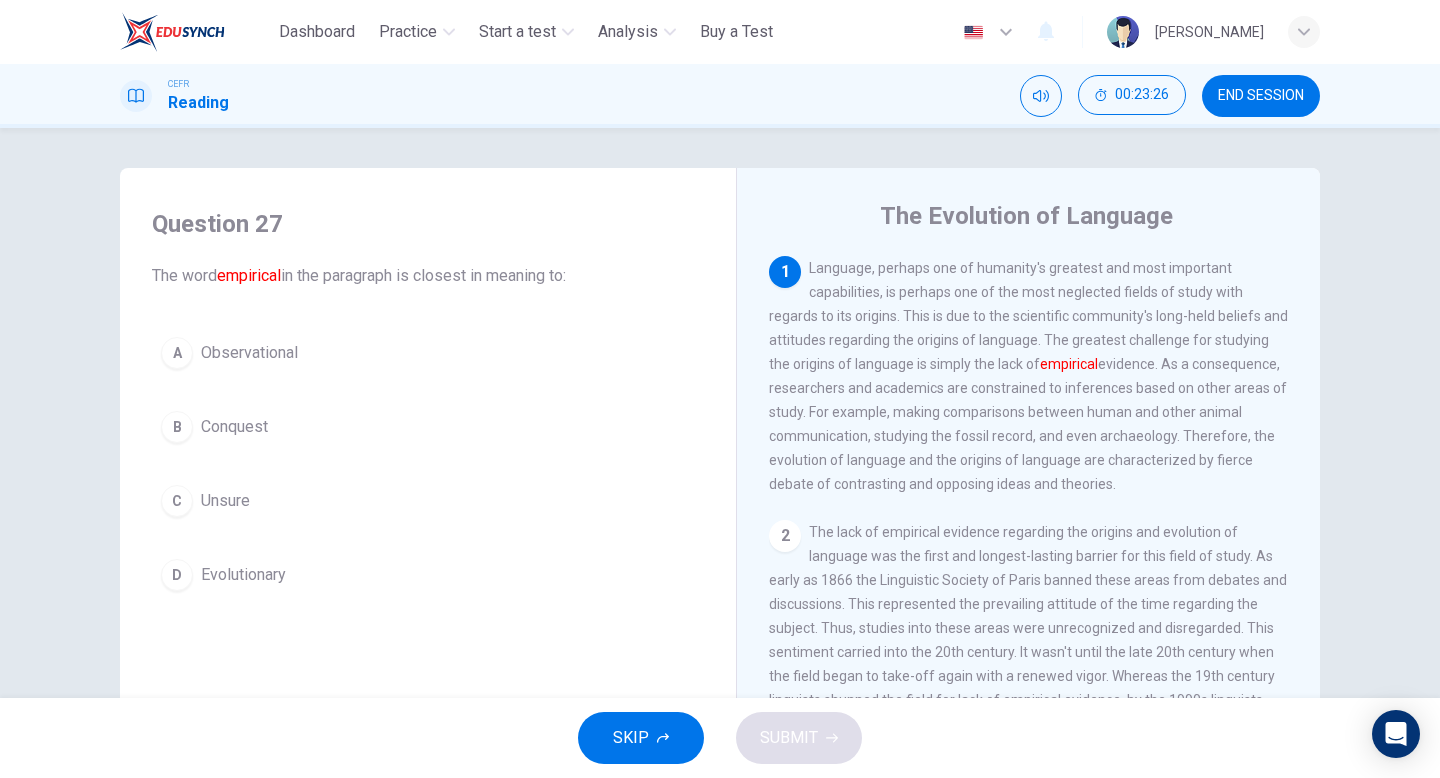click on "Observational" at bounding box center (249, 353) 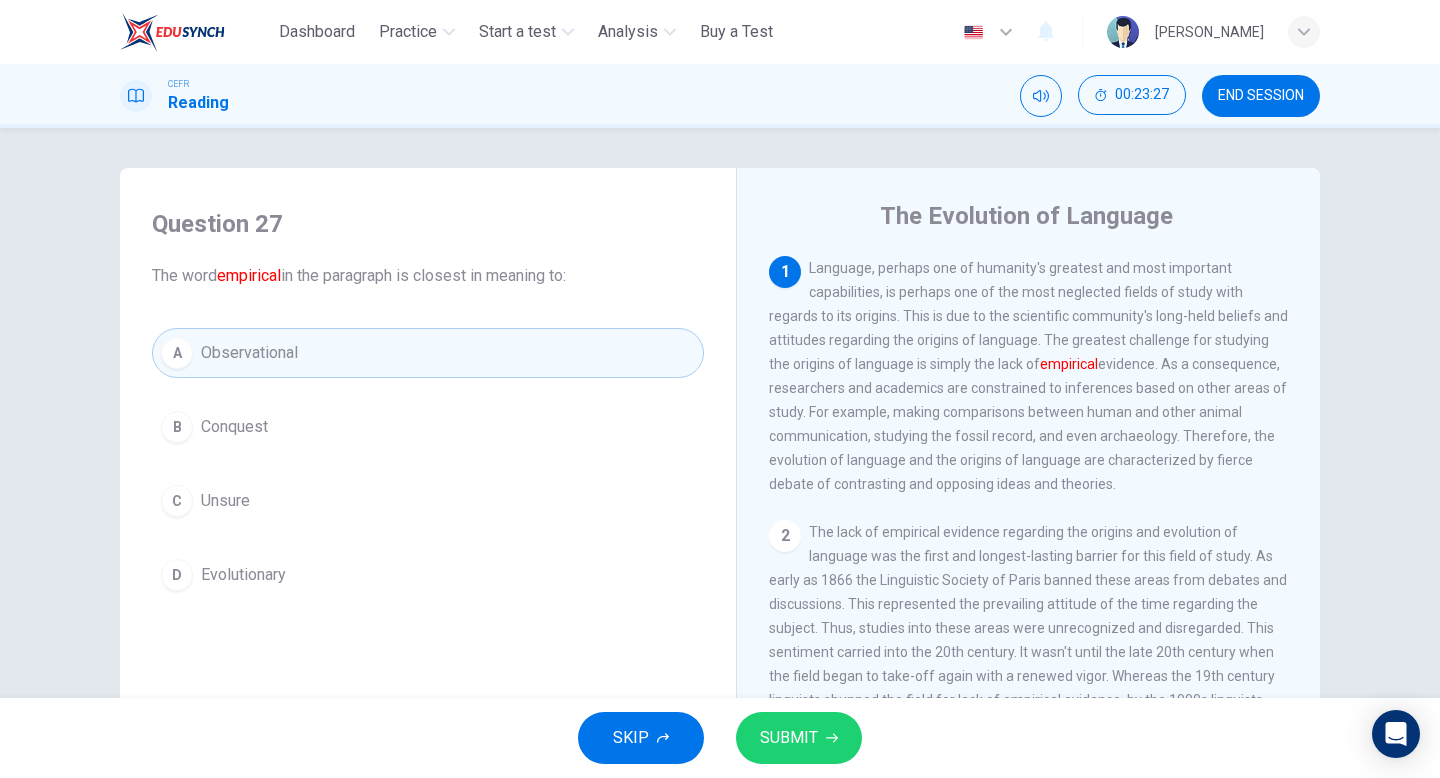 click on "SUBMIT" at bounding box center (799, 738) 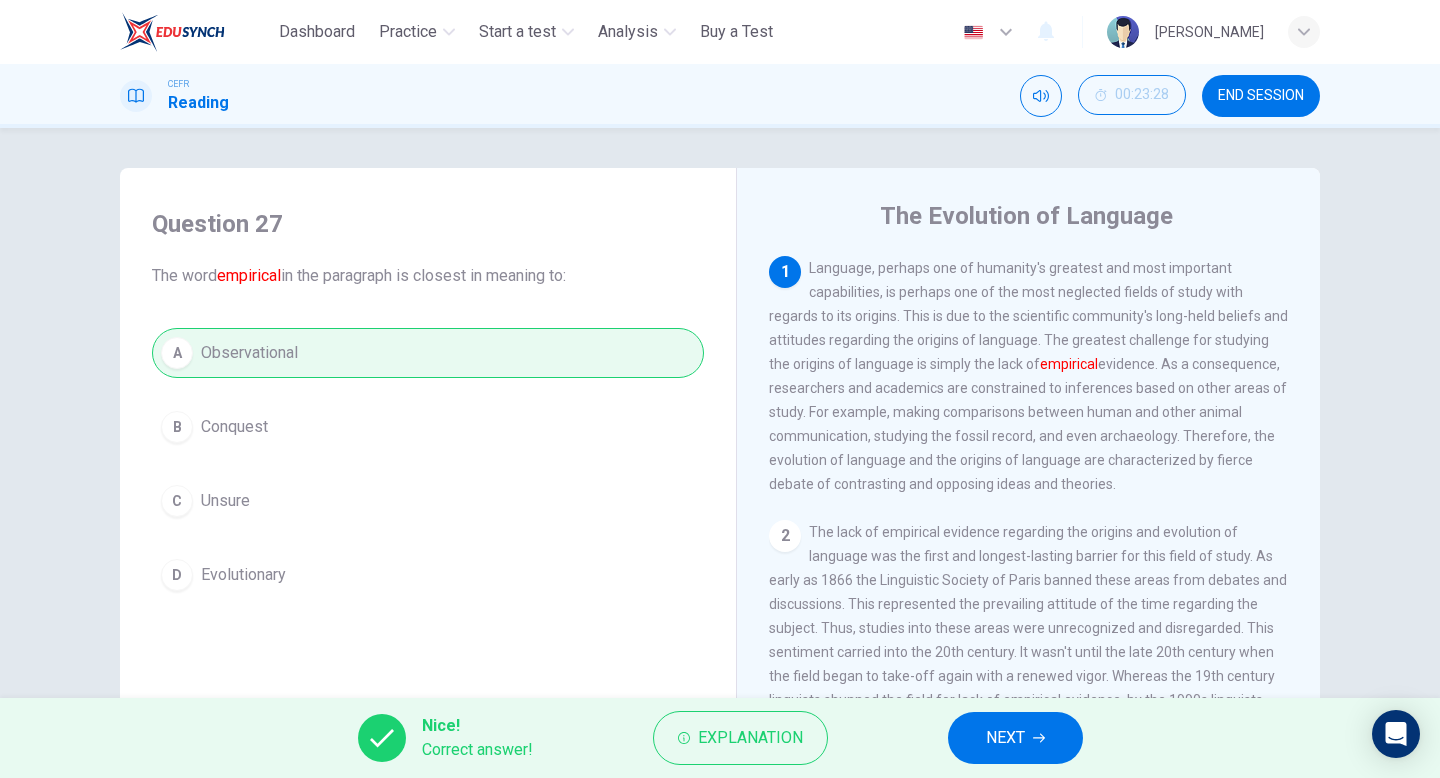 click on "NEXT" at bounding box center [1005, 738] 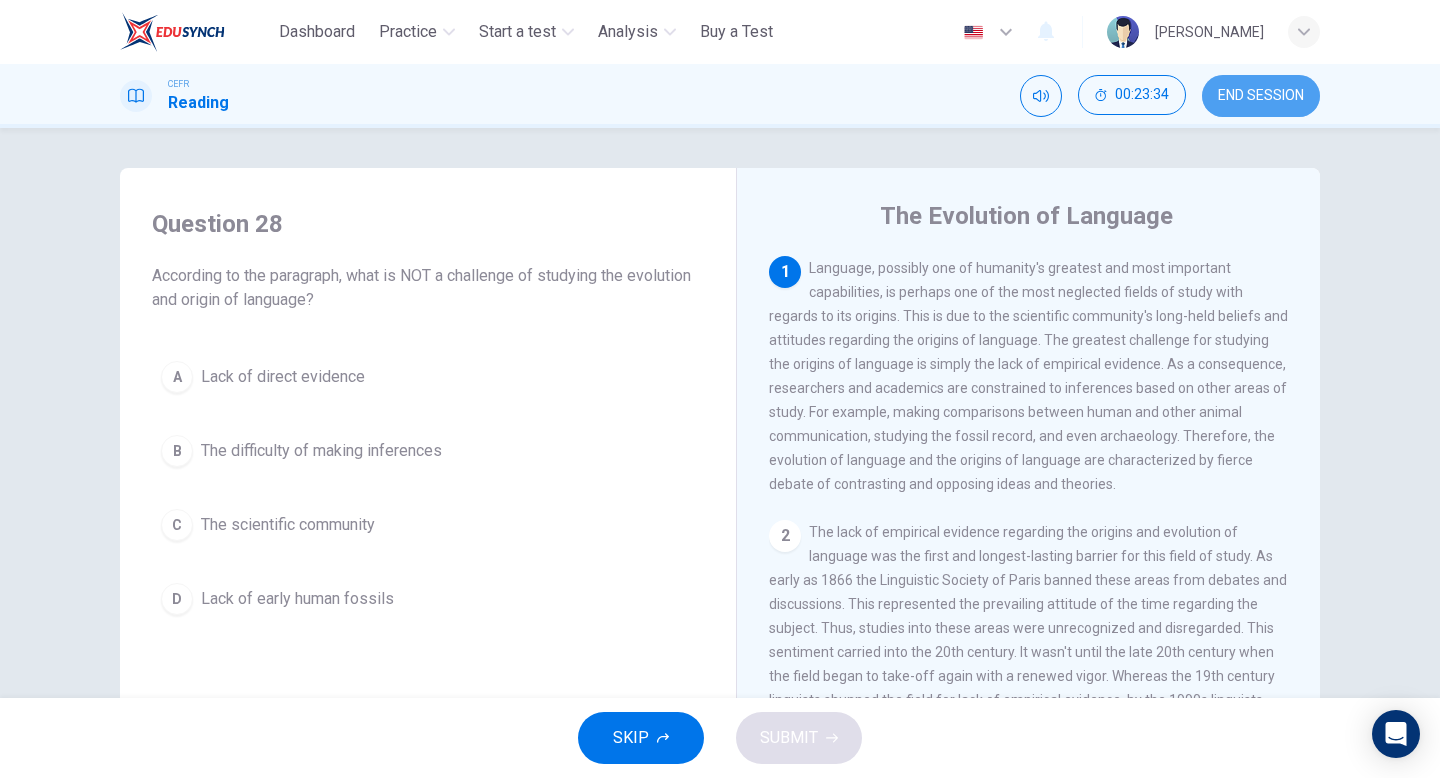 click on "END SESSION" at bounding box center [1261, 96] 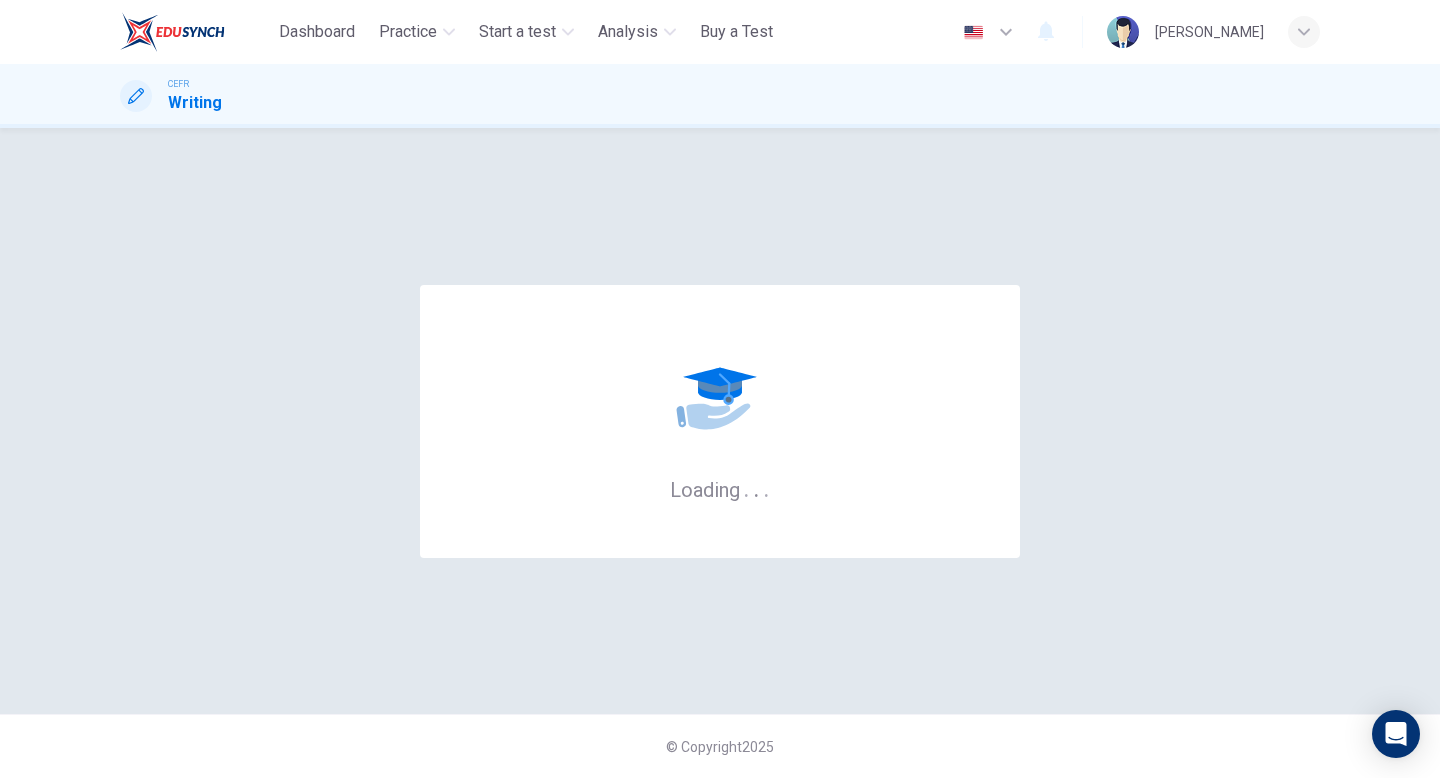 scroll, scrollTop: 0, scrollLeft: 0, axis: both 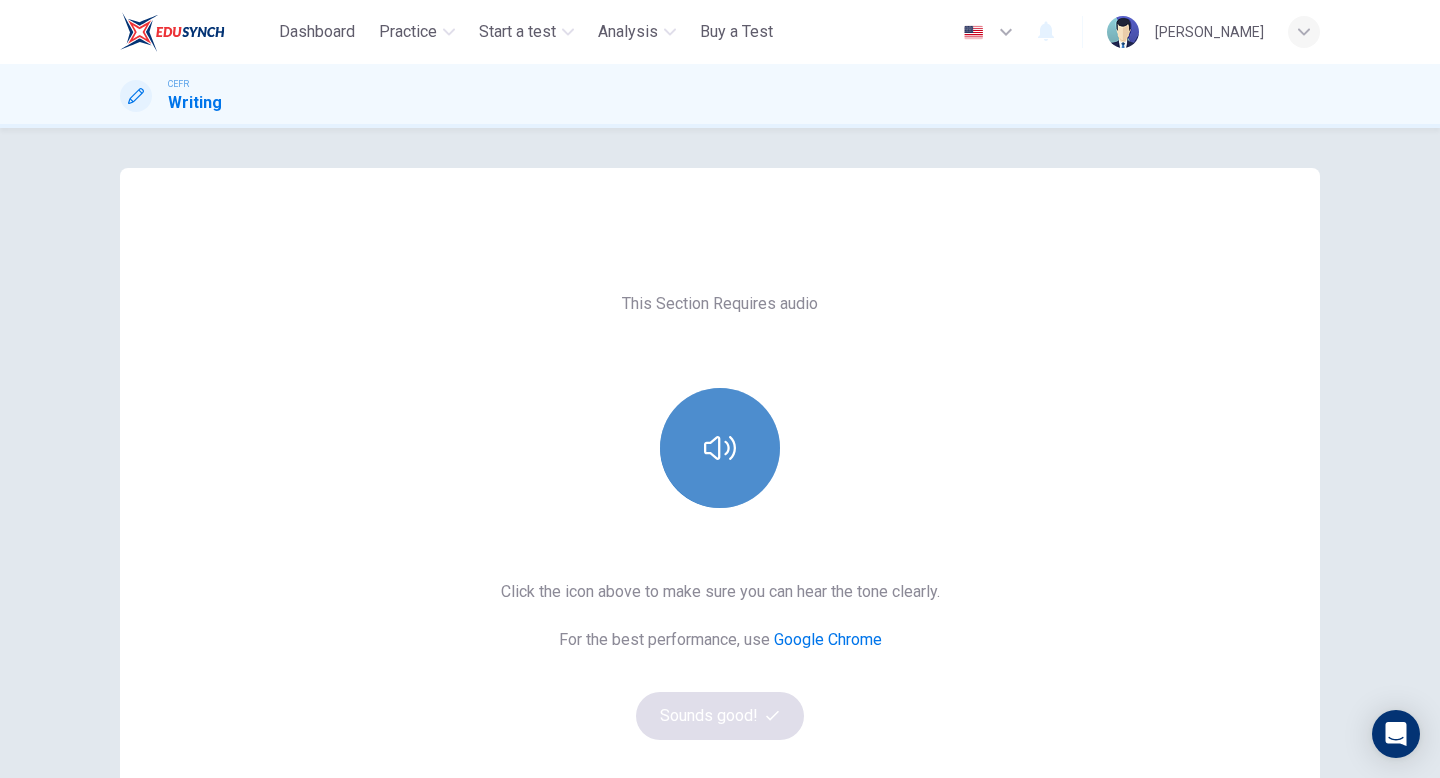 click 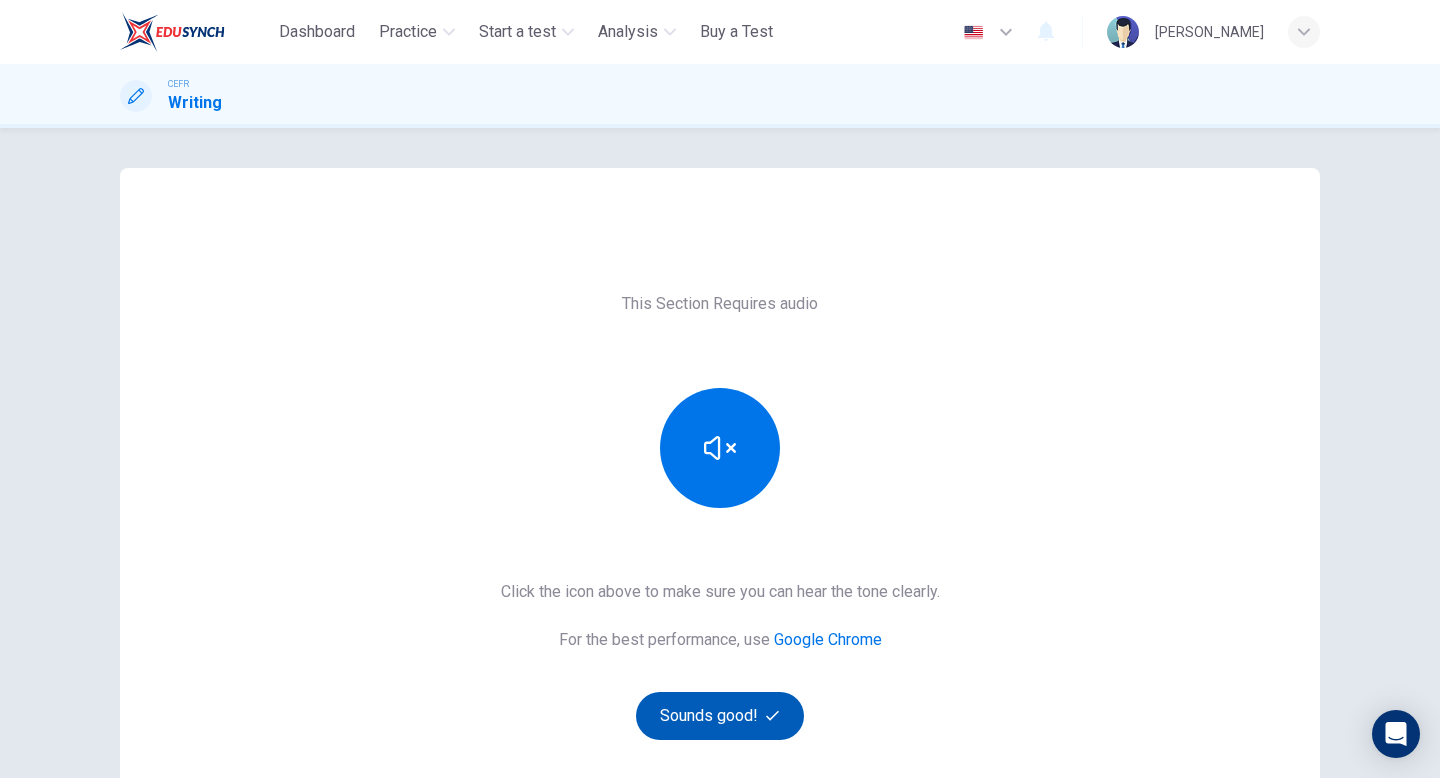 click on "Sounds good!" at bounding box center (720, 716) 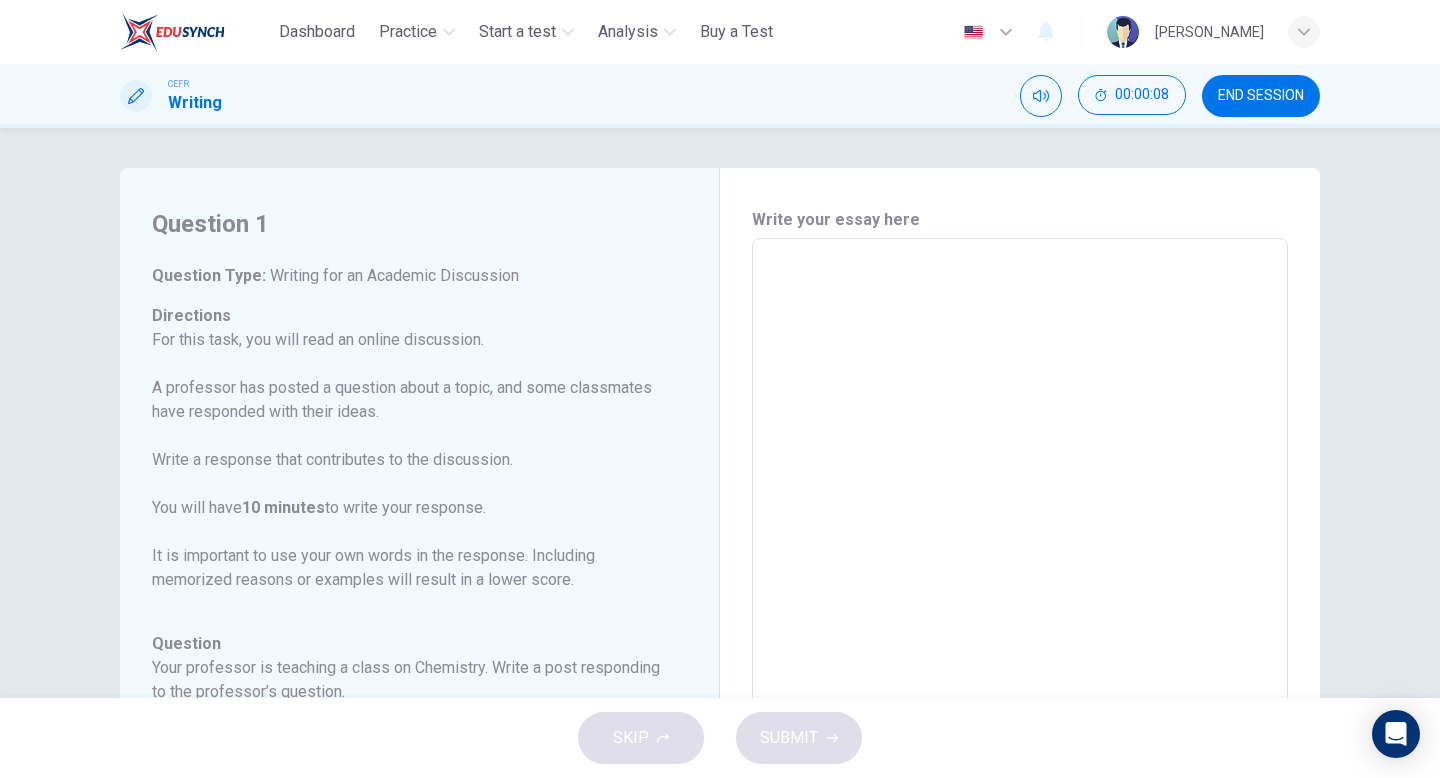scroll, scrollTop: 198, scrollLeft: 0, axis: vertical 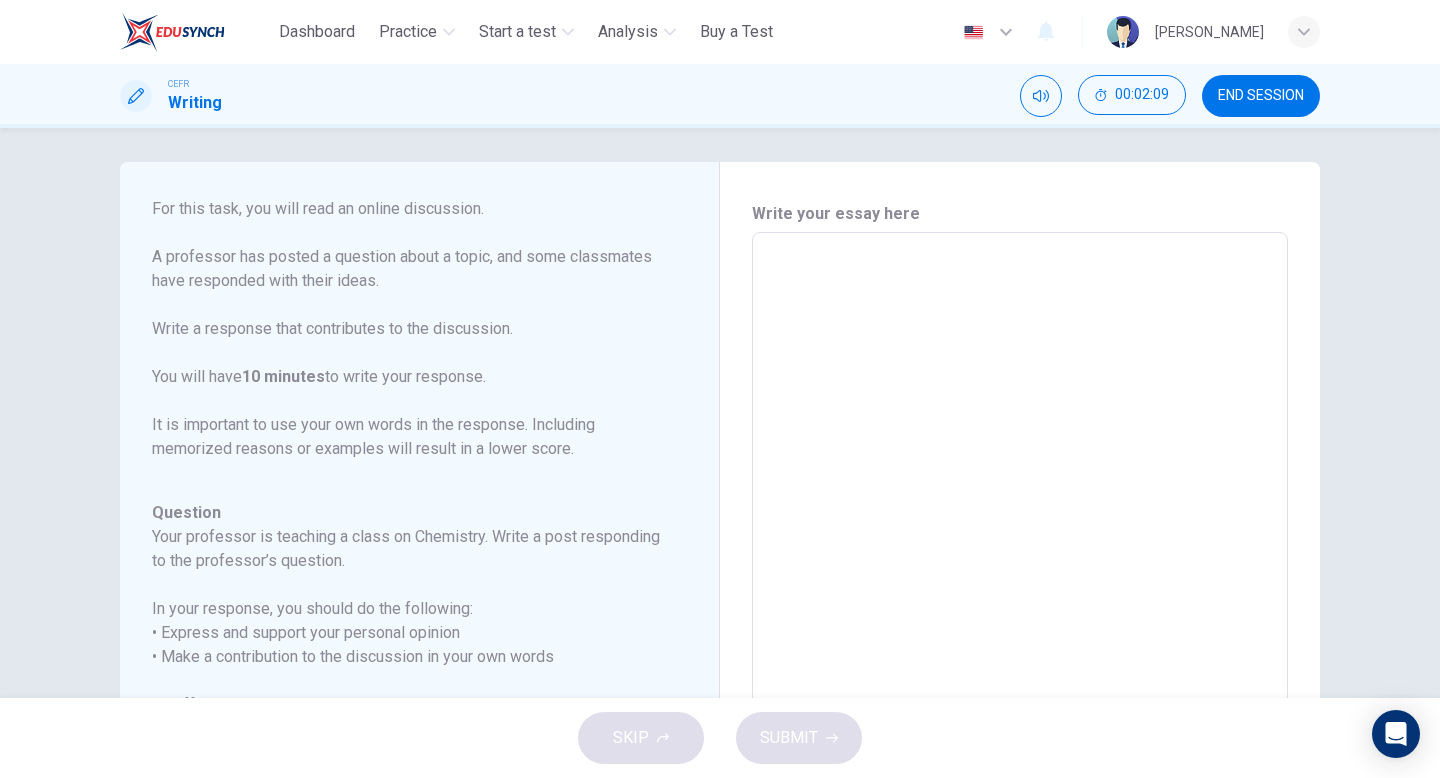 click at bounding box center [1020, 566] 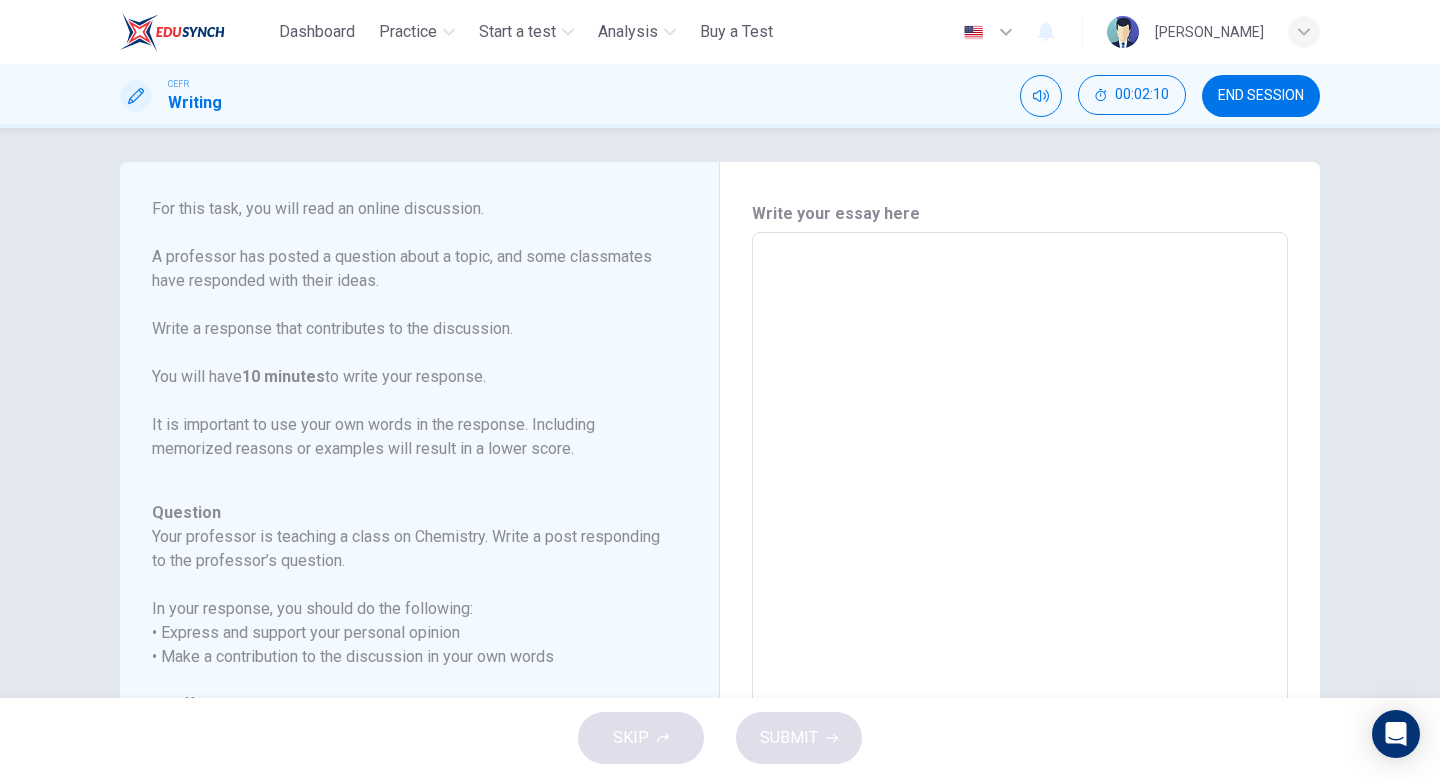 type on "*" 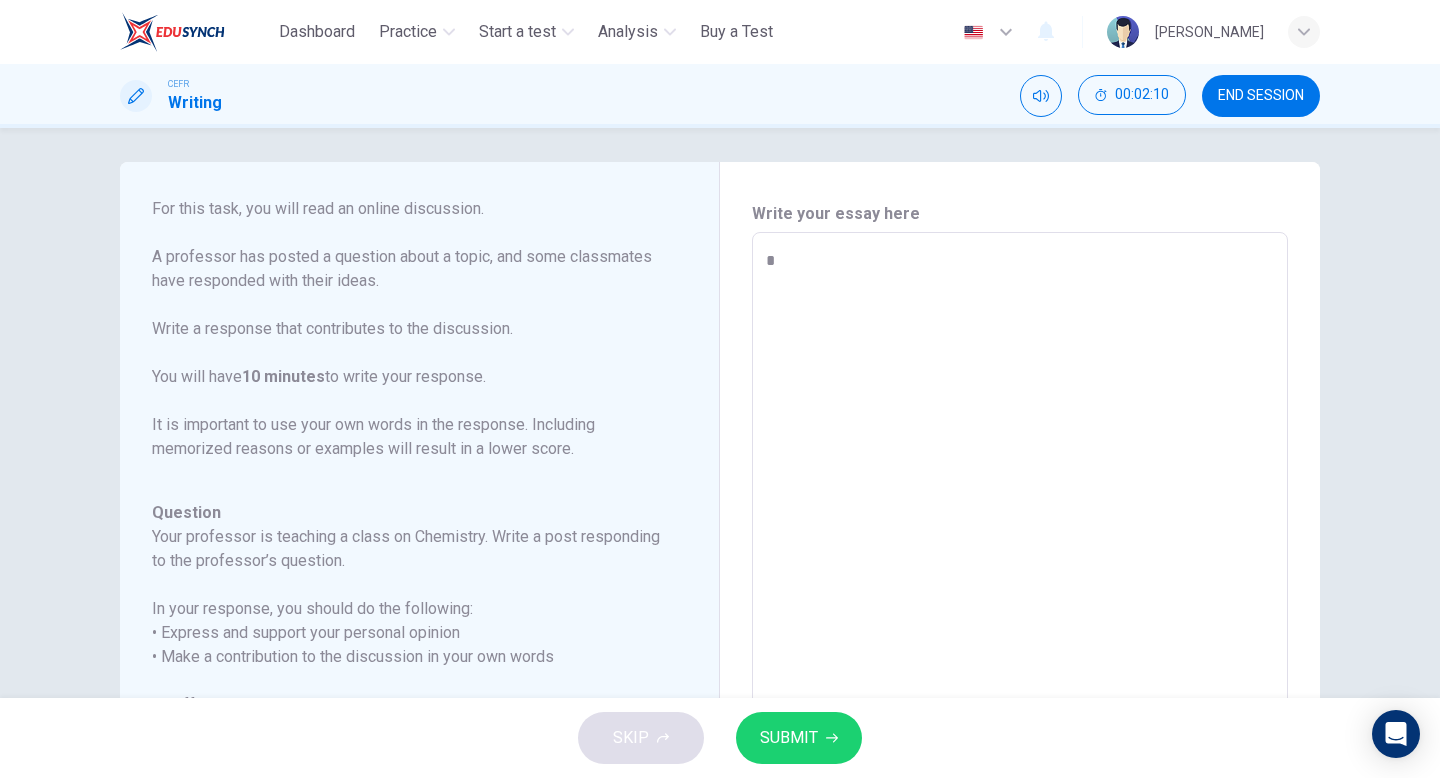 type on "**" 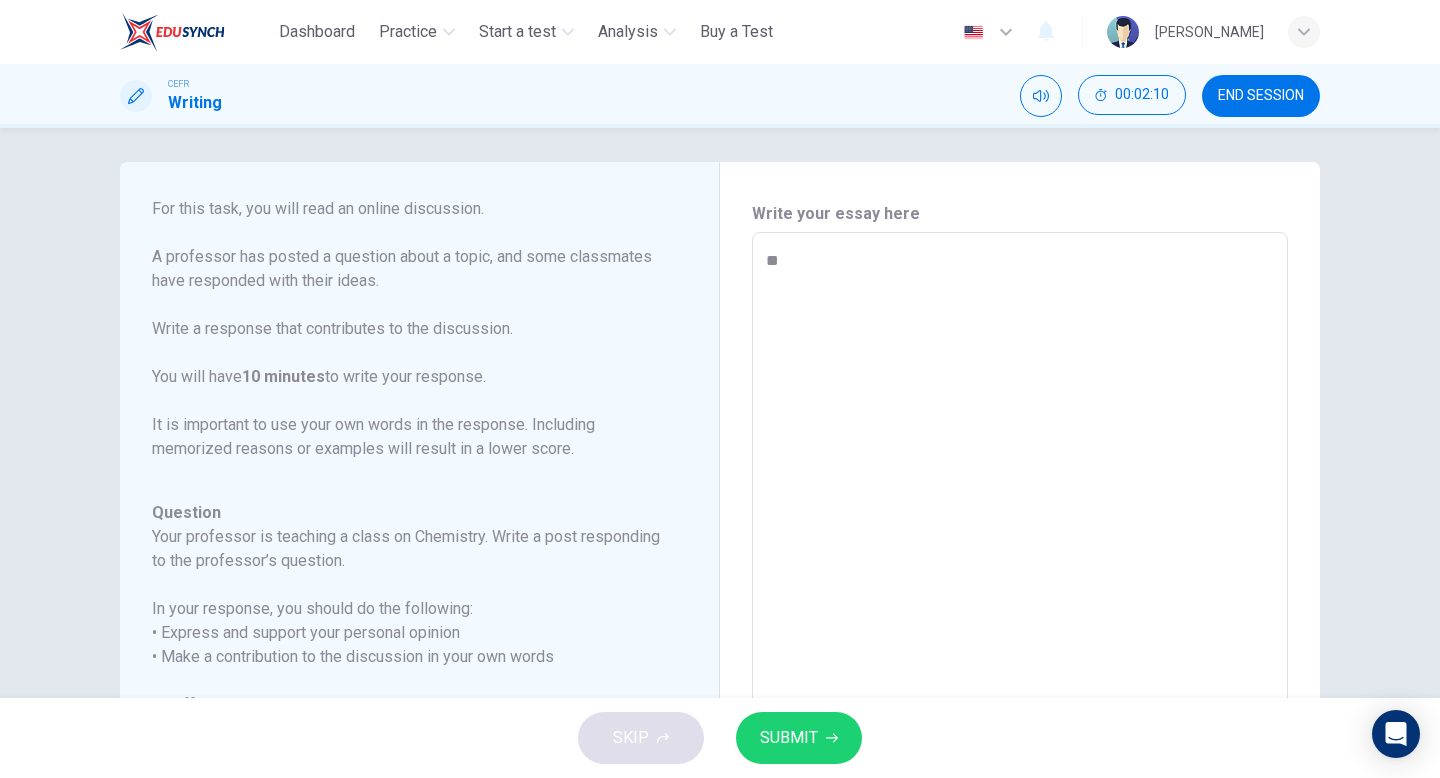 type on "*" 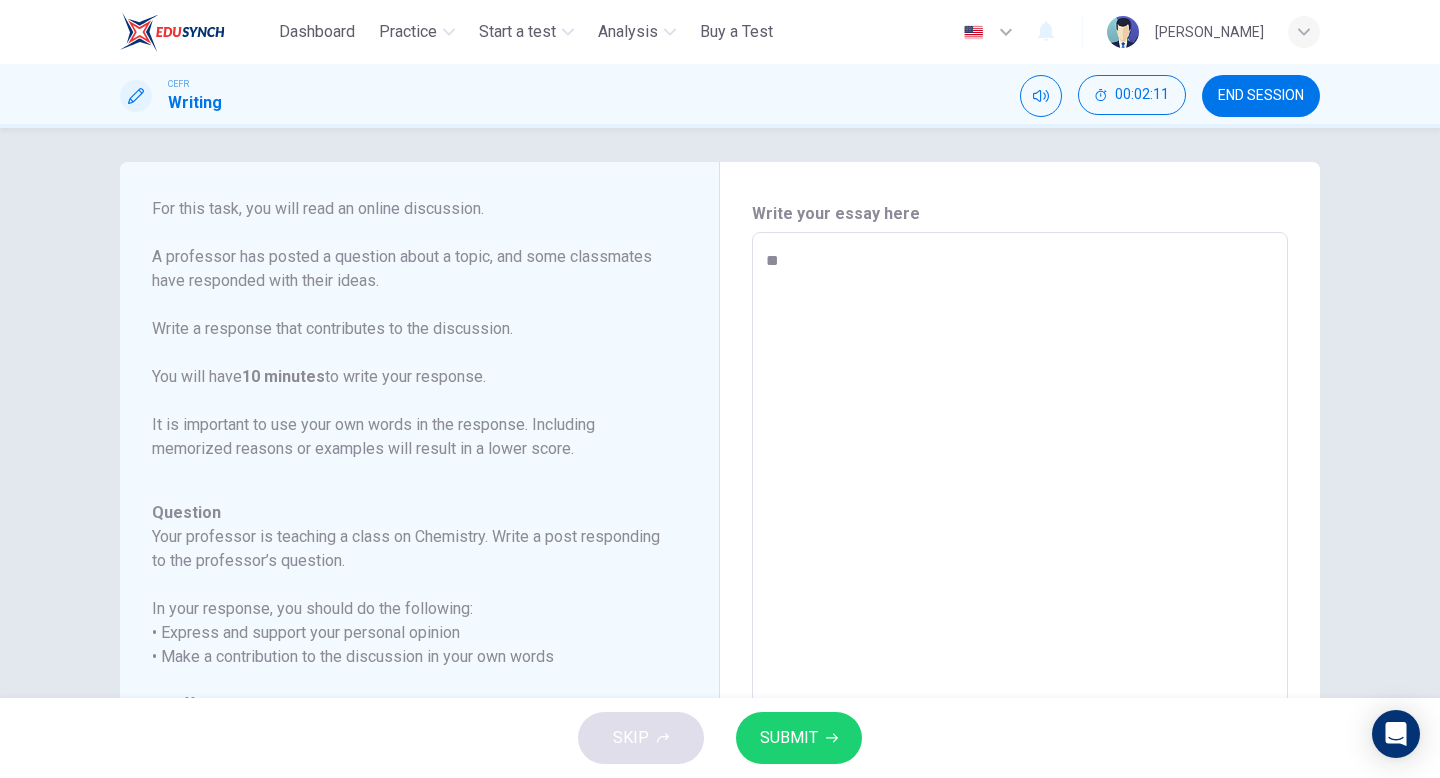 type on "***" 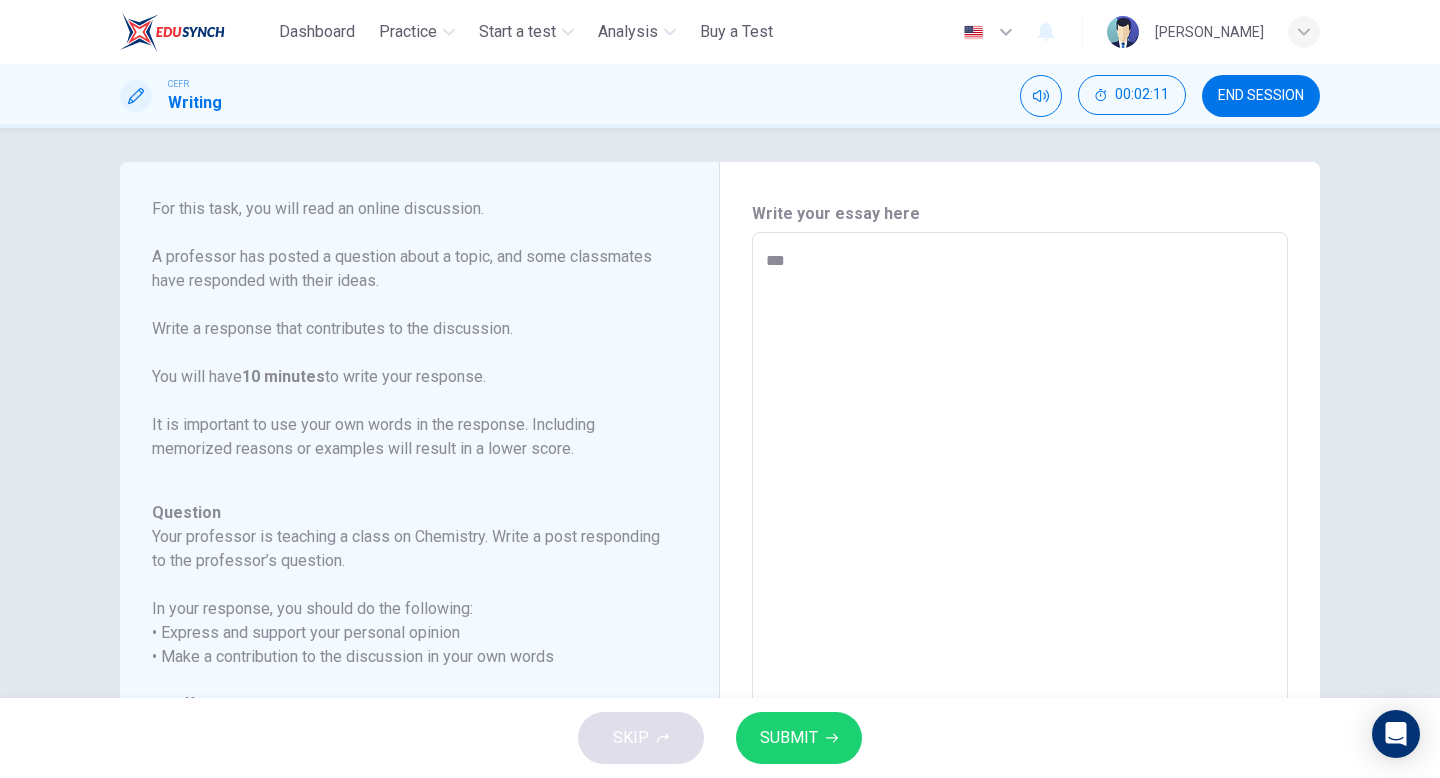type on "****" 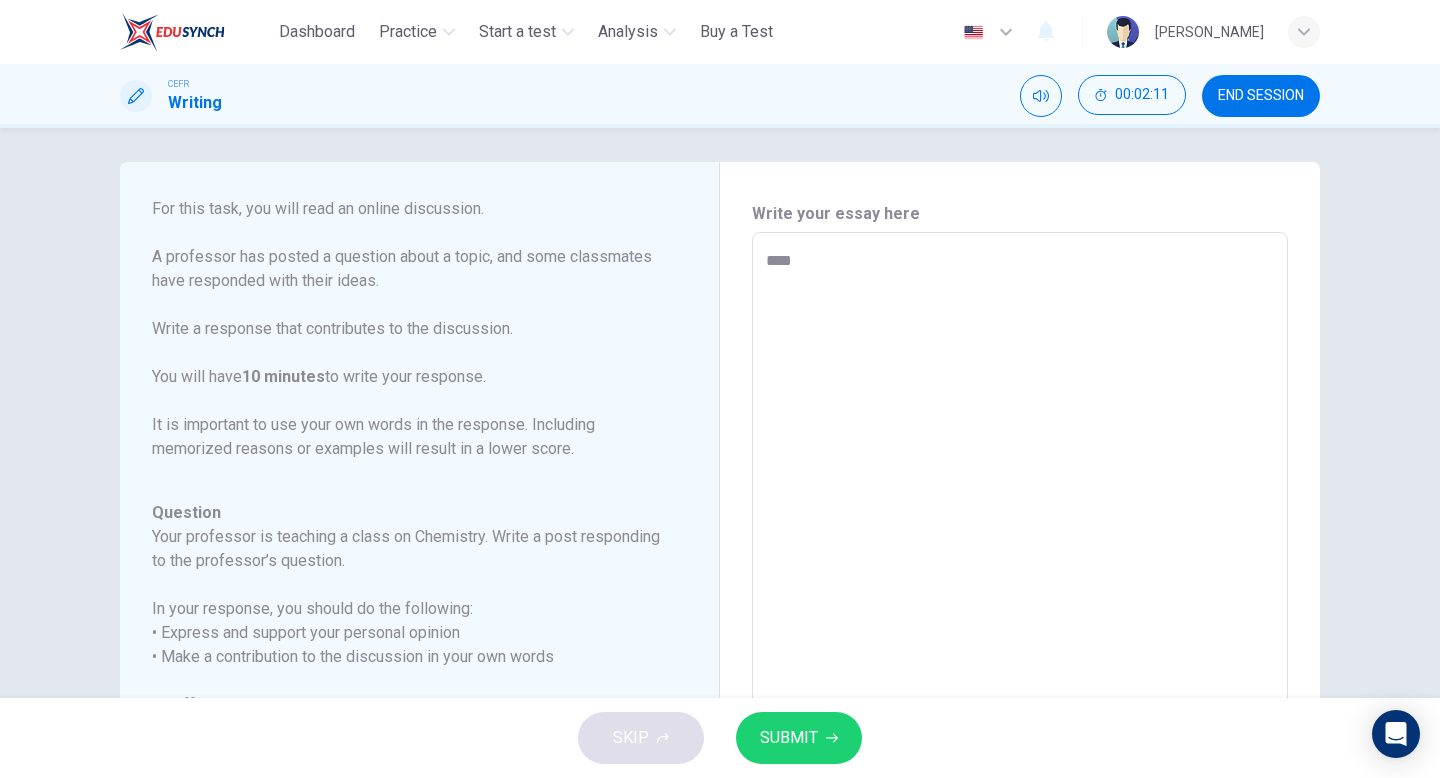 type on "*" 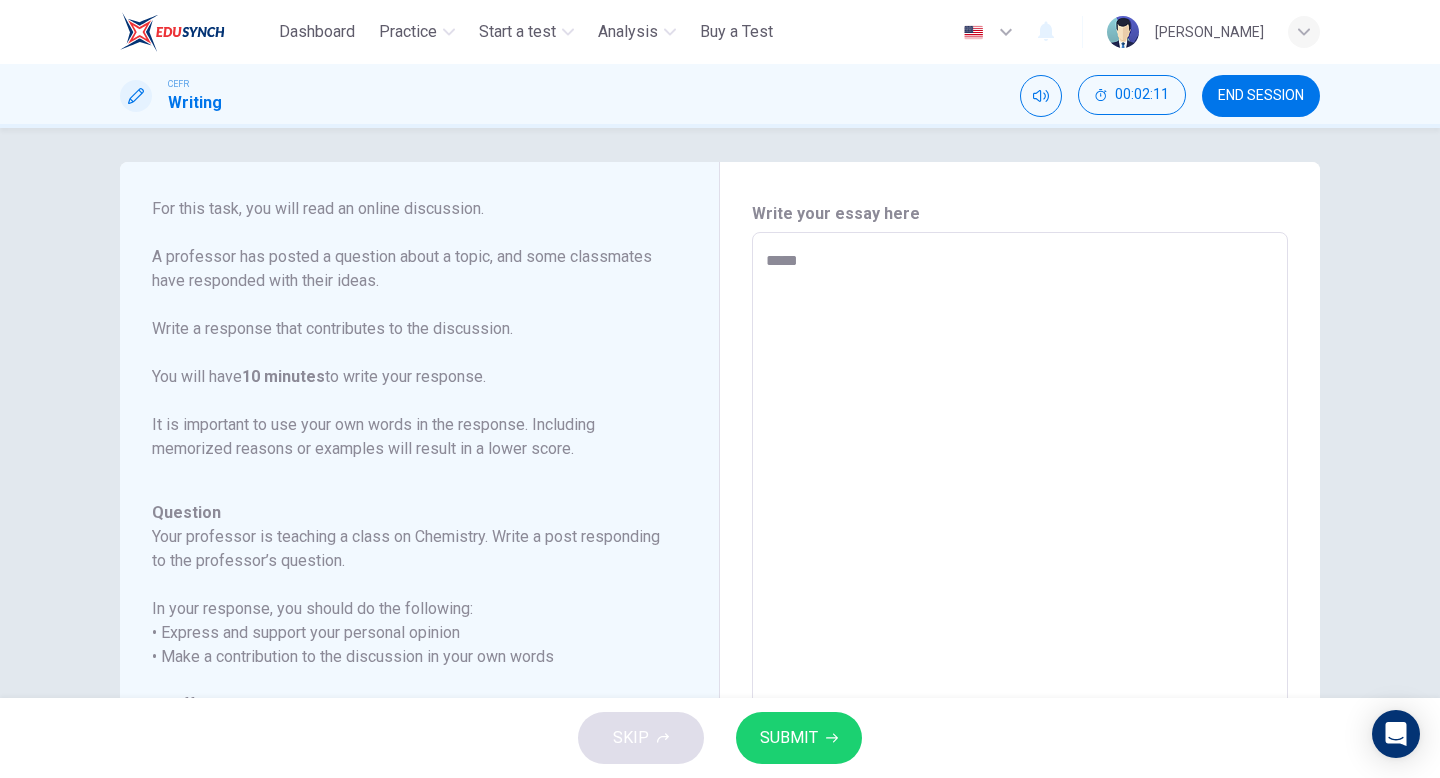 type on "*" 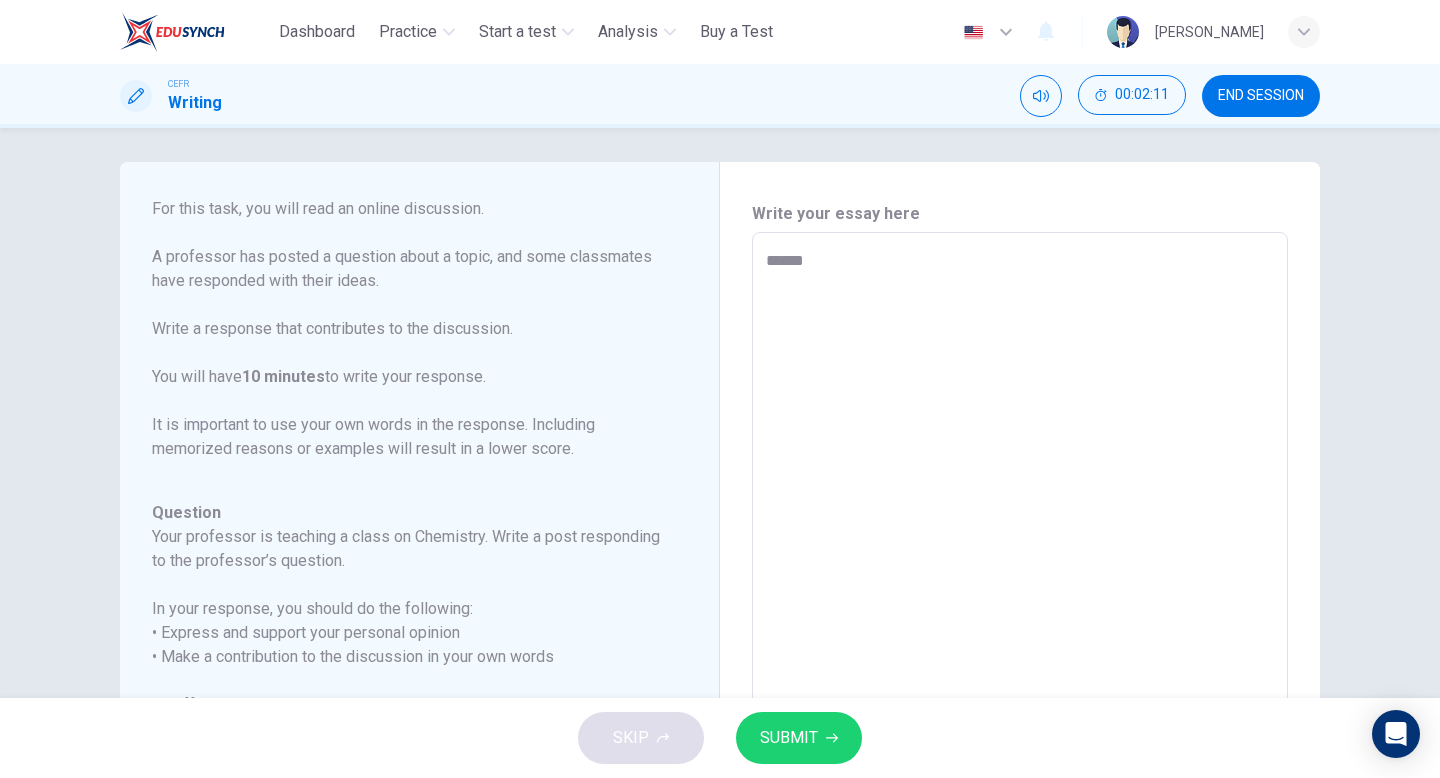 type on "*" 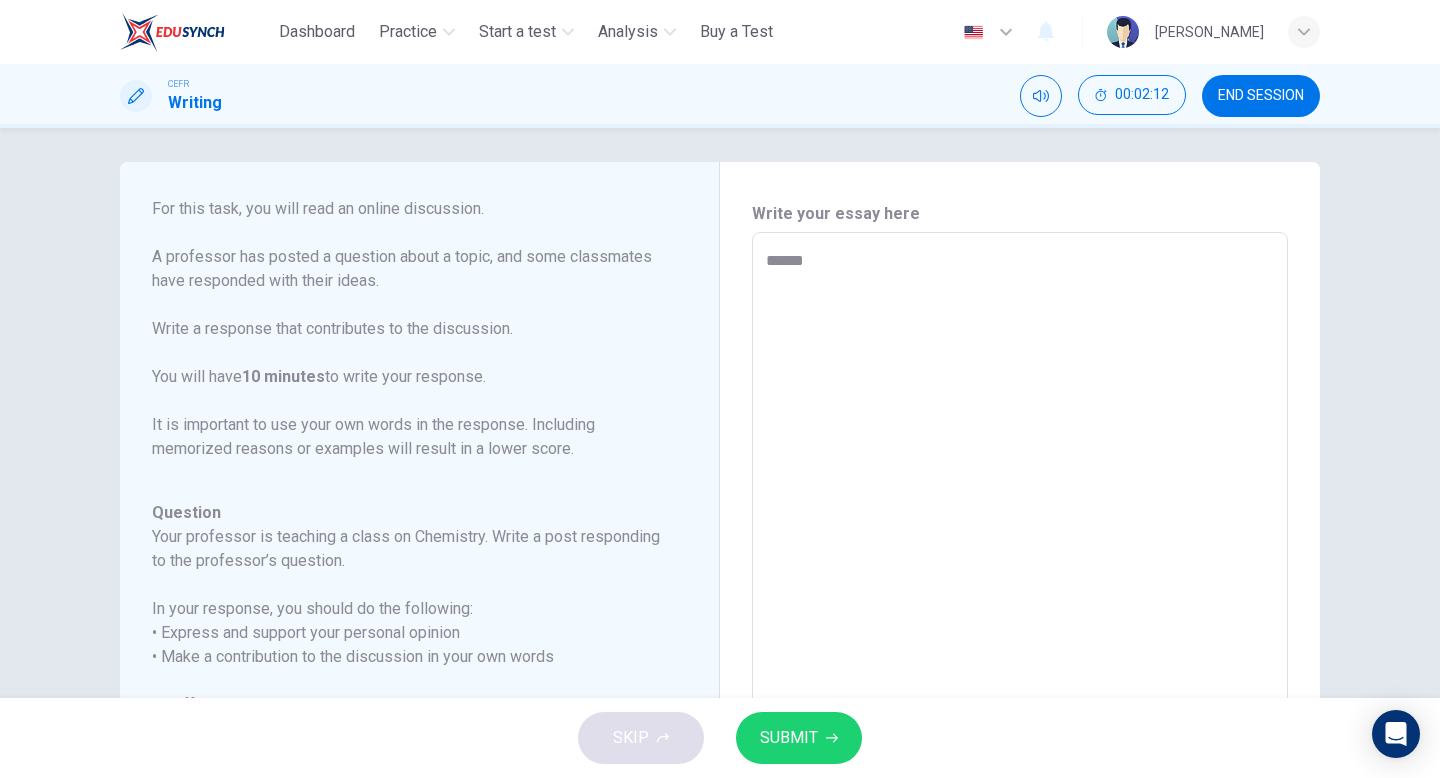 type on "*****" 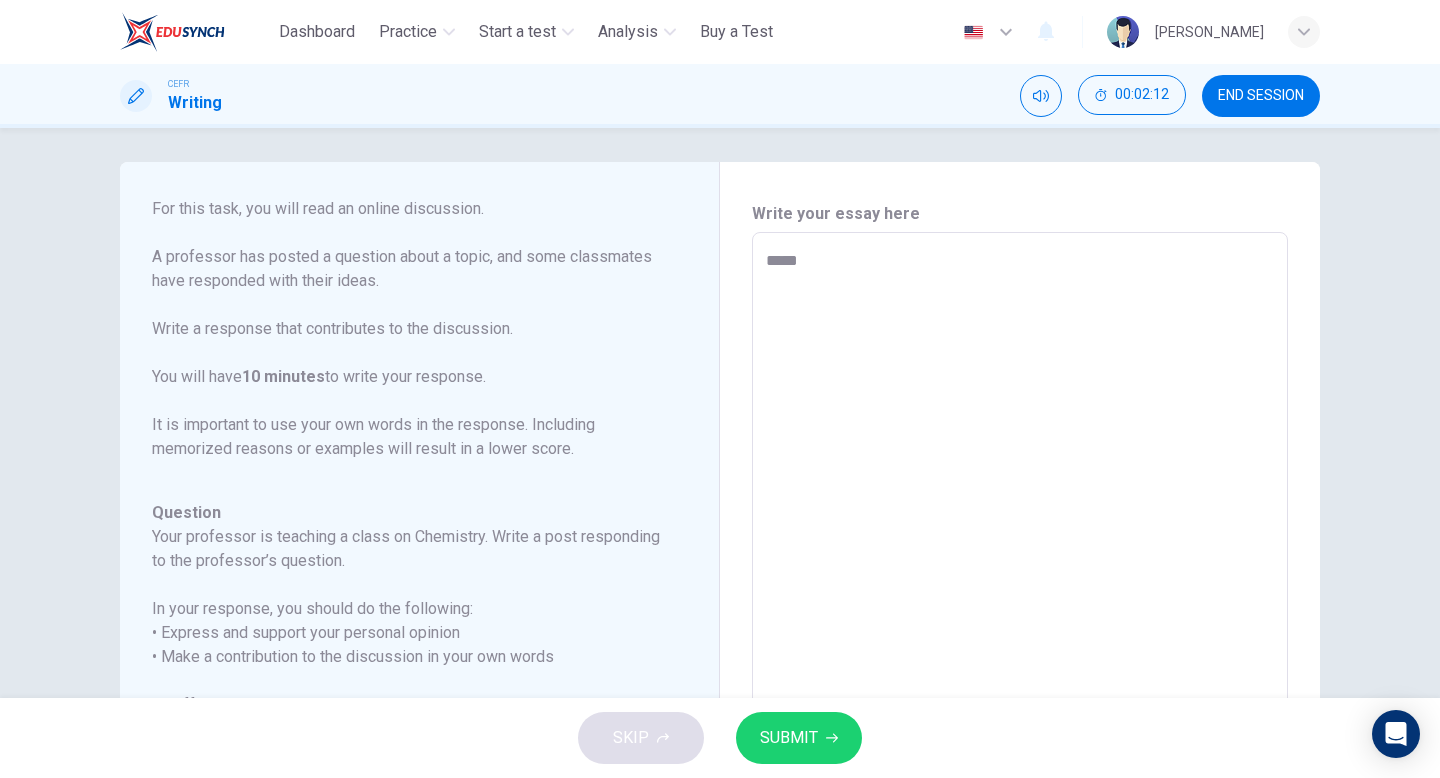 type on "****" 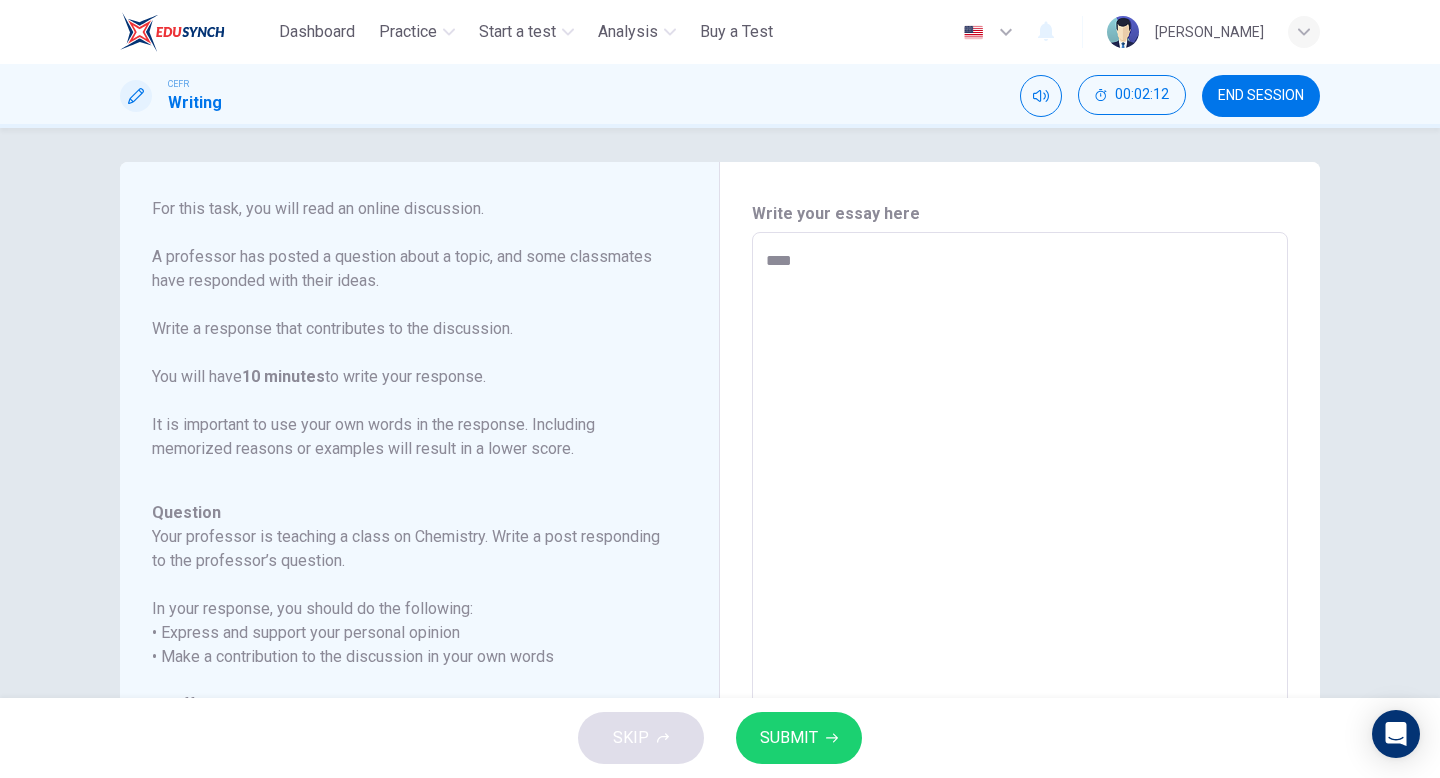 type on "*" 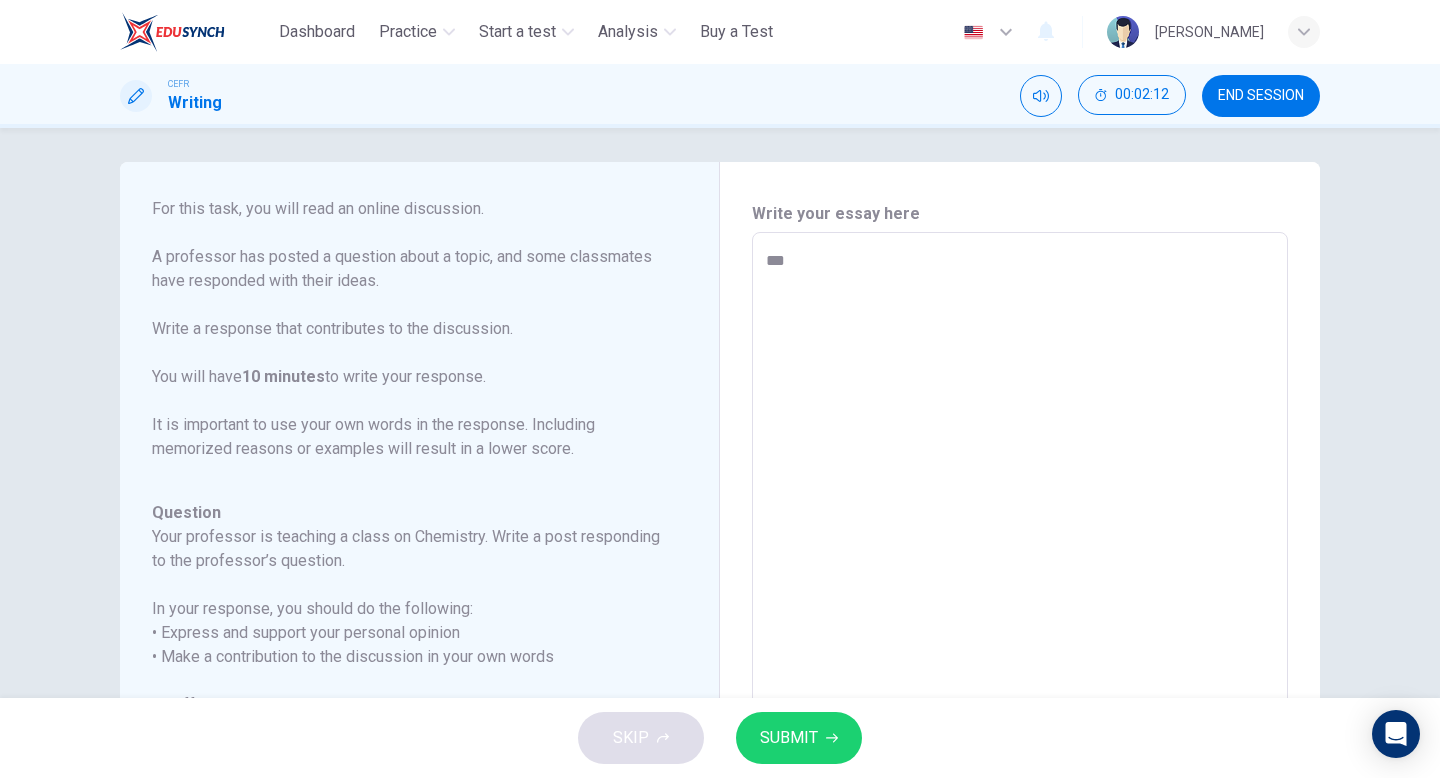 type on "*" 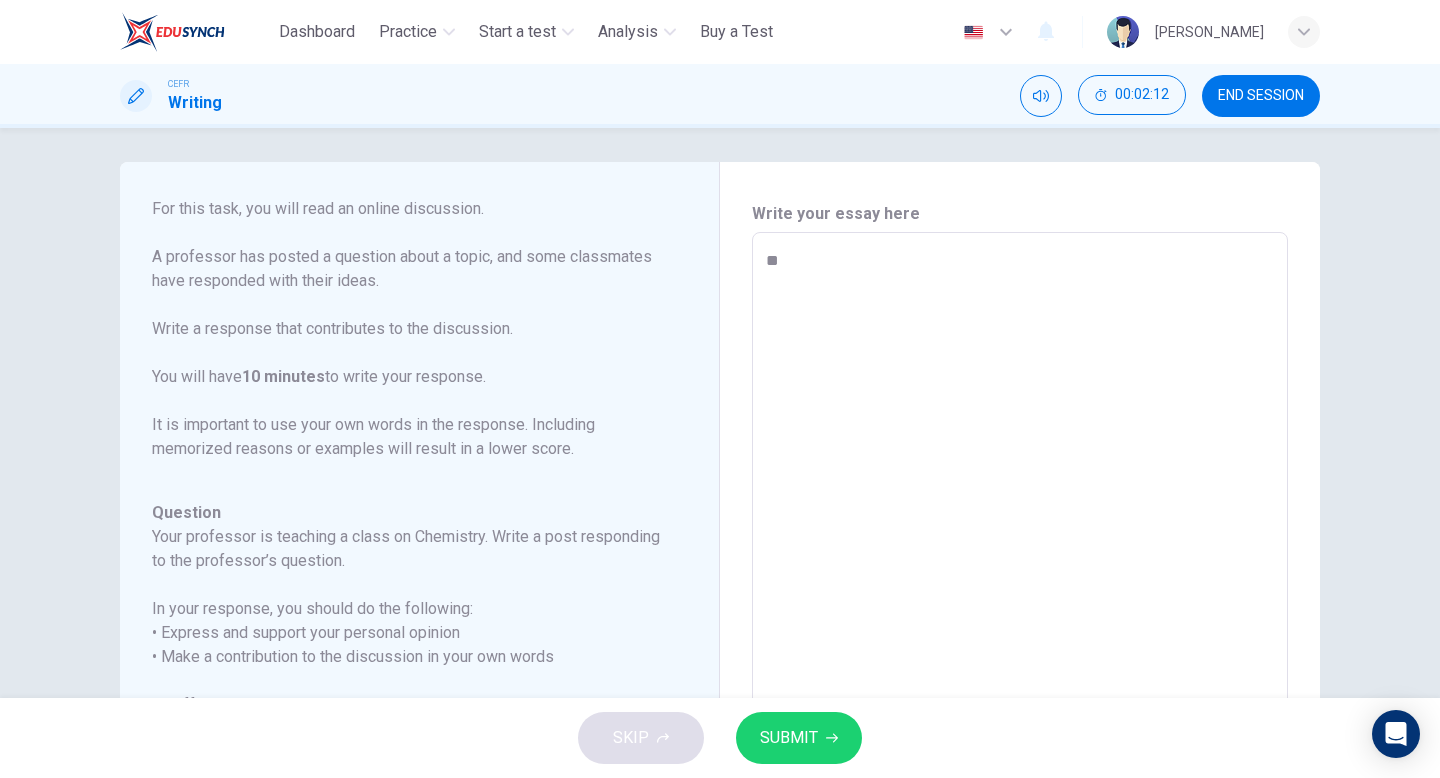 type on "*" 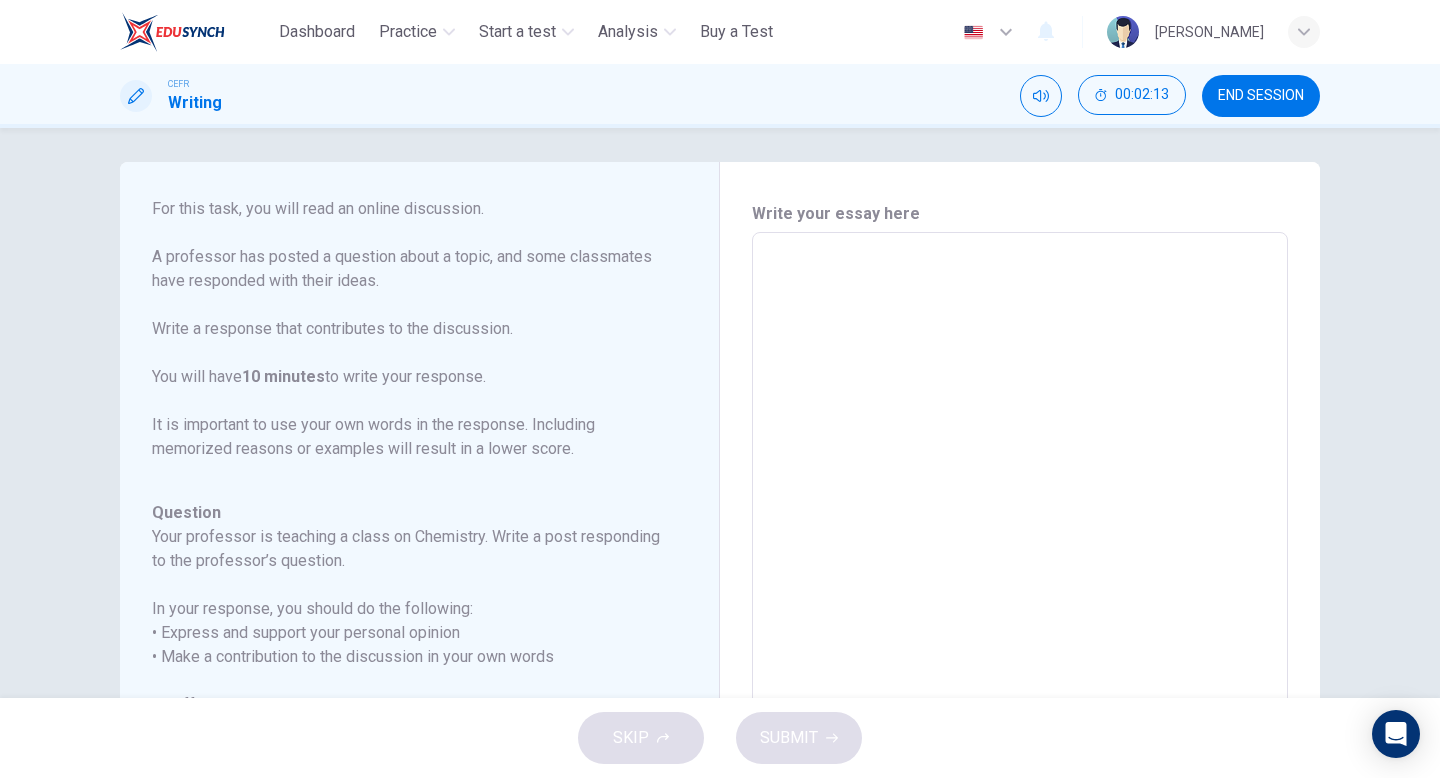 type on "*" 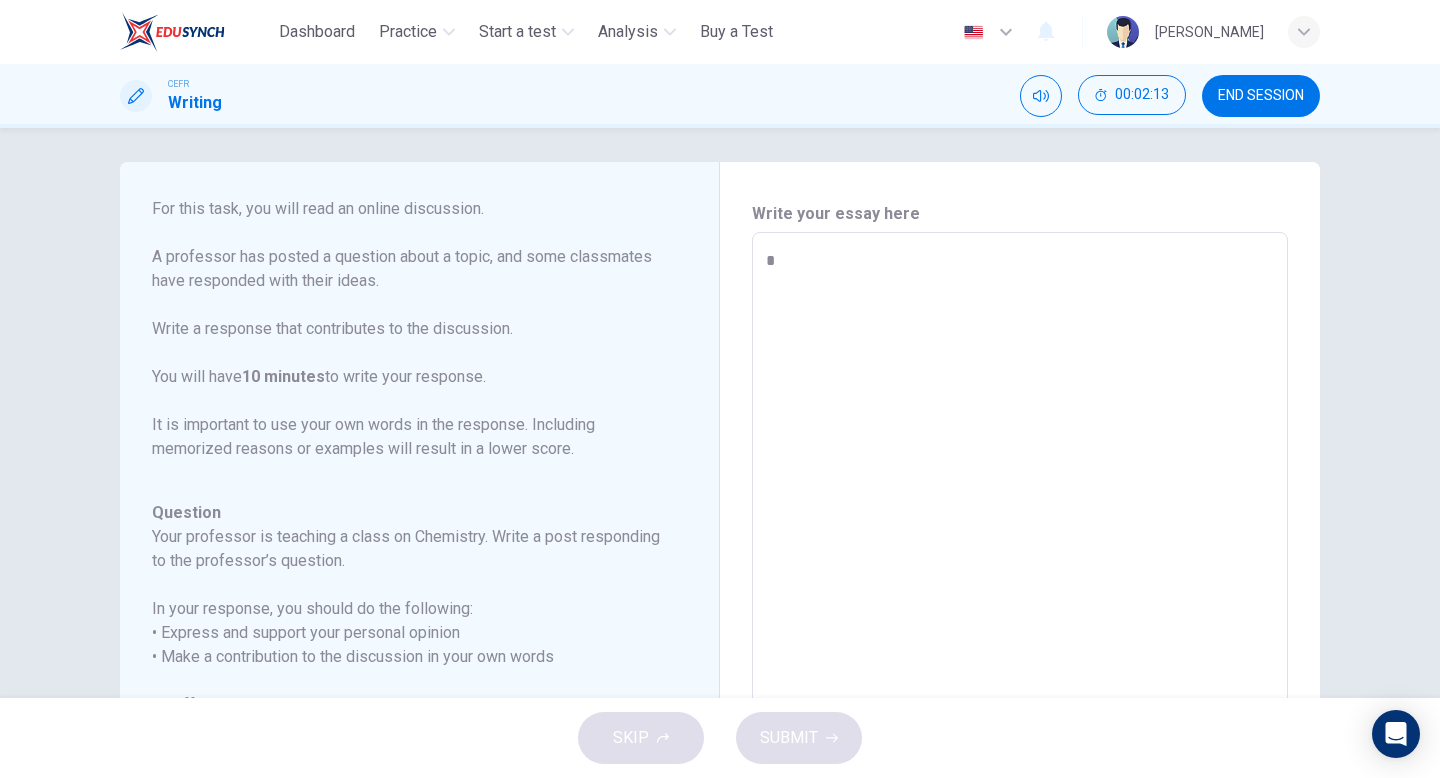 type on "*" 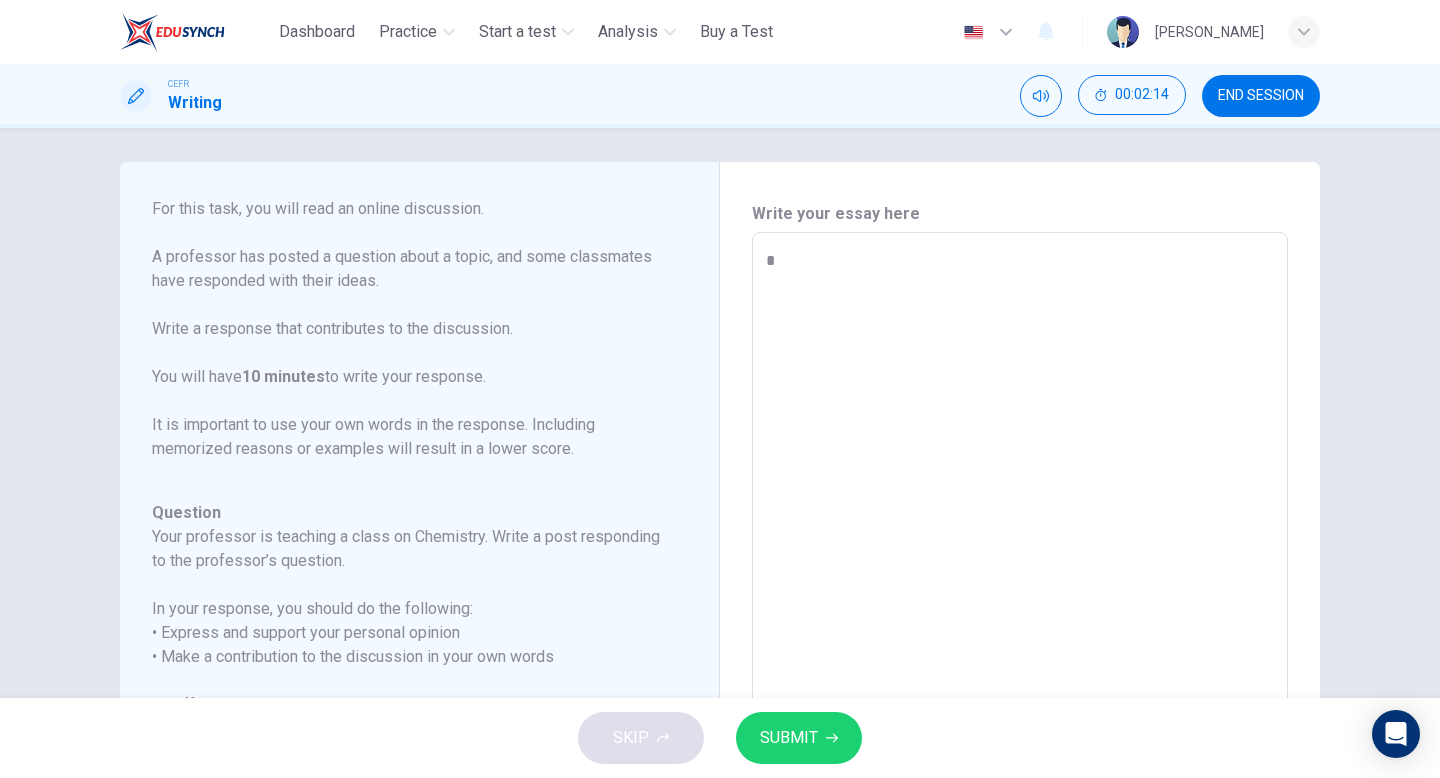 type on "**" 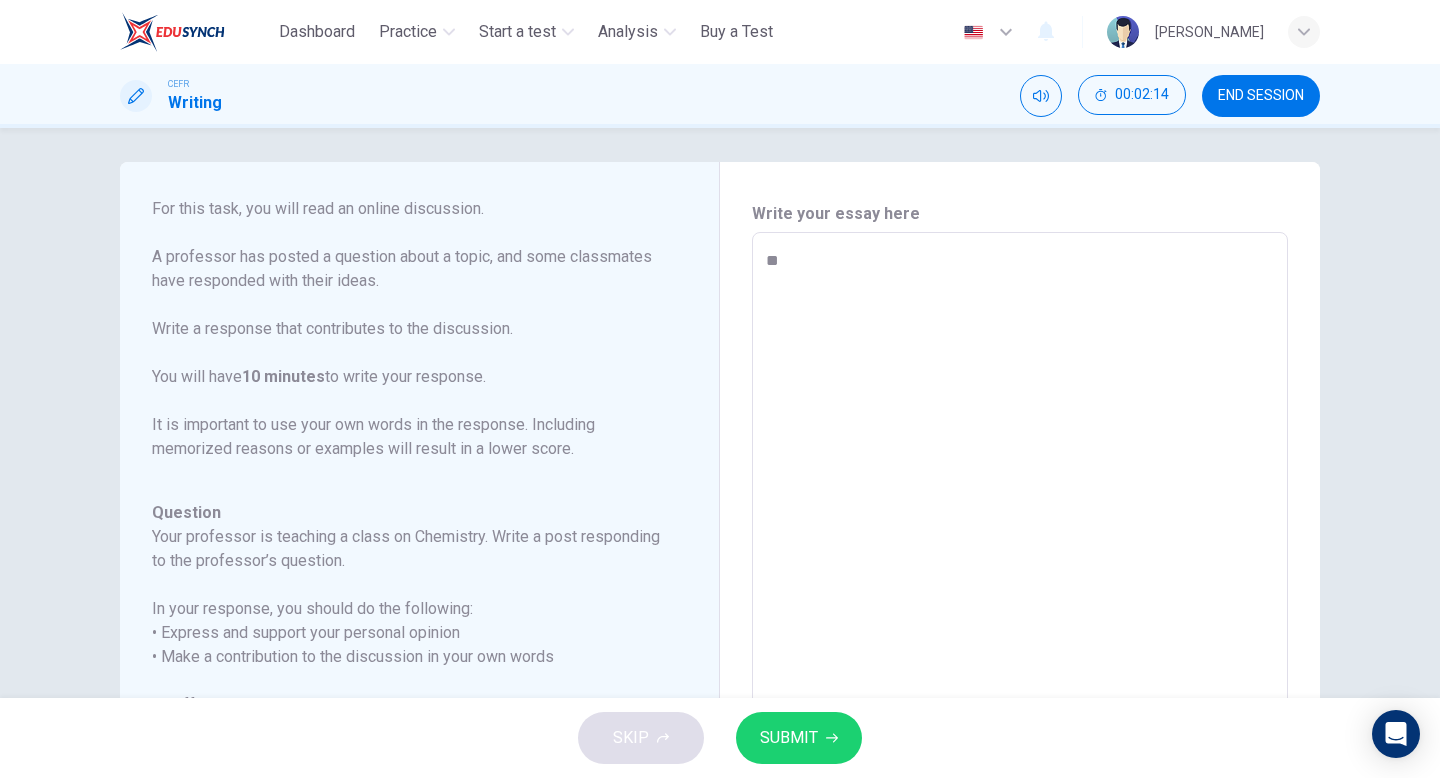 type on "***" 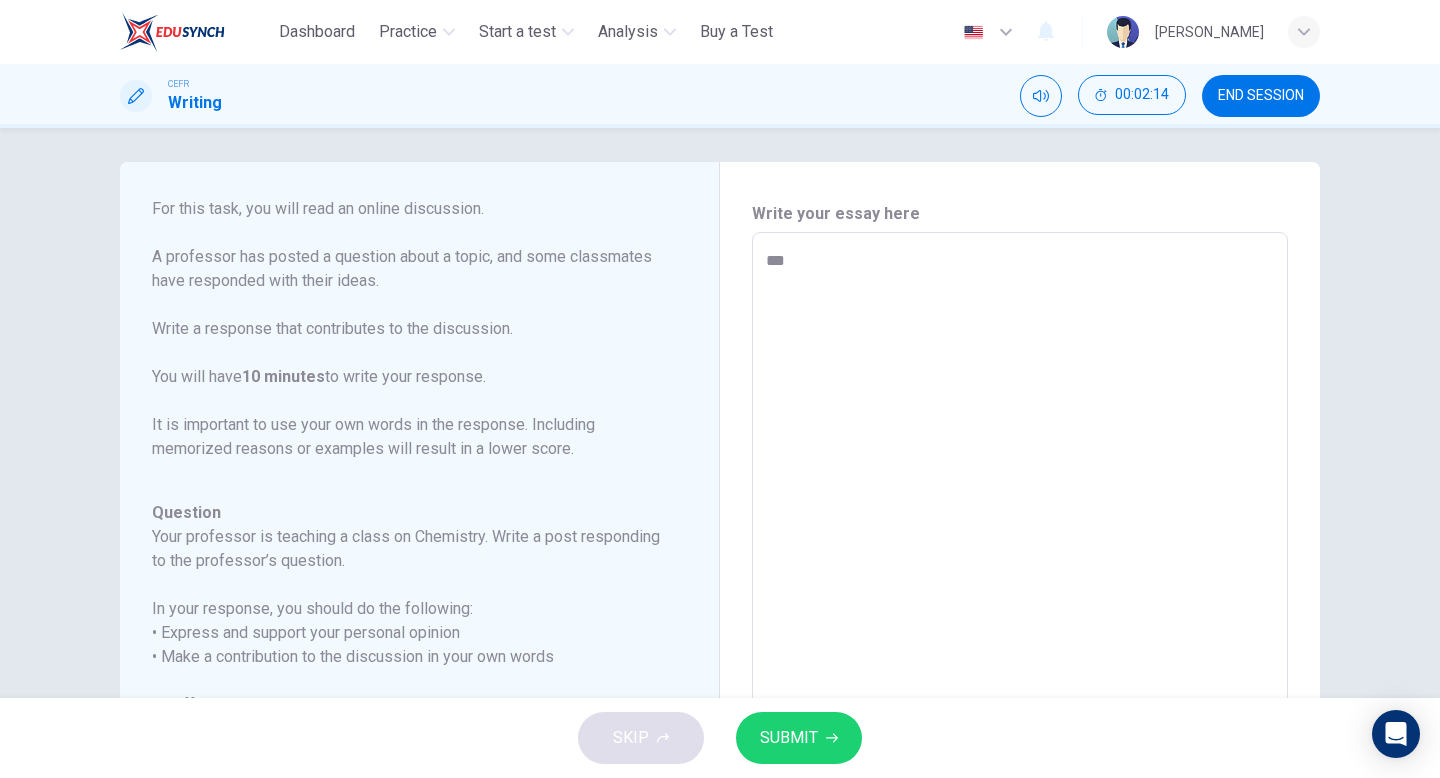 type on "*" 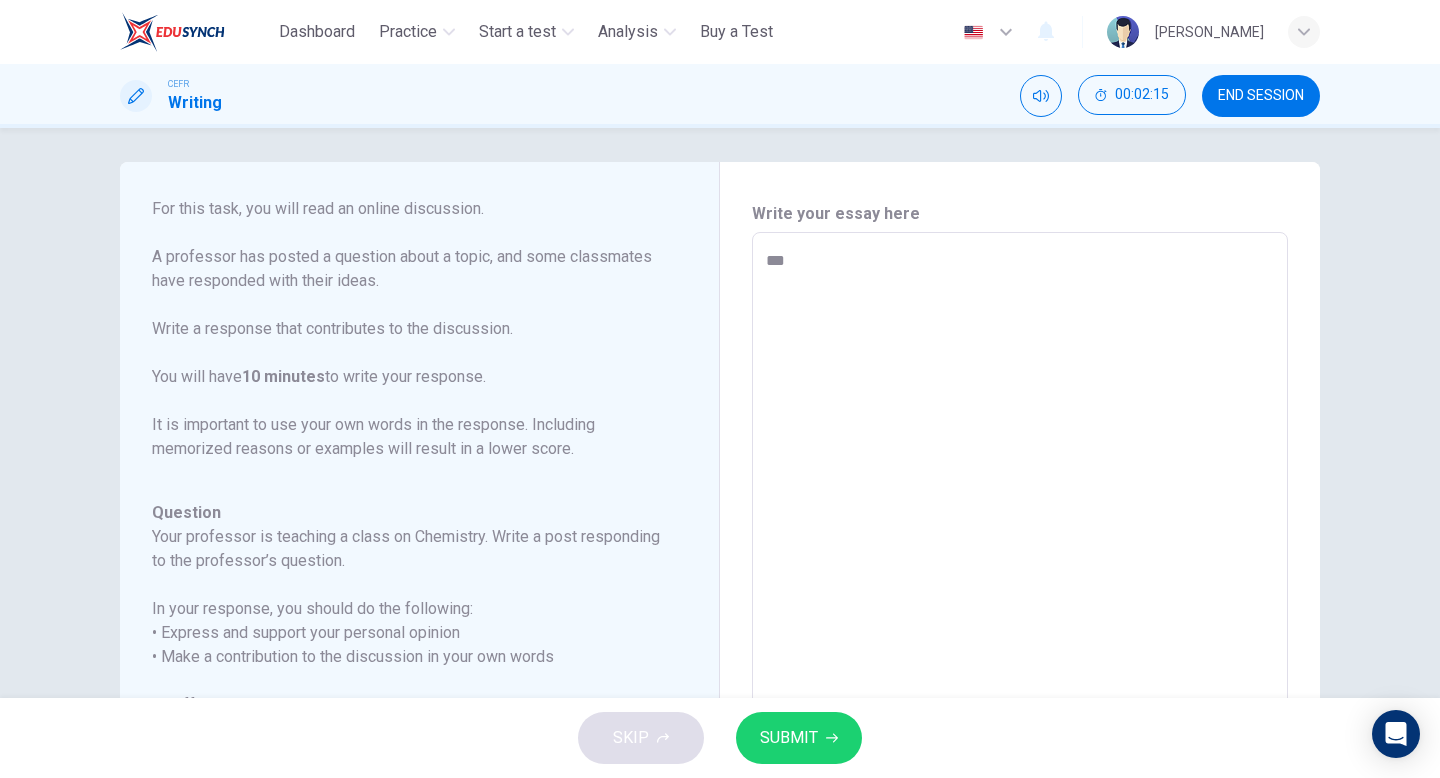 type on "****" 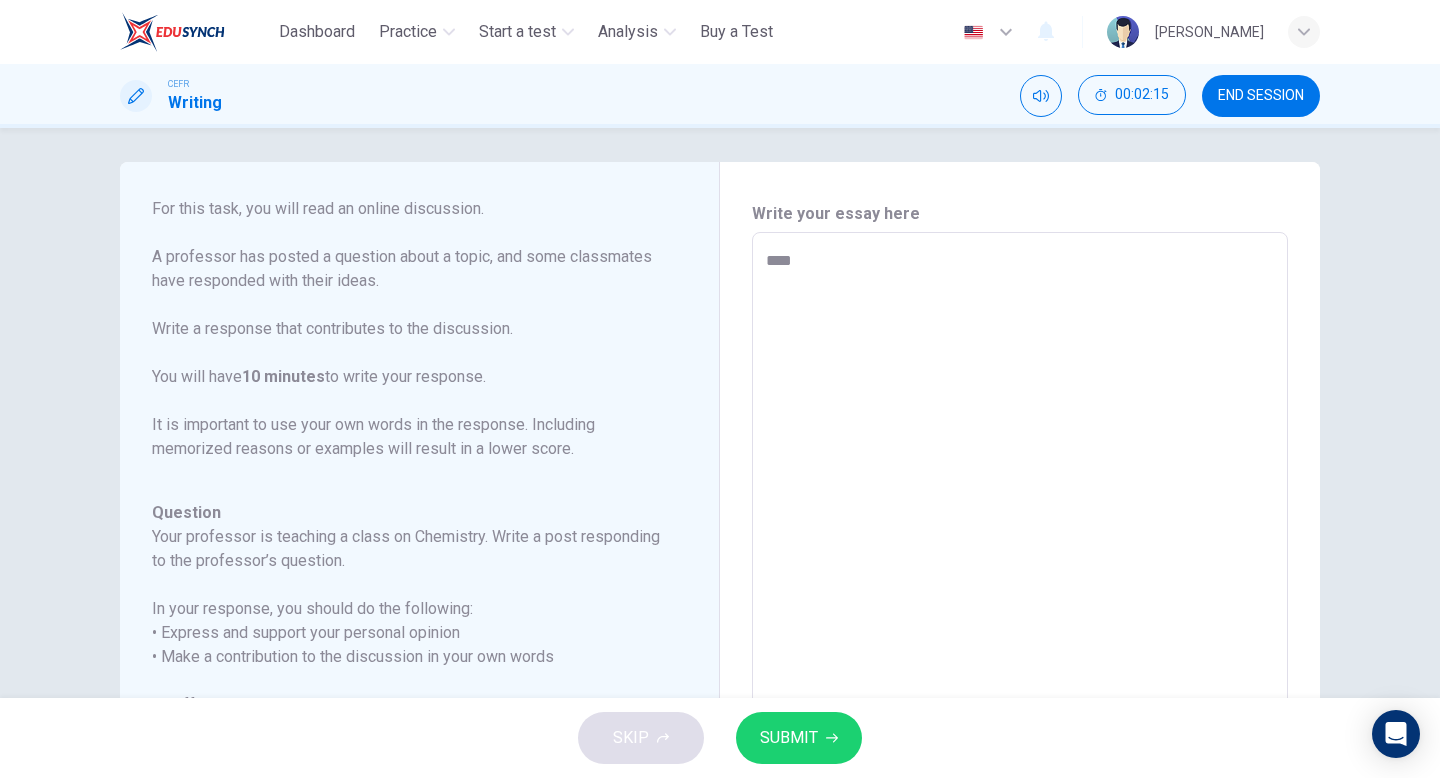 type on "*****" 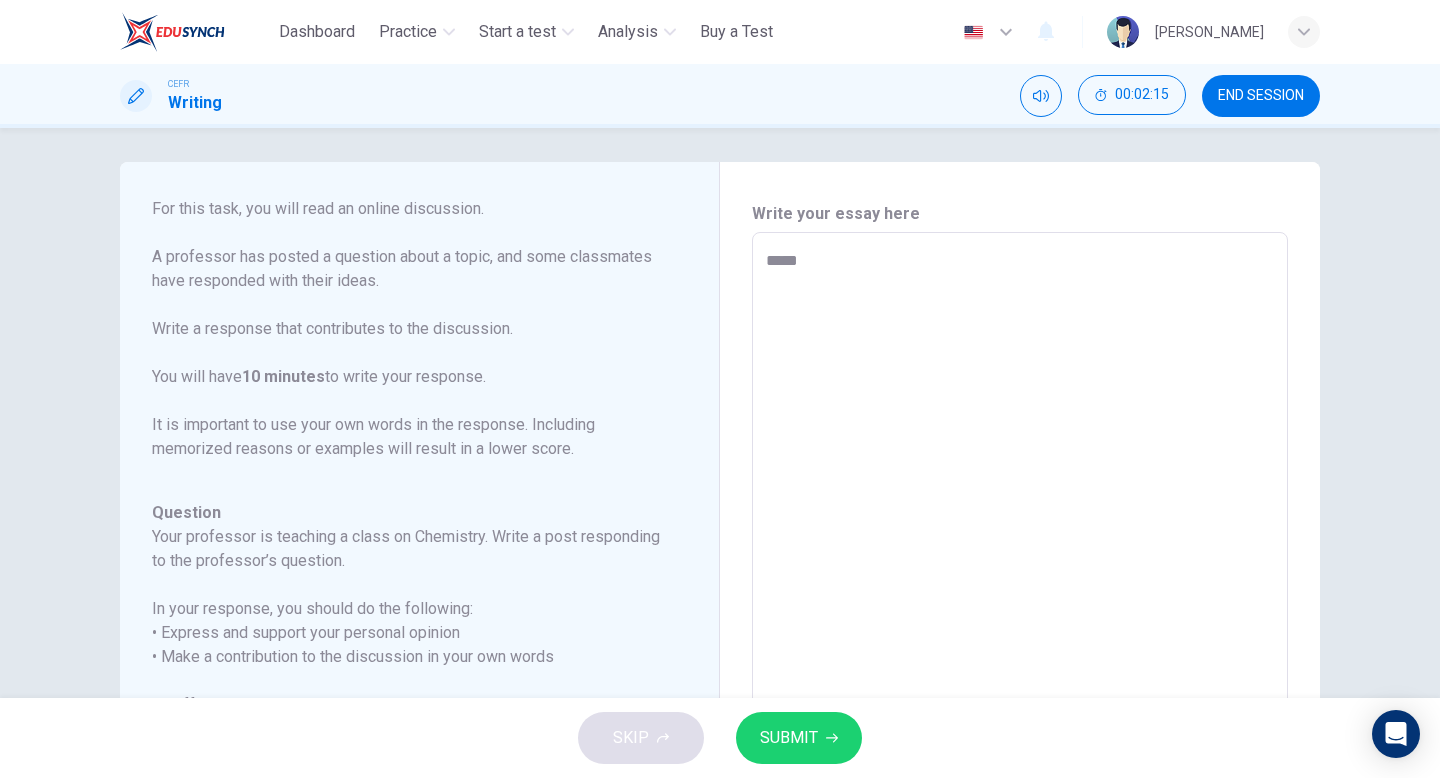 type on "*" 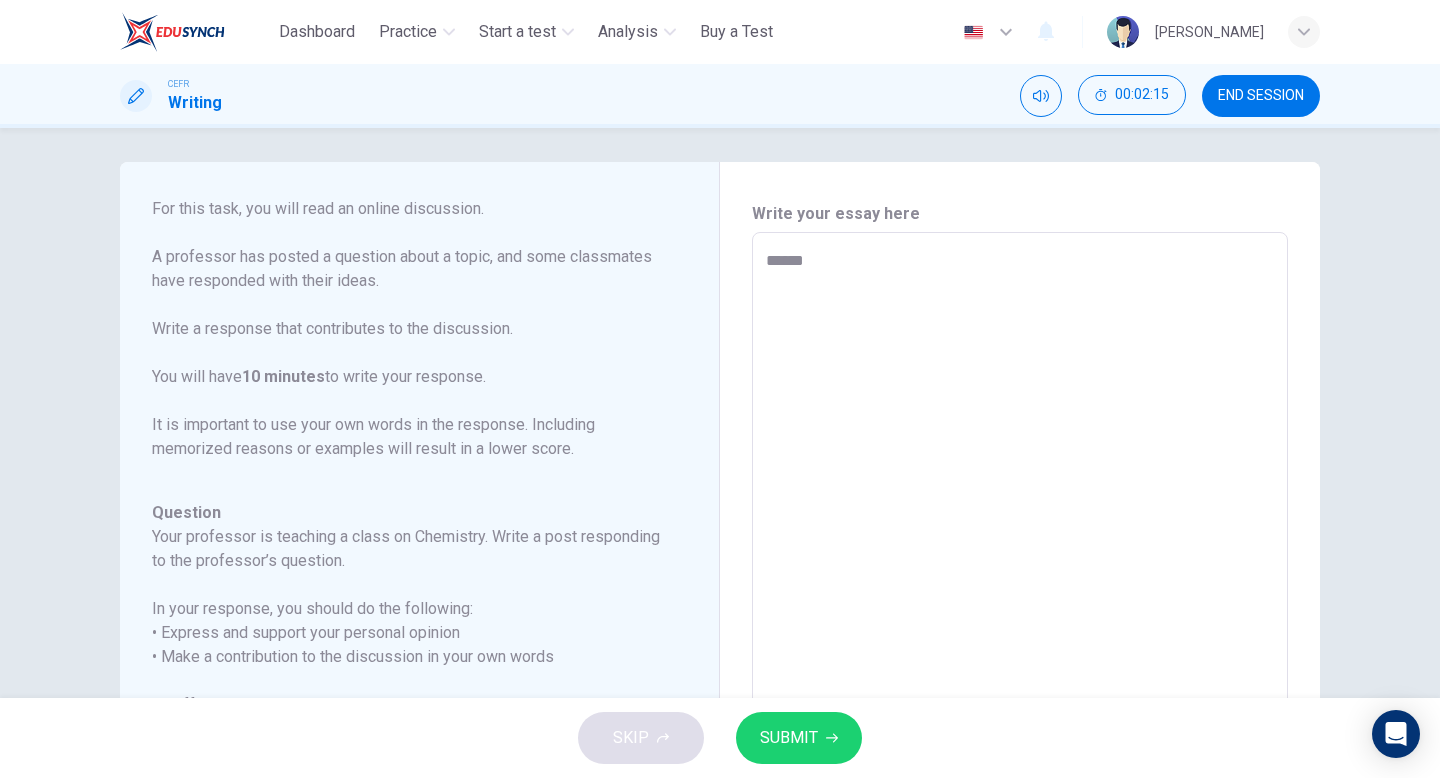 type on "*" 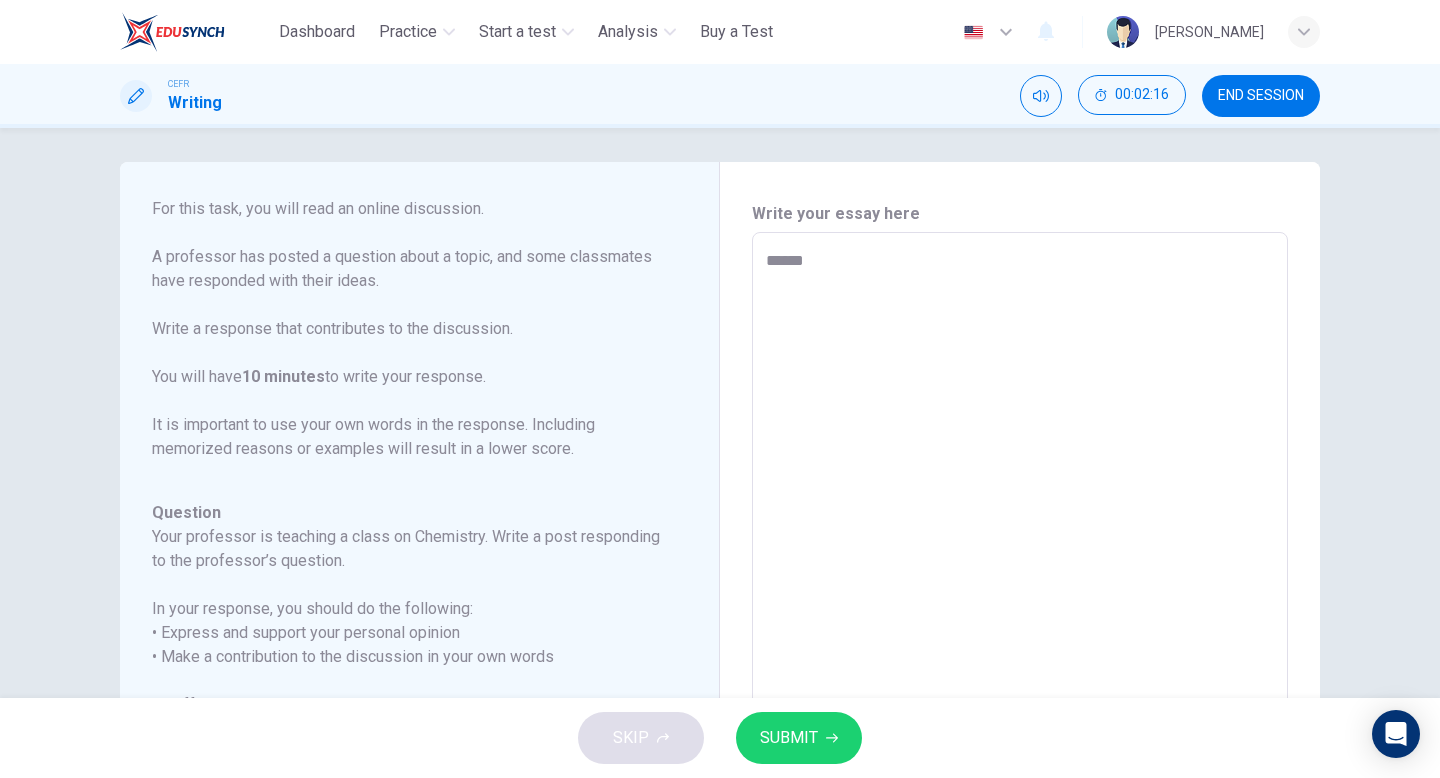 type on "*******" 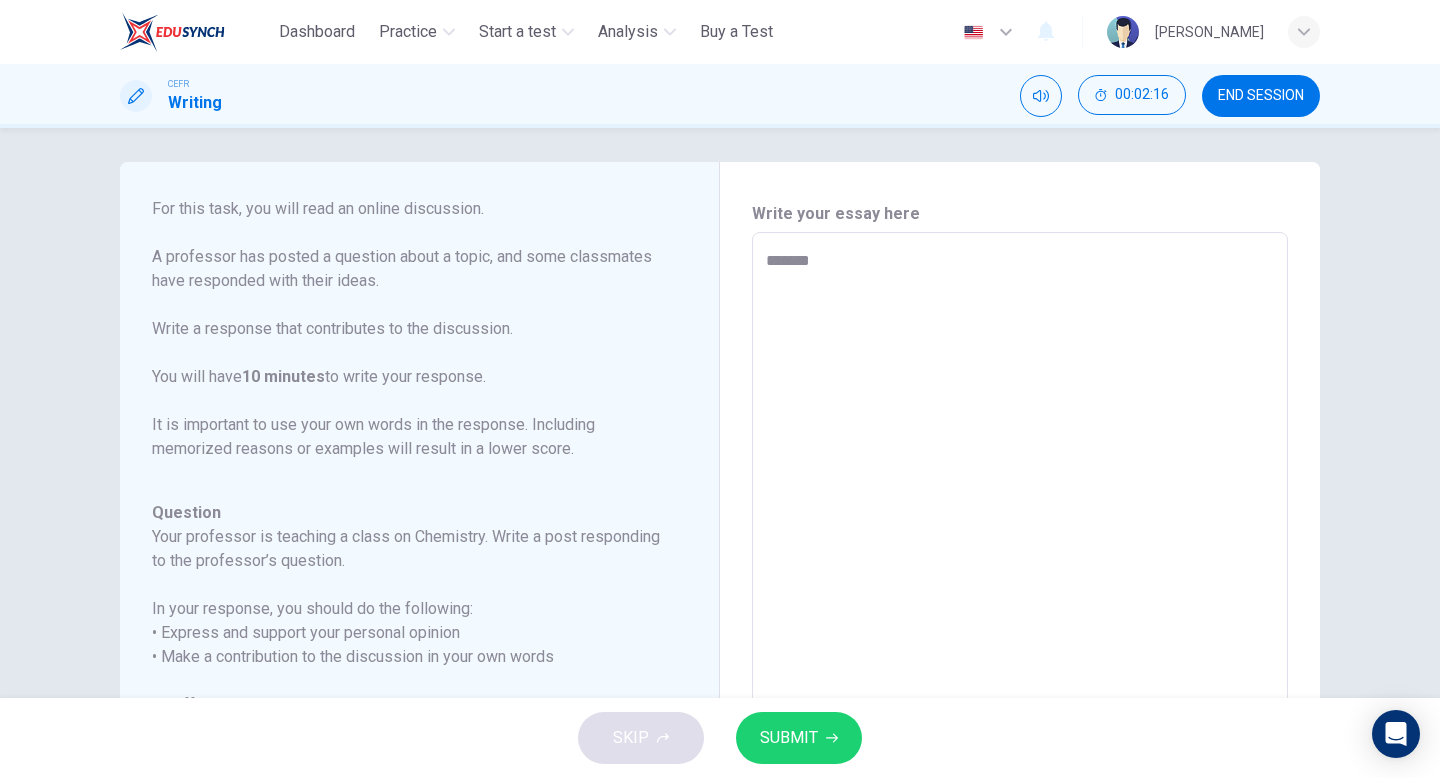 type on "********" 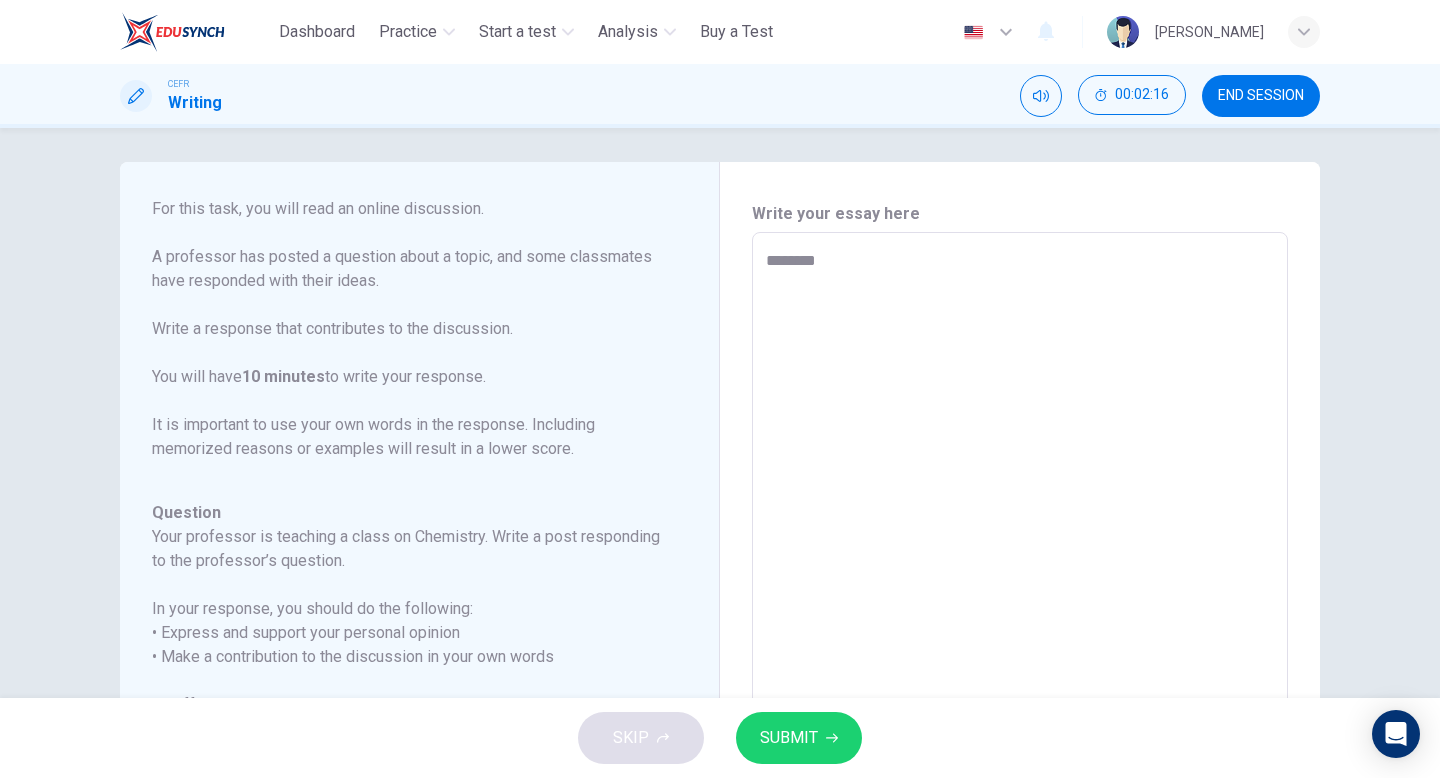 type on "*" 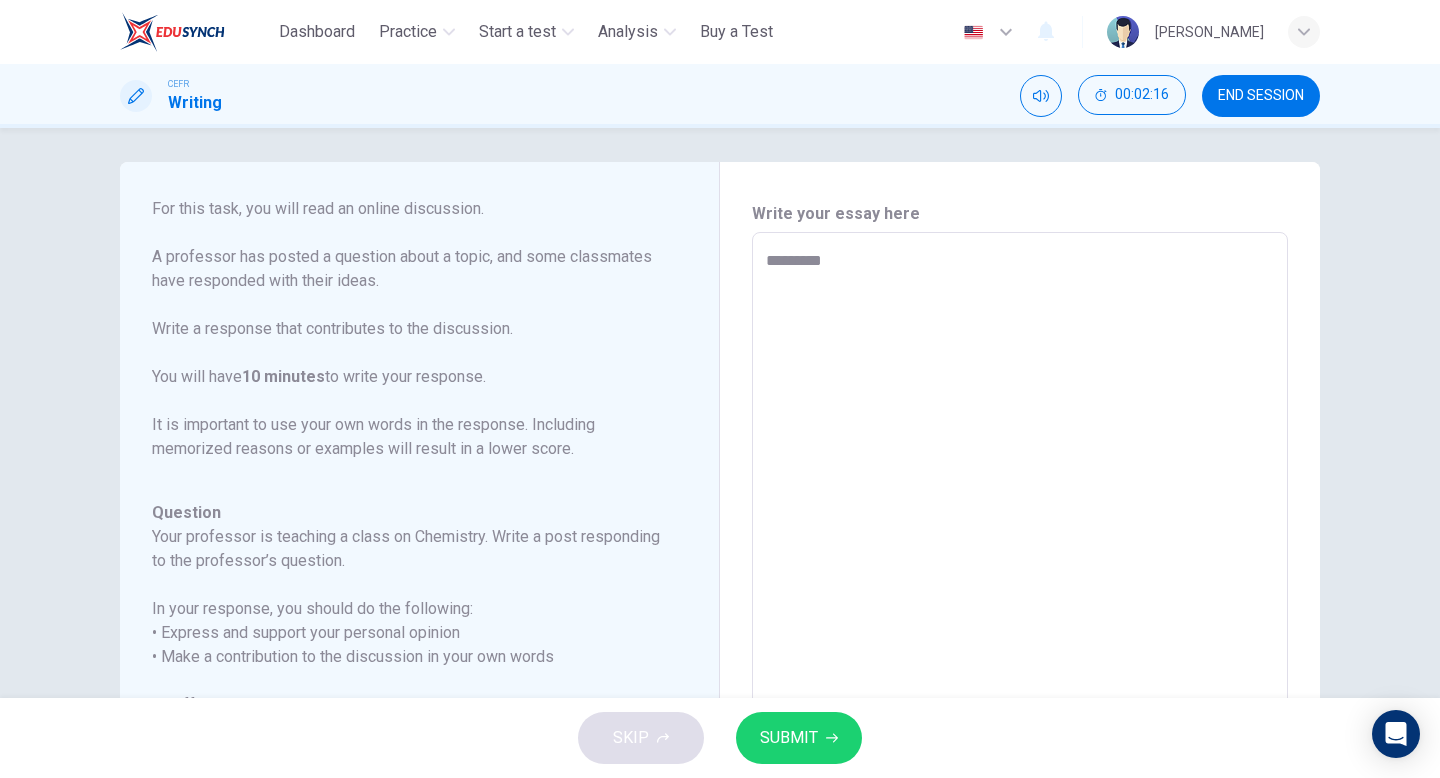 type on "*" 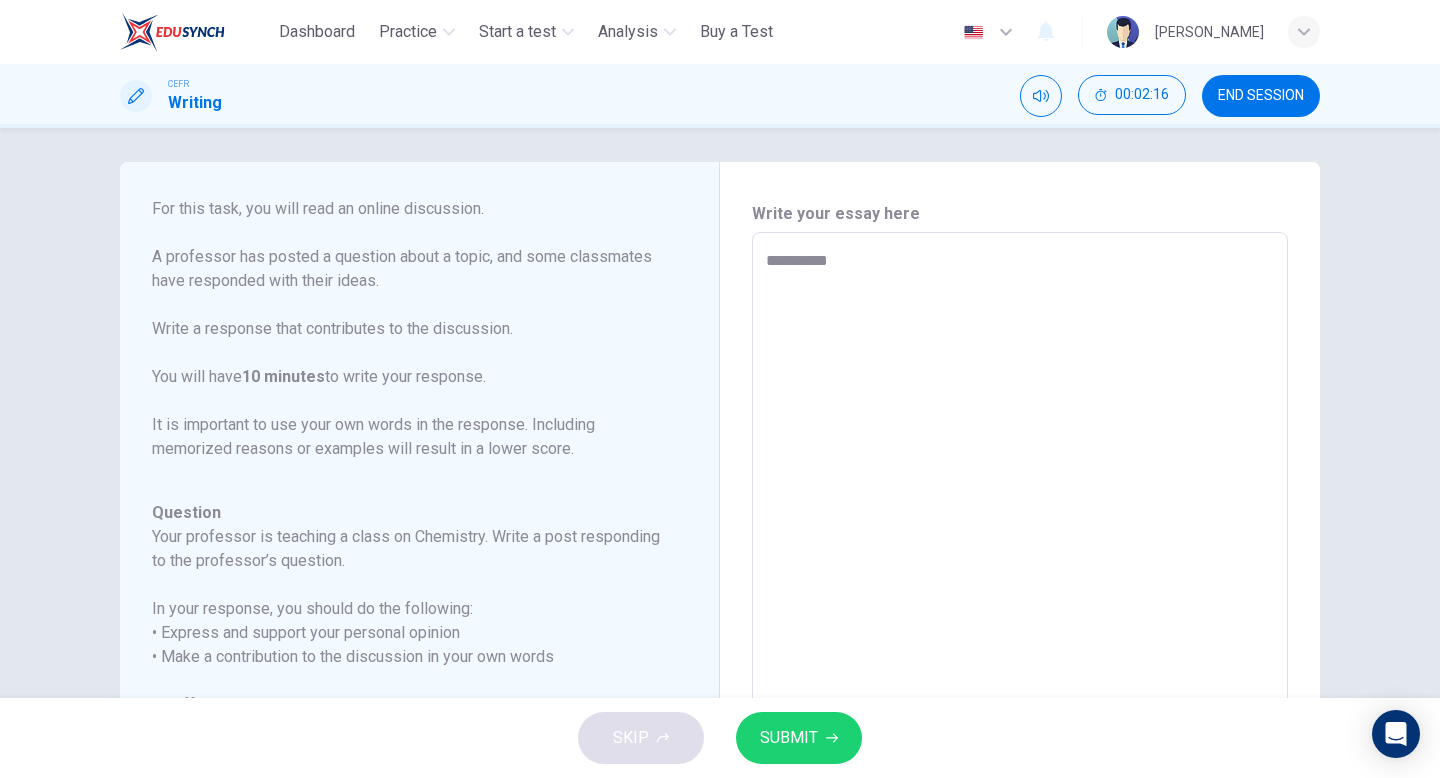 type on "*" 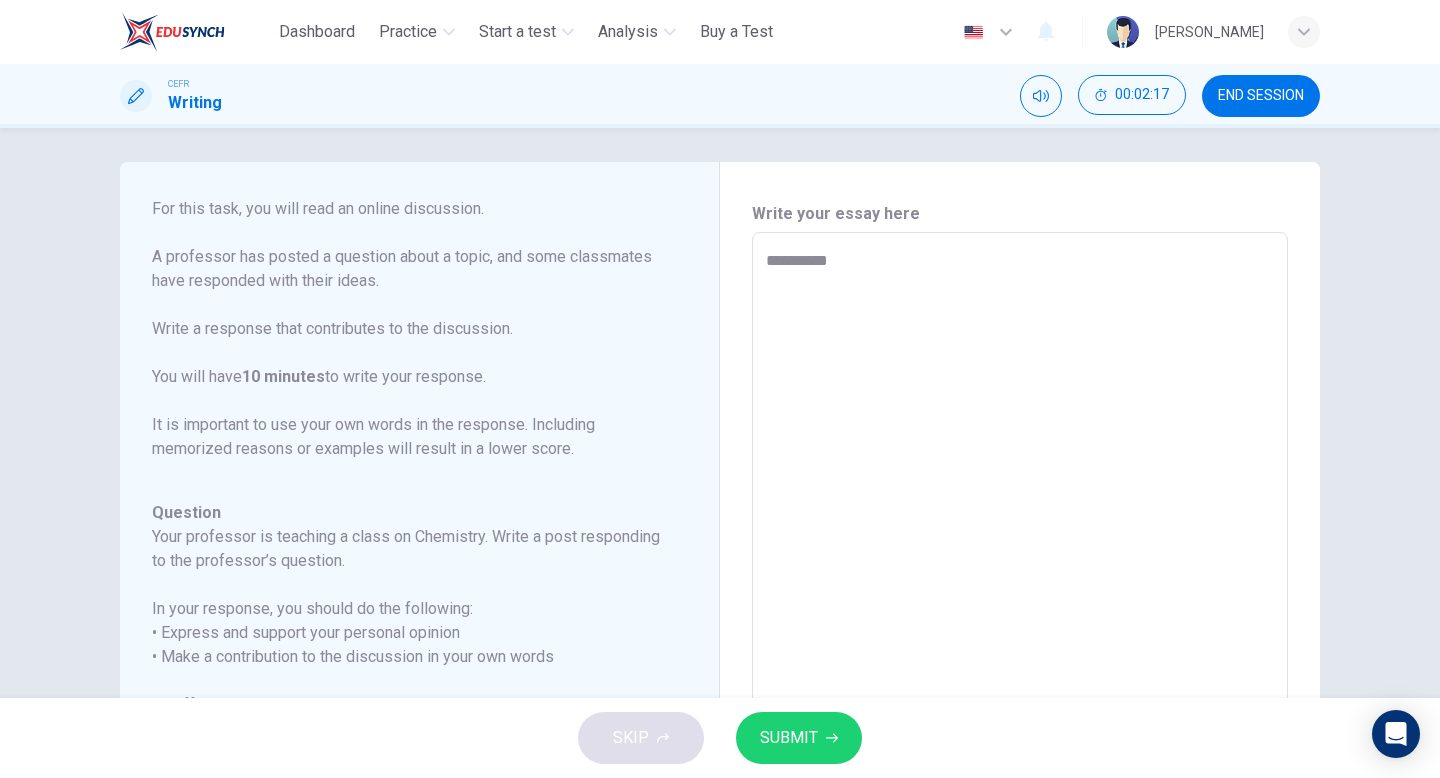 type on "**********" 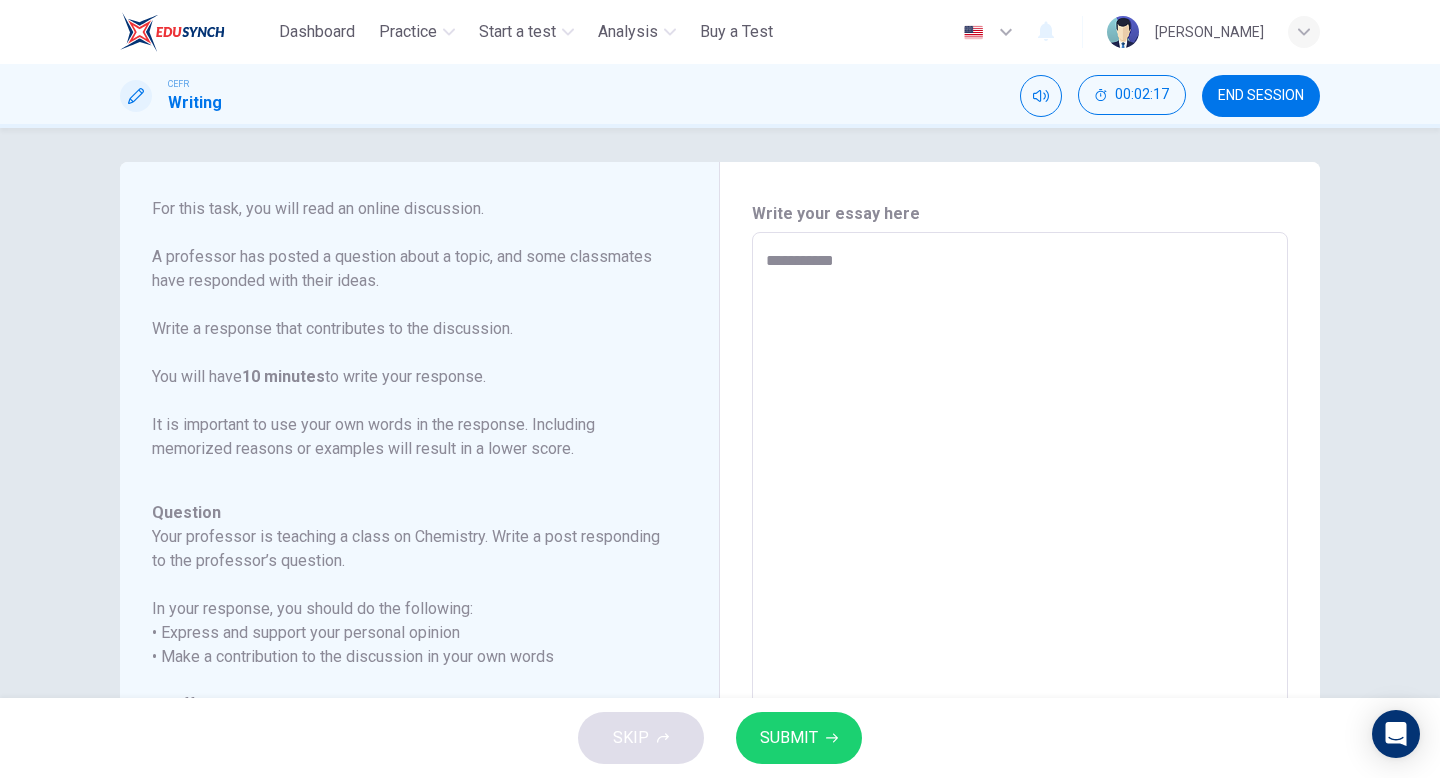 type on "**********" 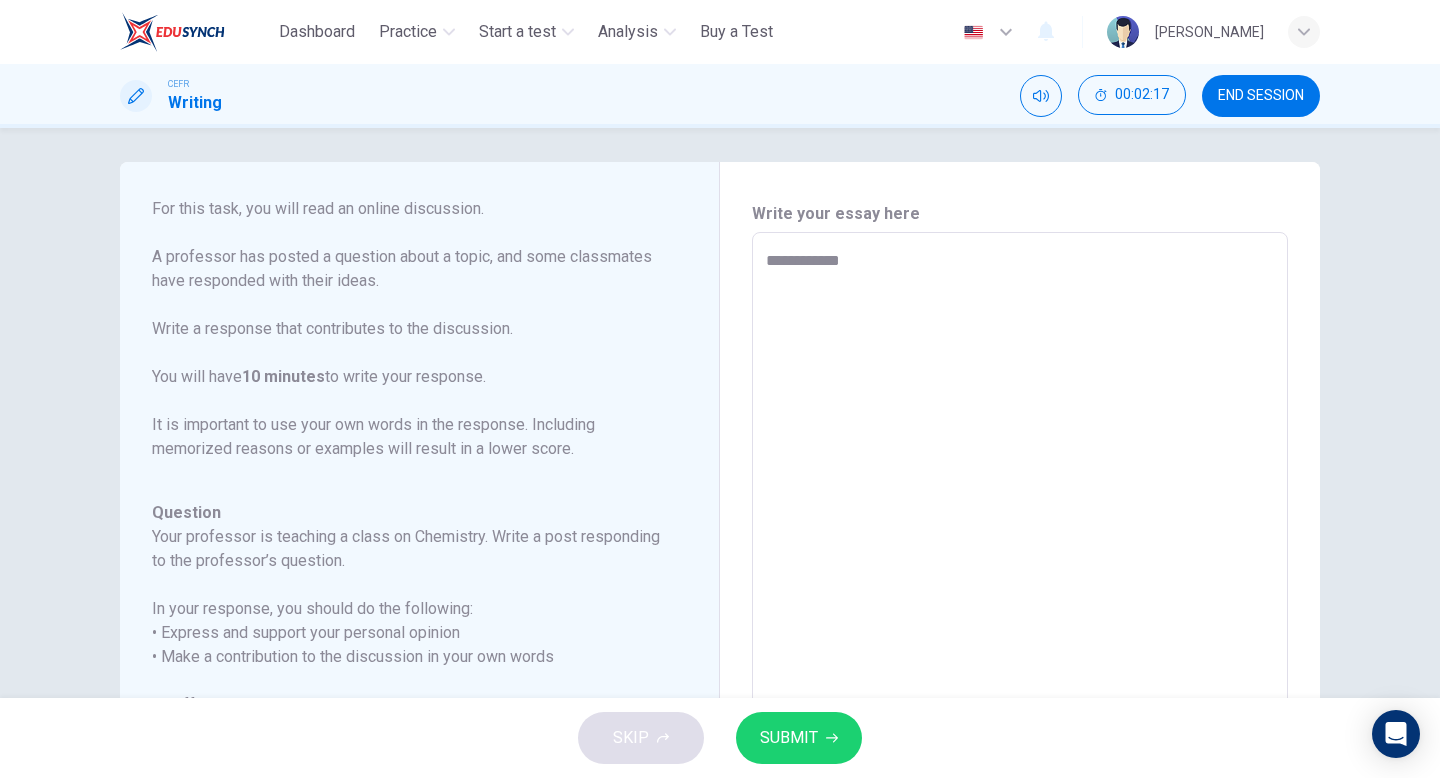 type on "*" 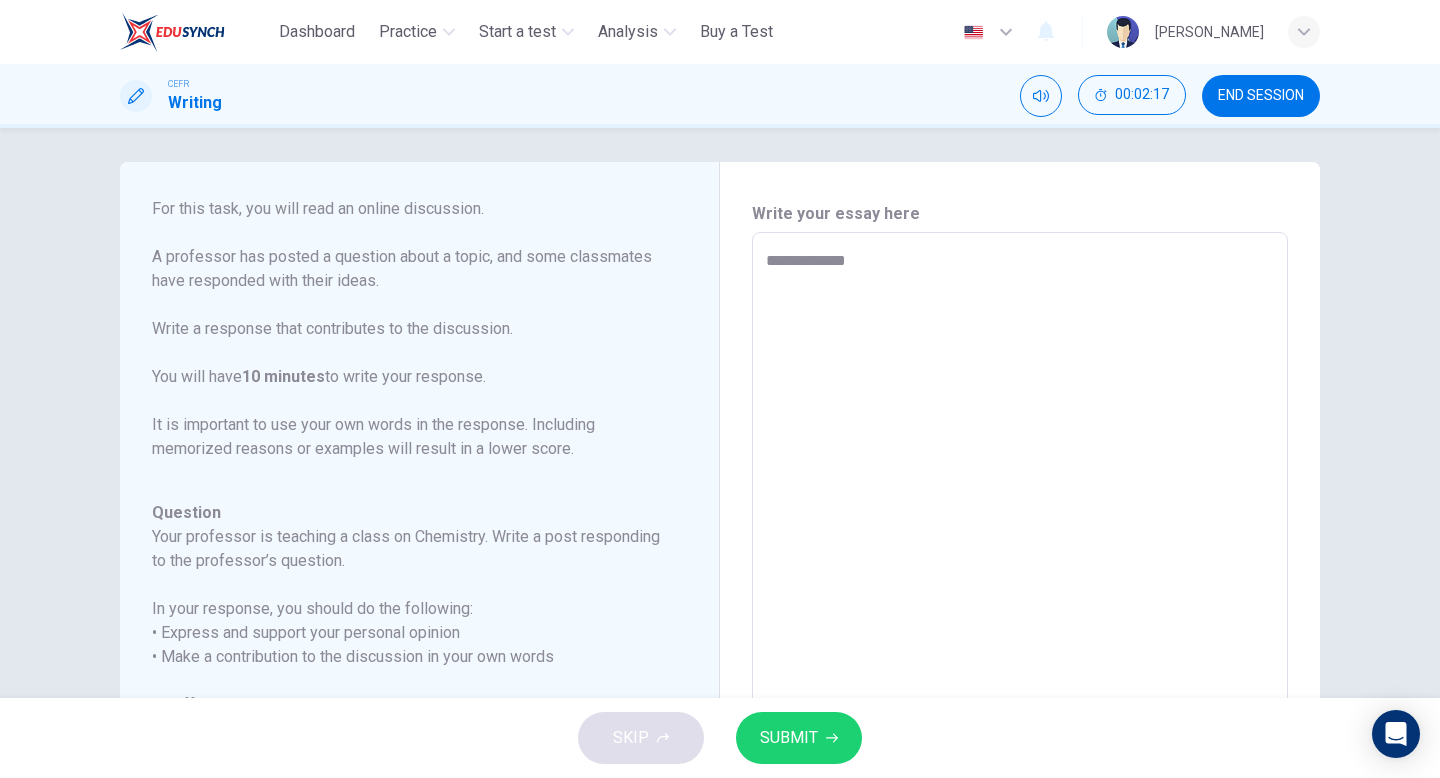 type on "*" 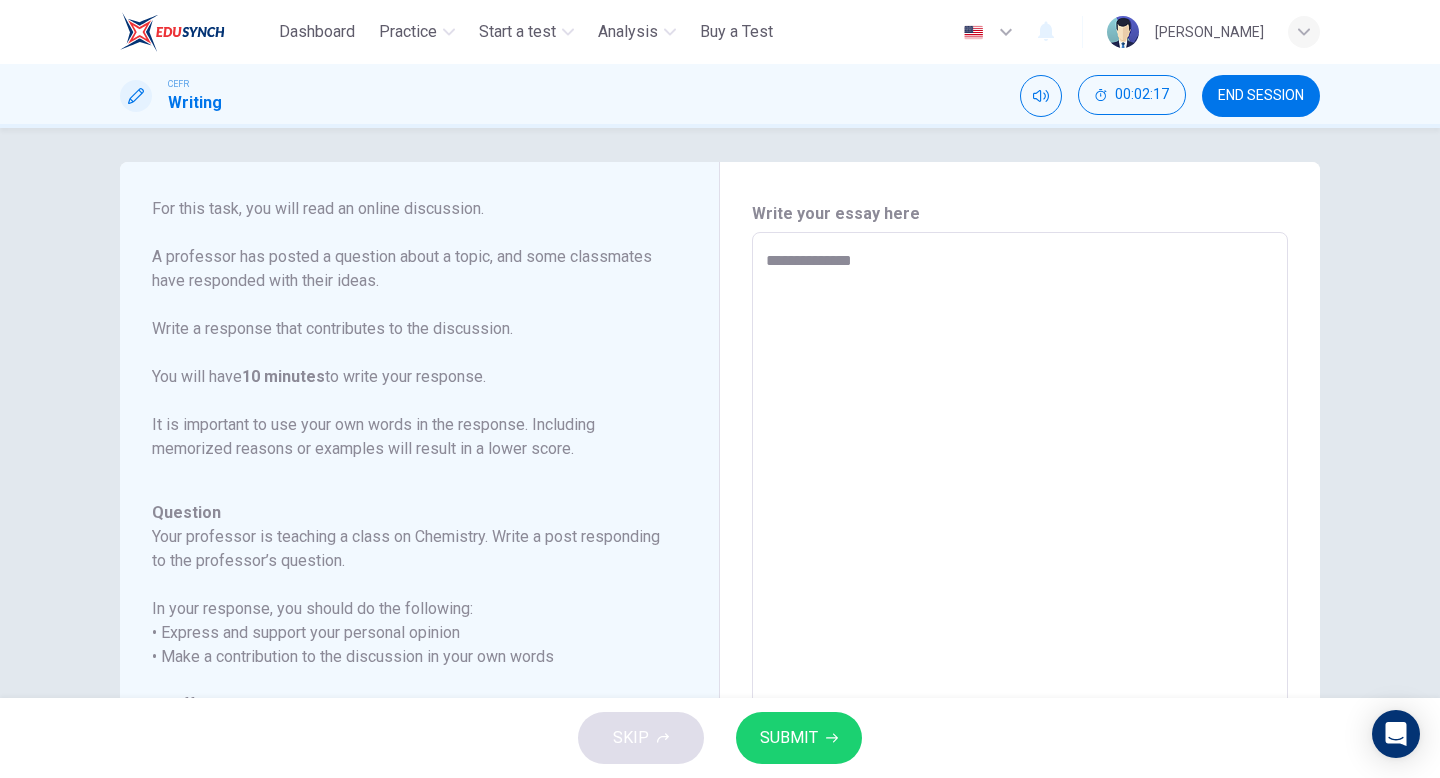 type on "*" 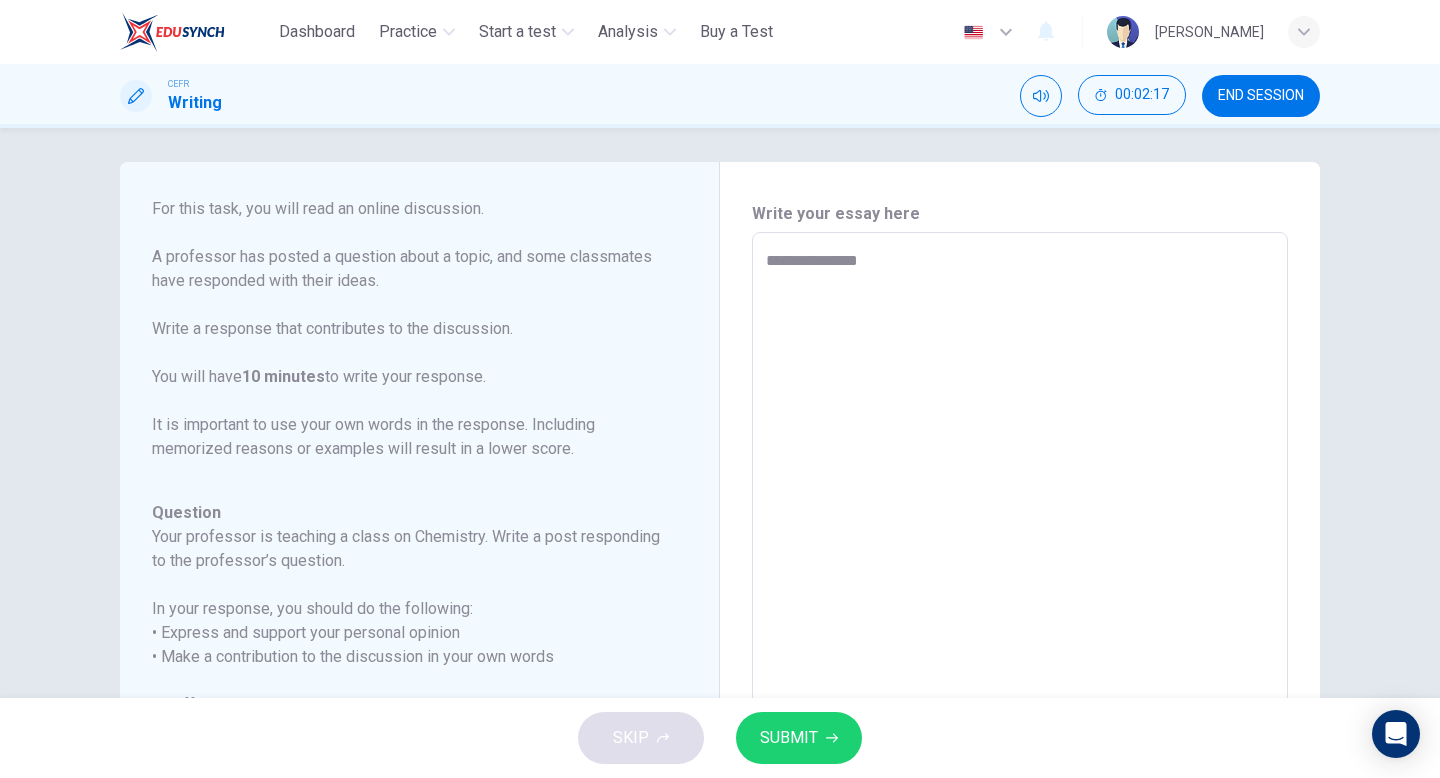 type on "*" 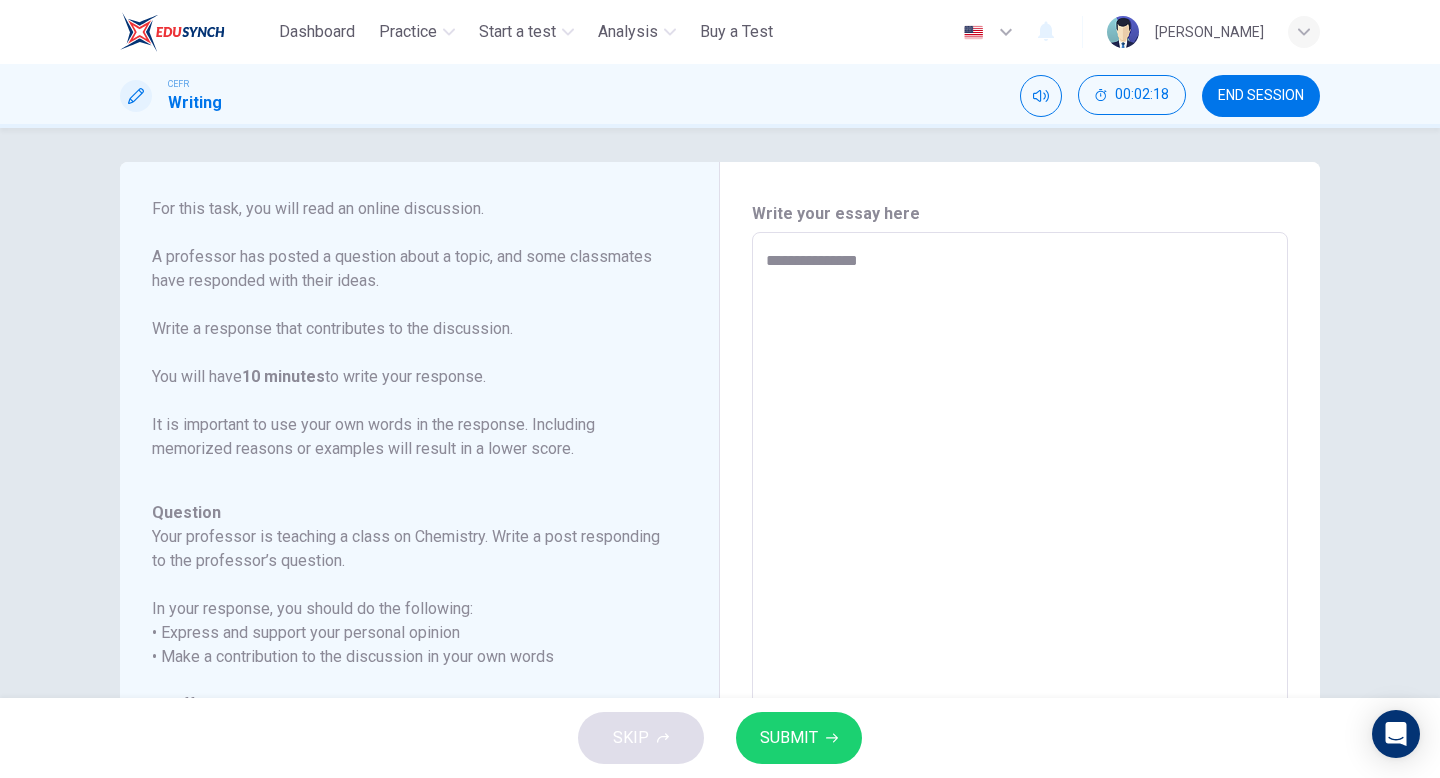 type on "**********" 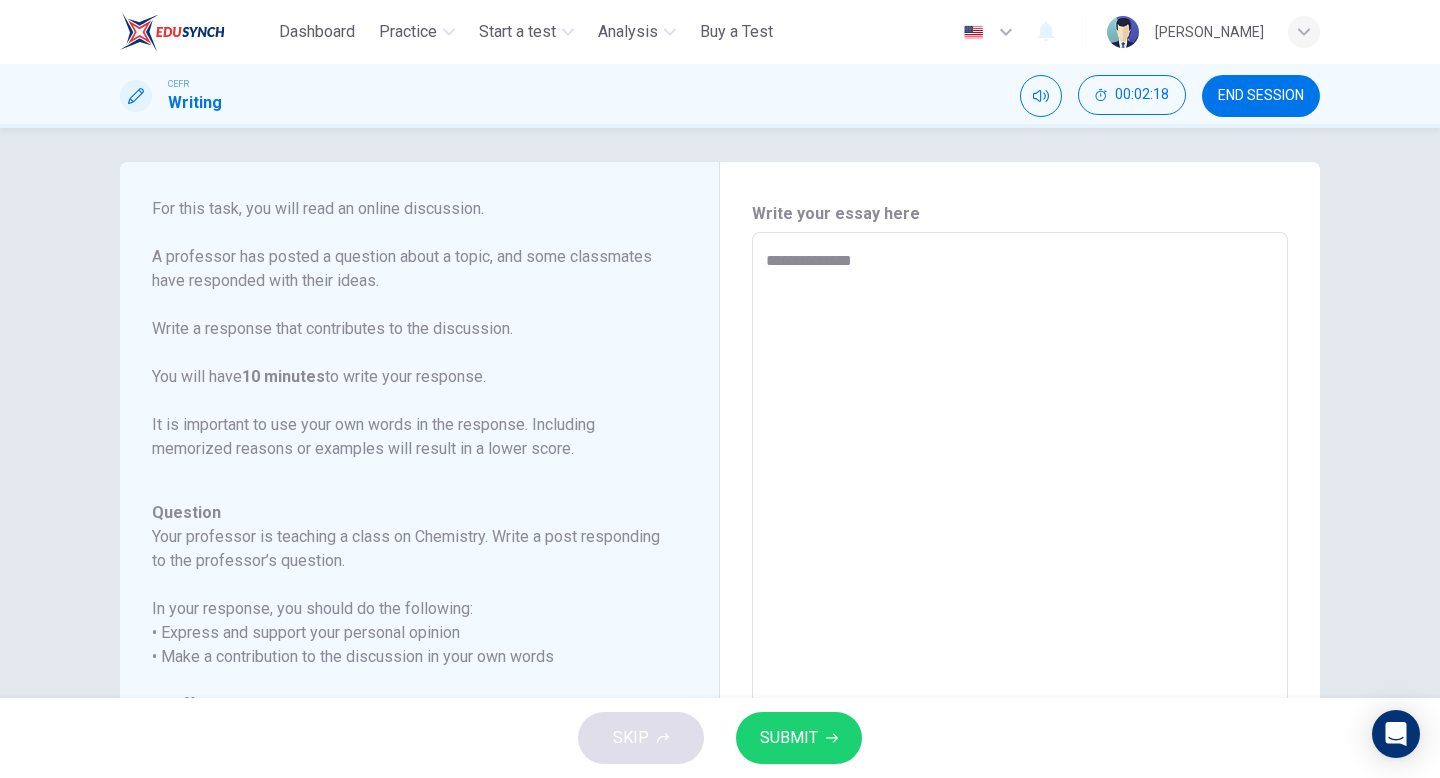 type on "**********" 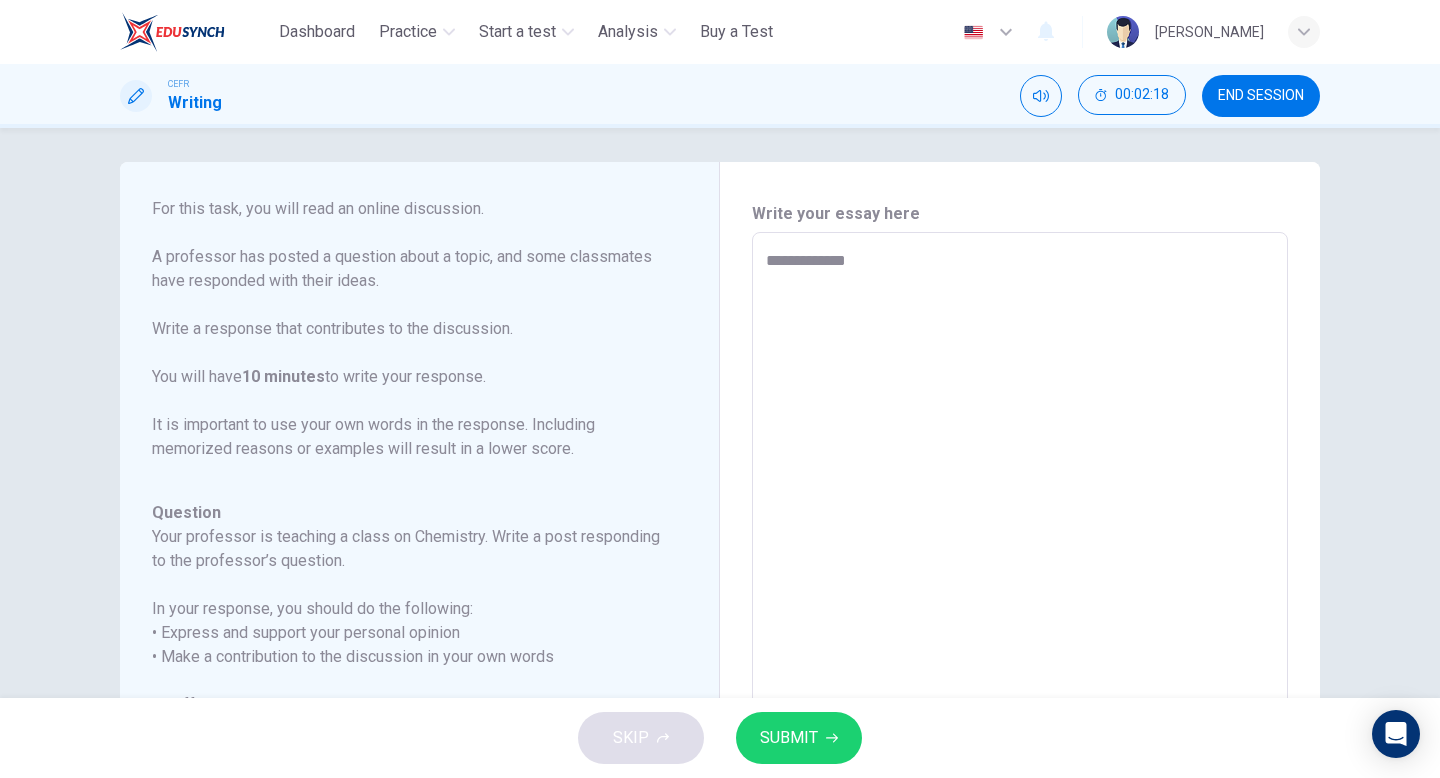 type on "*" 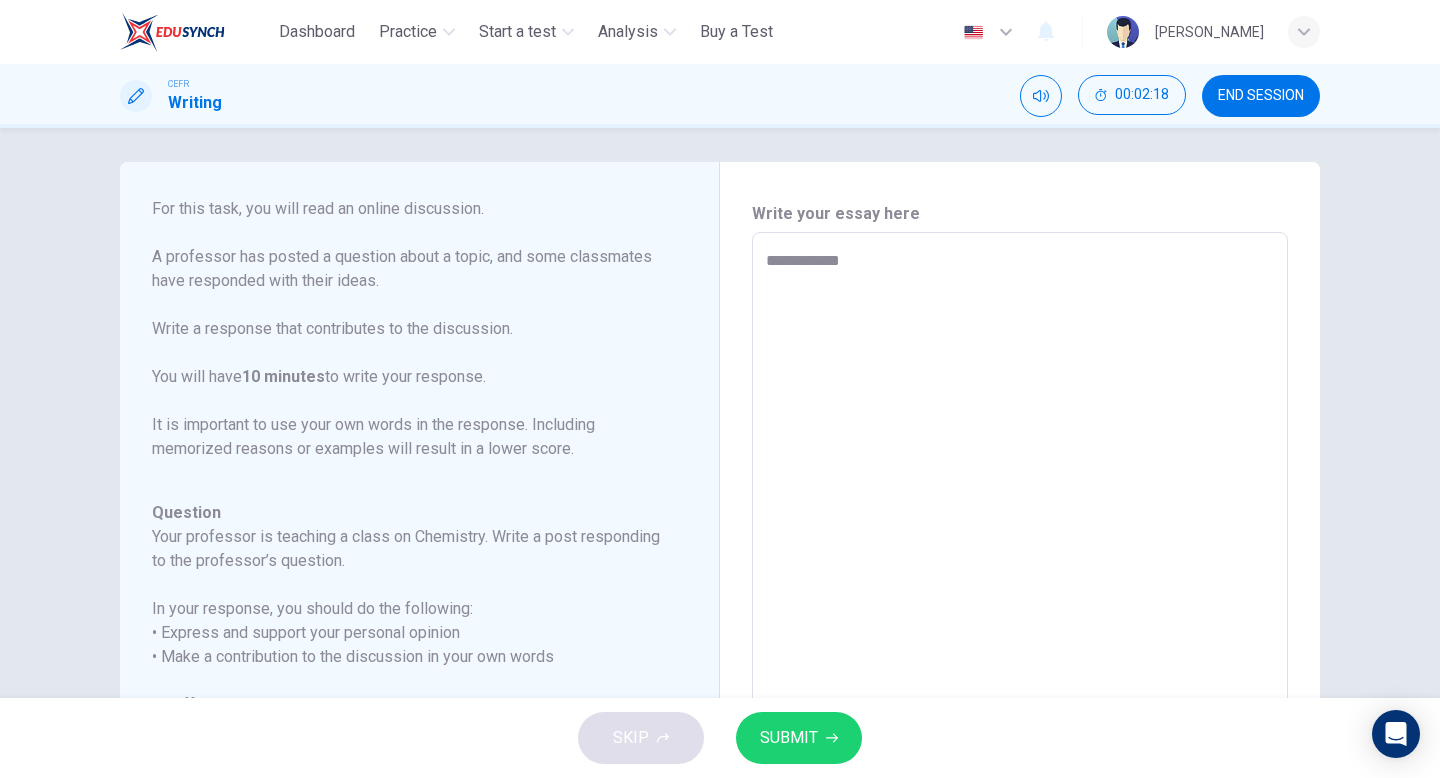 type on "*" 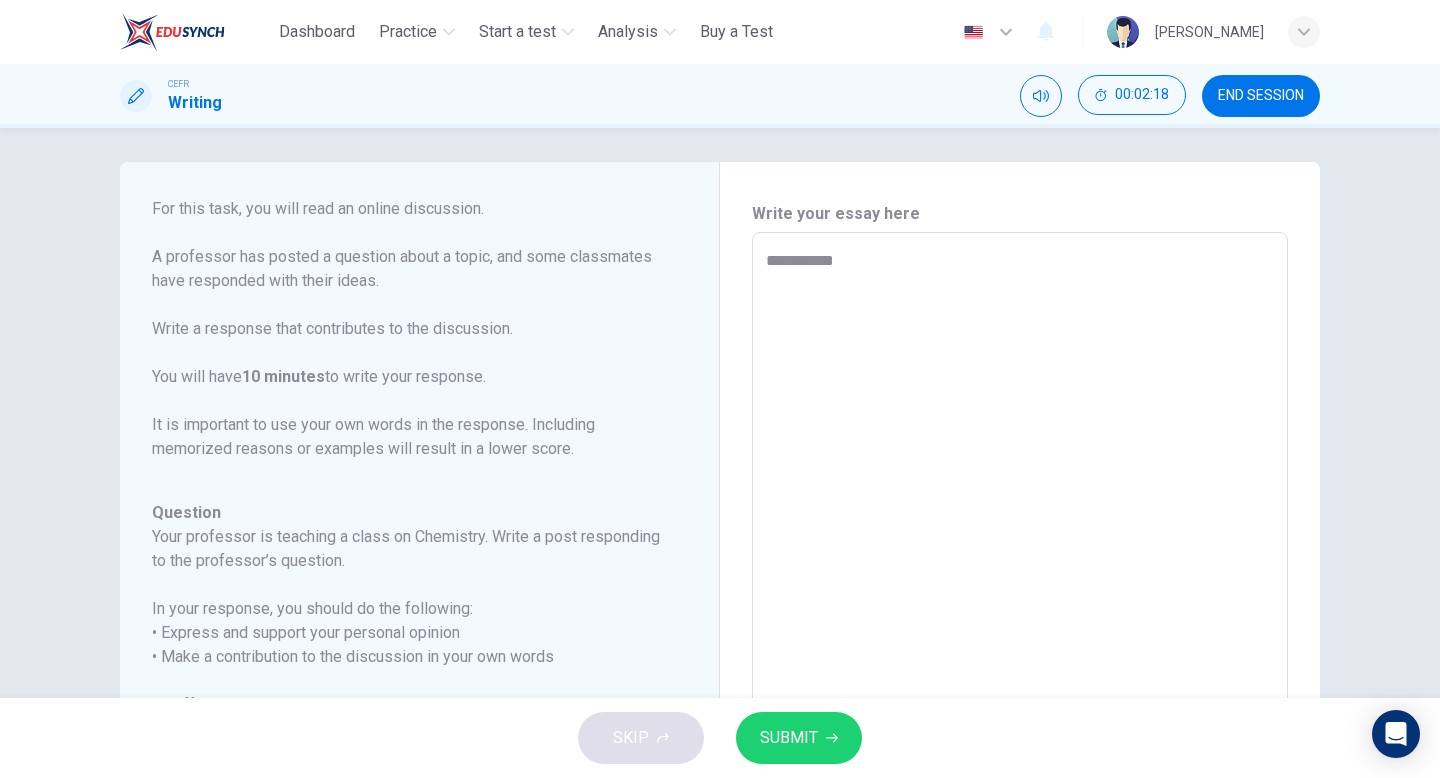 type on "*" 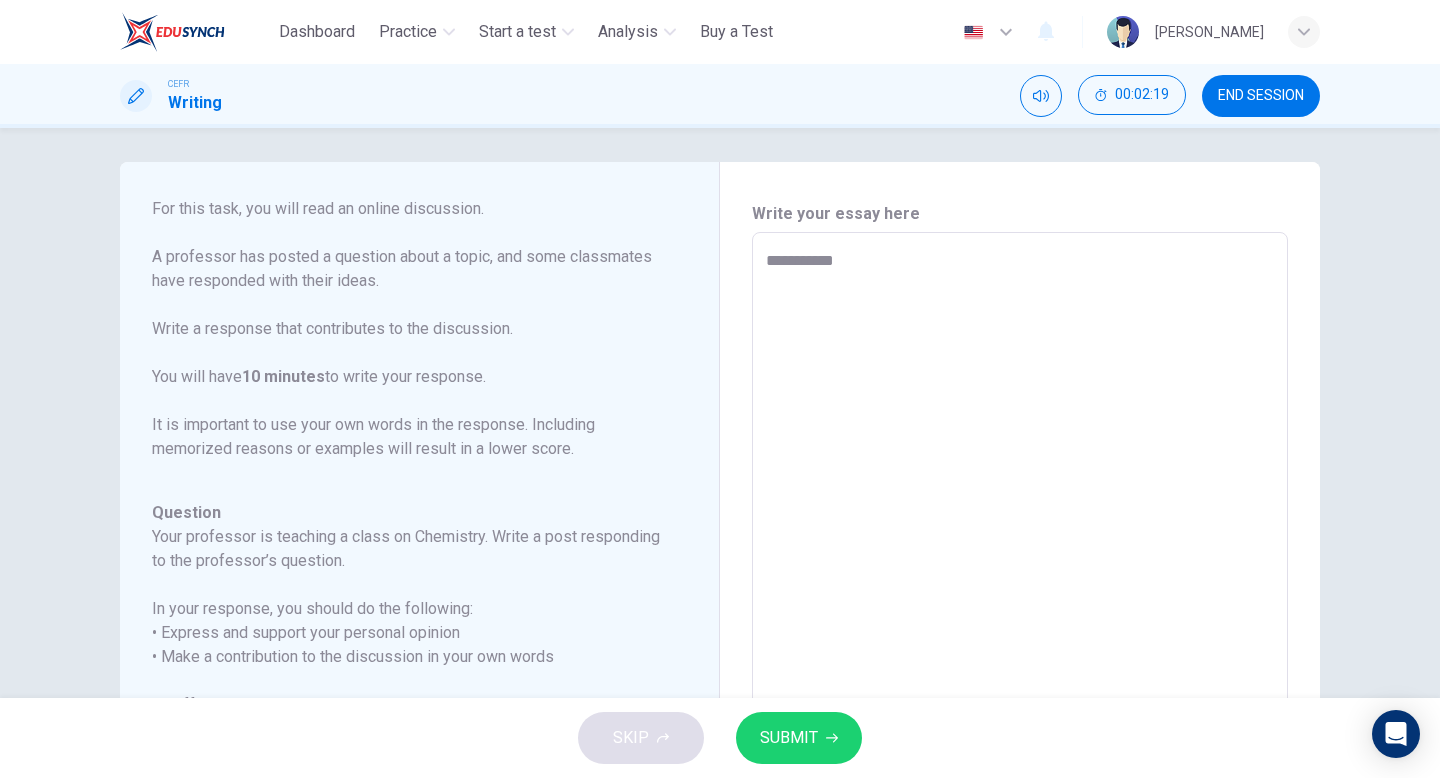 type on "**********" 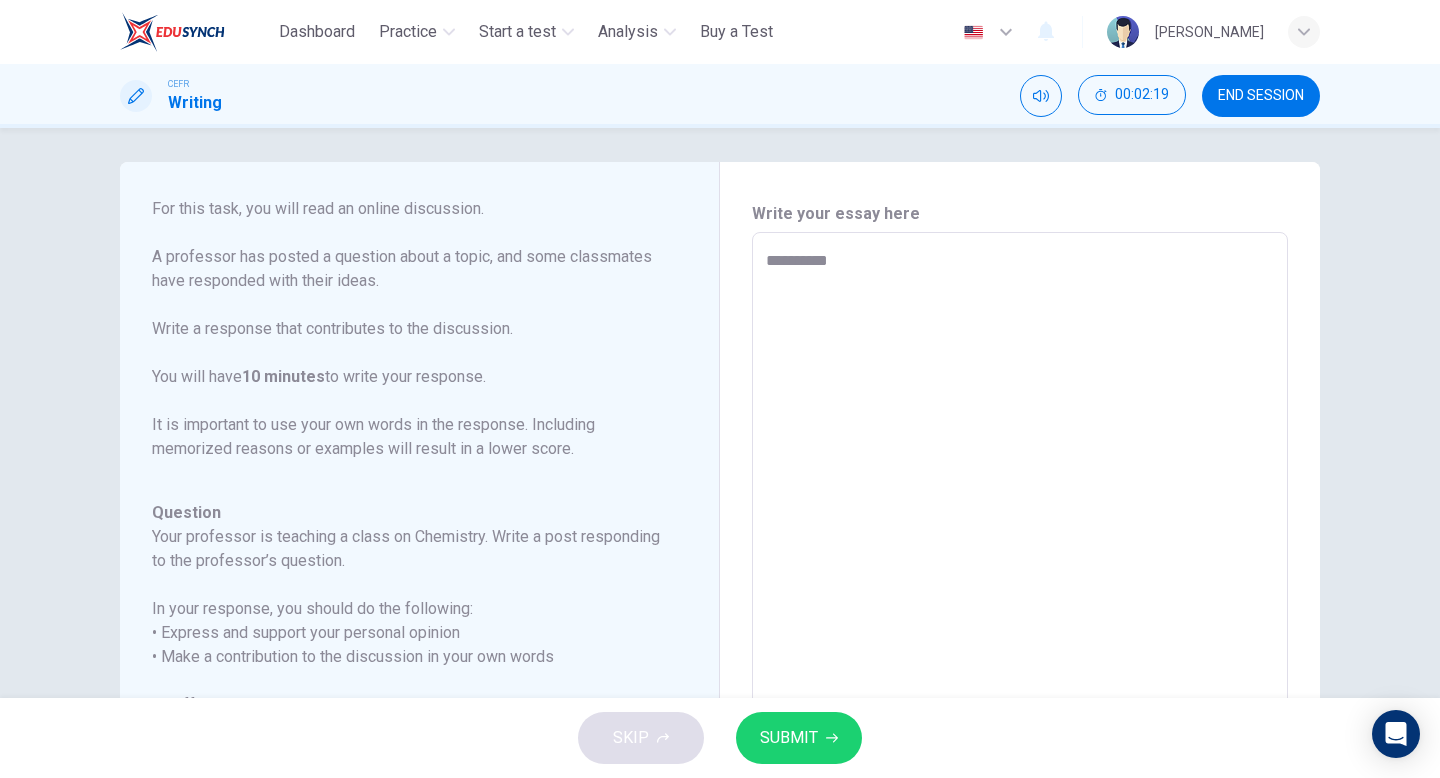 type on "**********" 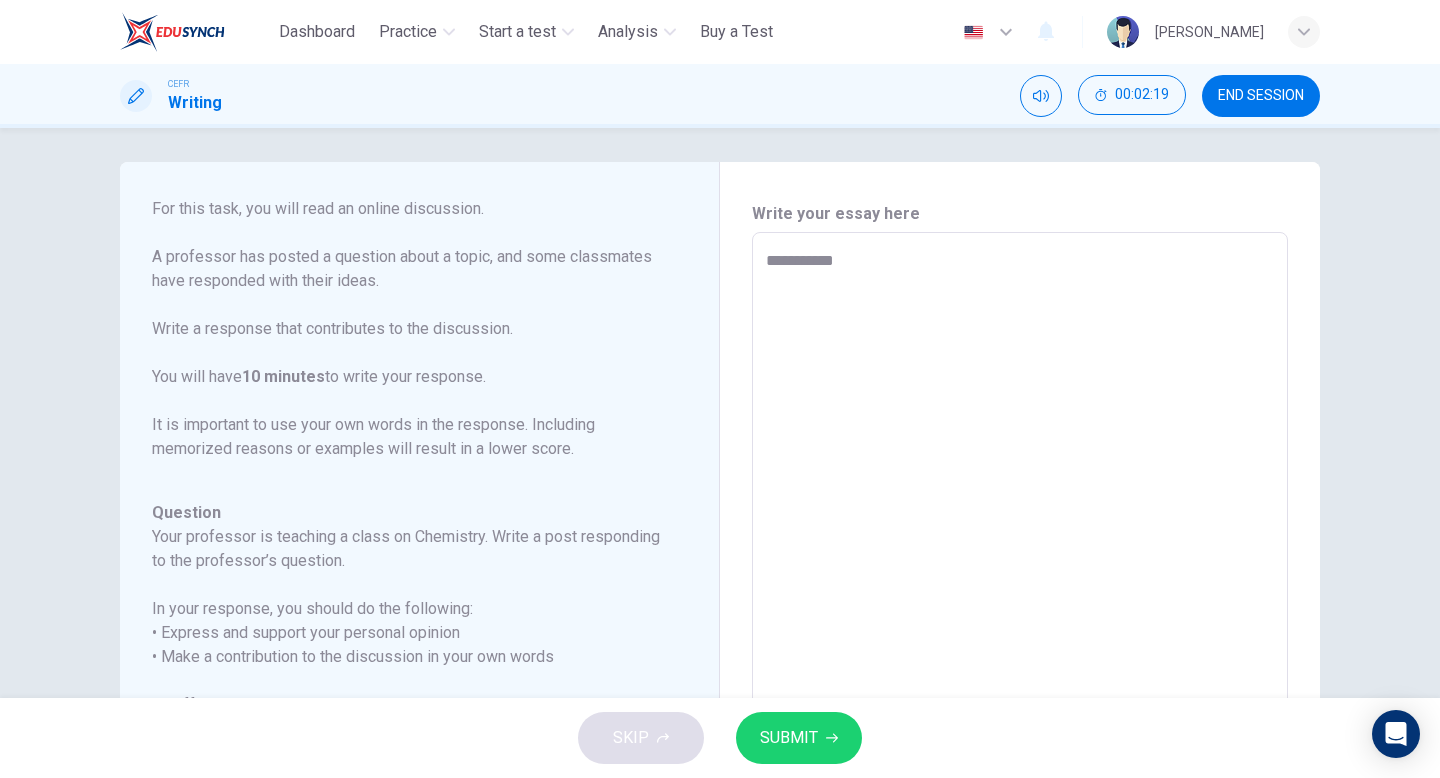 type on "*" 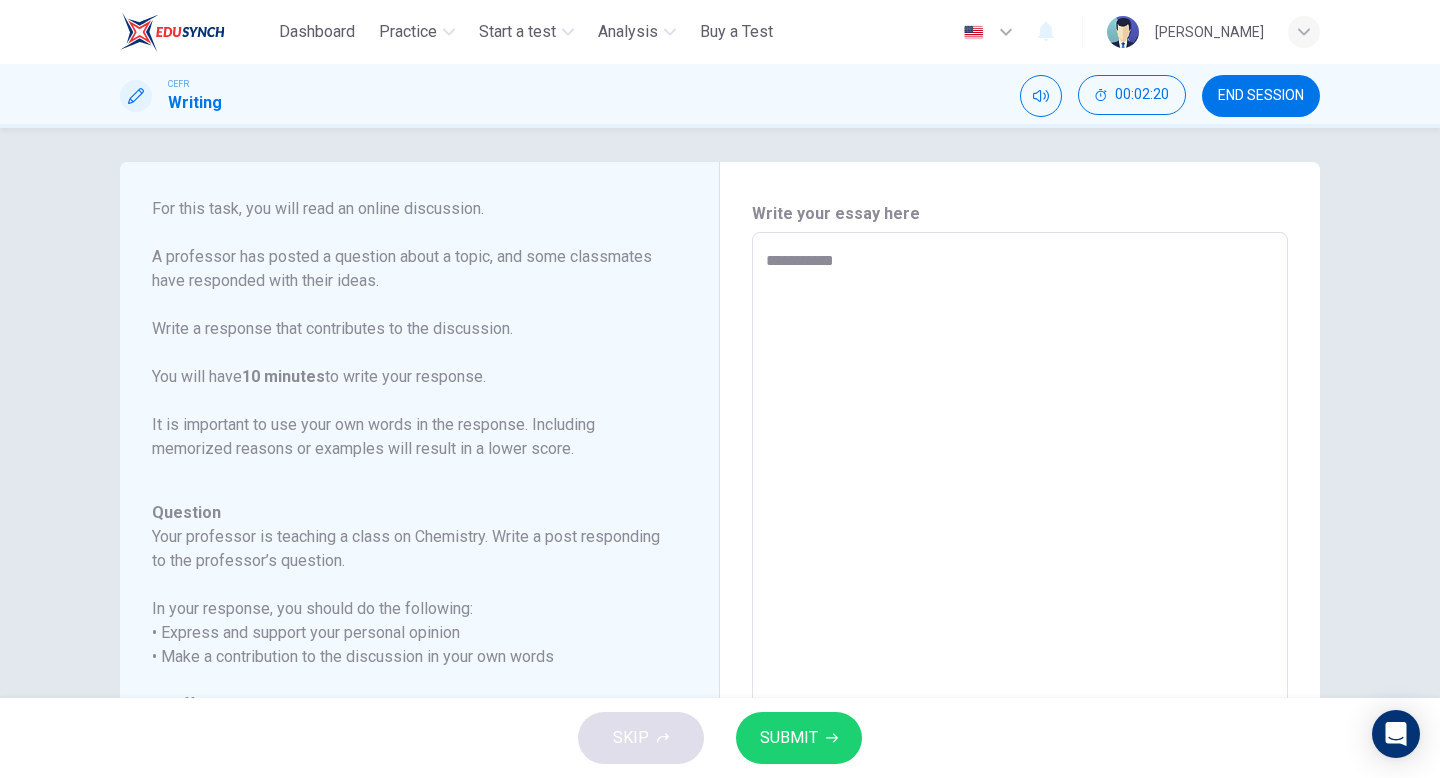 type on "**********" 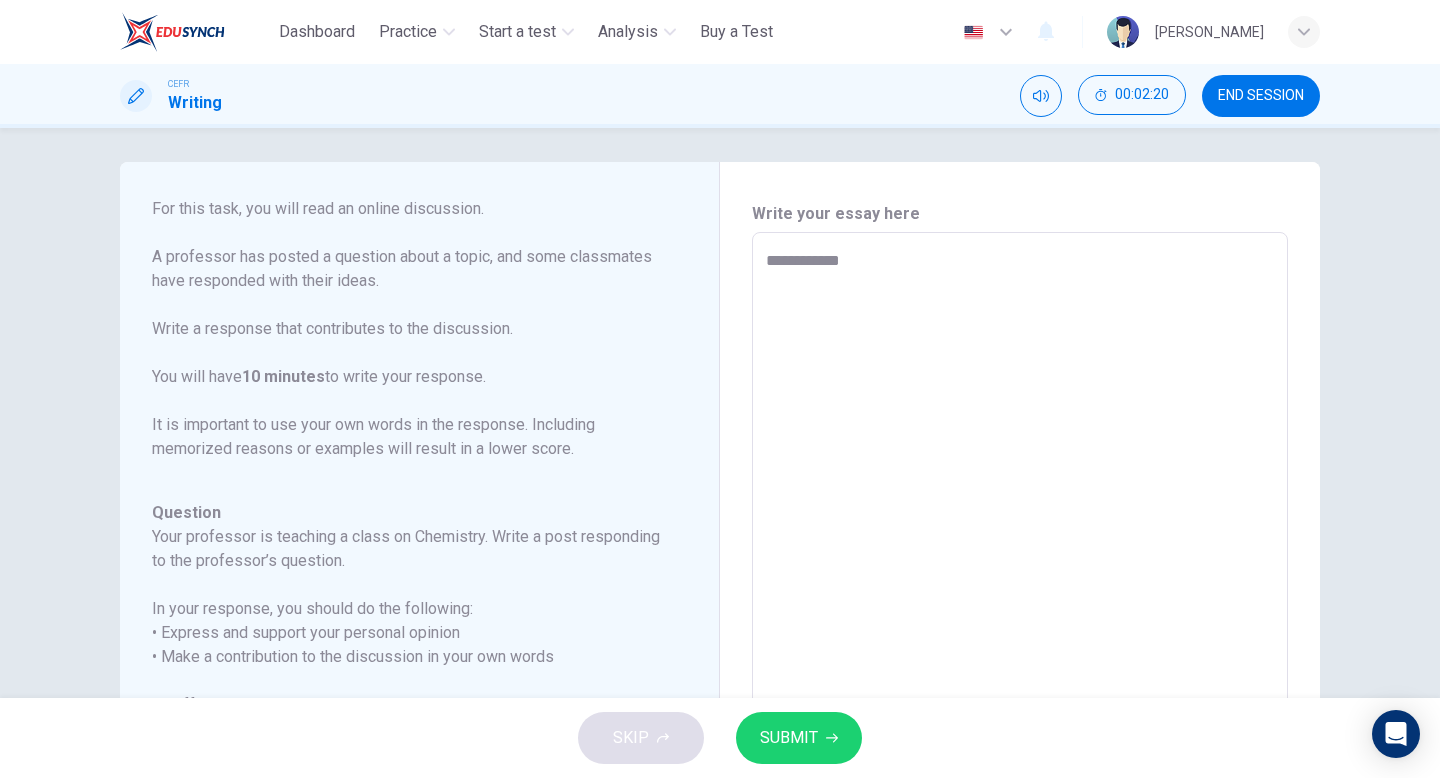 type on "**********" 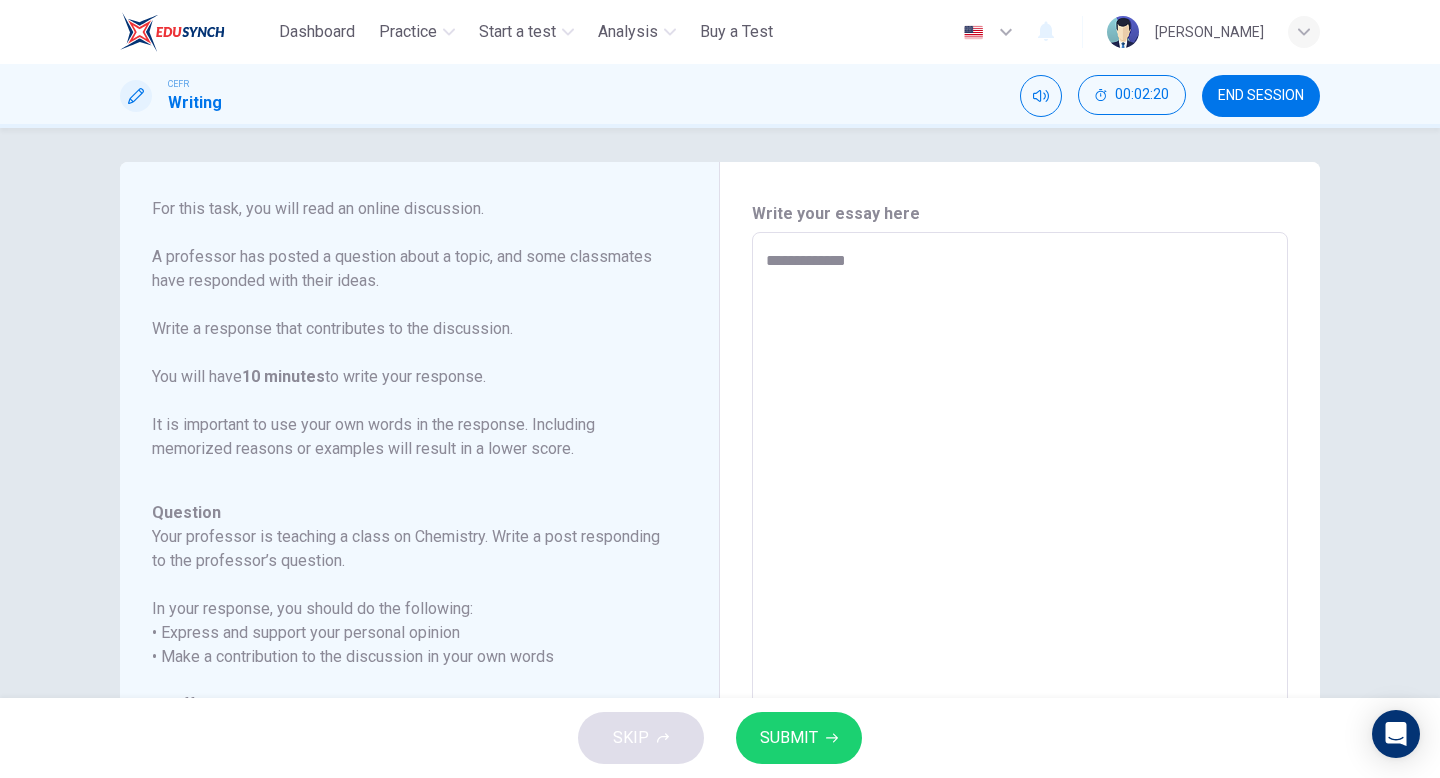 type on "*" 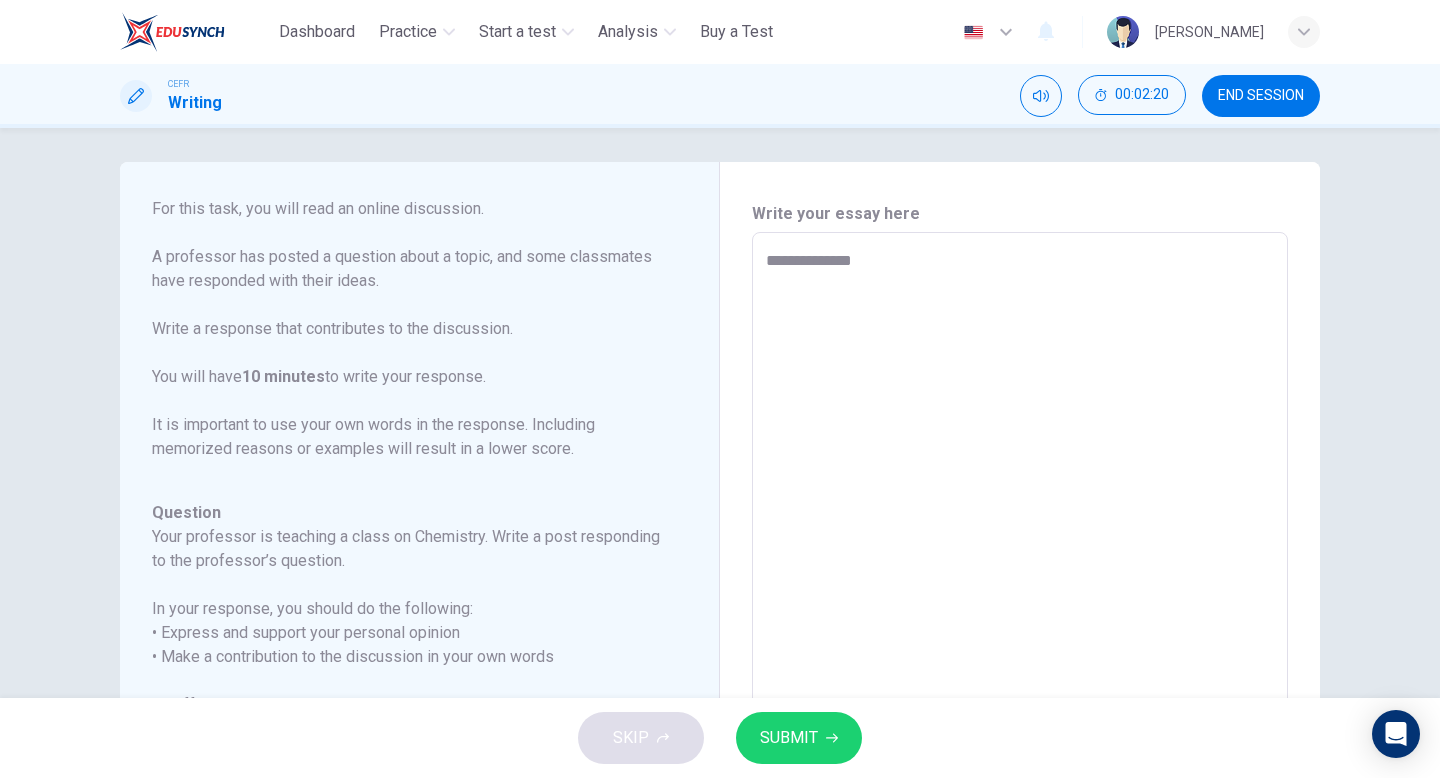 type on "*" 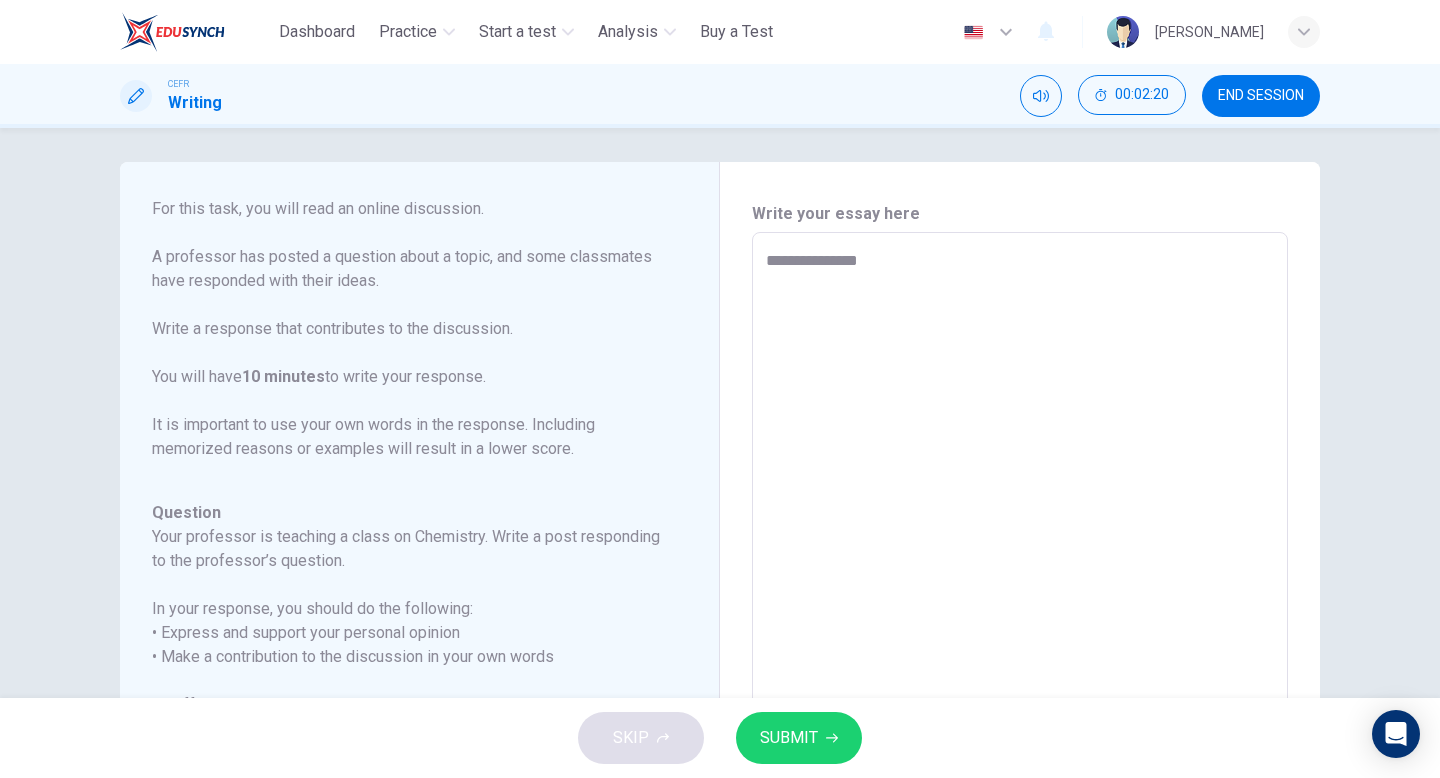 type on "*" 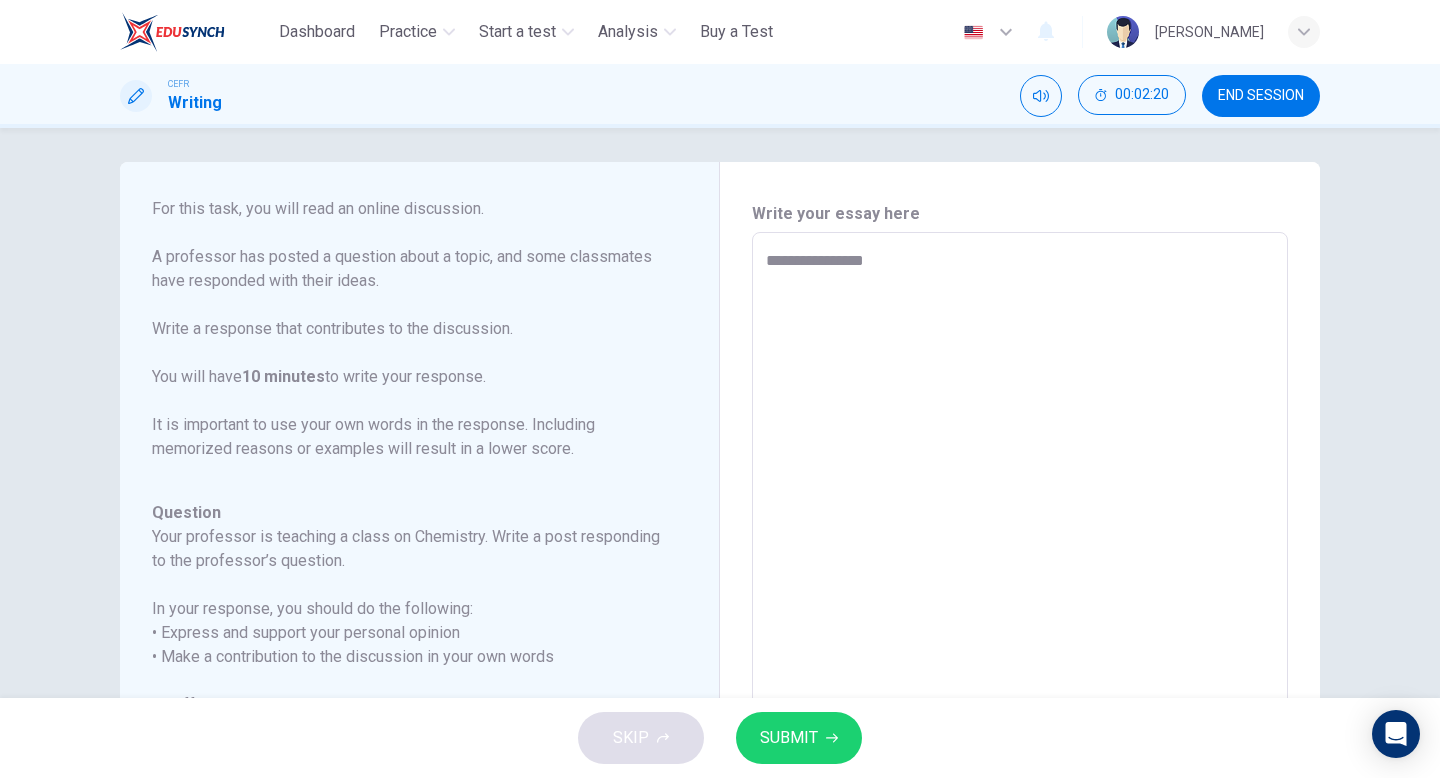 type on "*" 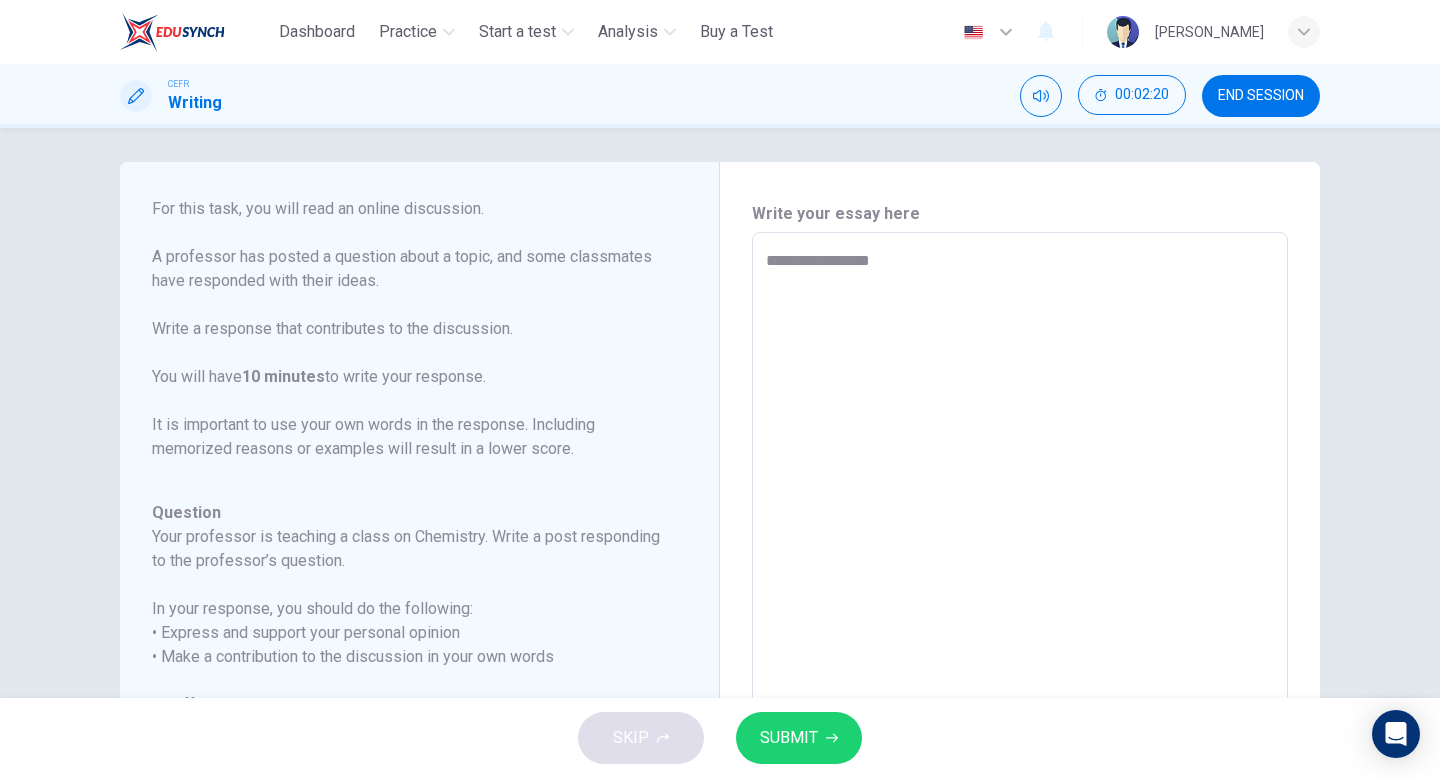 type on "*" 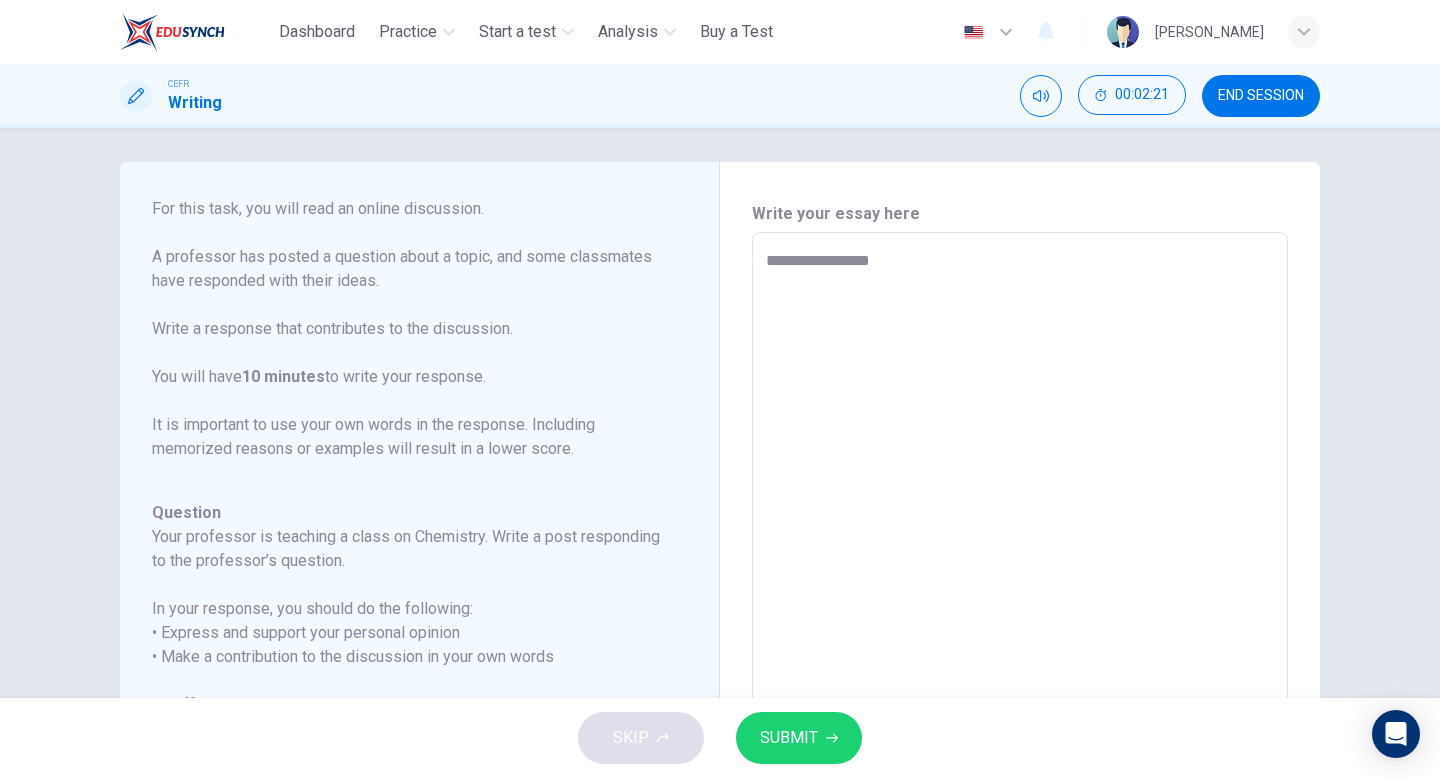 type on "**********" 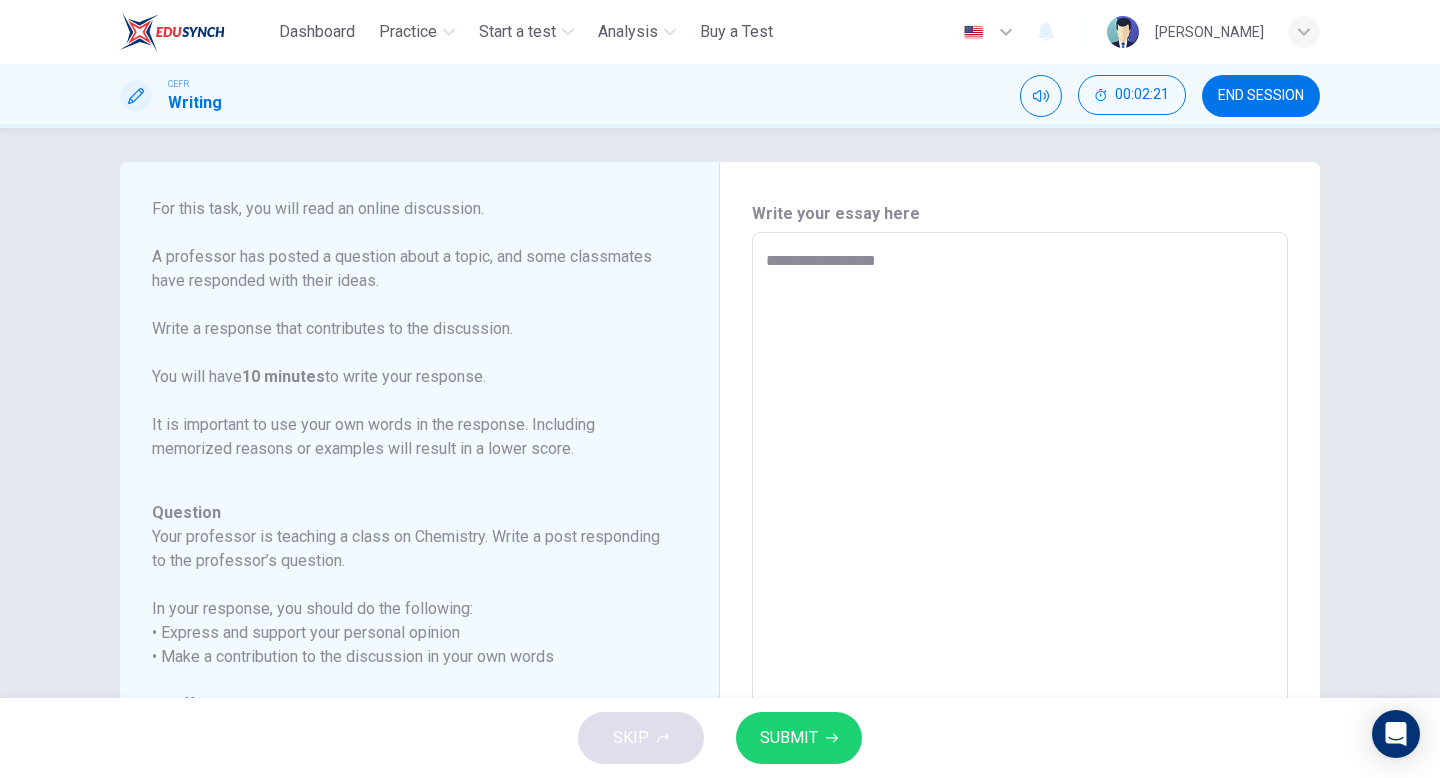 type on "*" 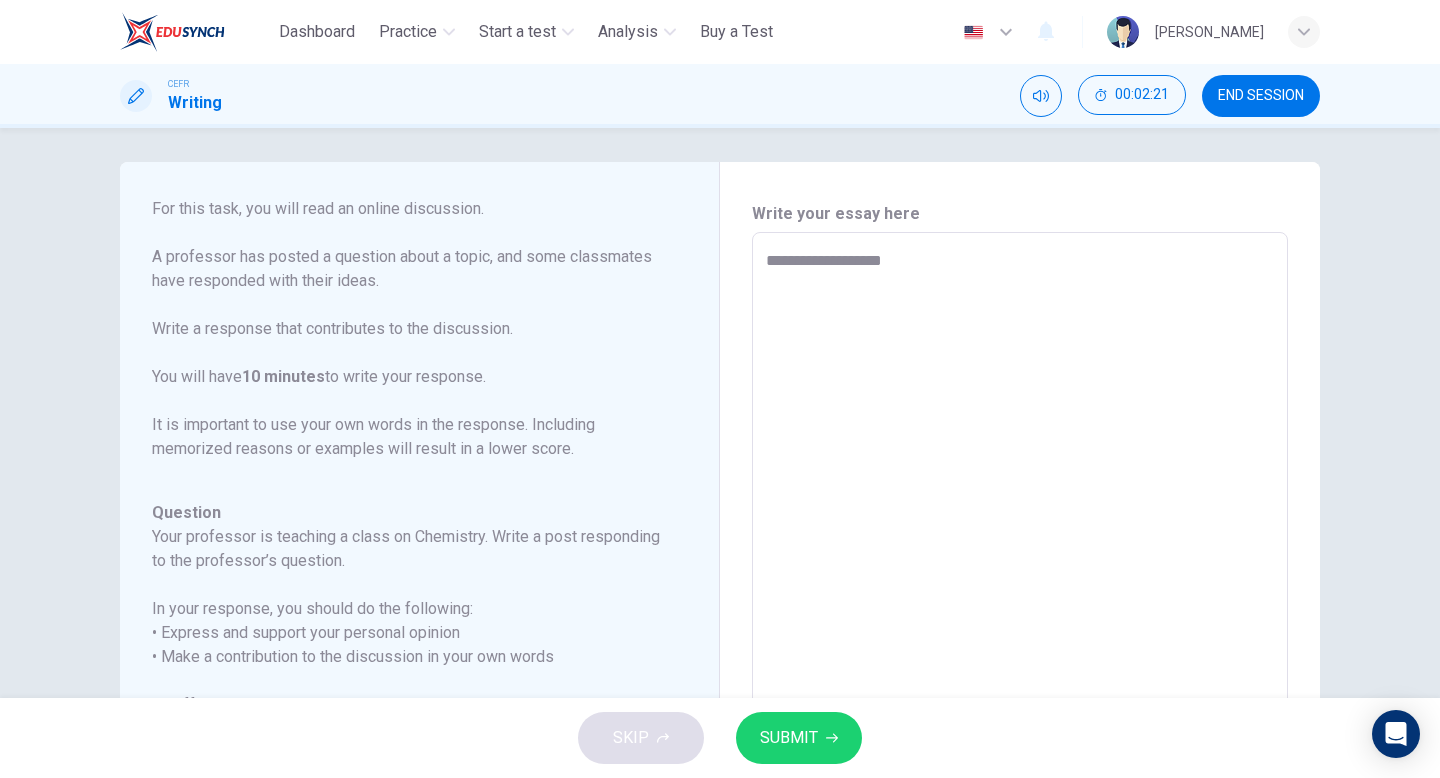 type on "*" 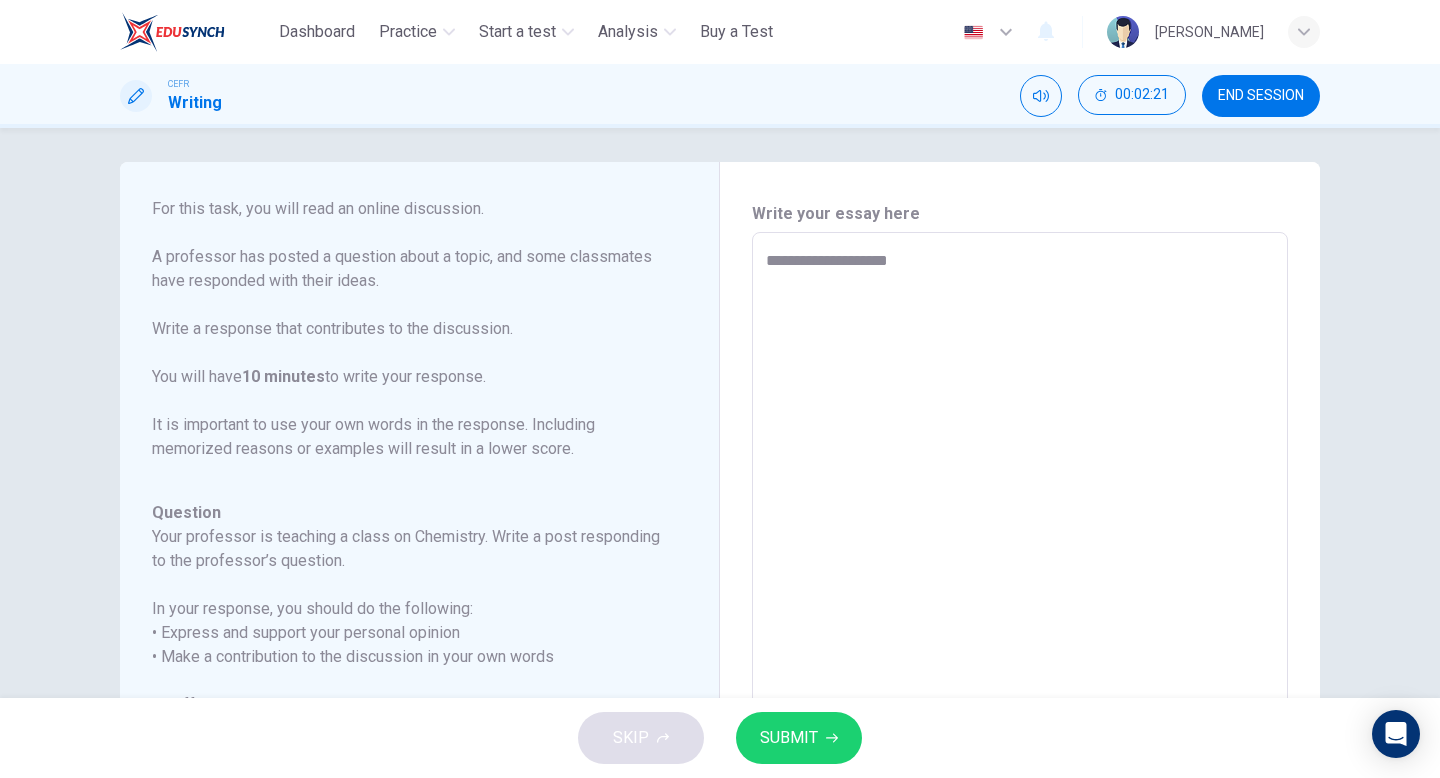 type on "*" 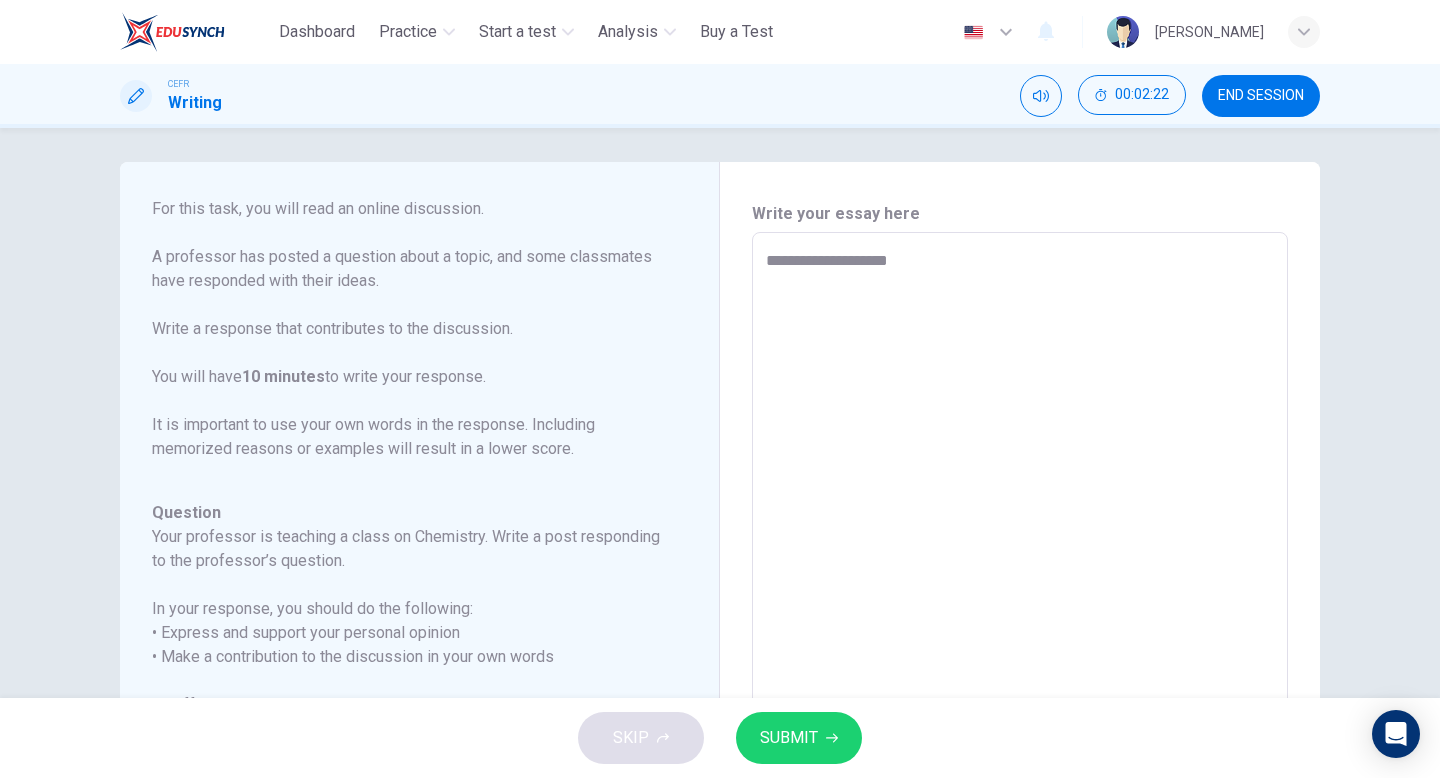 type on "**********" 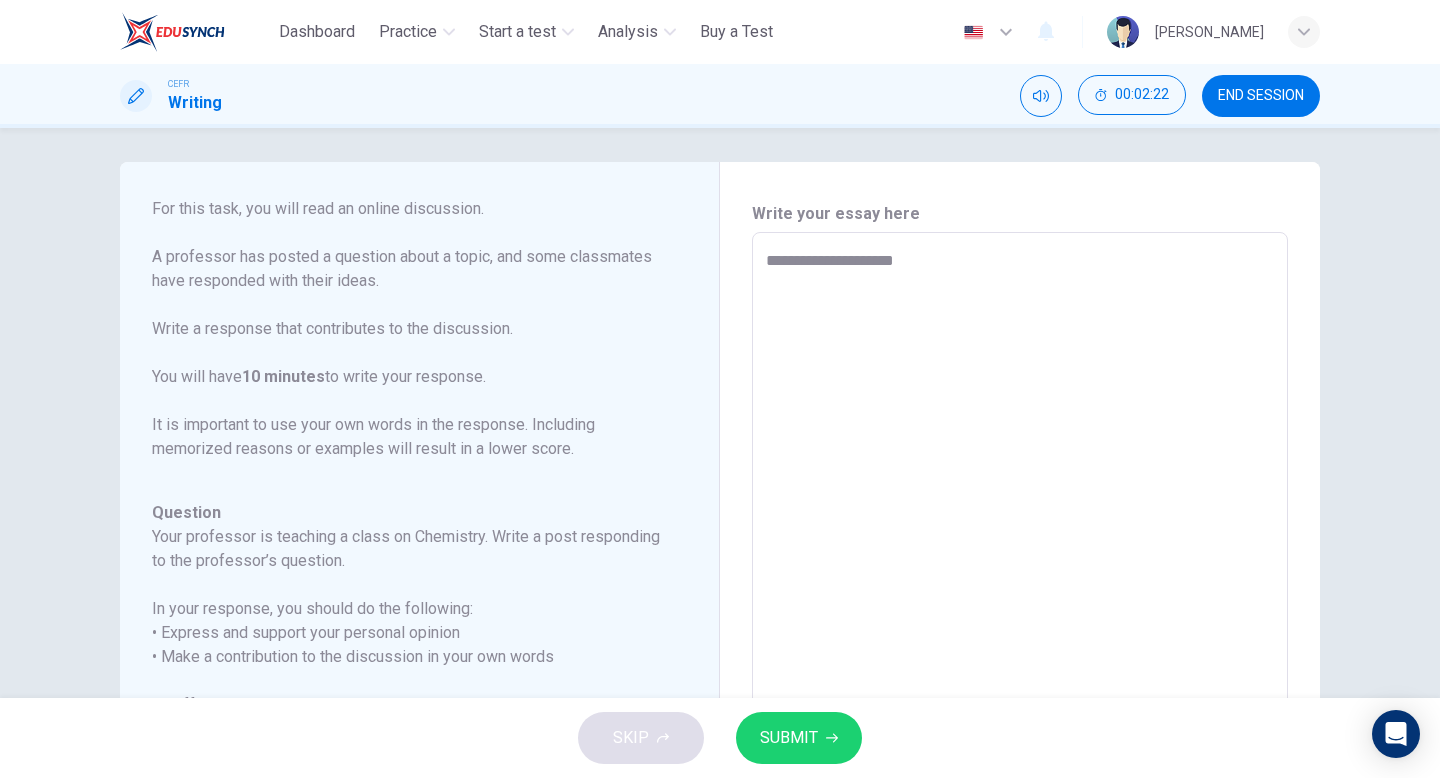 type on "**********" 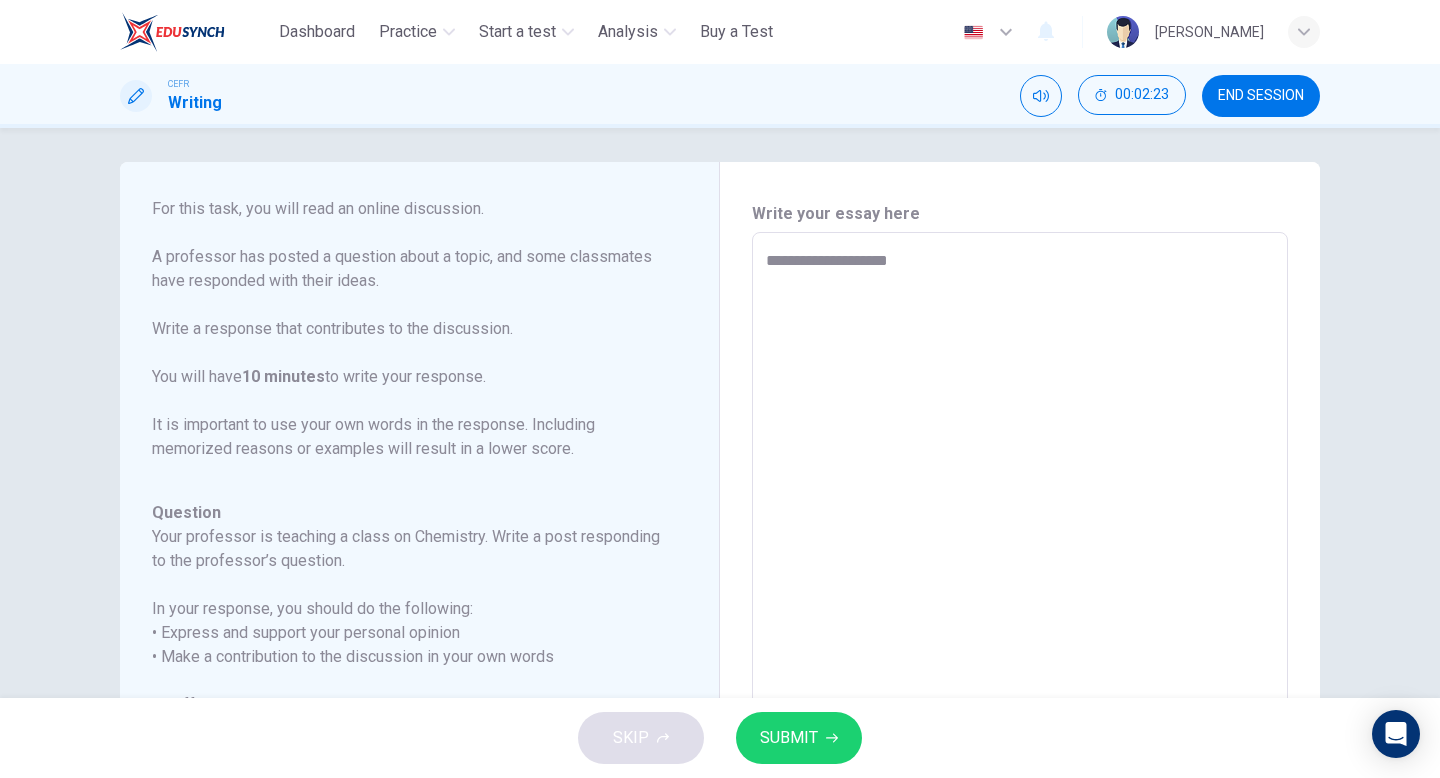 type on "**********" 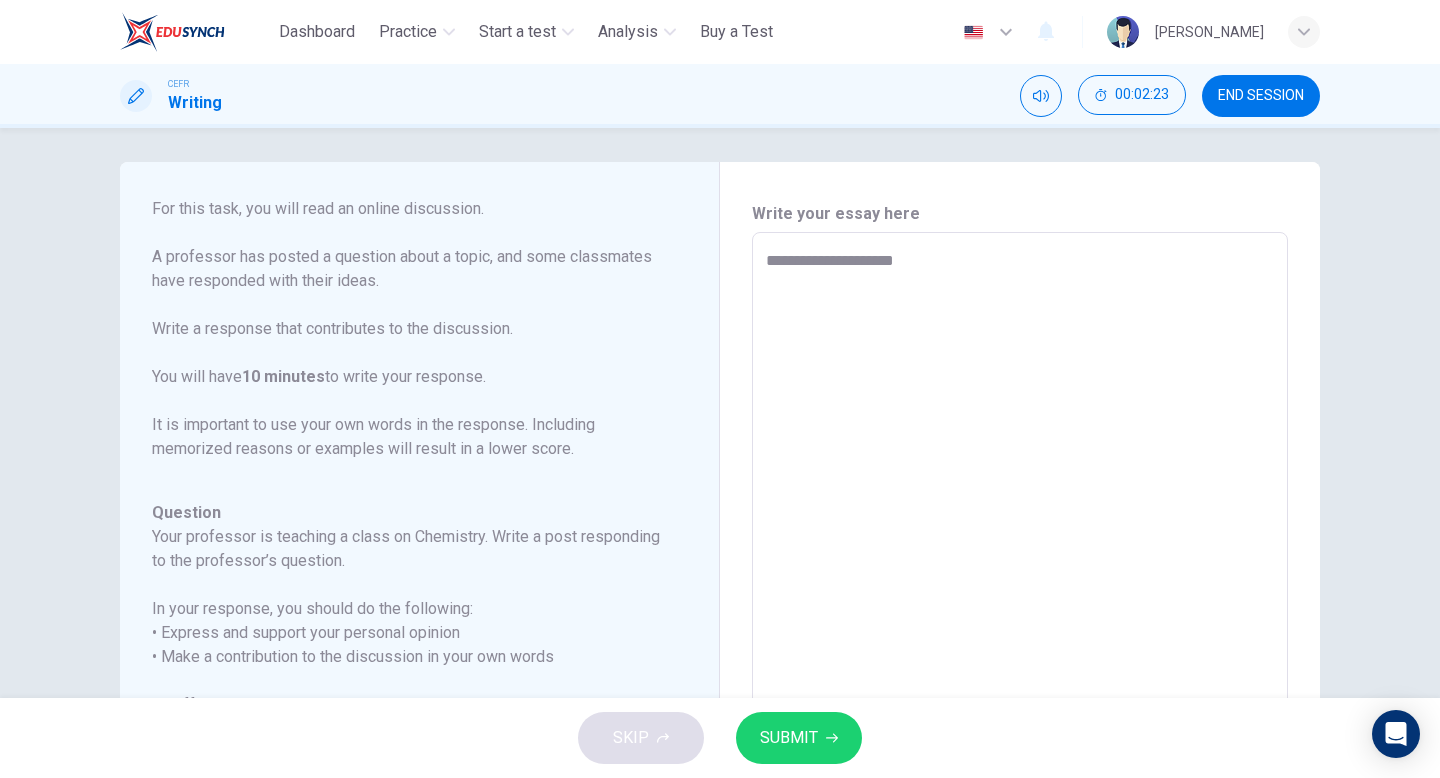 type on "*" 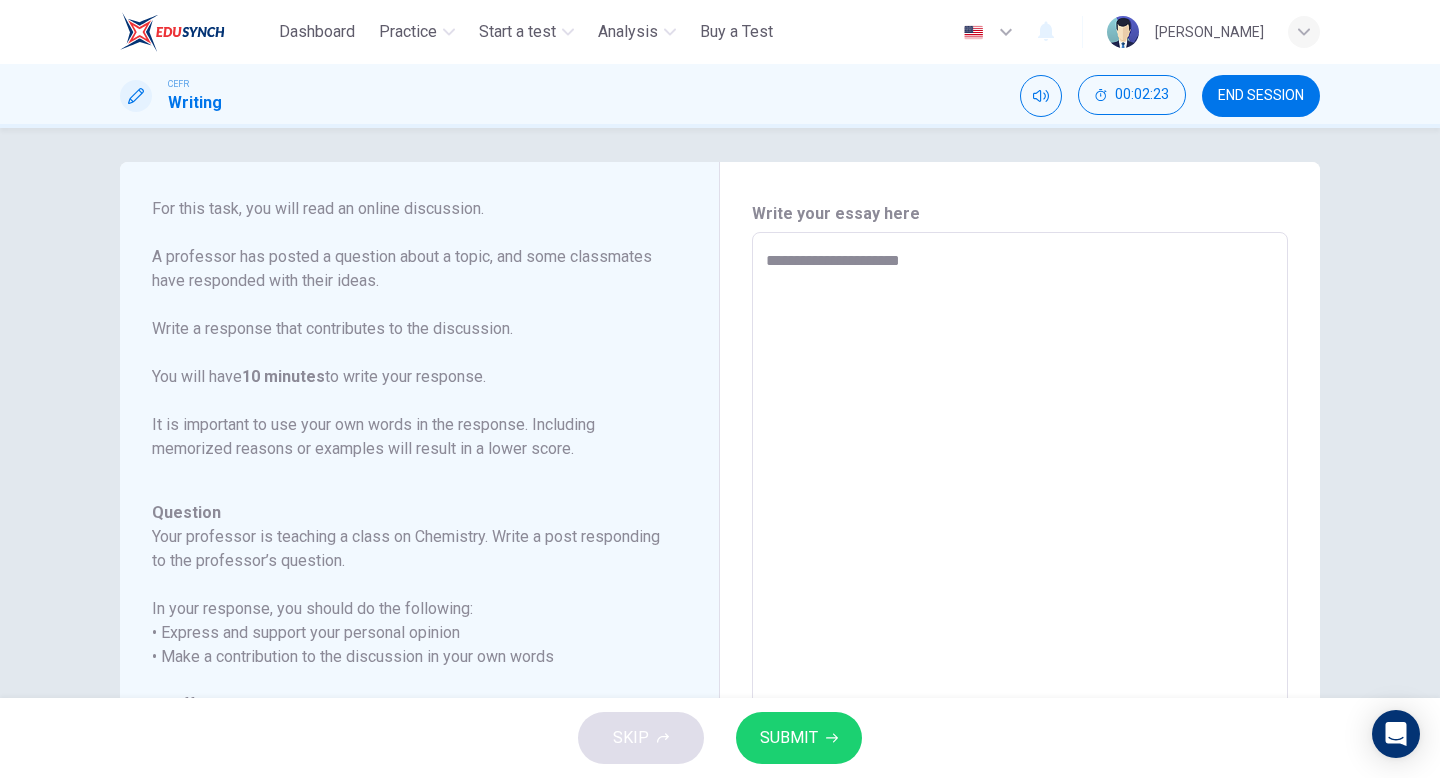 type on "*" 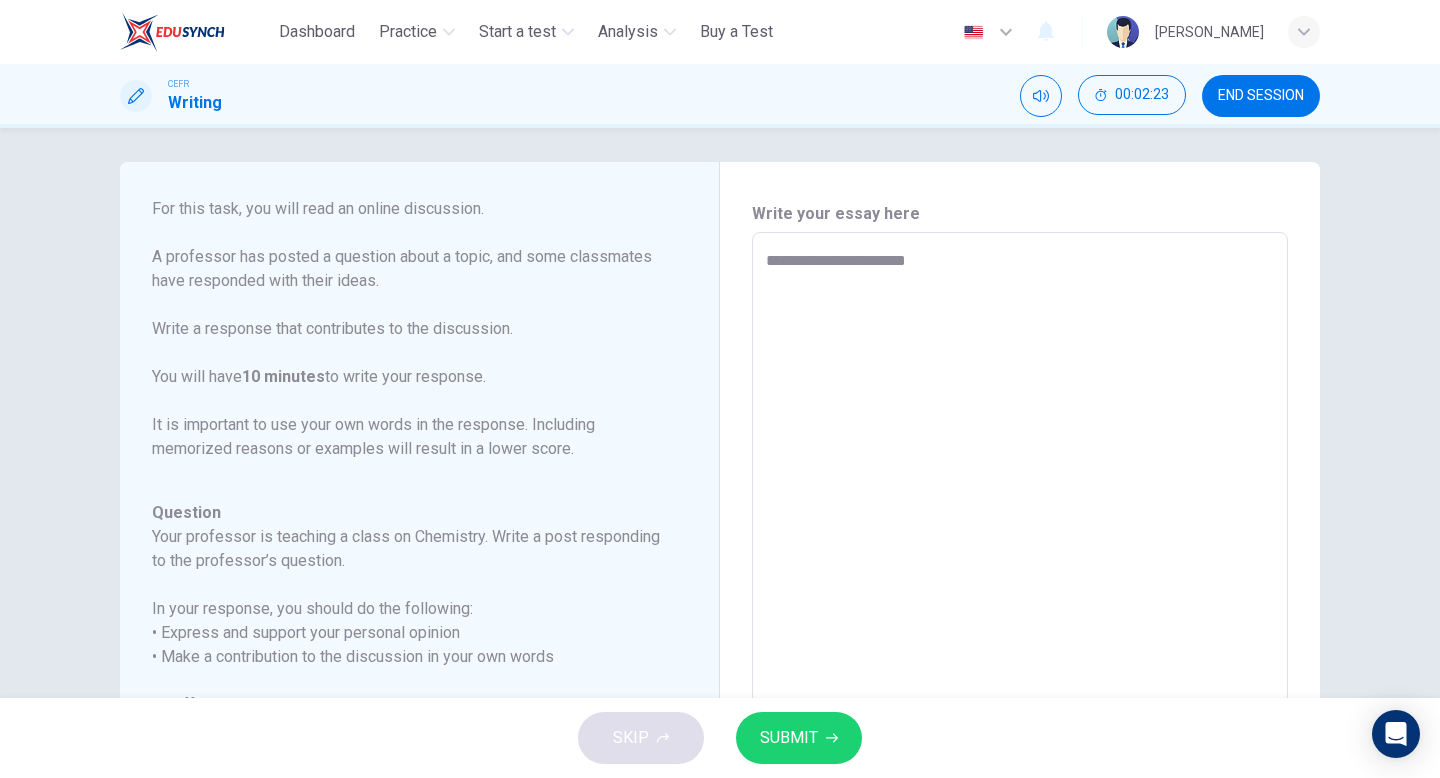 type on "*" 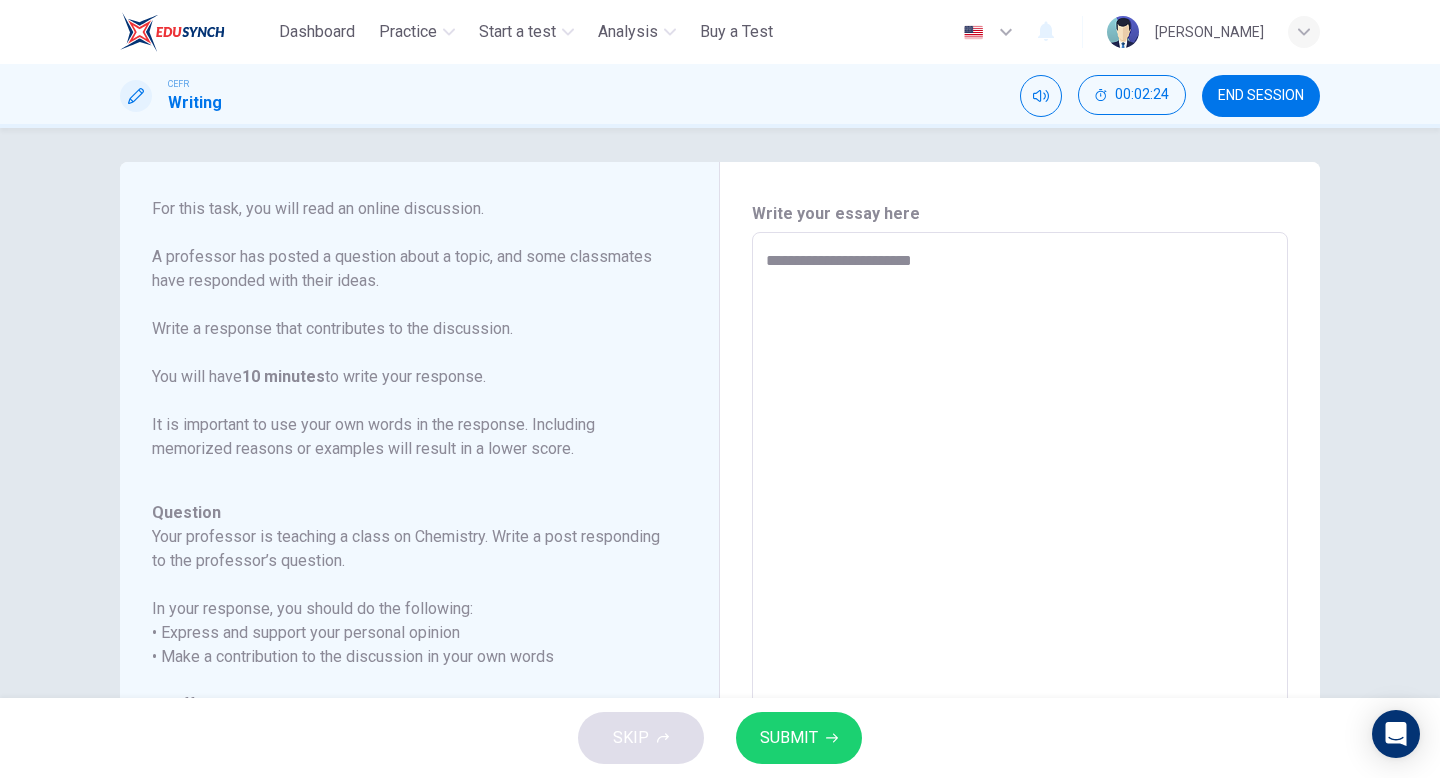 type on "**********" 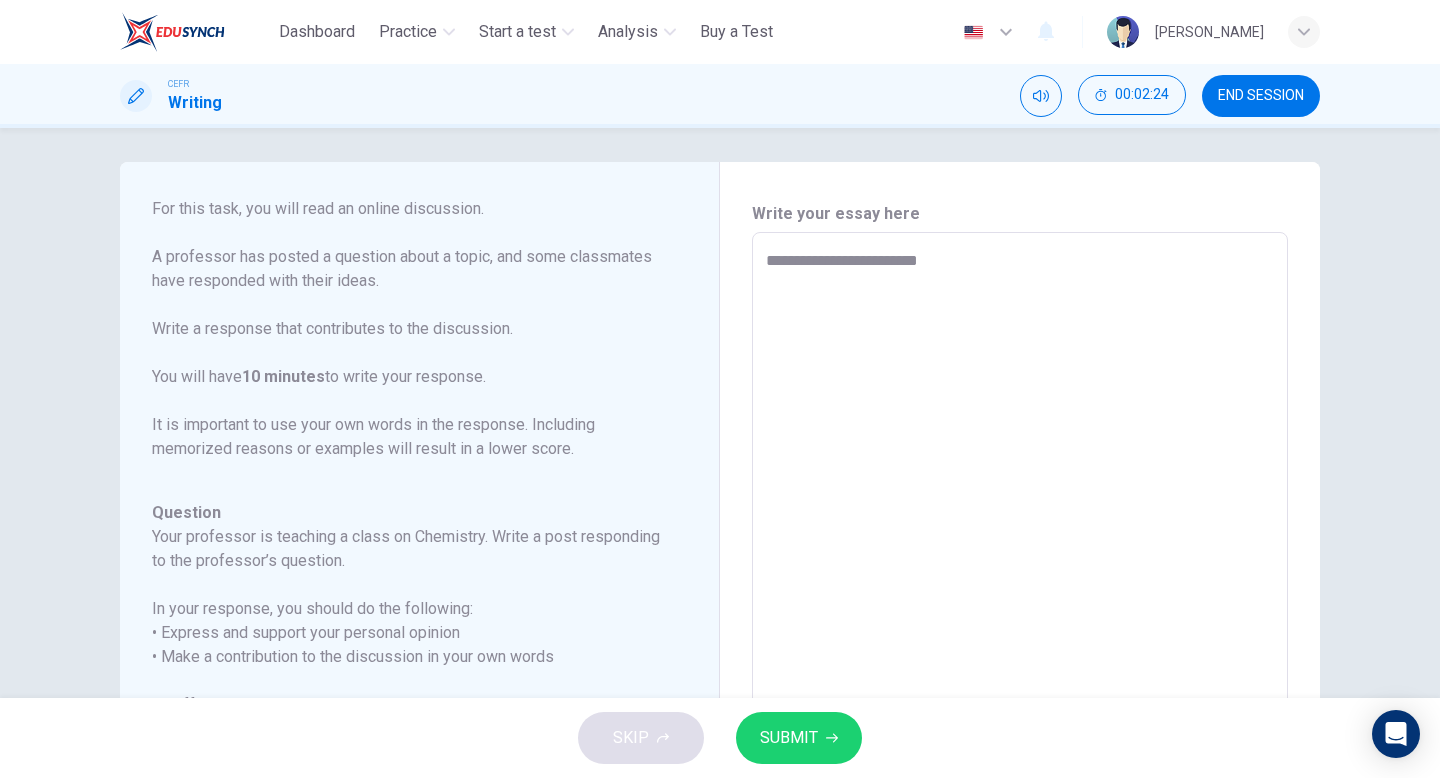 type on "*" 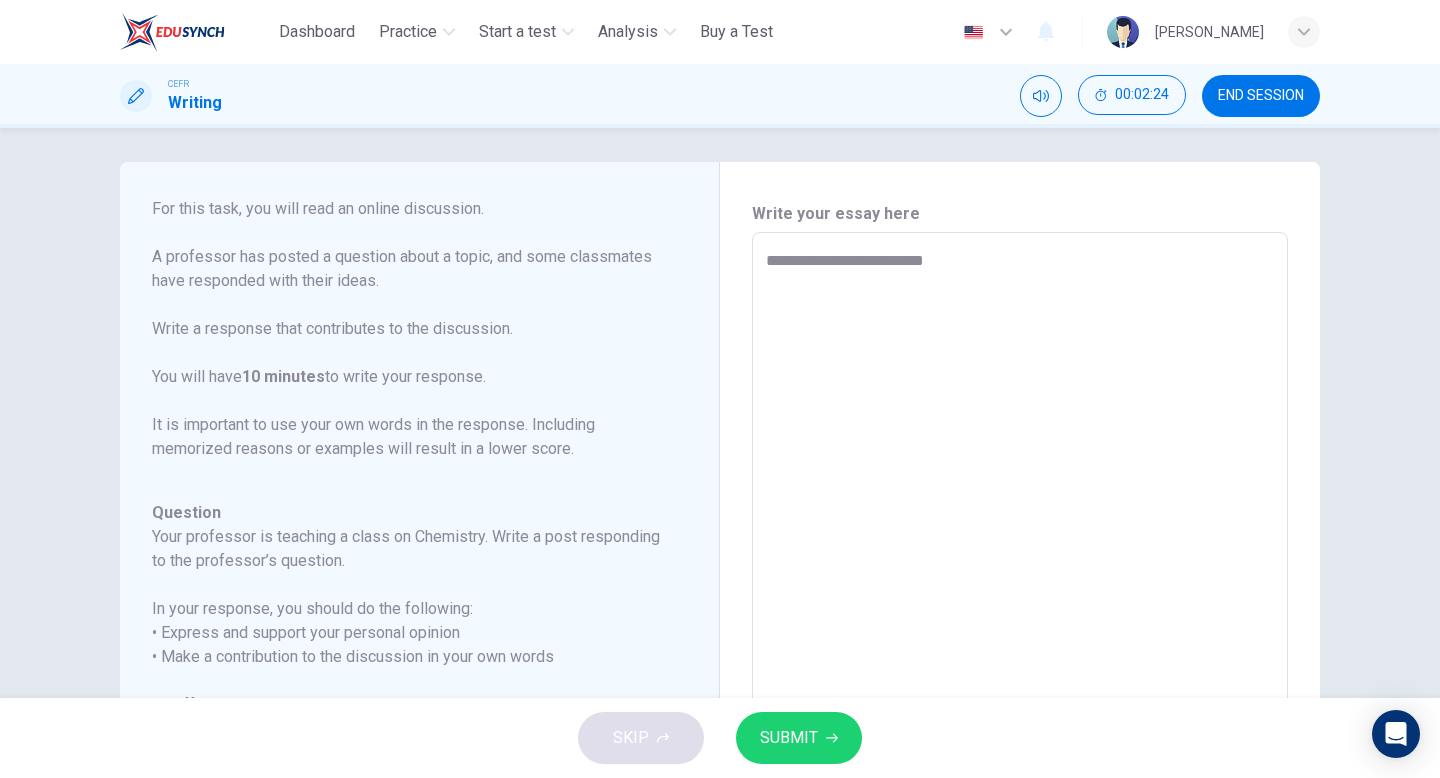 type on "**********" 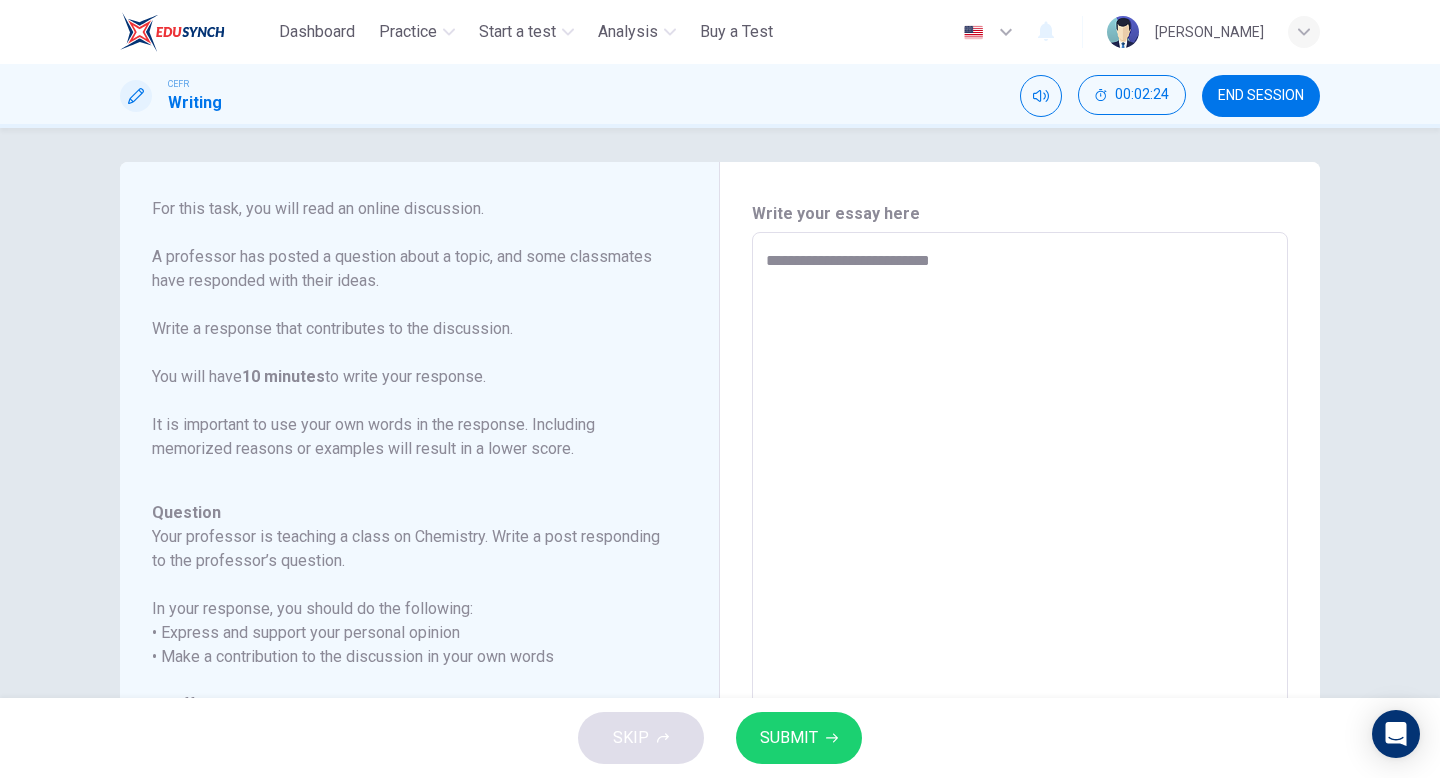 type on "*" 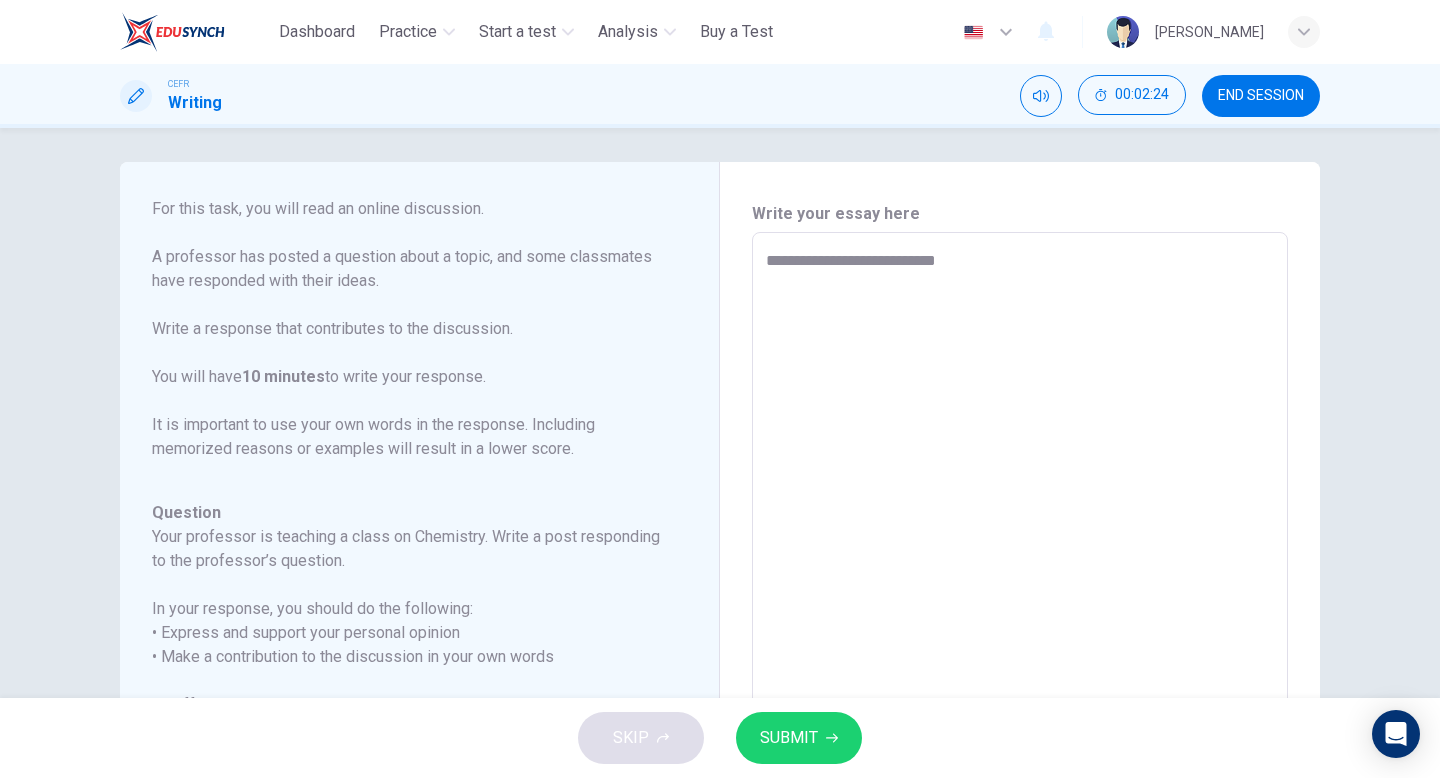type on "*" 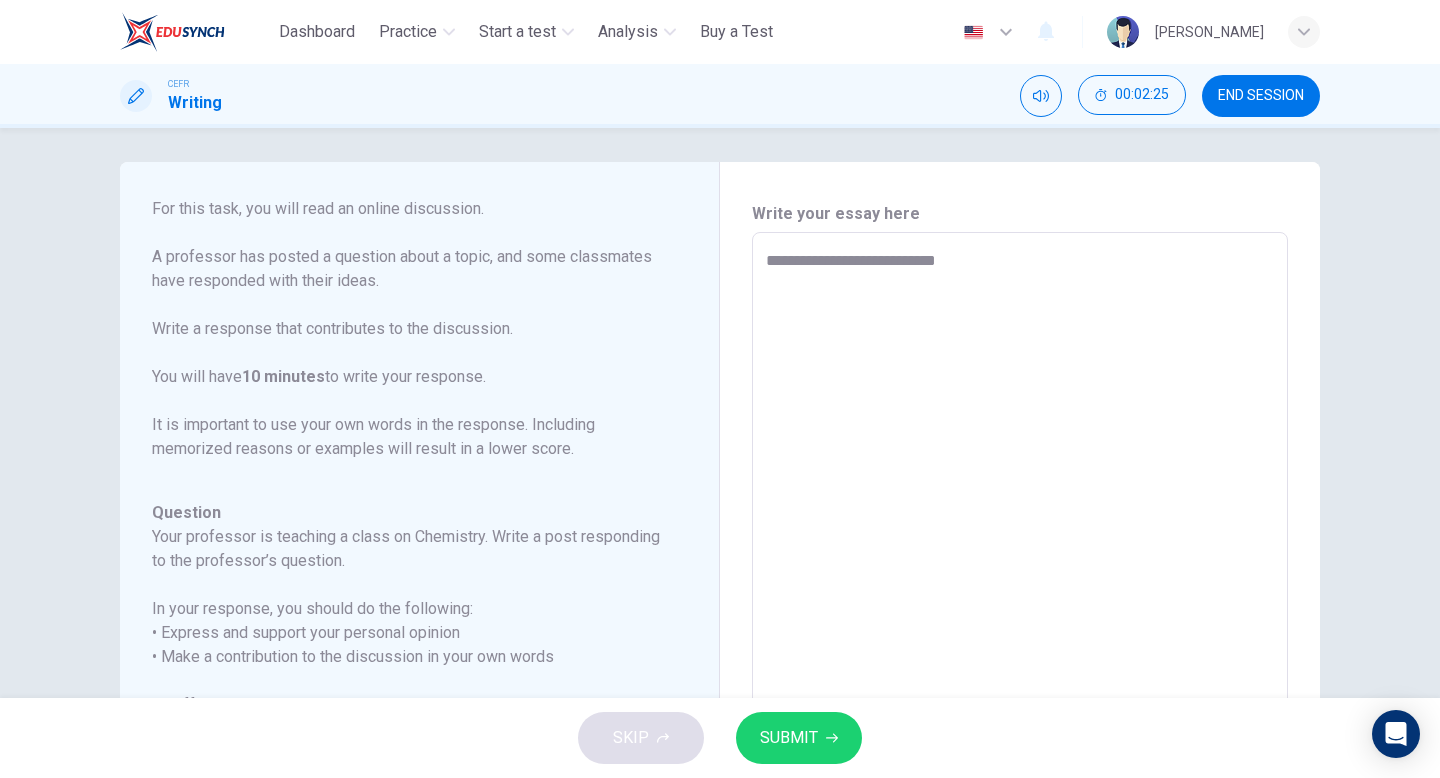 type on "**********" 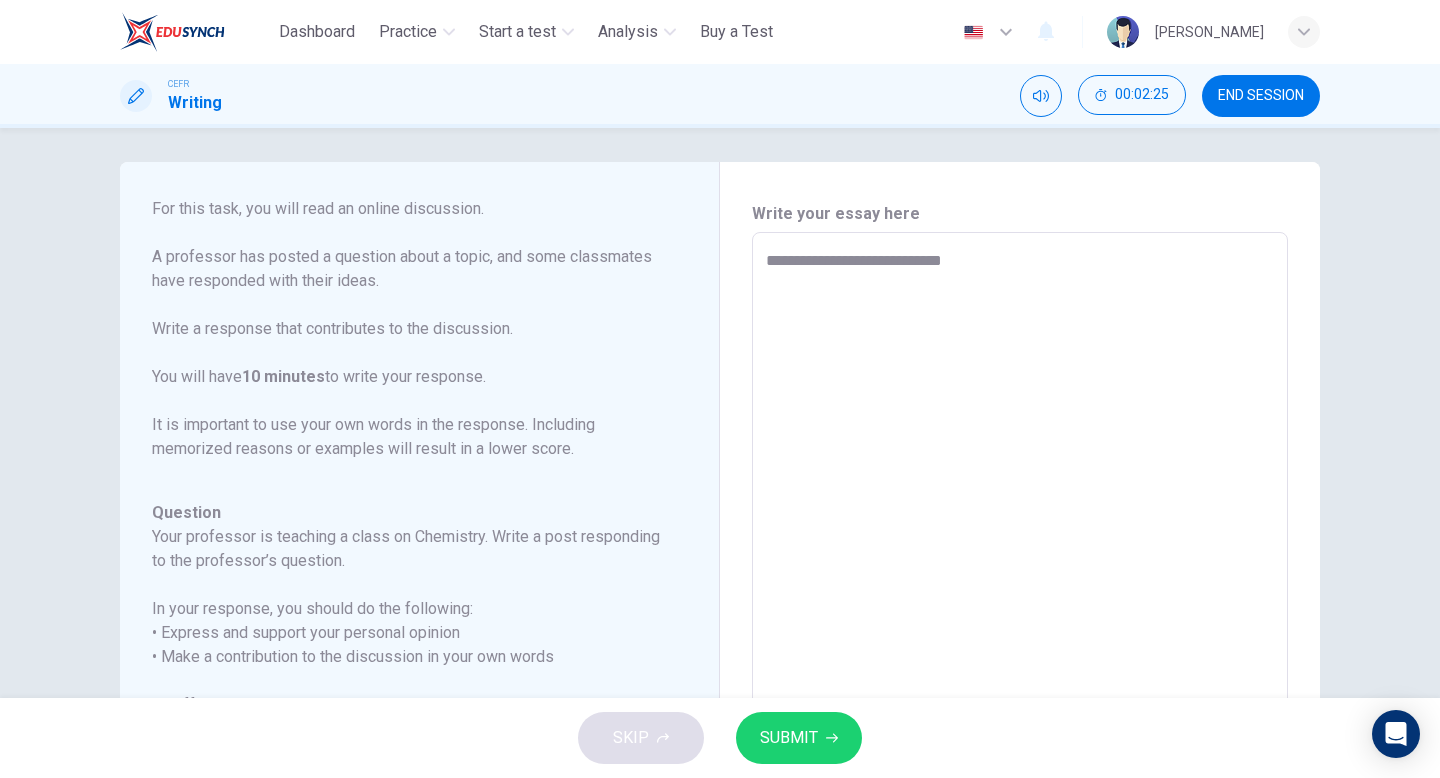 type on "**********" 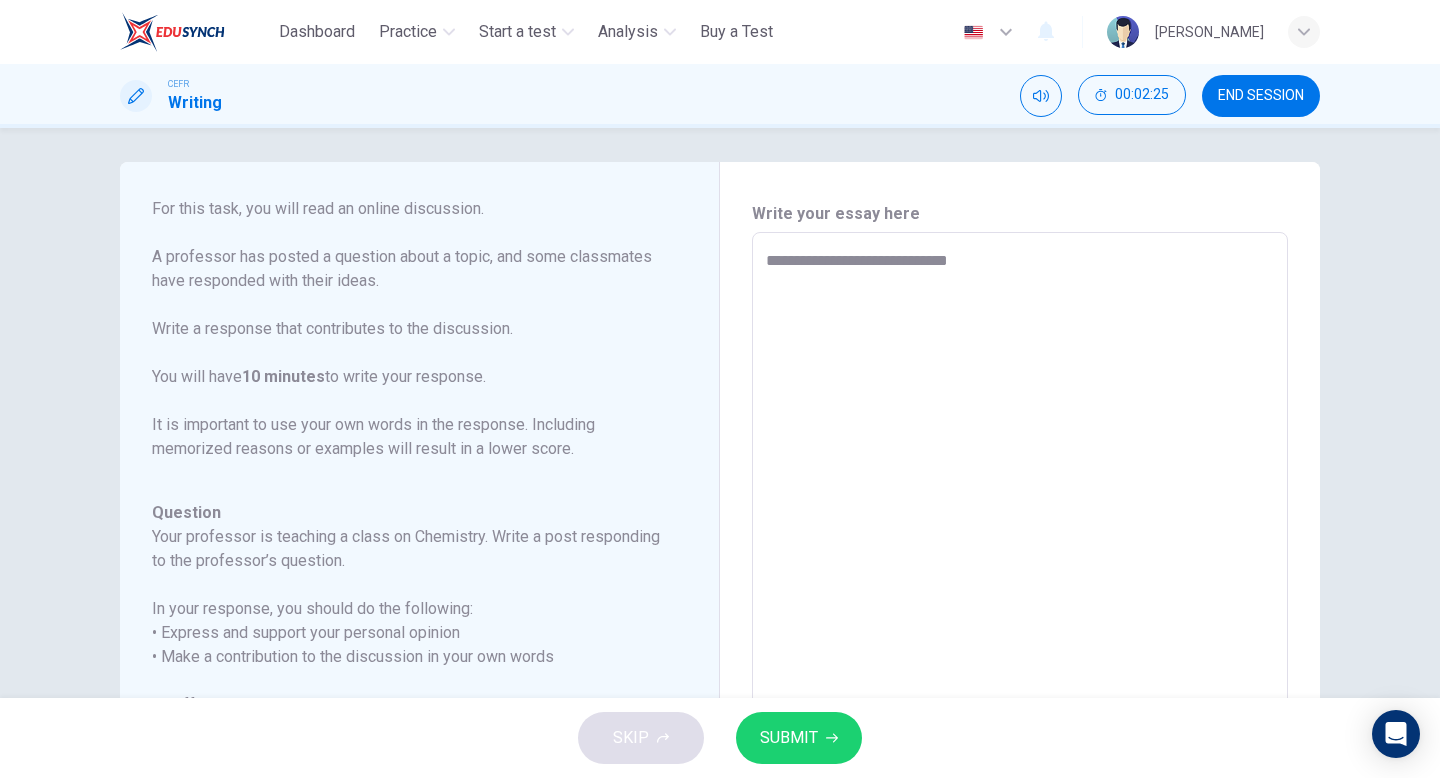 type on "*" 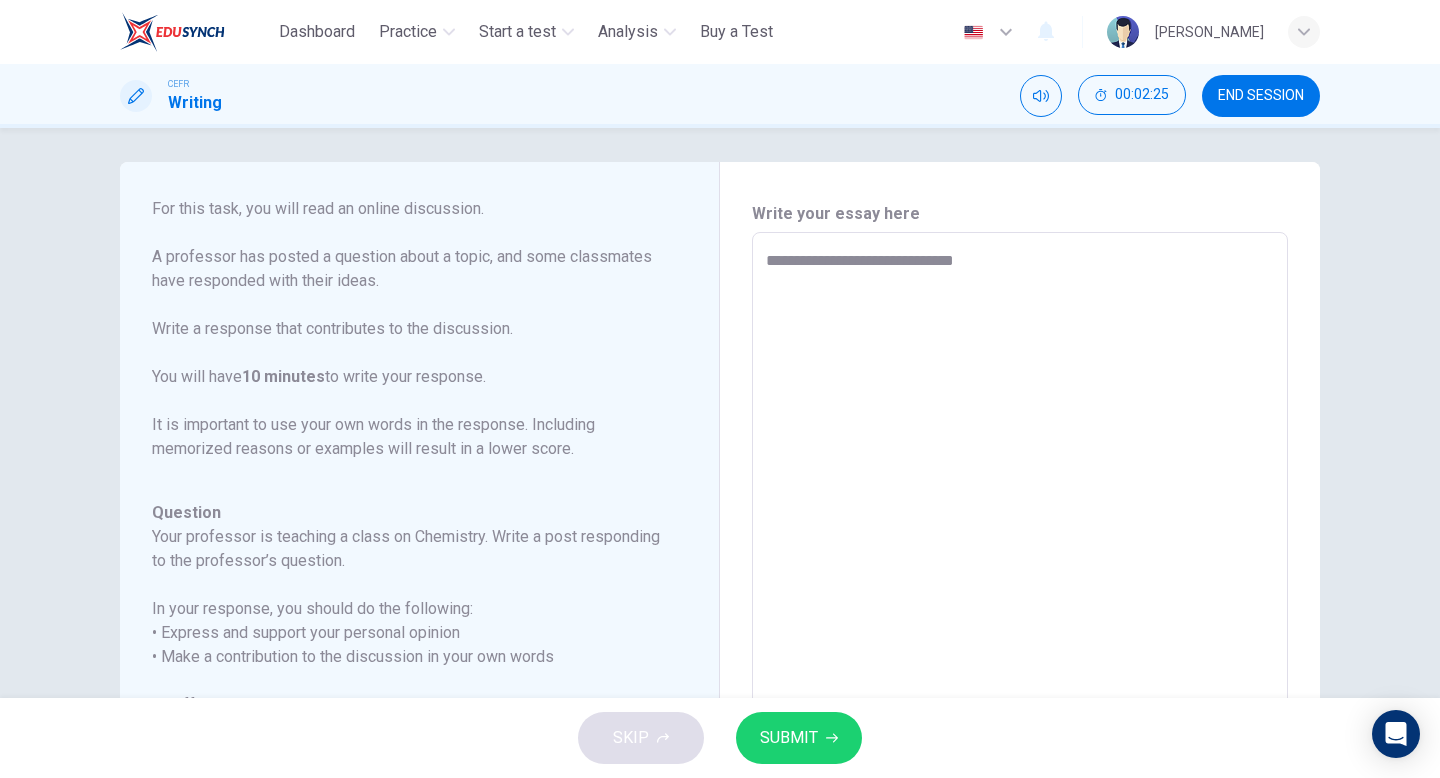 type on "*" 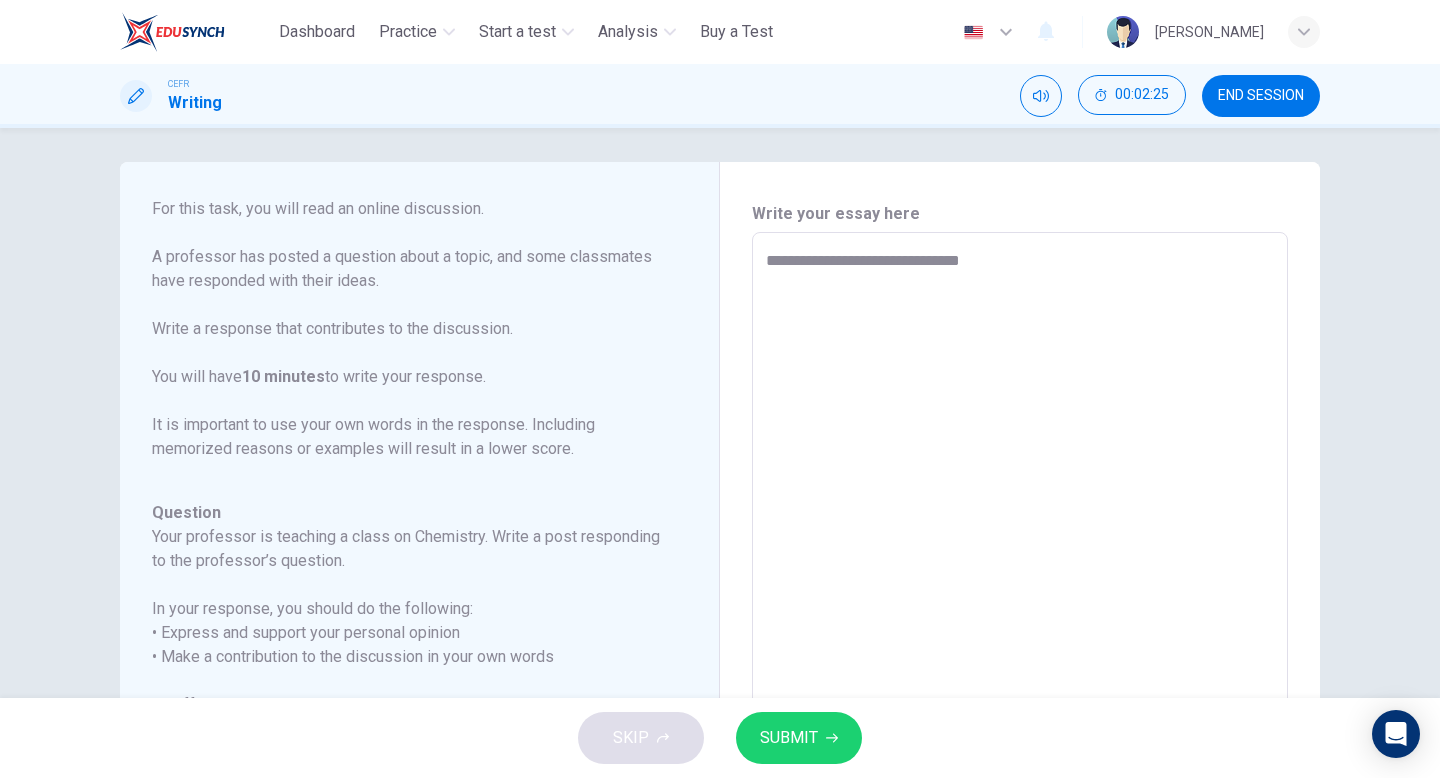 type on "*" 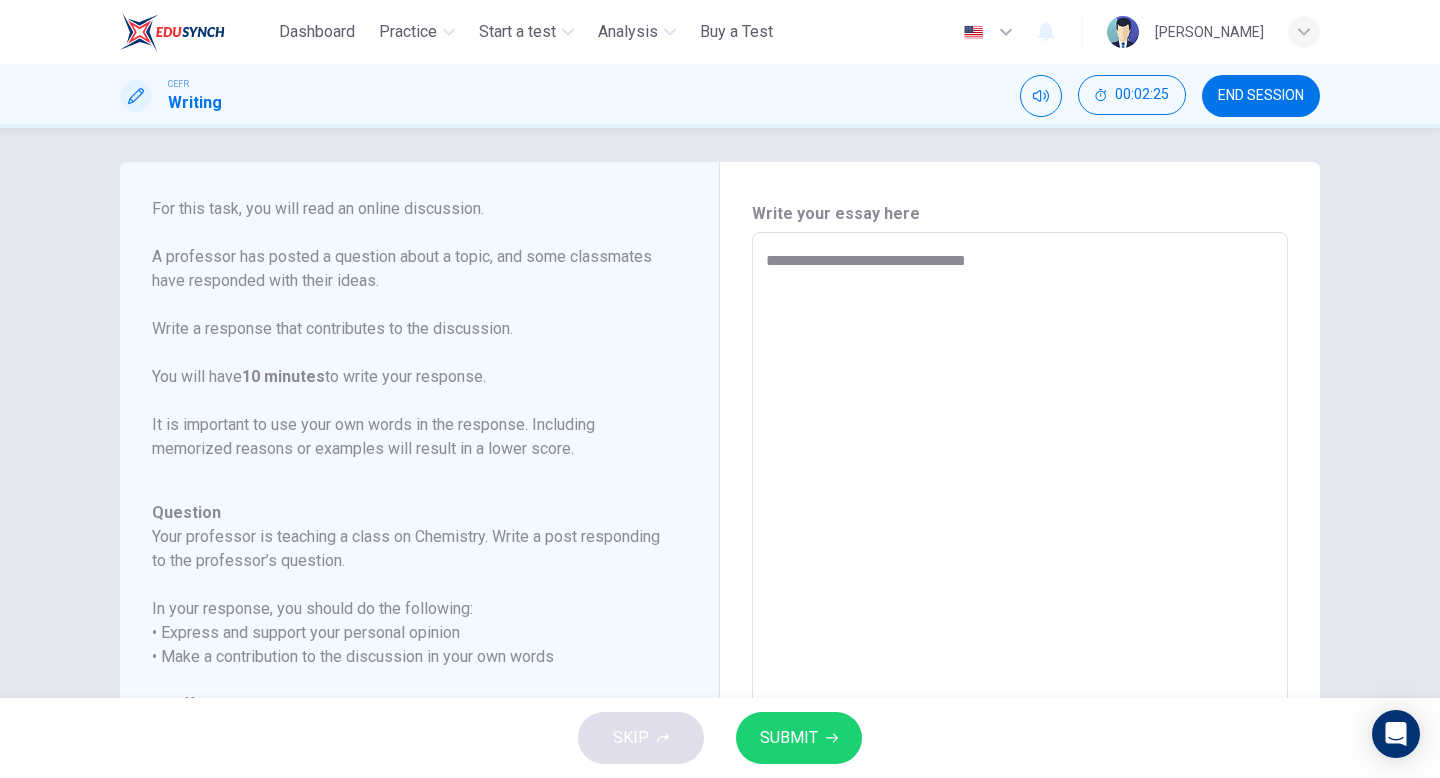 type on "*" 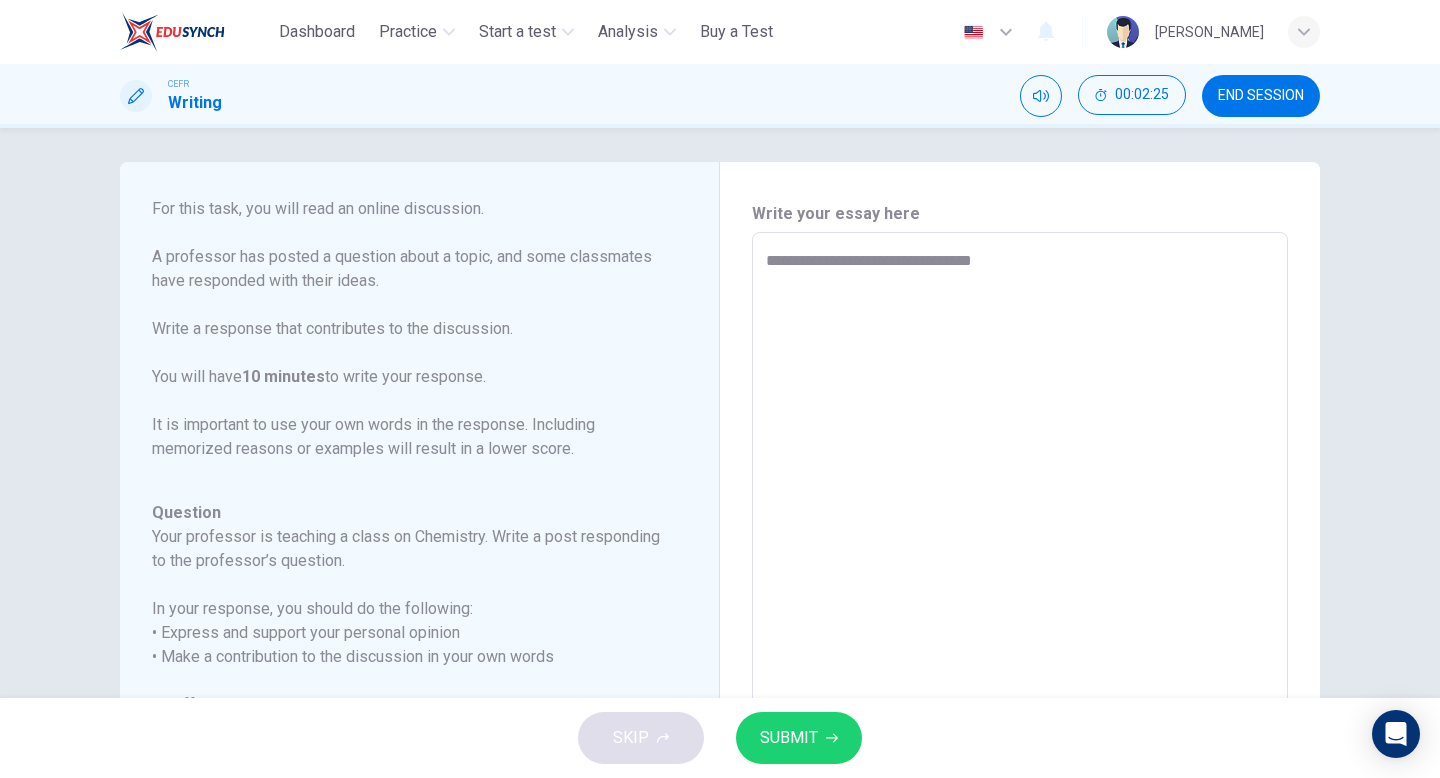 type on "*" 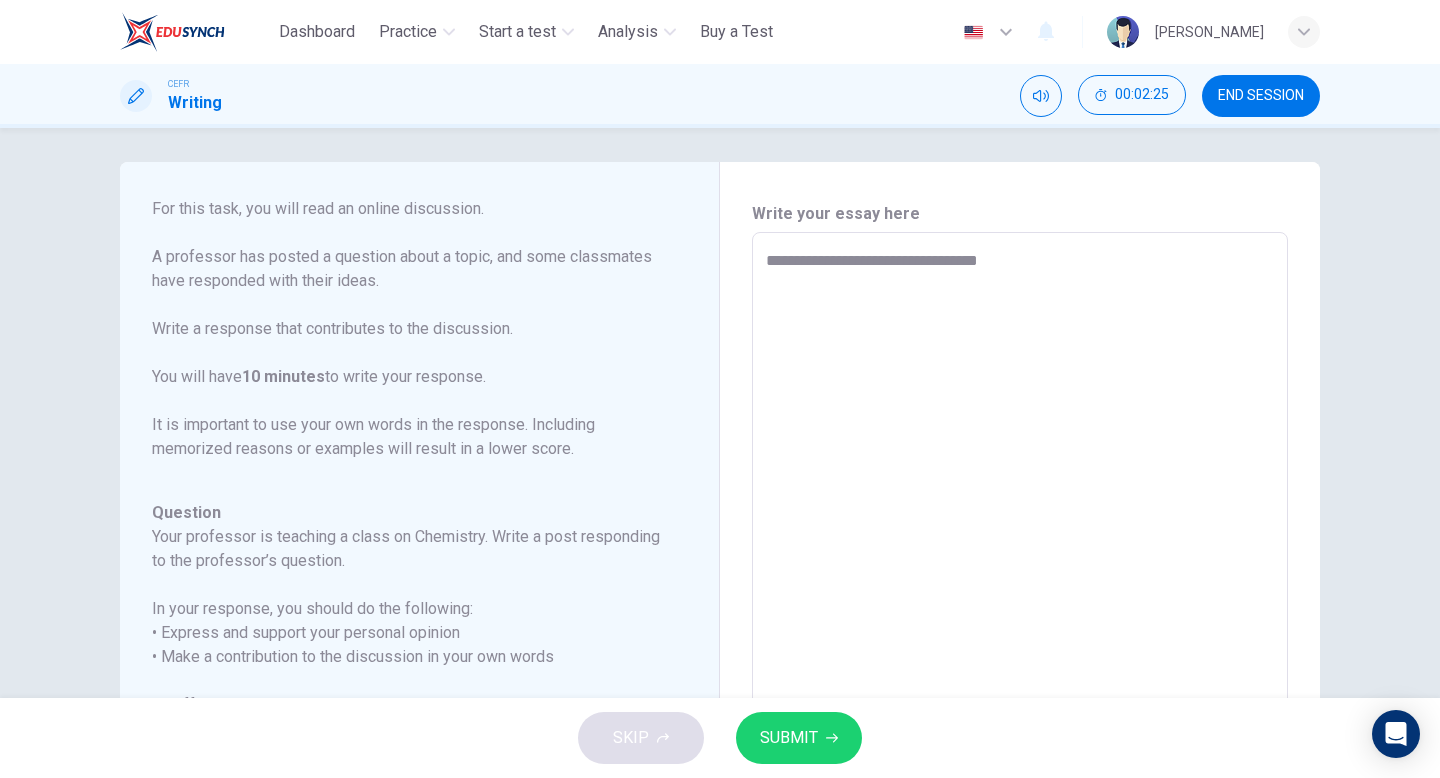 type on "*" 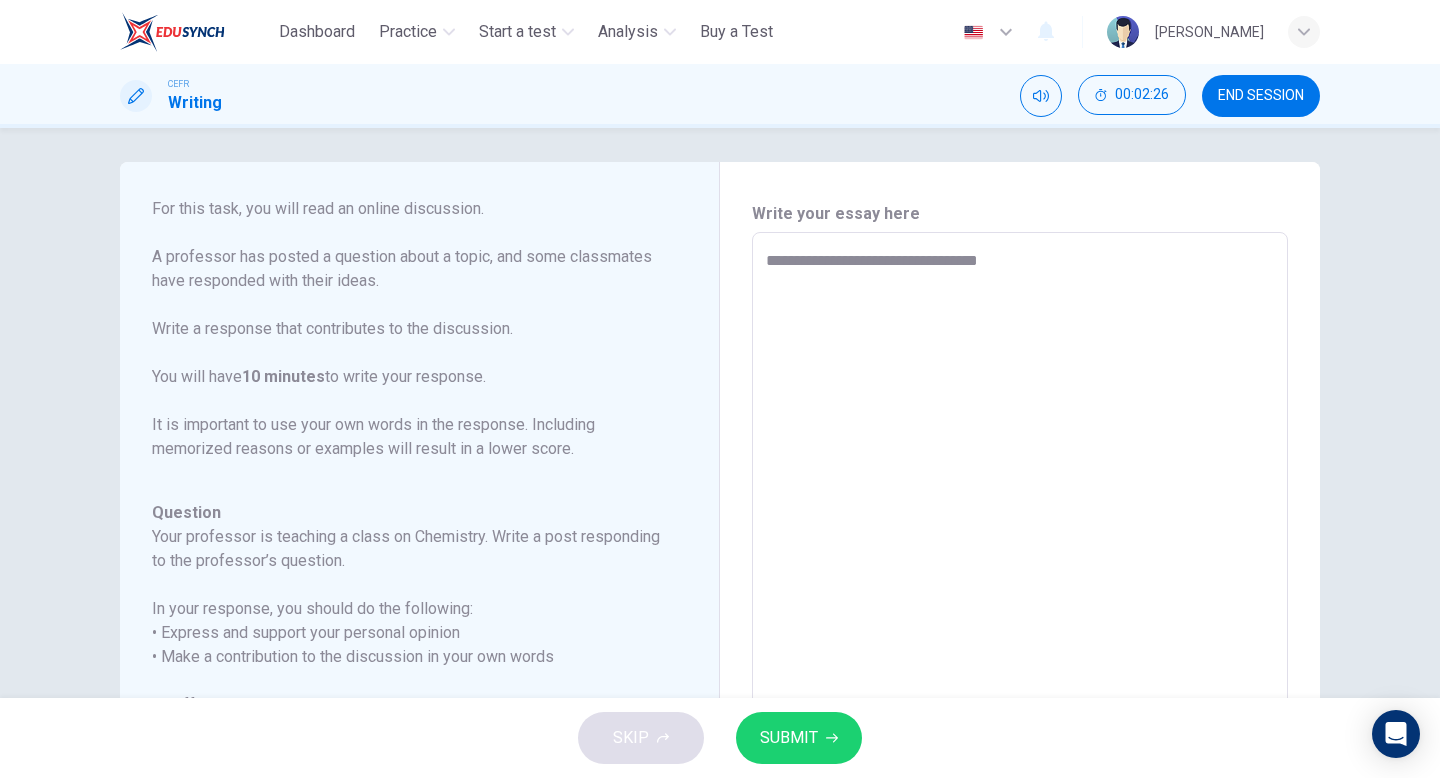 scroll, scrollTop: 198, scrollLeft: 0, axis: vertical 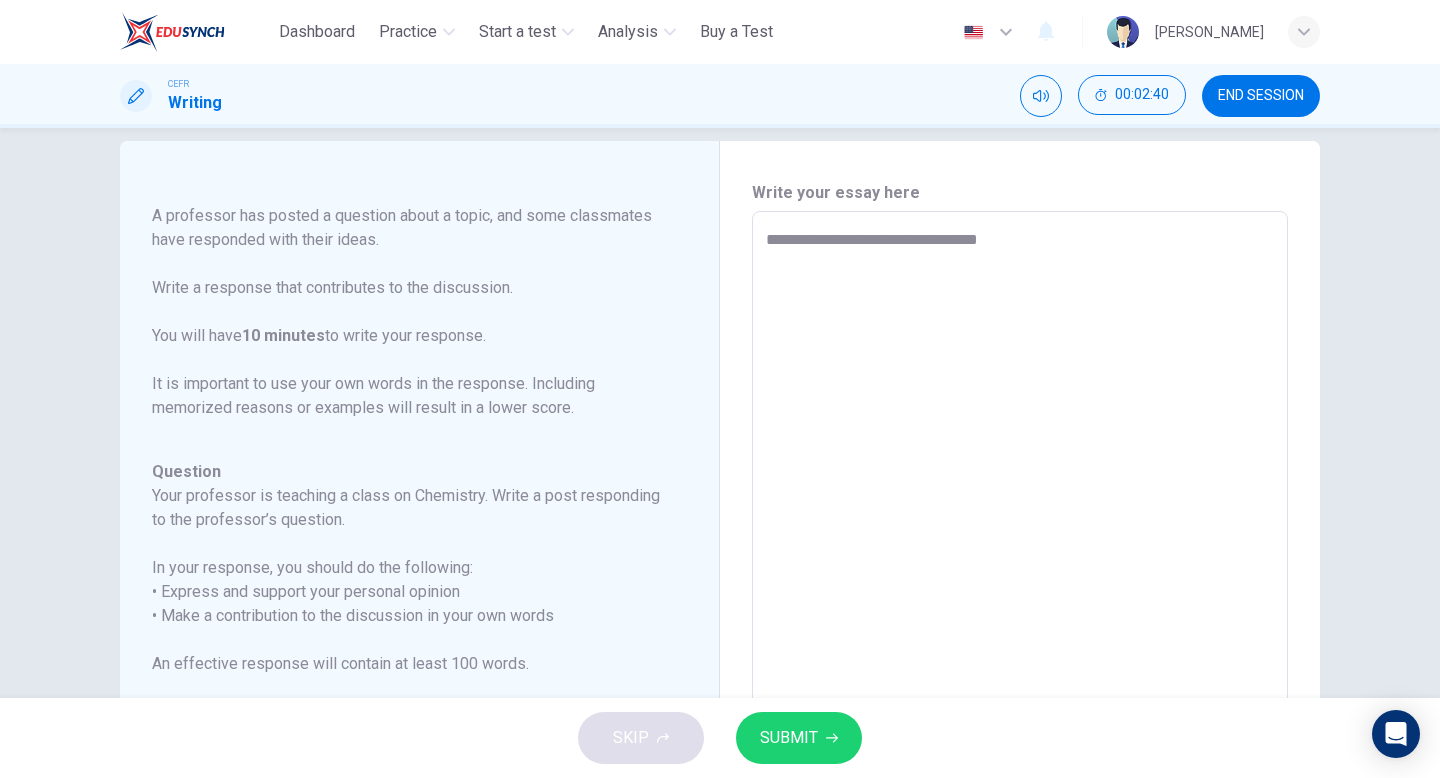 type on "**********" 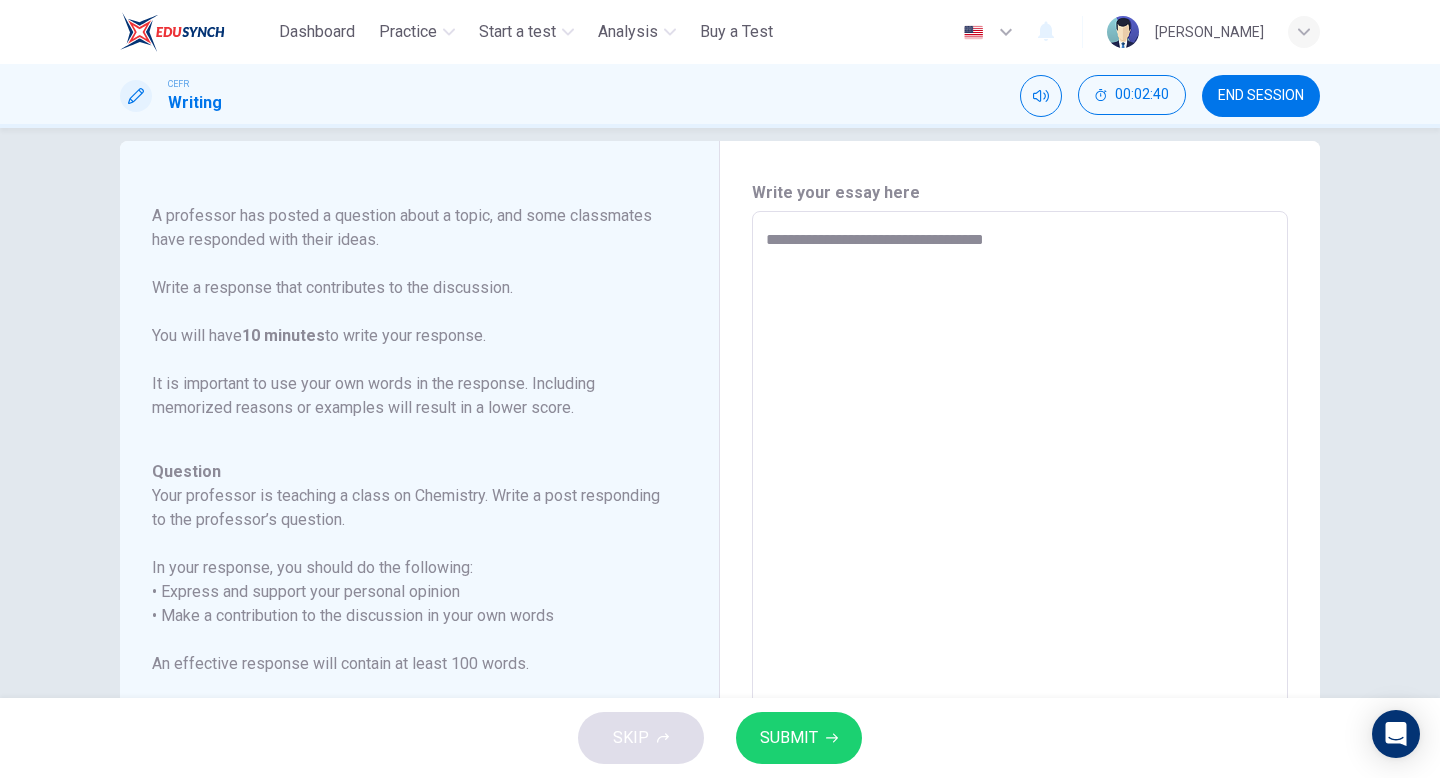 type on "**********" 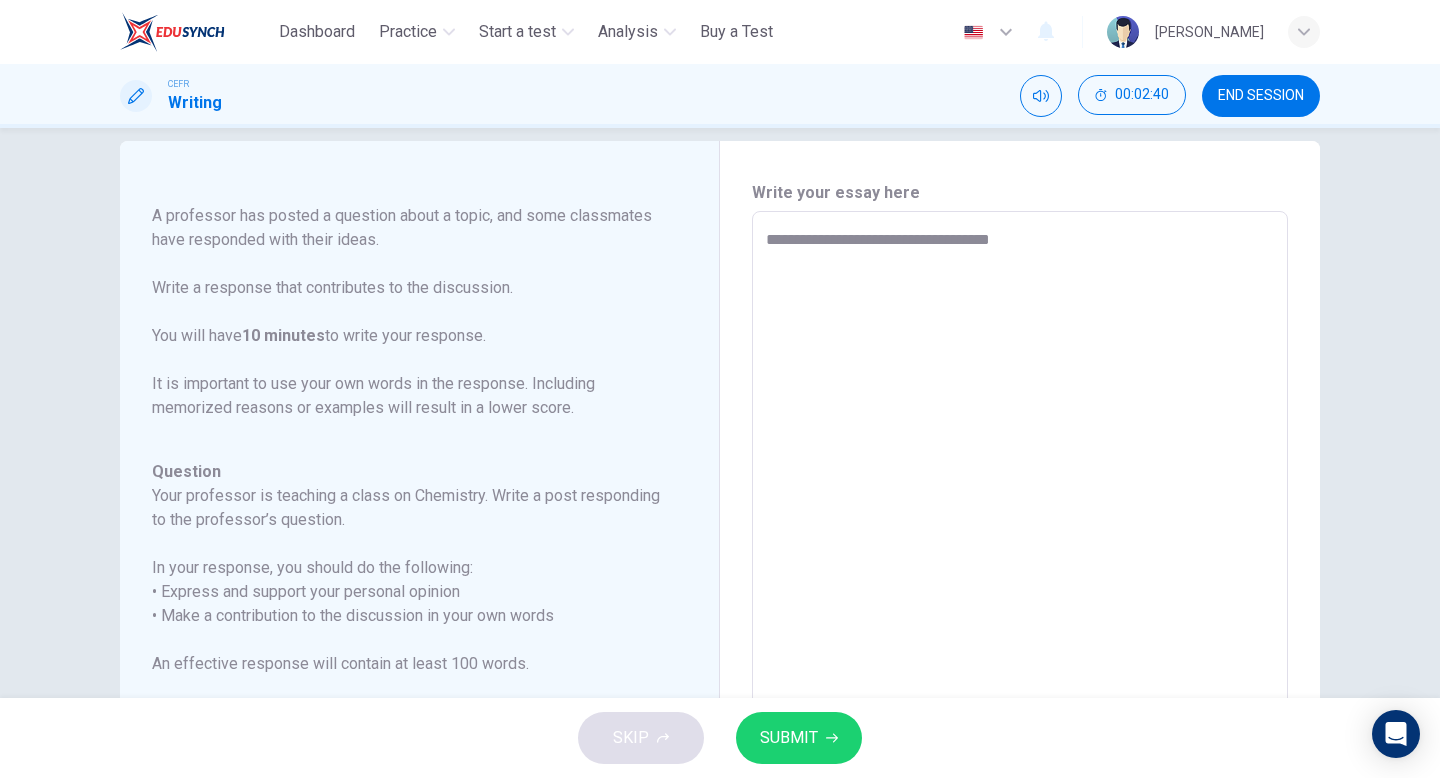 type on "*" 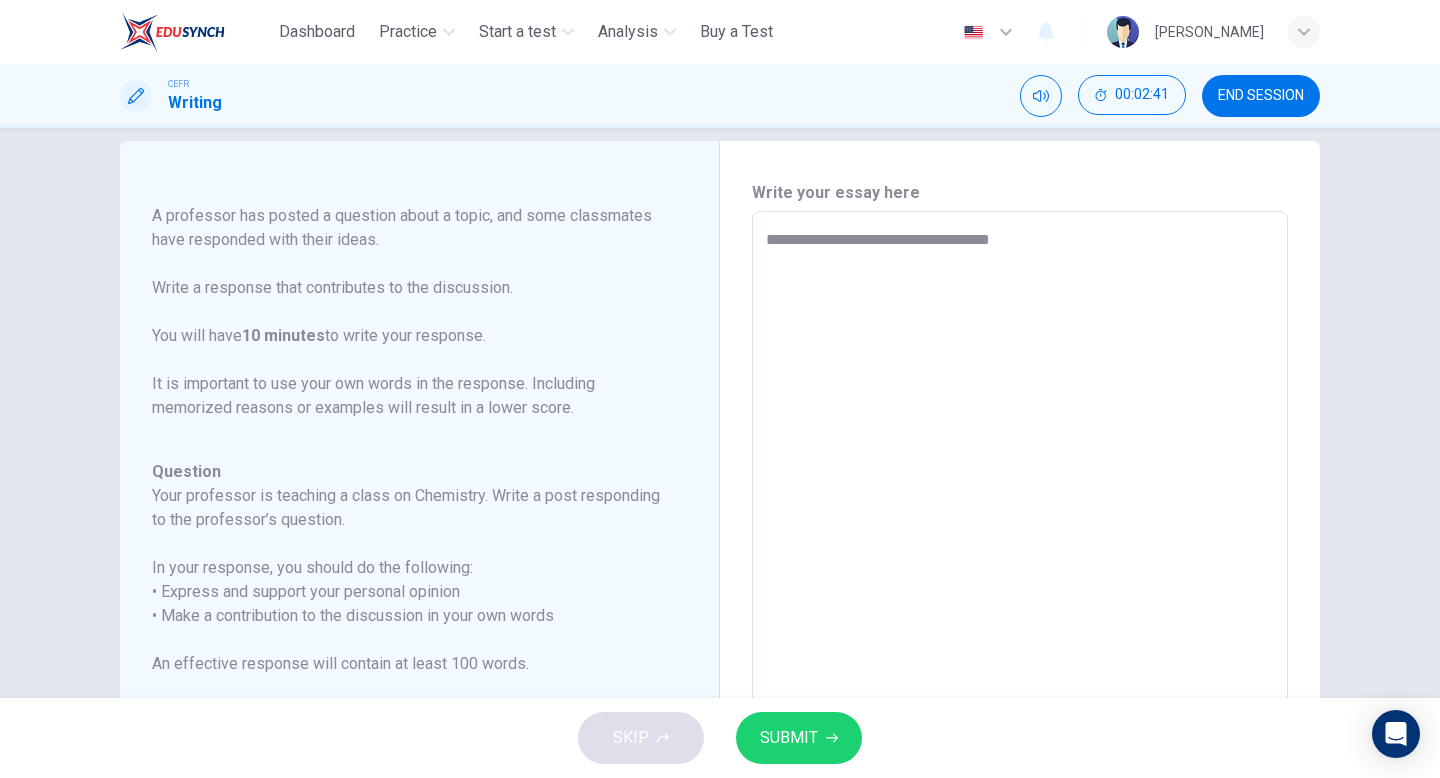 type on "**********" 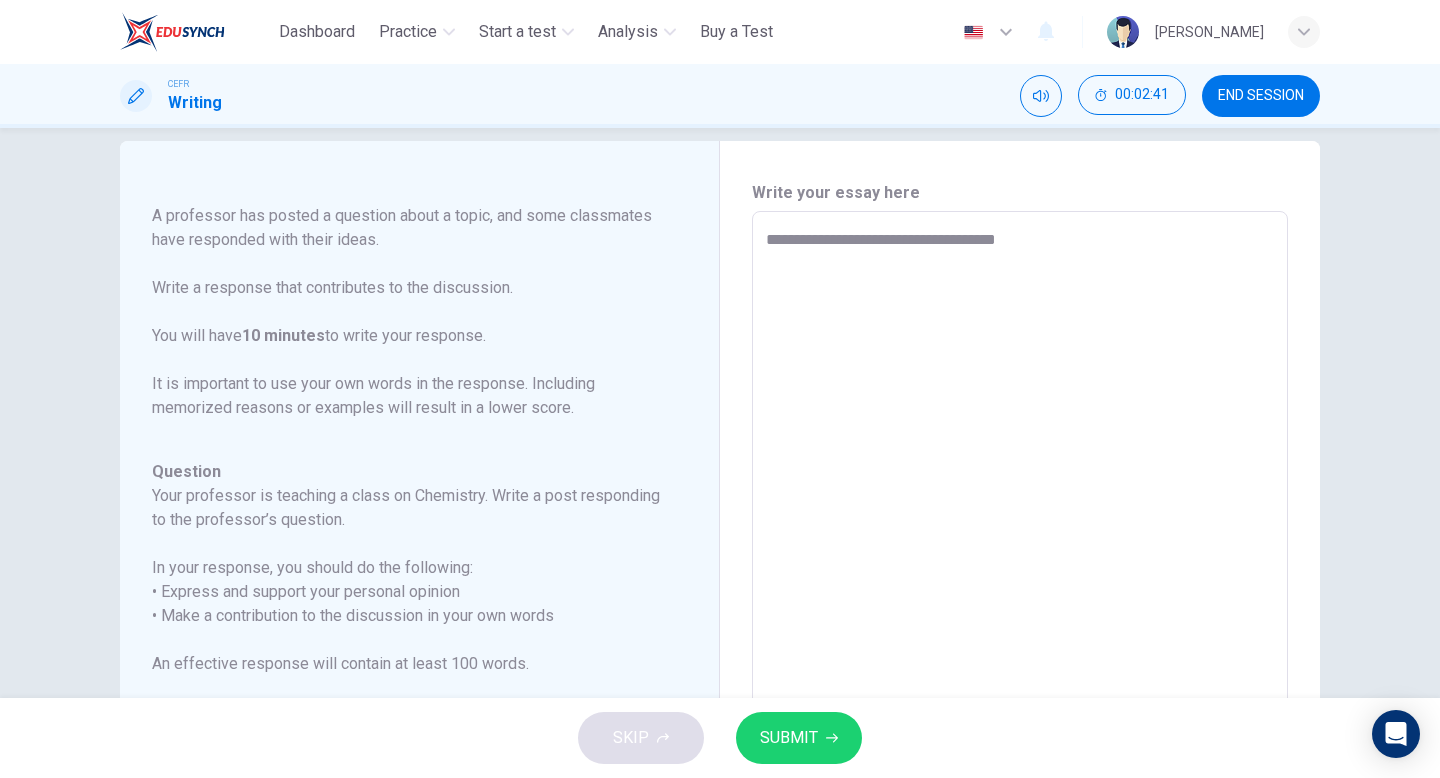 type on "**********" 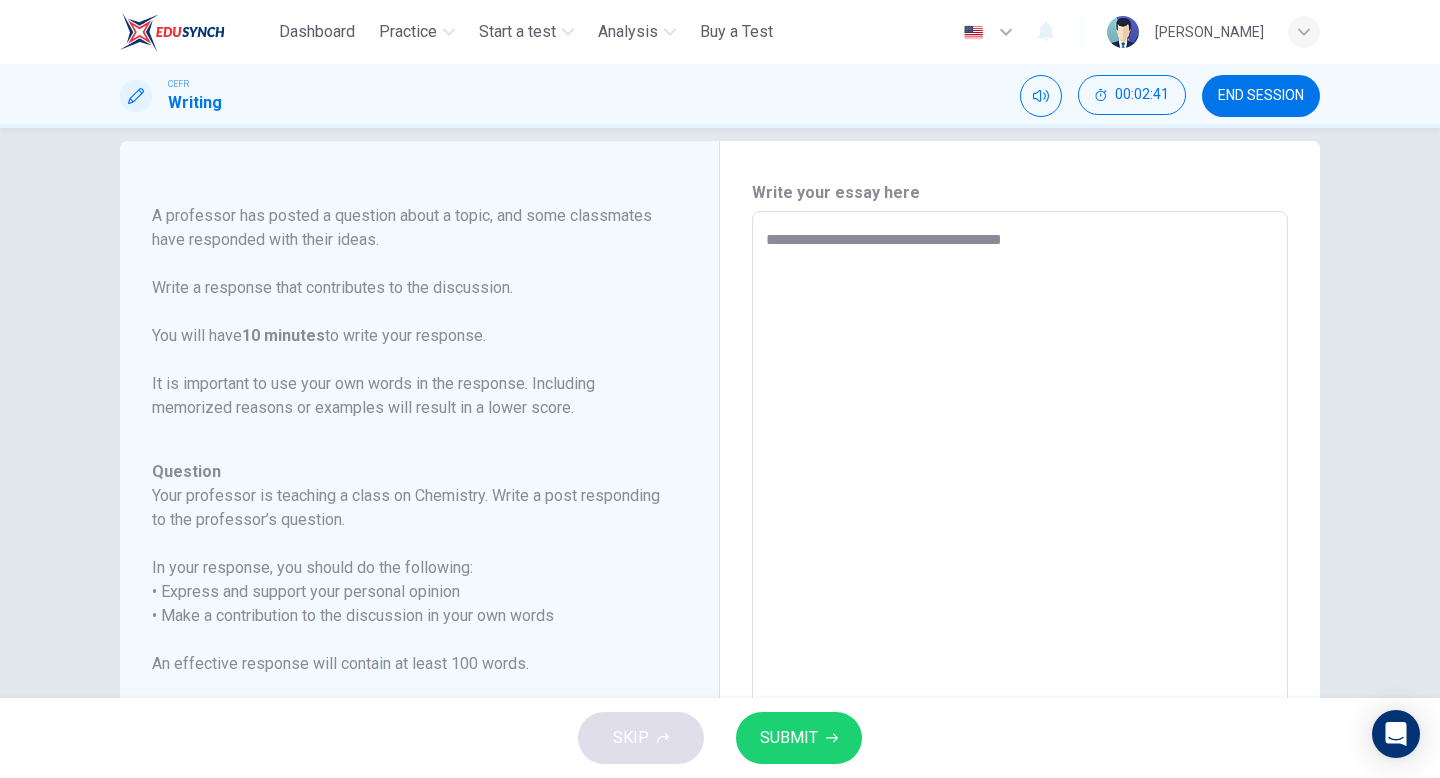 type on "*" 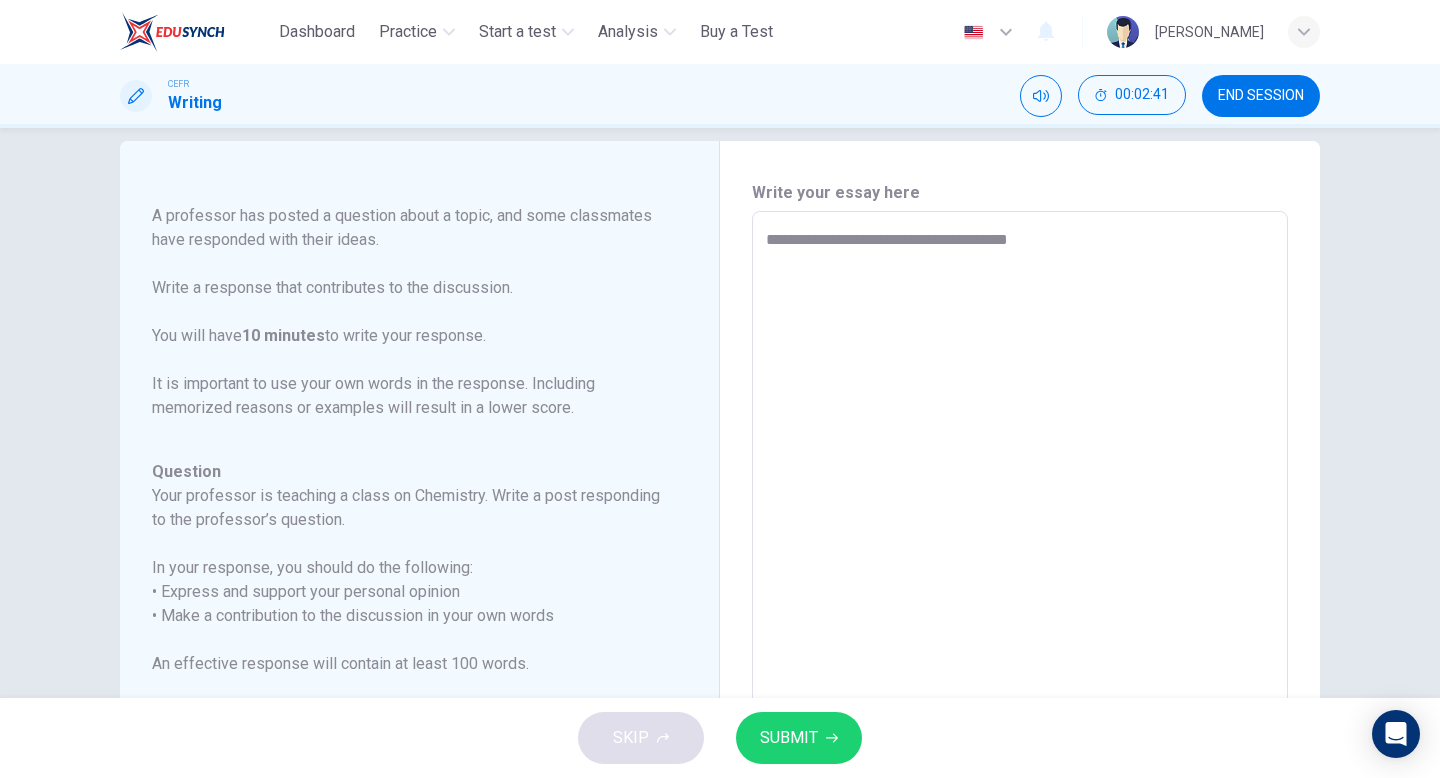 type on "*" 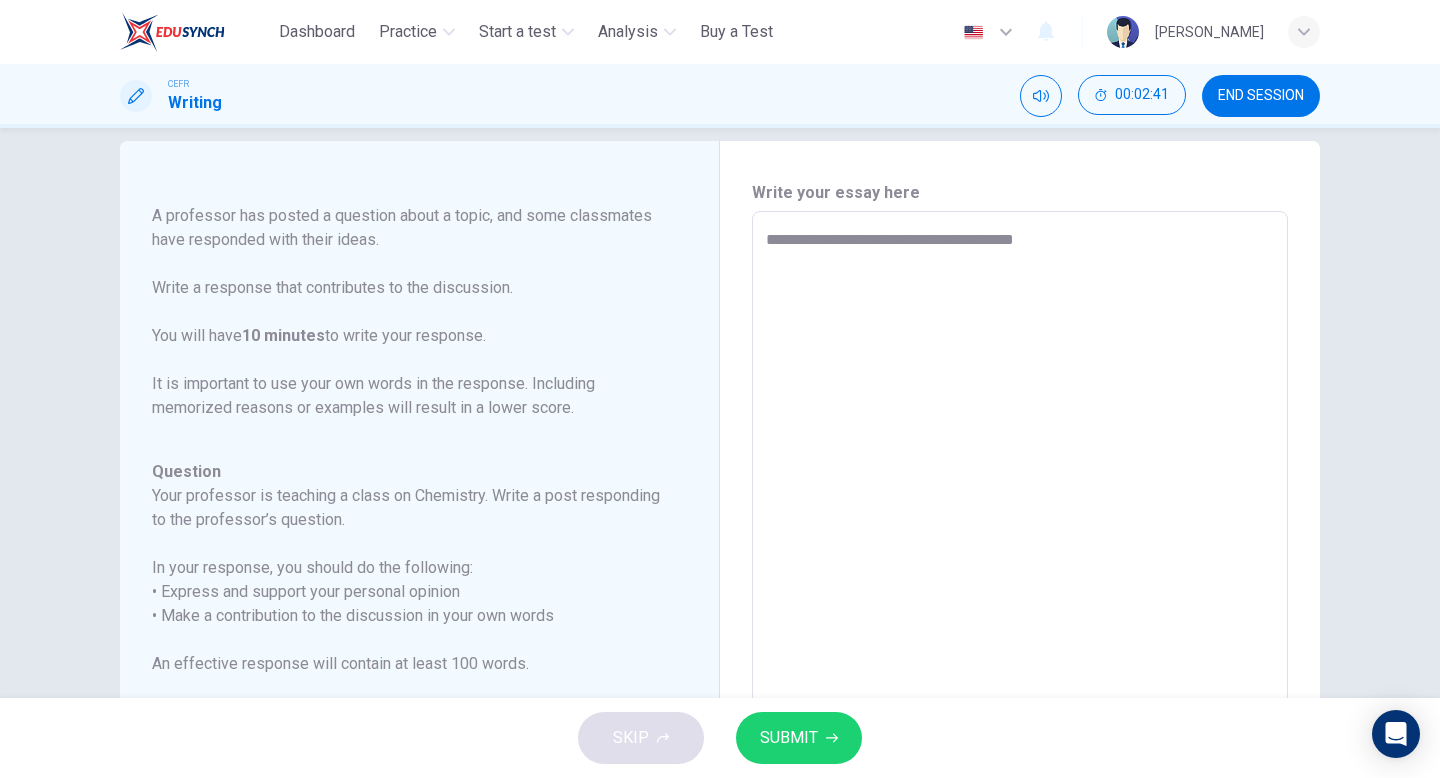 type on "*" 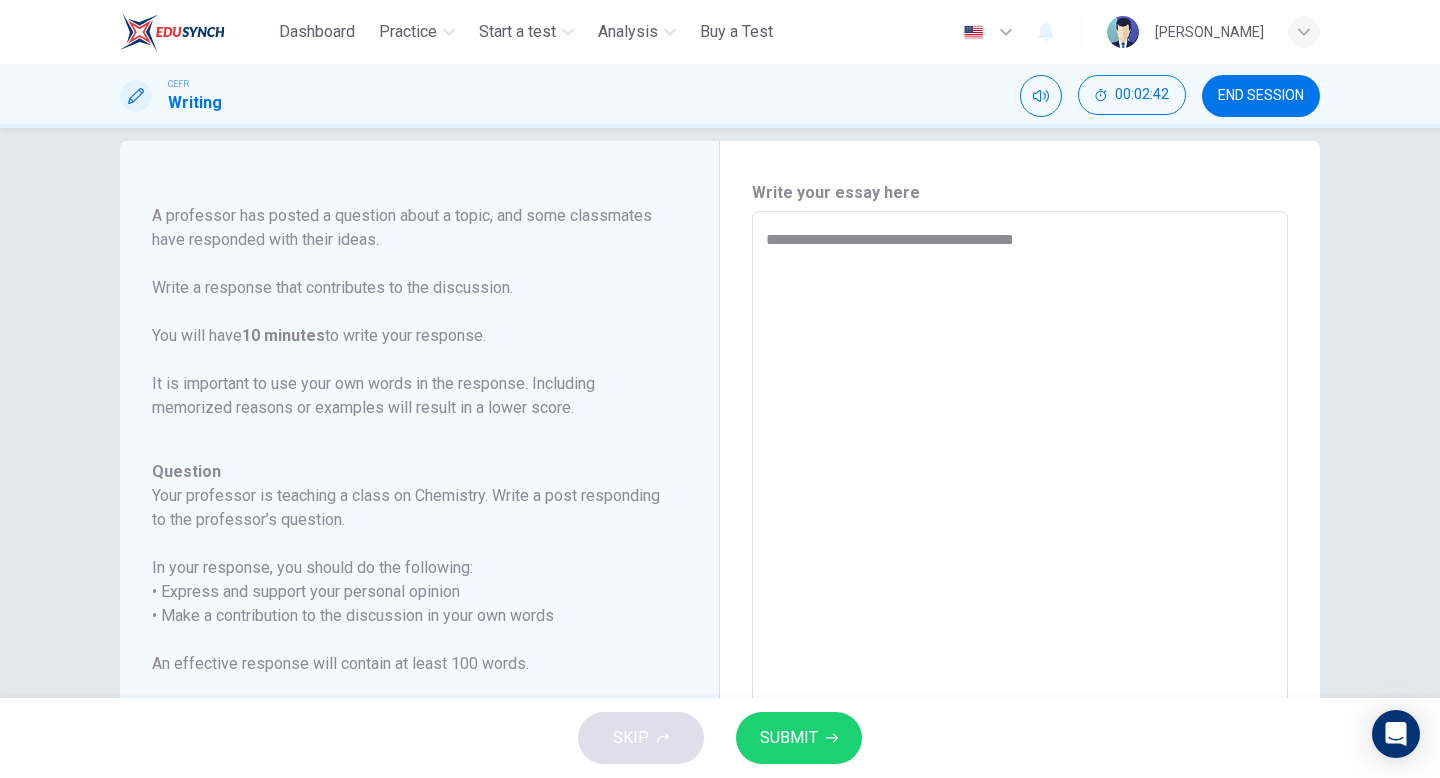 type on "**********" 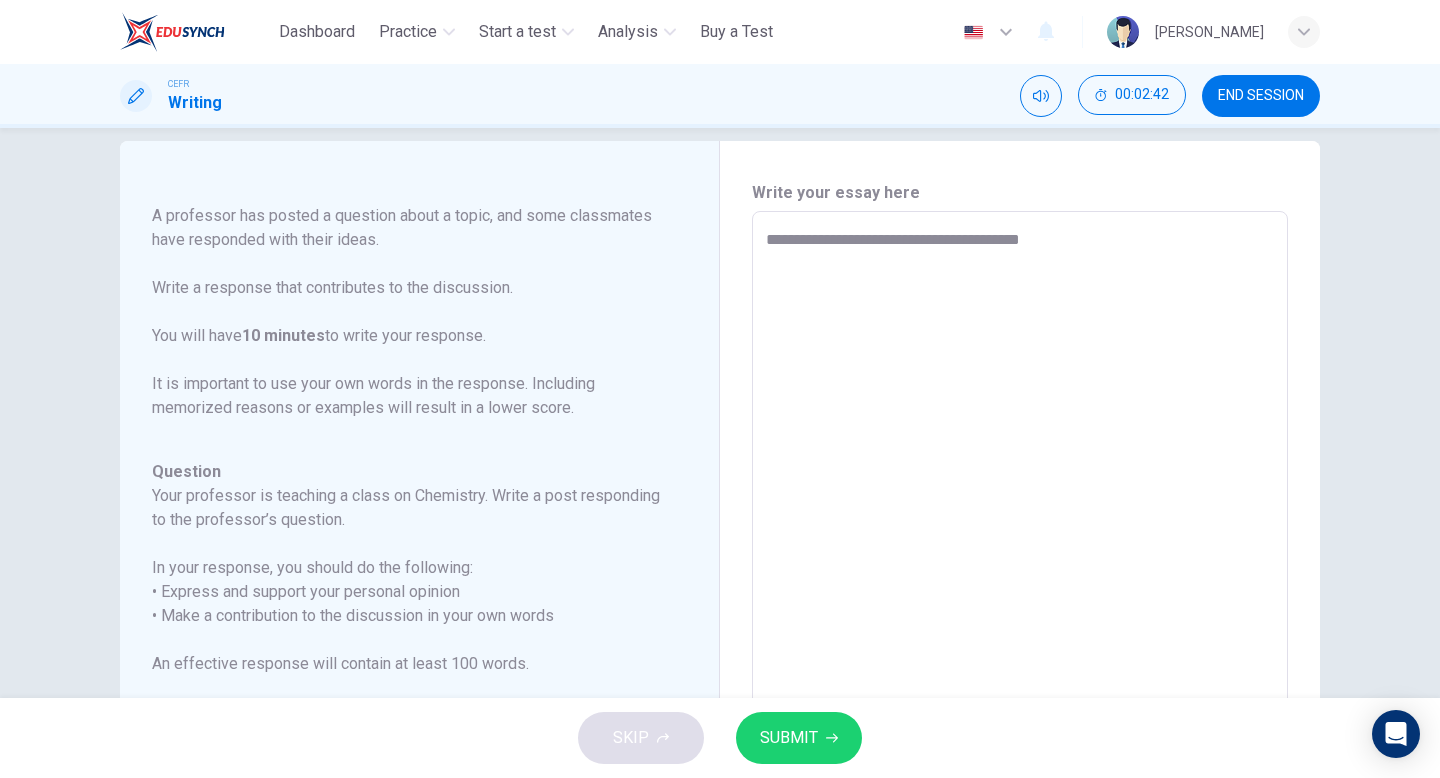 type on "**********" 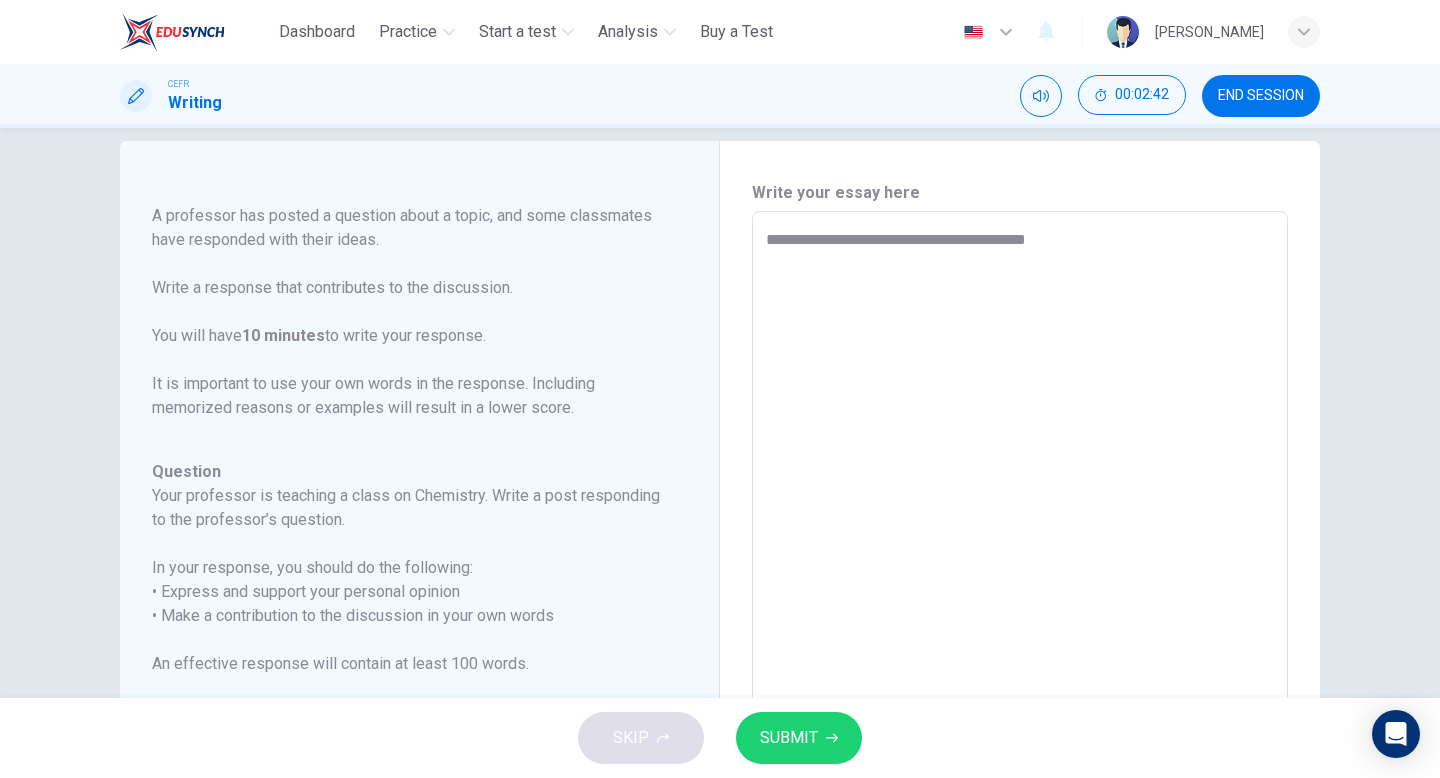 type on "*" 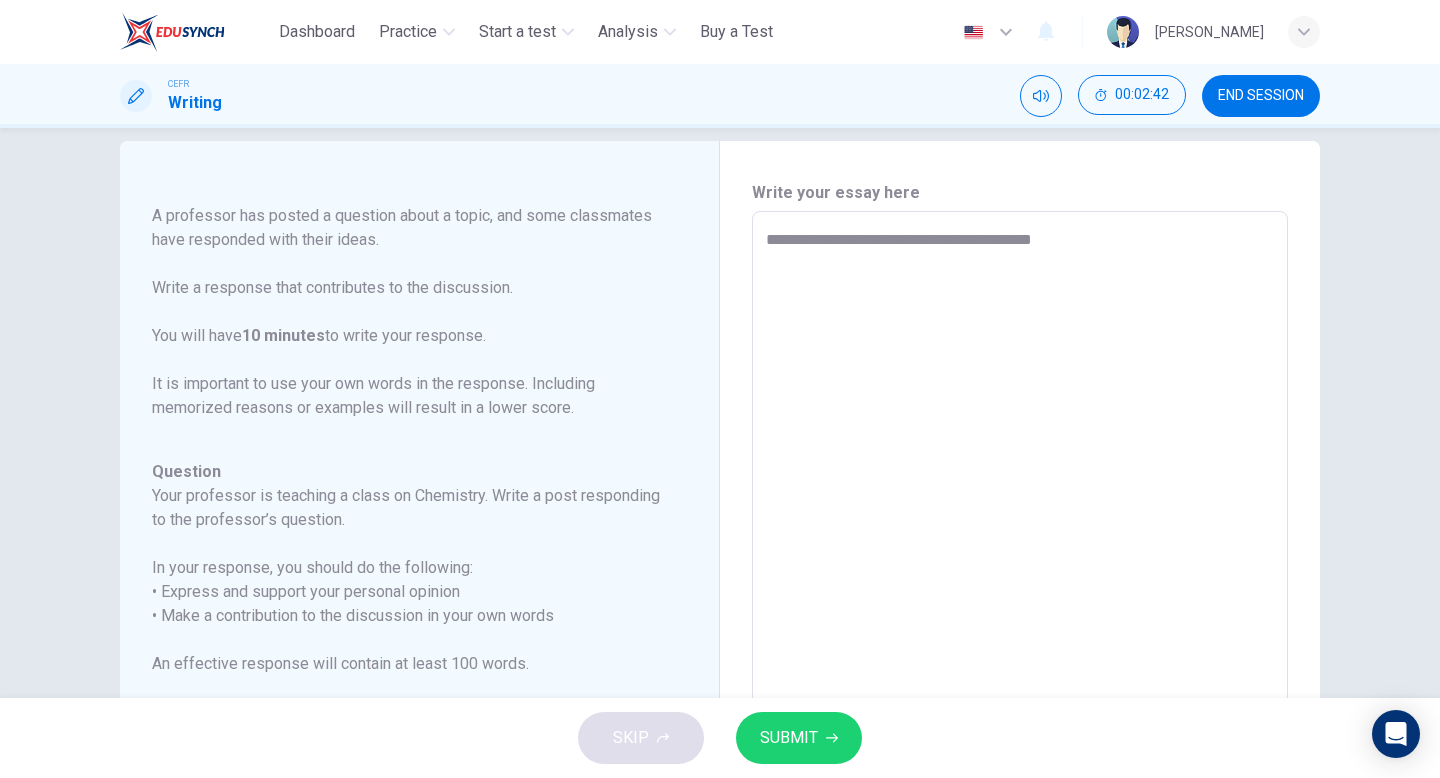 type on "*" 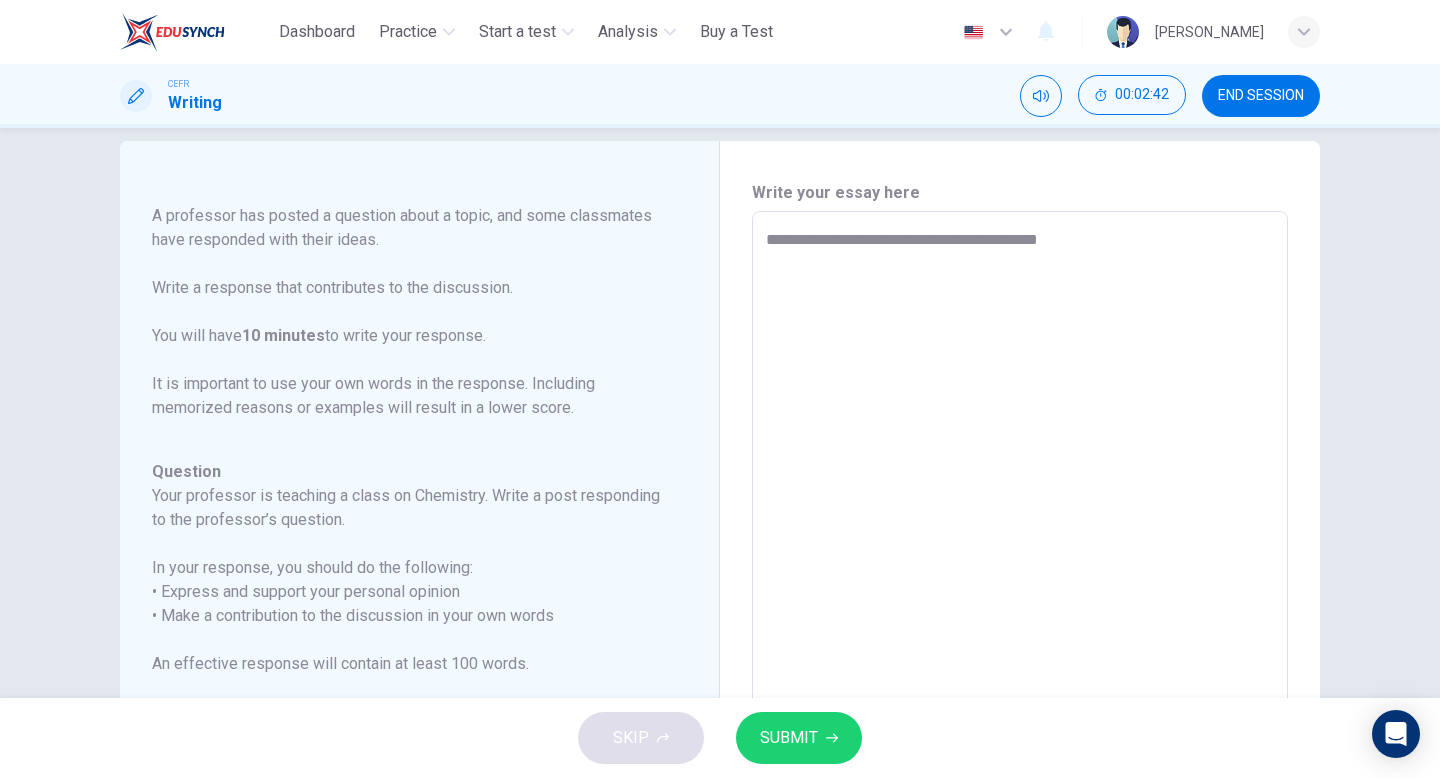 type on "*" 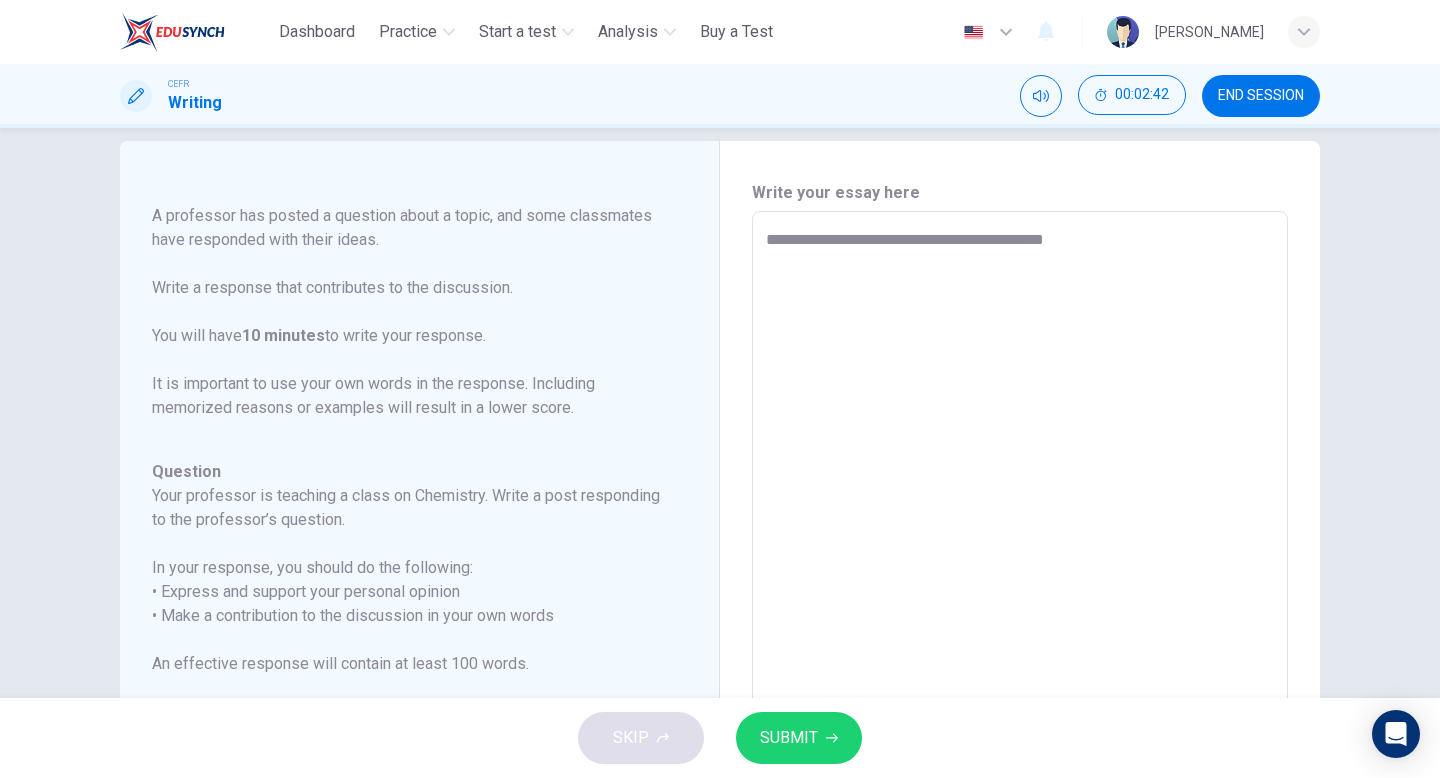 type on "*" 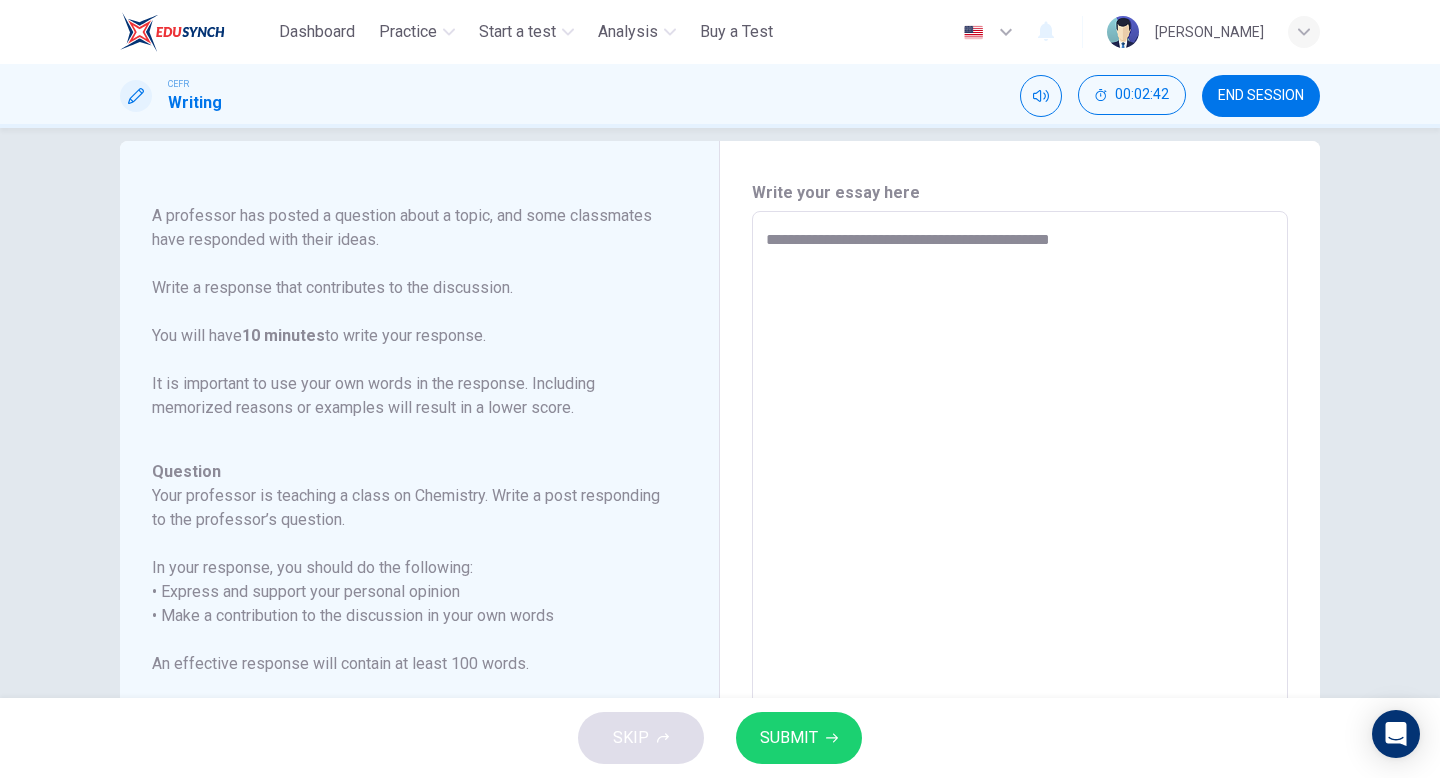 type on "*" 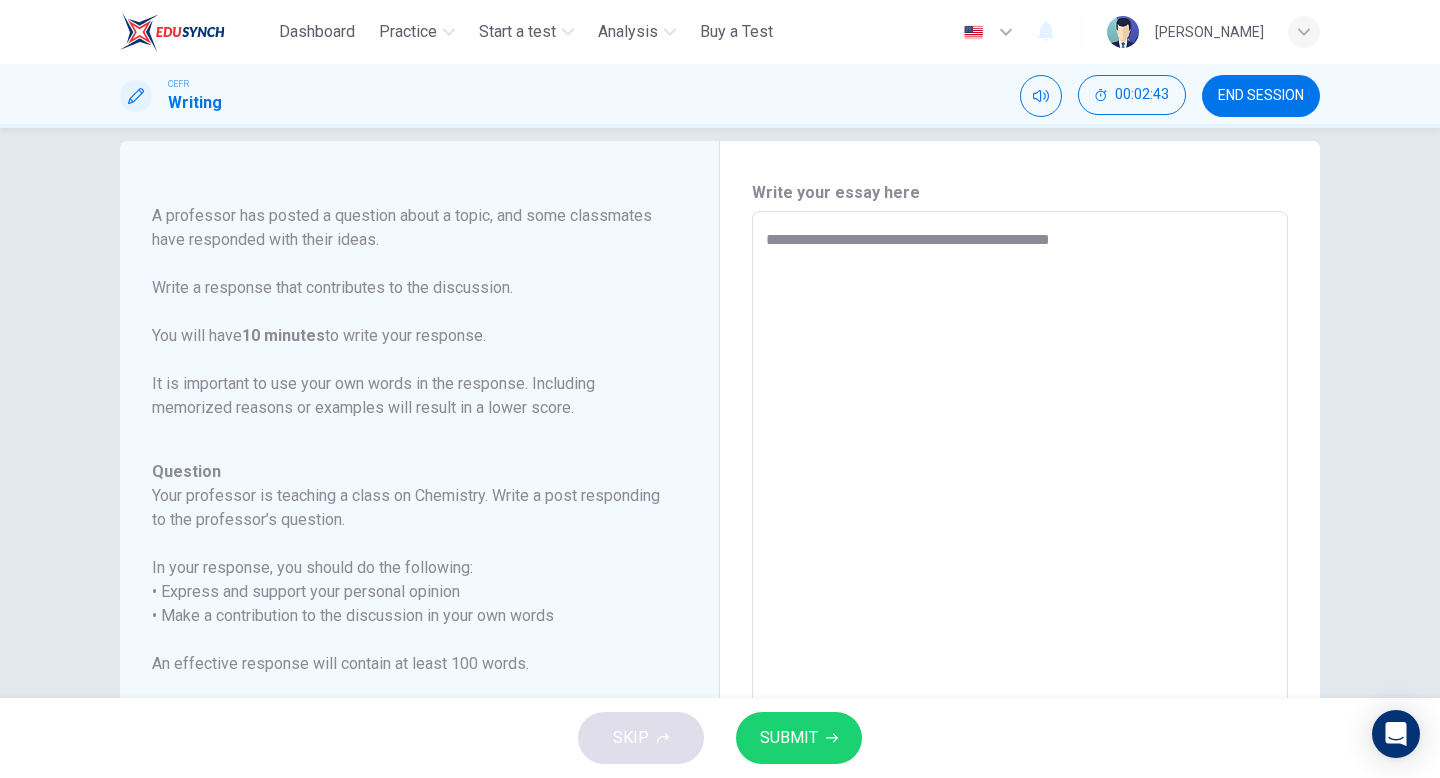 type on "**********" 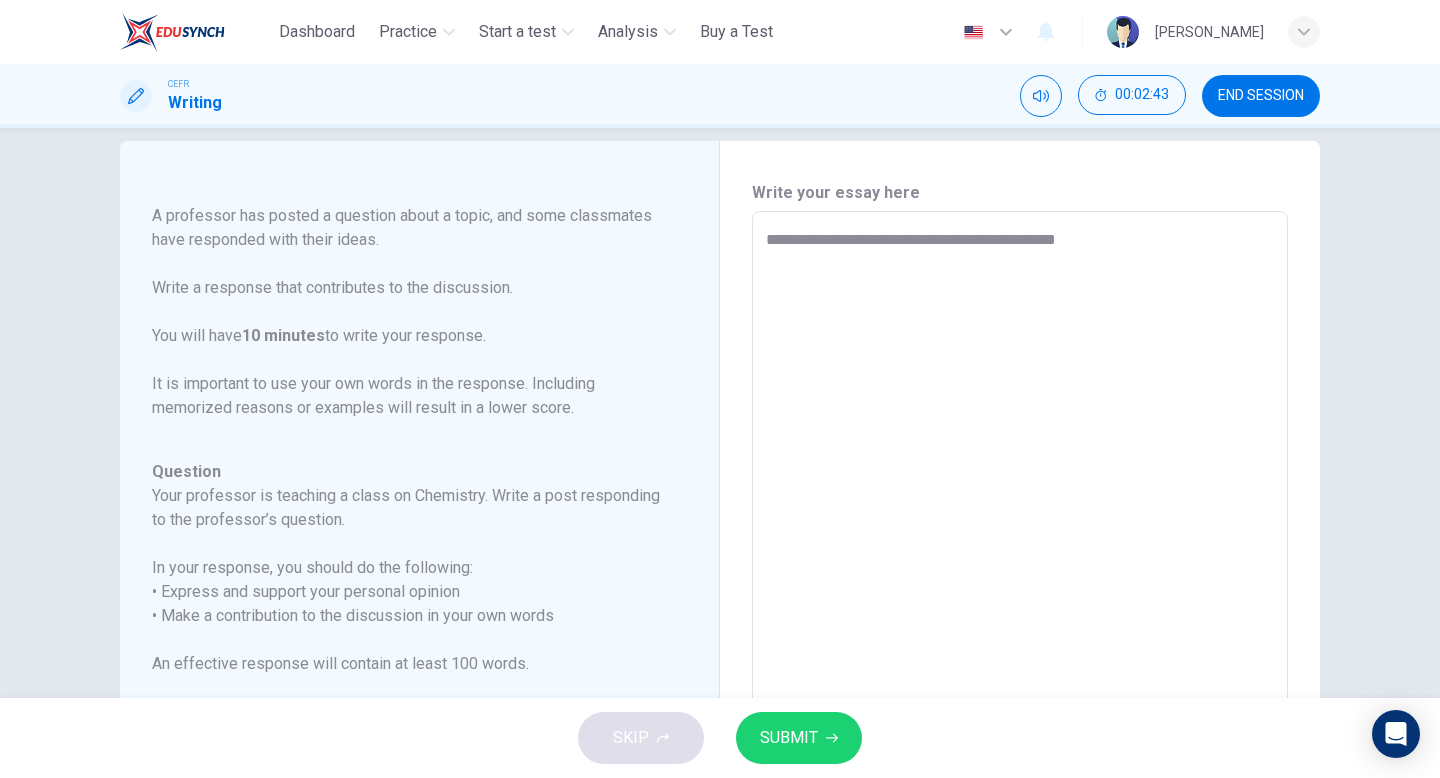 type on "*" 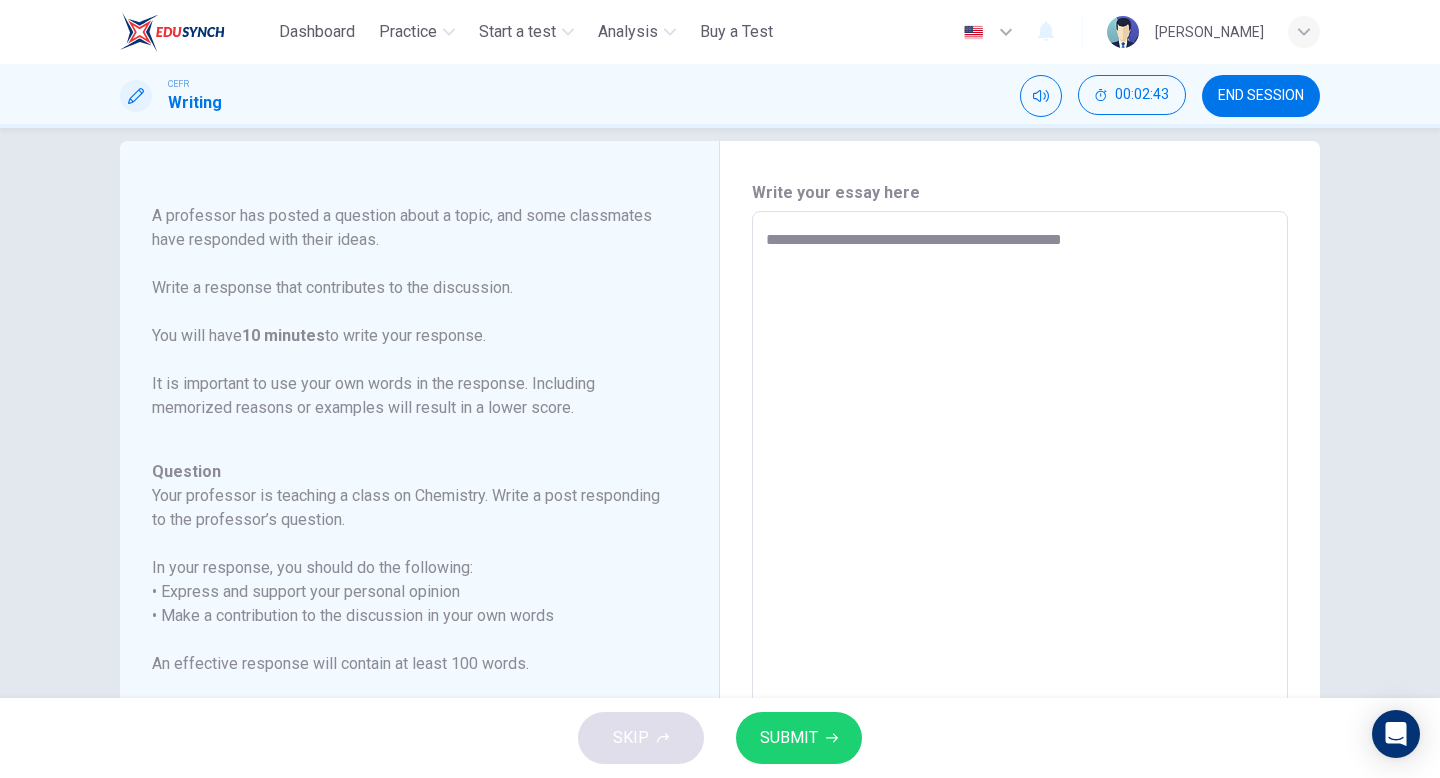 type on "*" 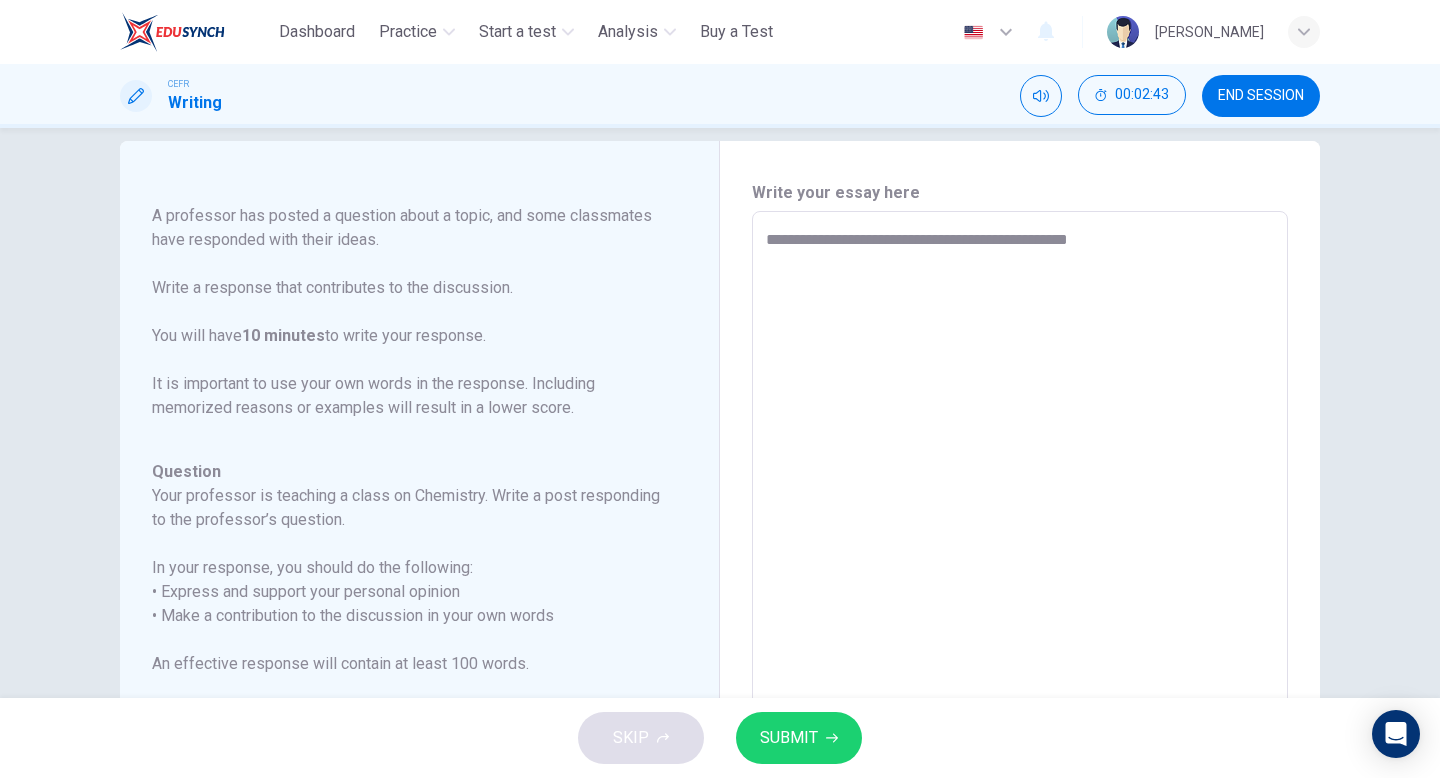 type on "*" 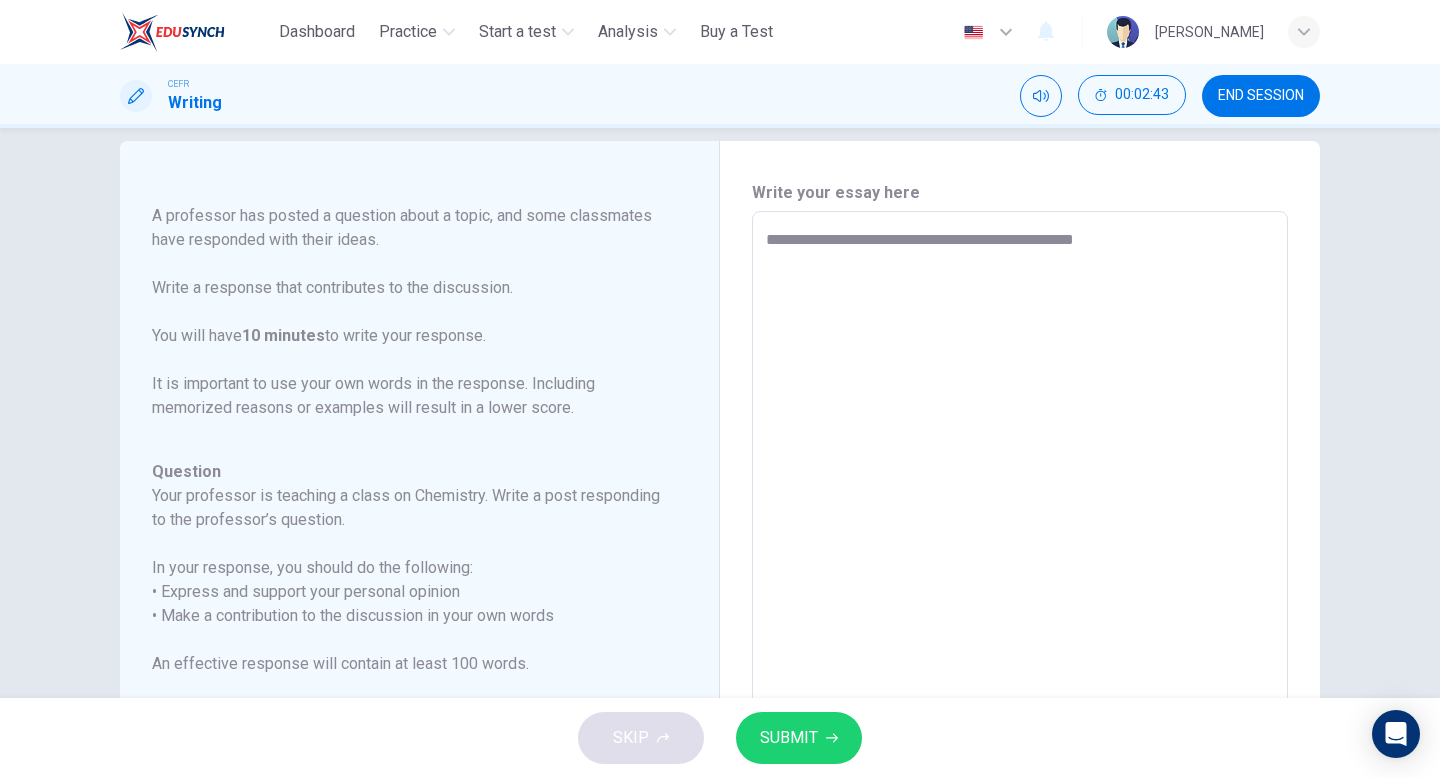 type on "*" 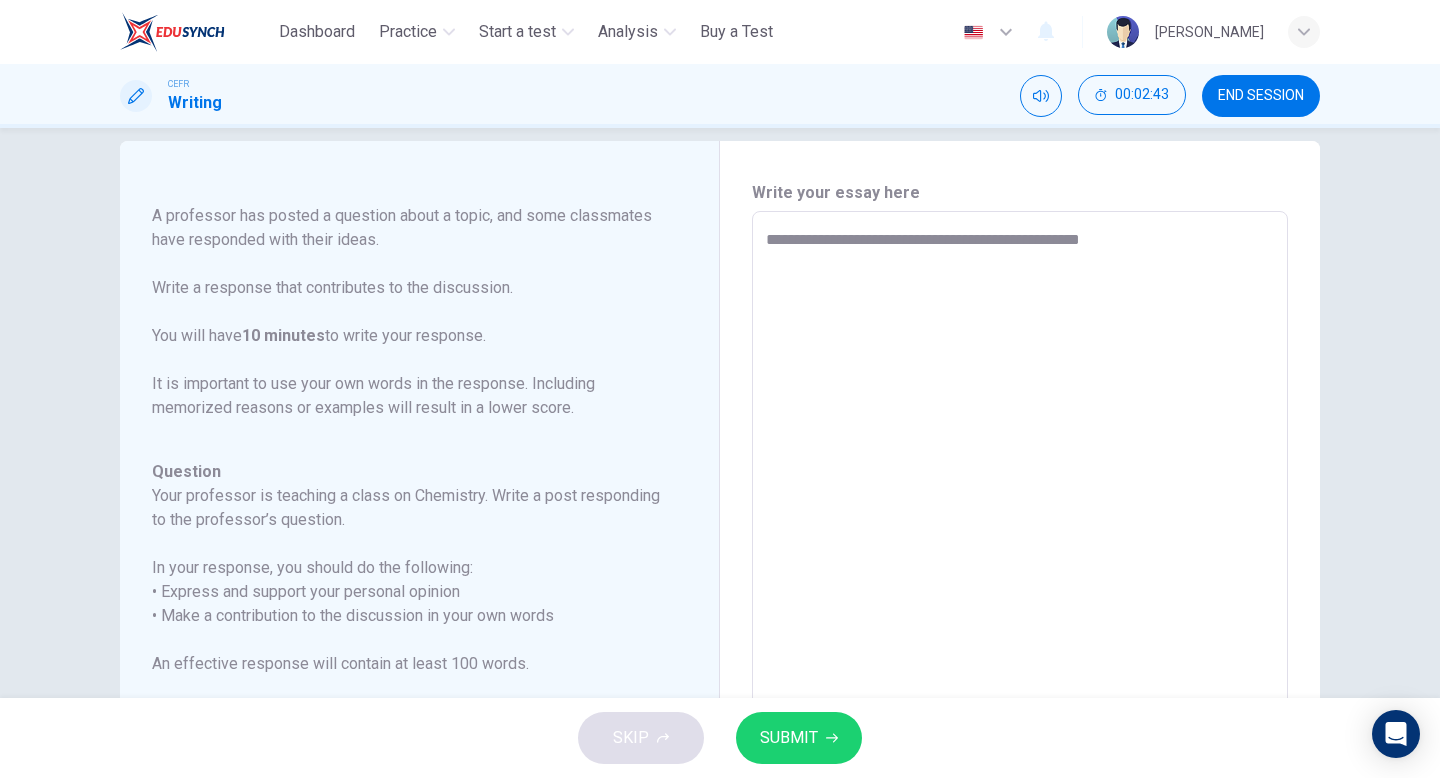 type on "*" 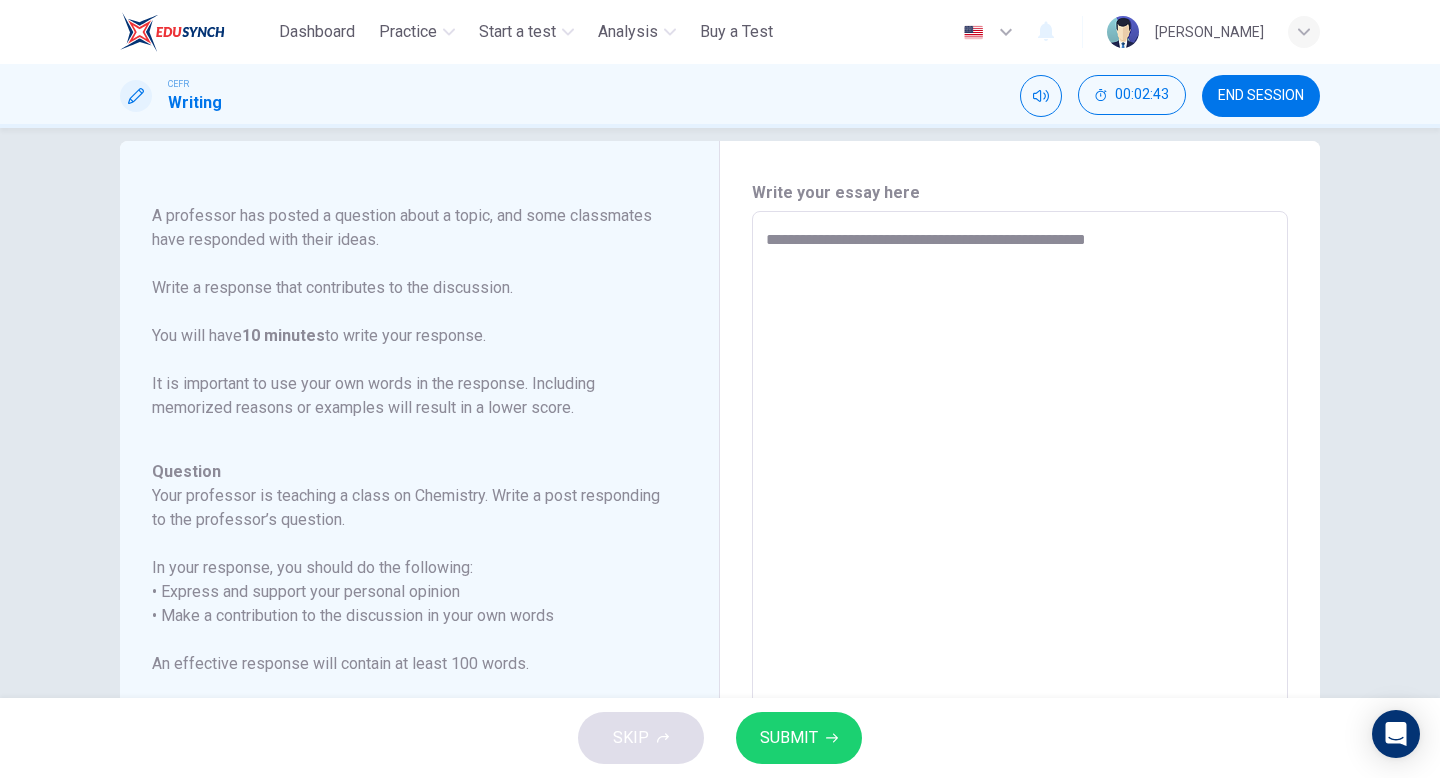 type on "*" 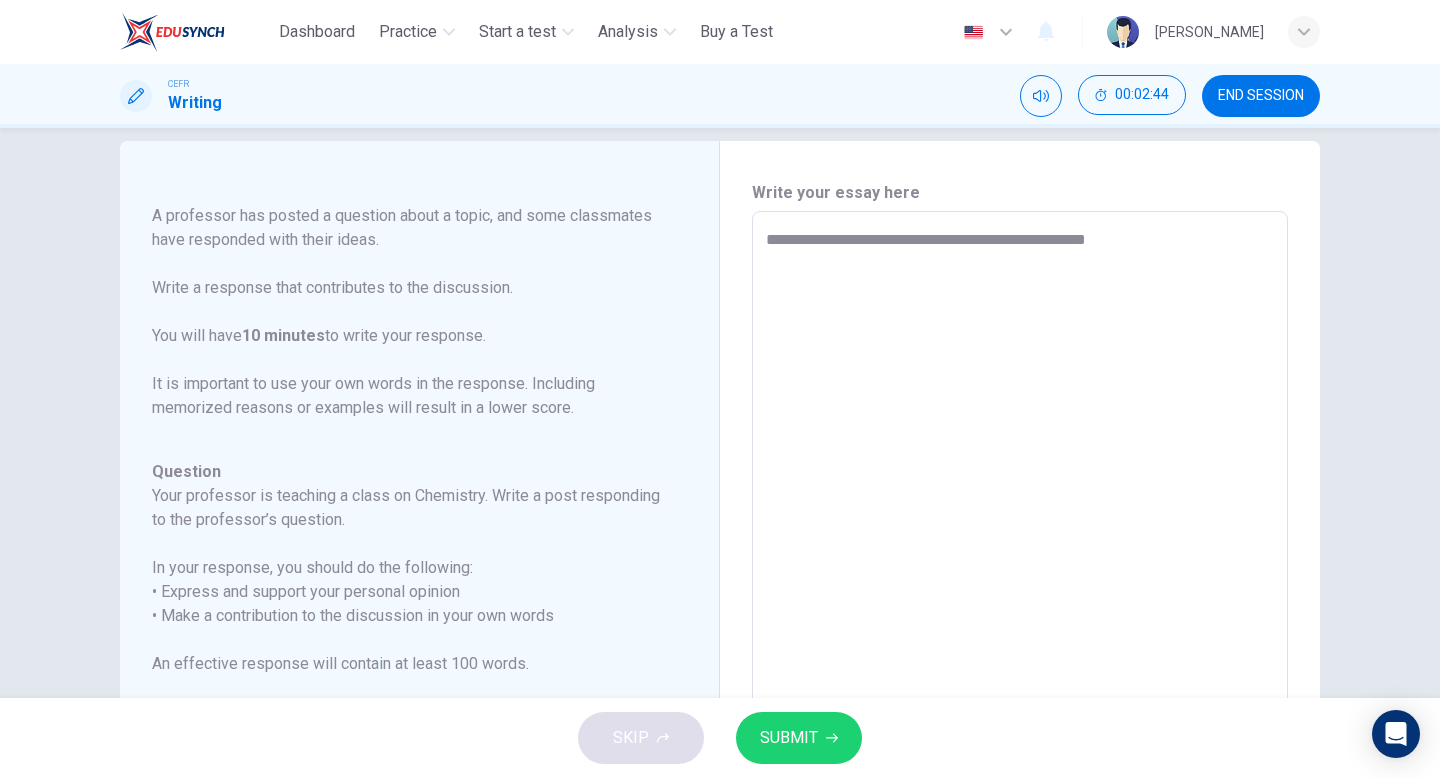 type on "**********" 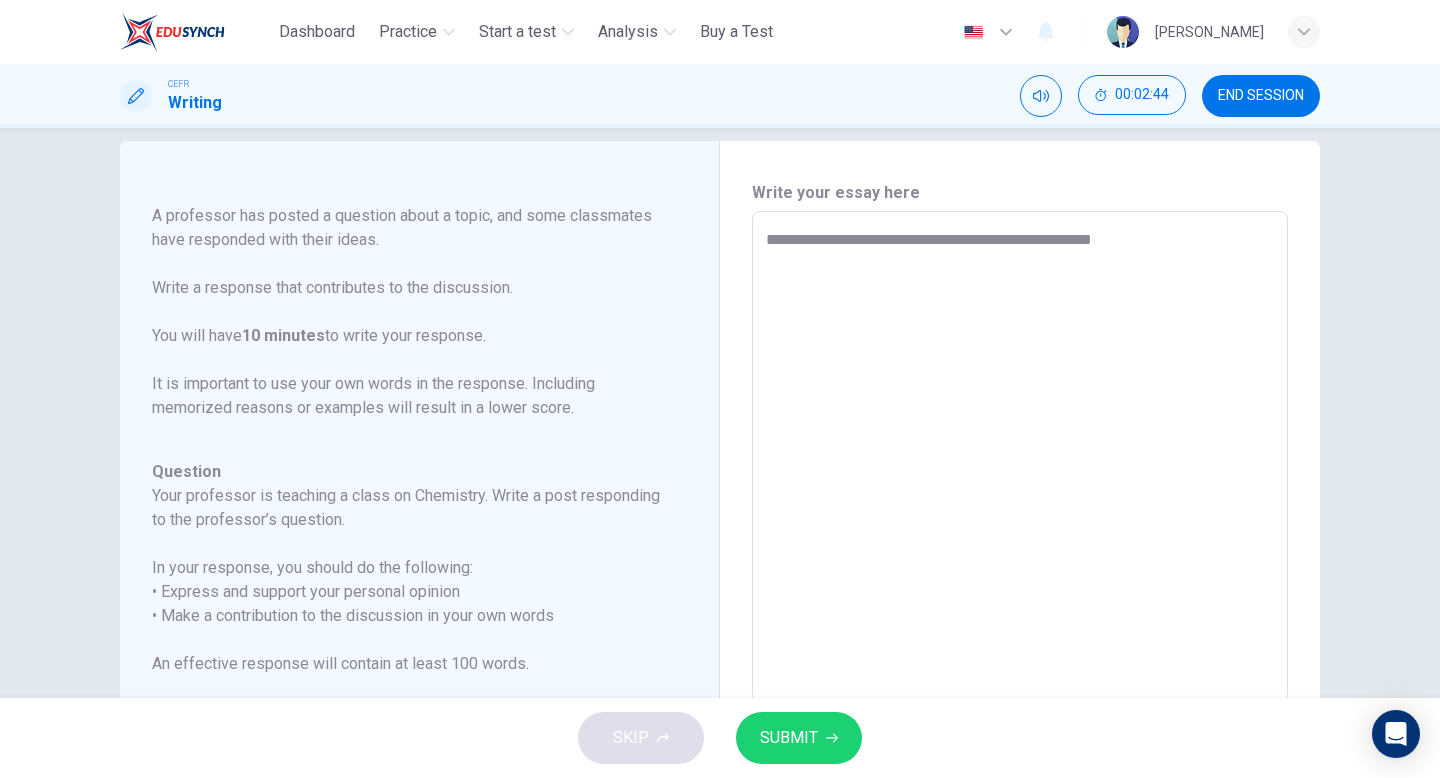 type on "**********" 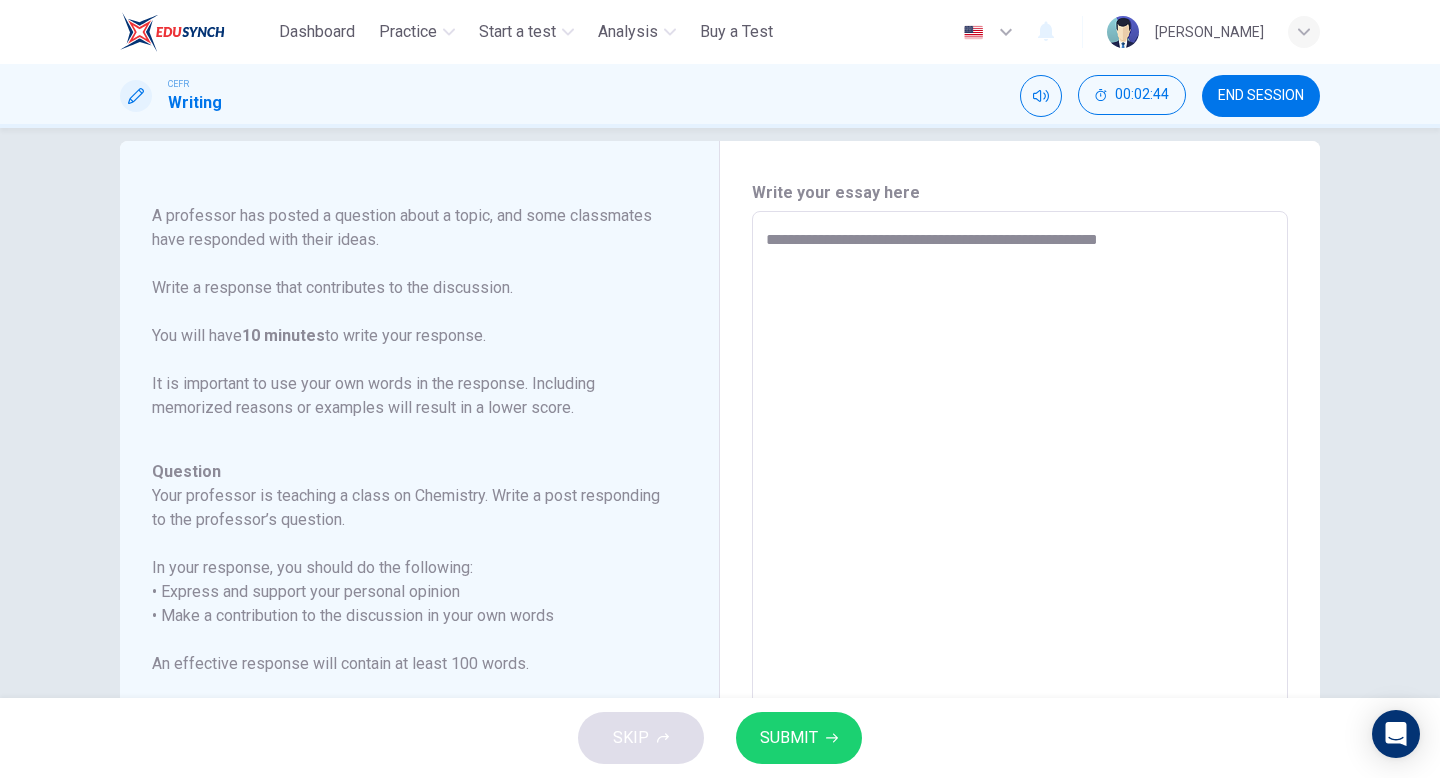 type on "*" 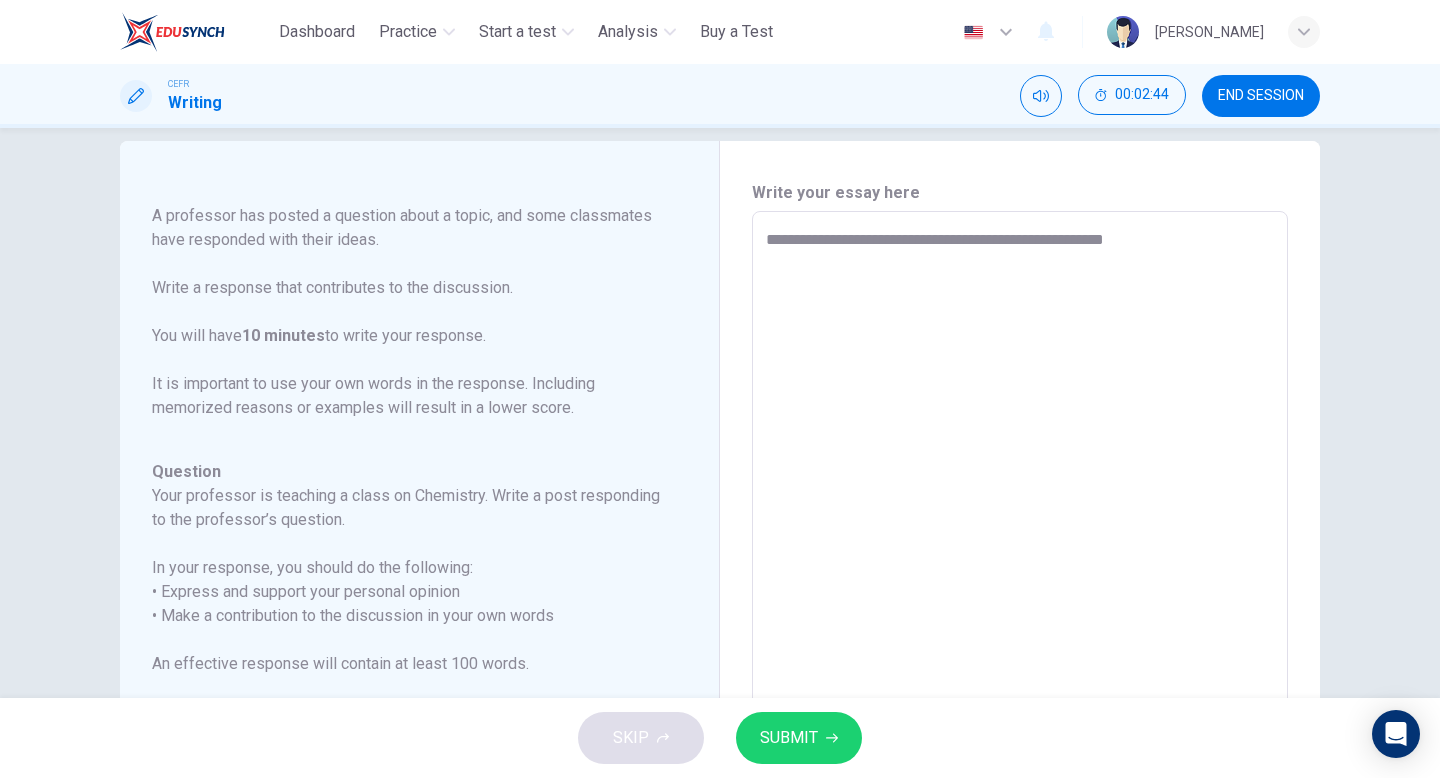 type on "*" 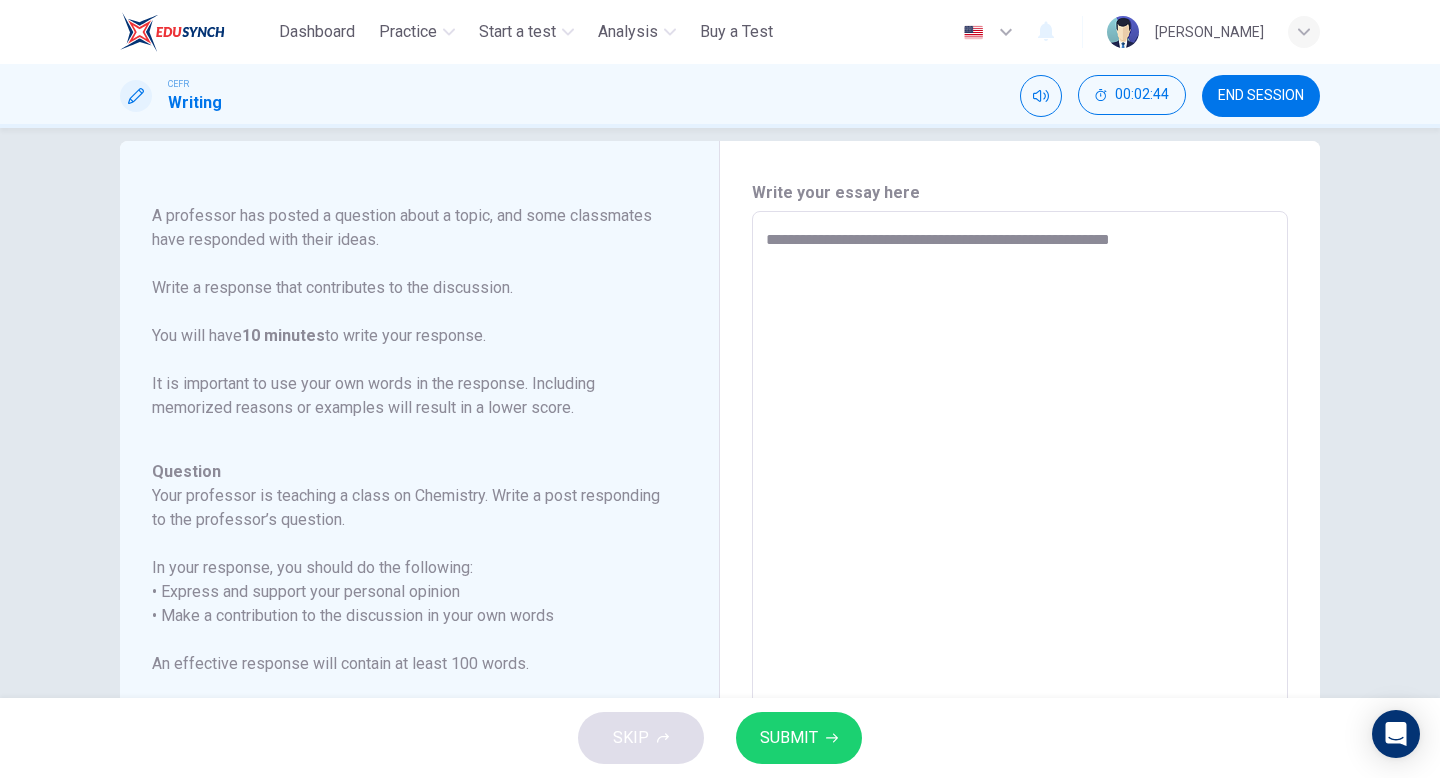 type on "*" 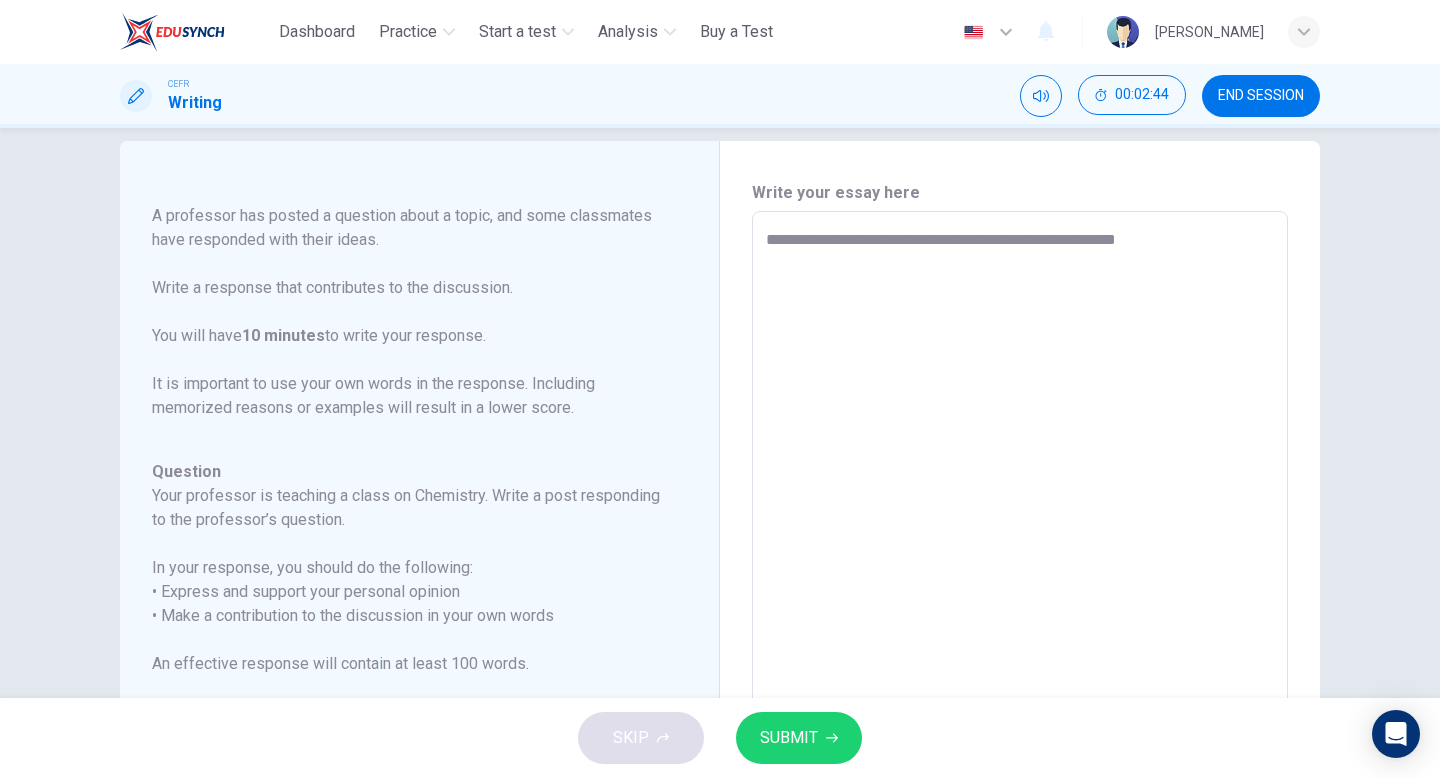 type on "*" 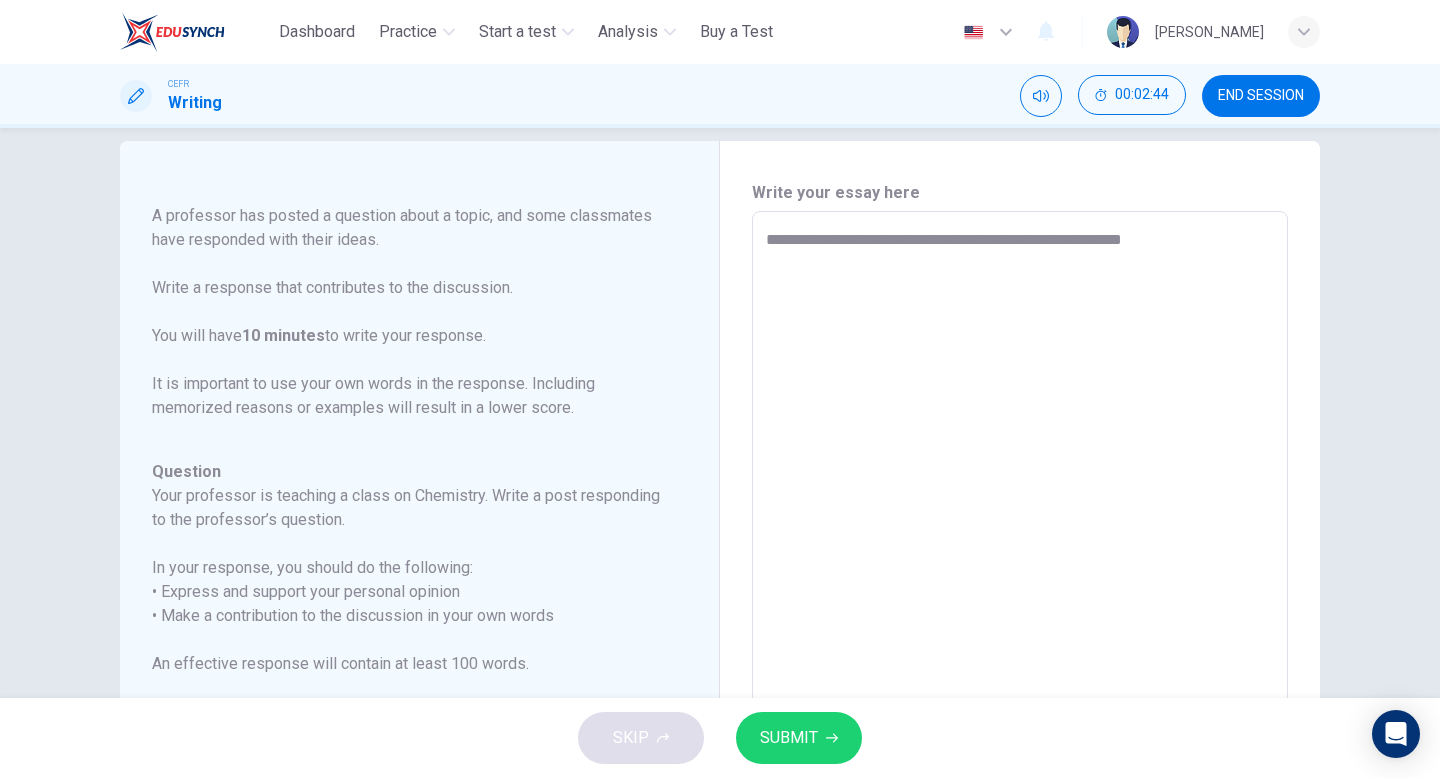 type on "*" 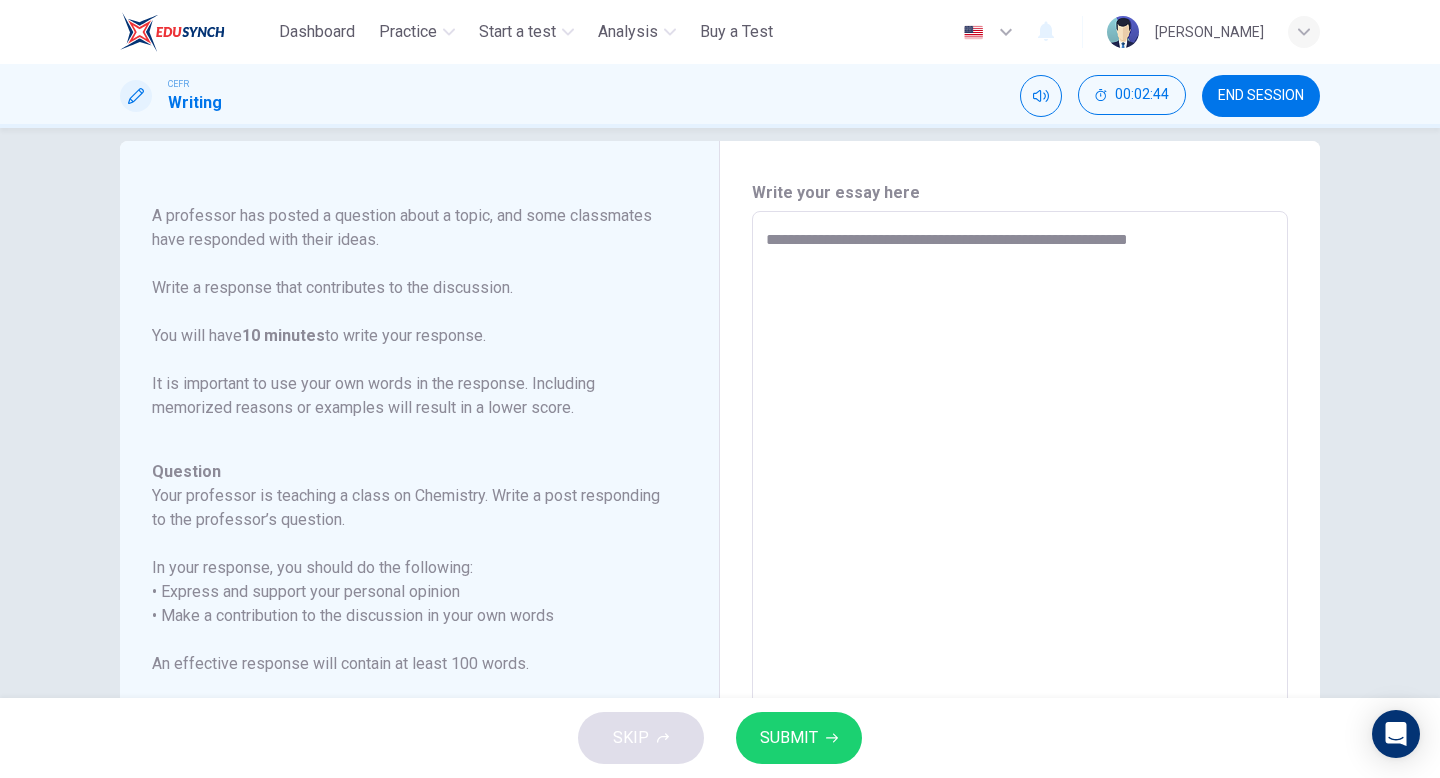 type on "*" 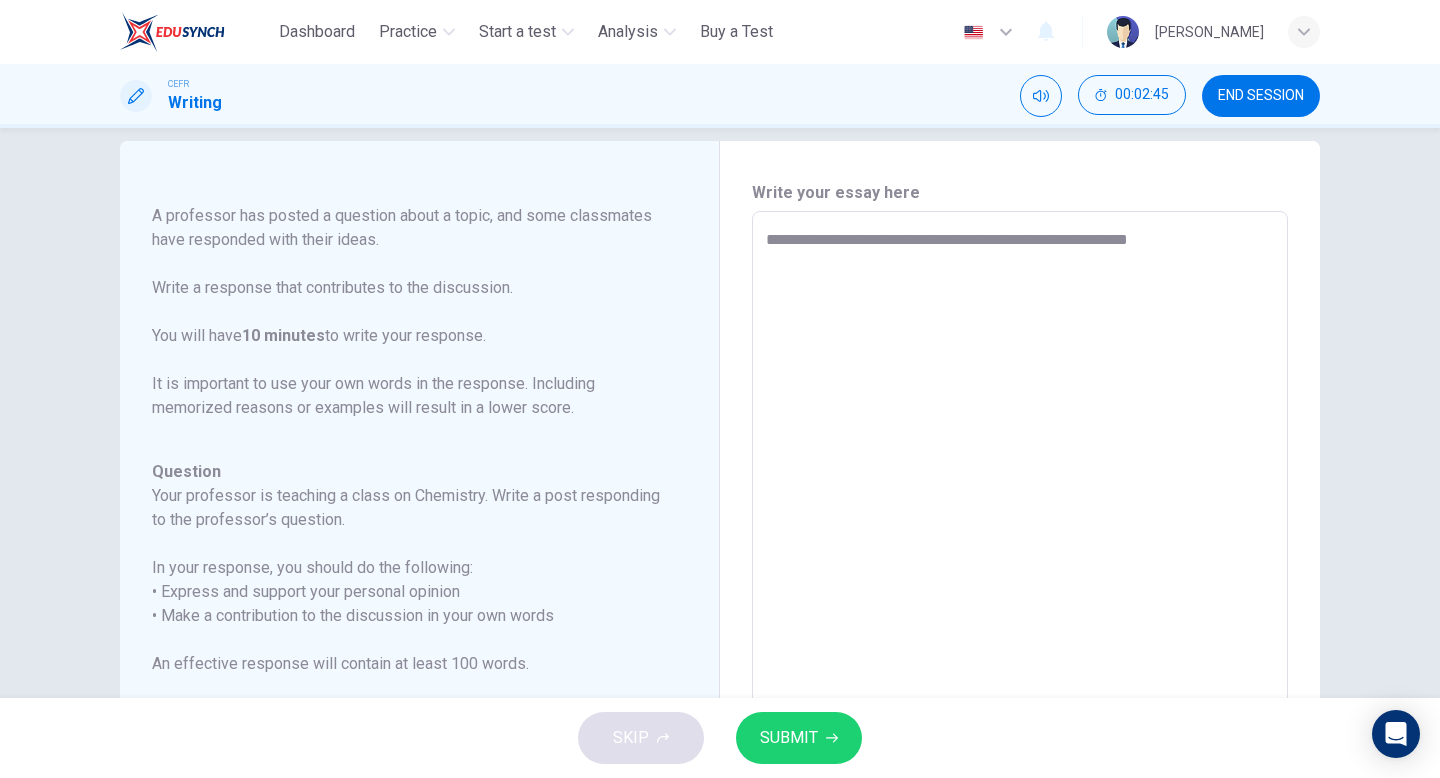 type on "**********" 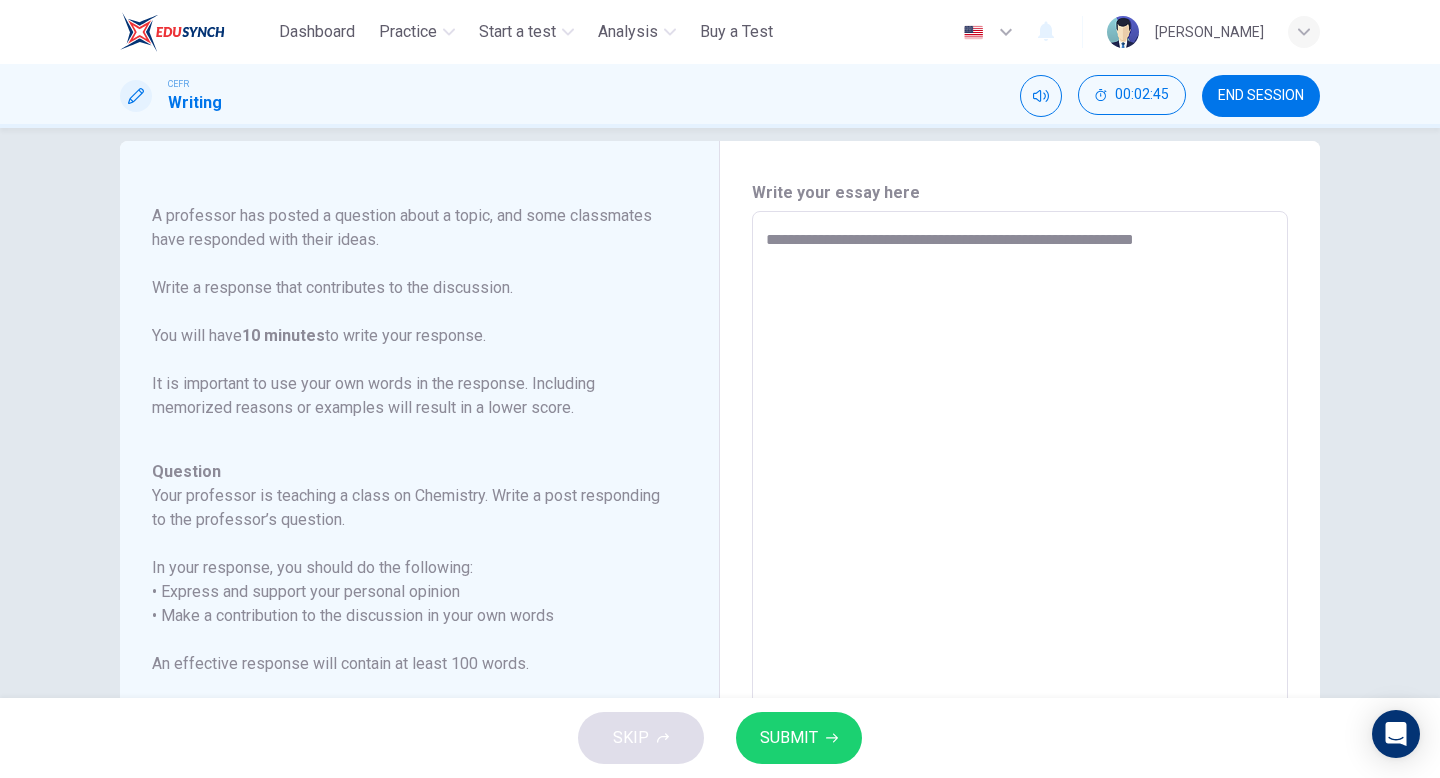type on "**********" 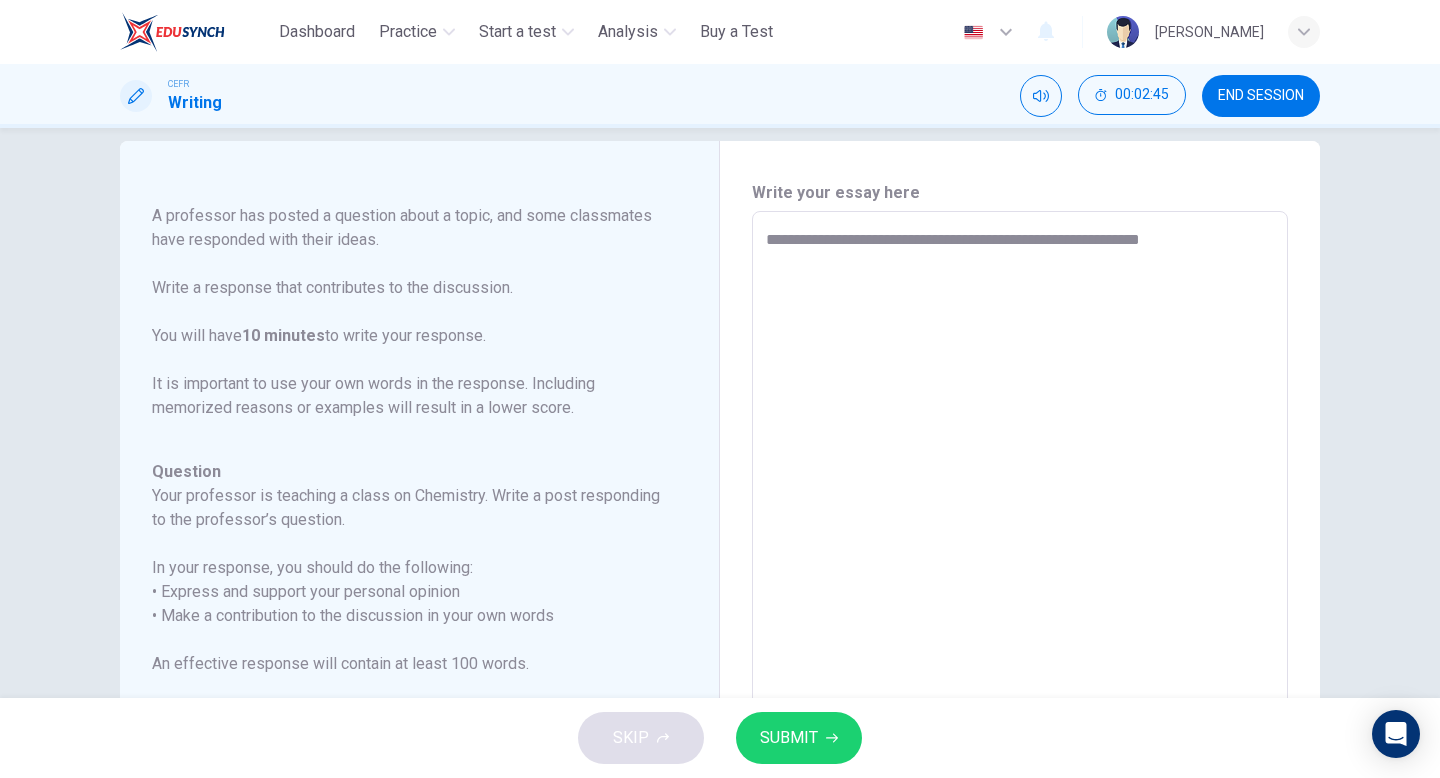 type on "*" 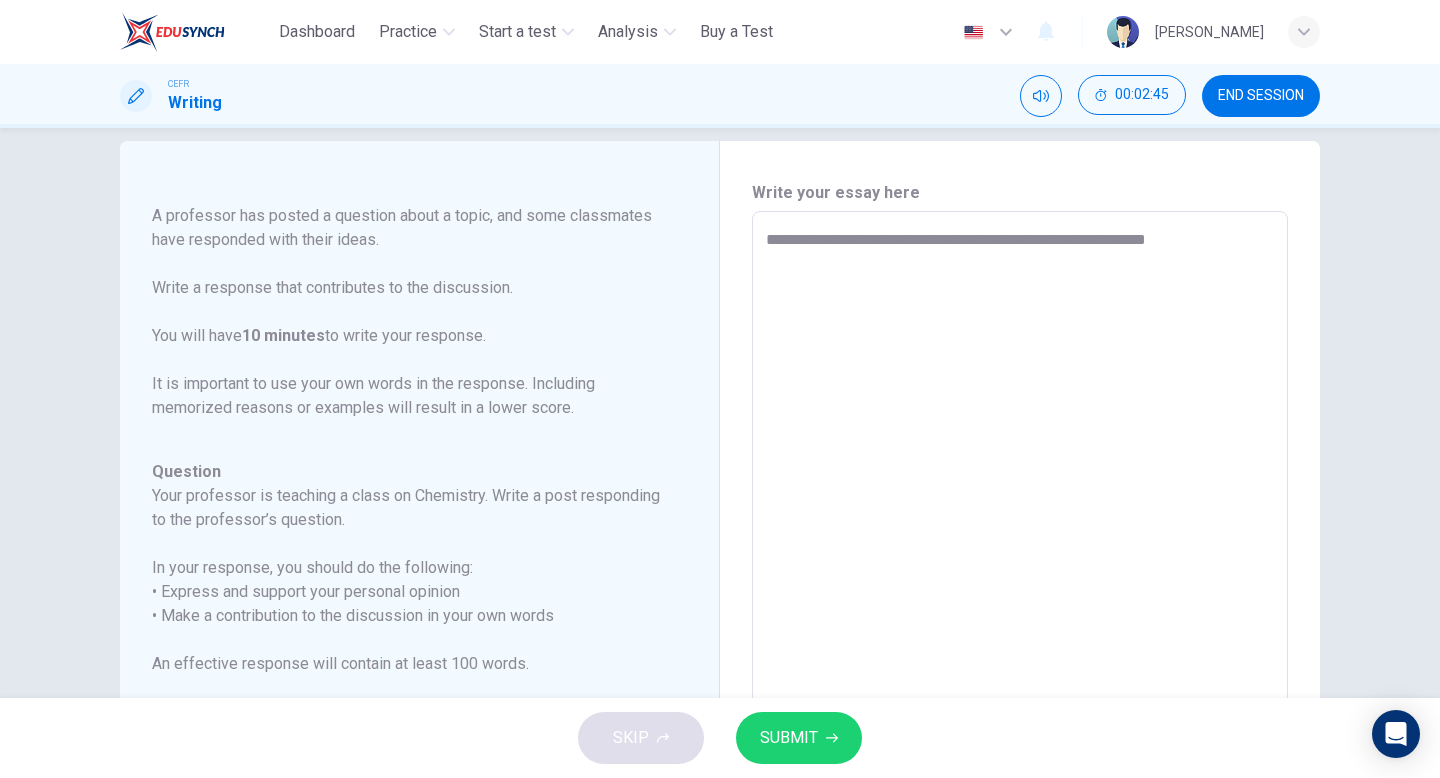type on "*" 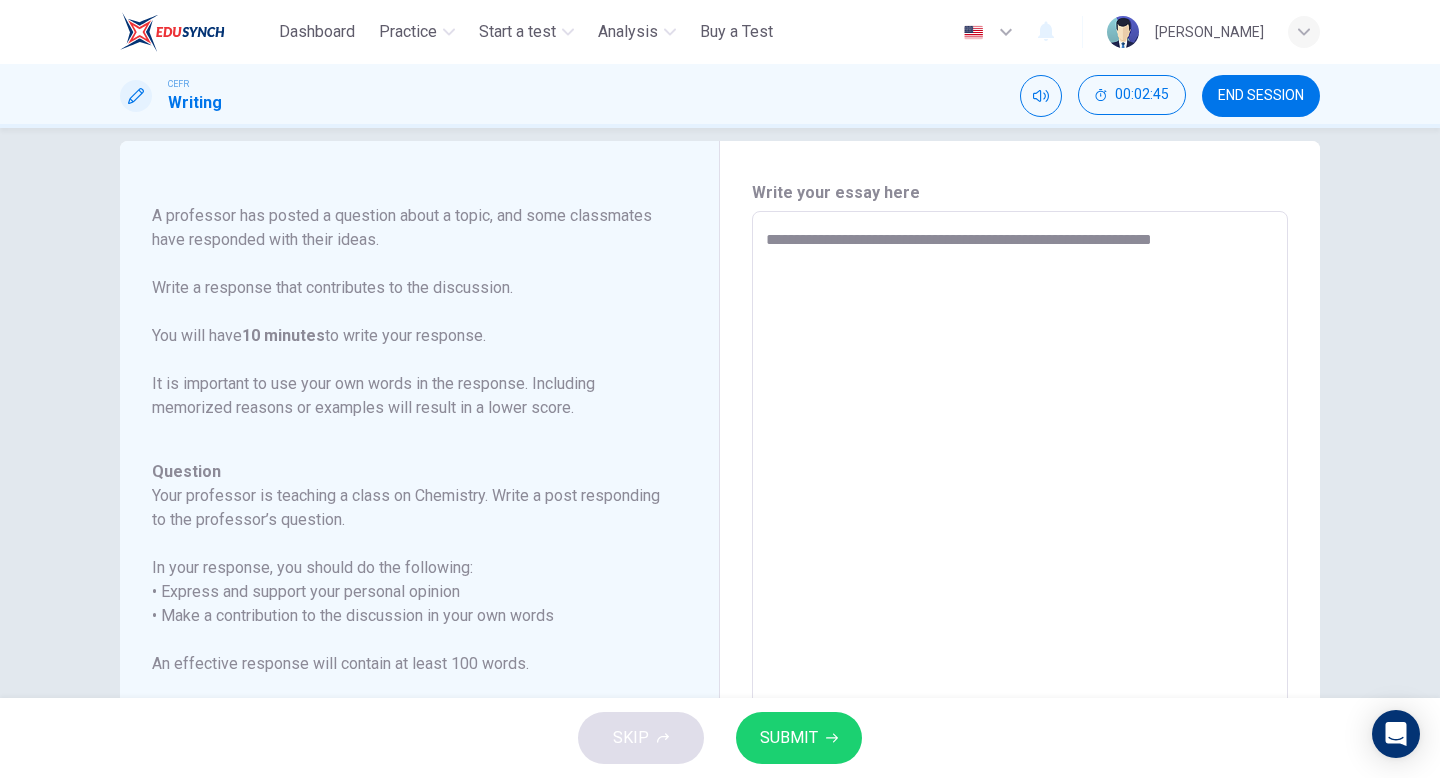type on "*" 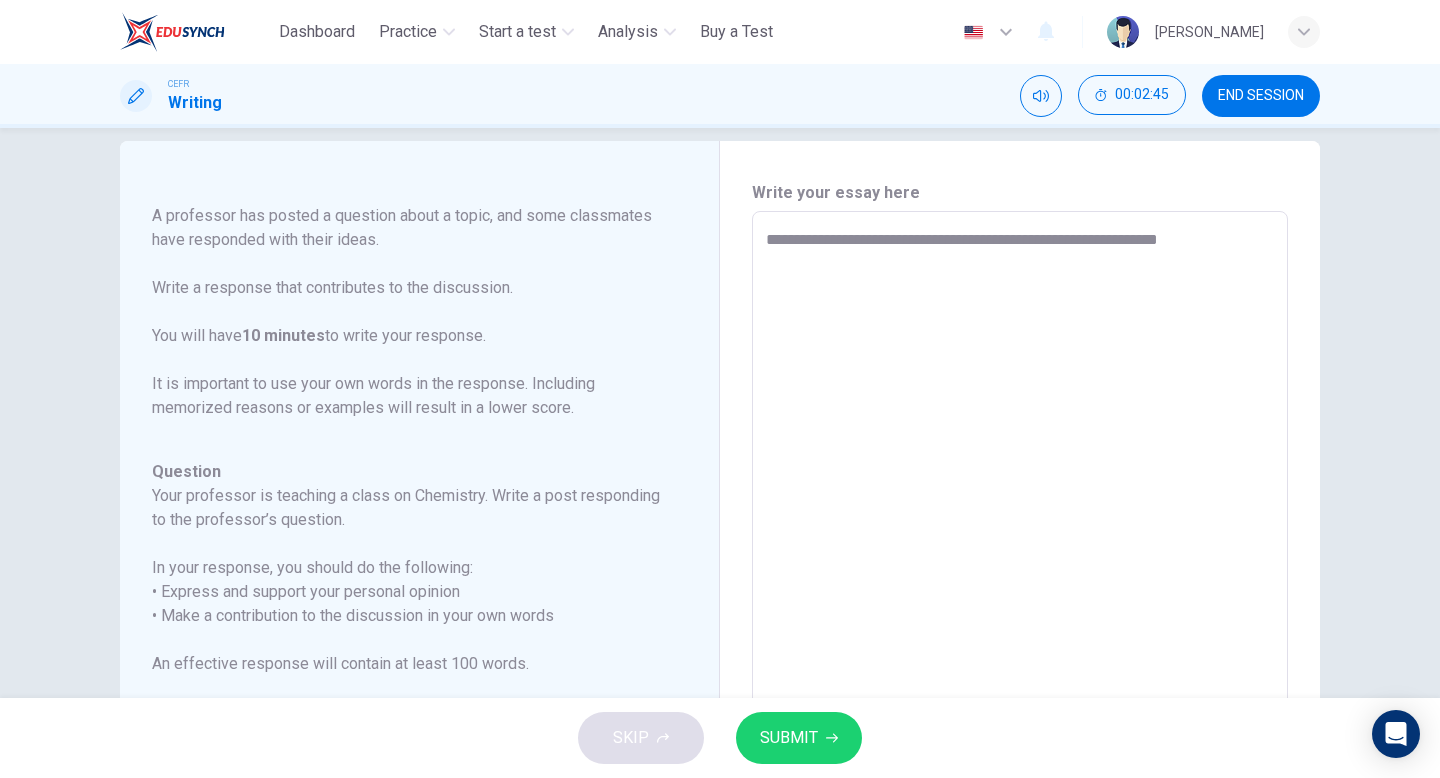 type on "*" 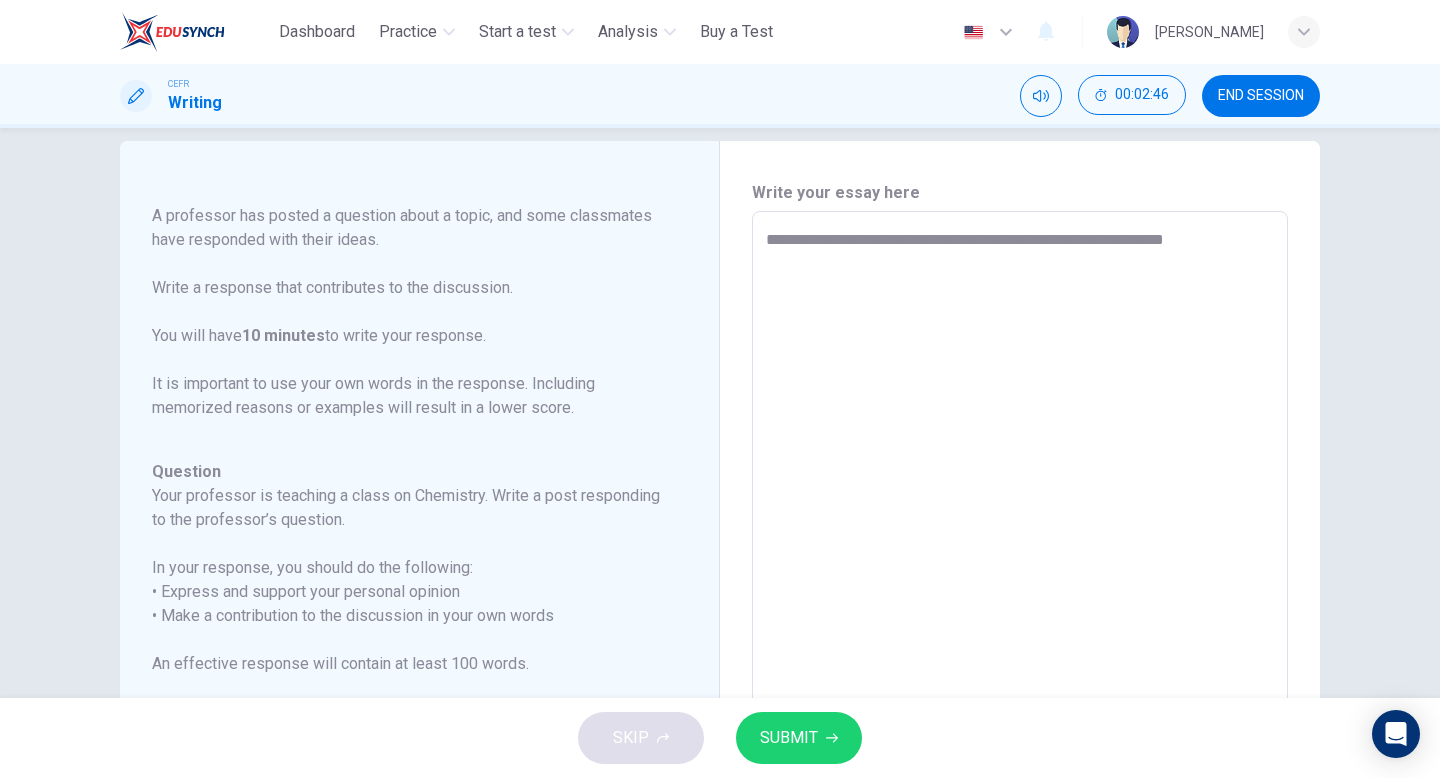 type on "*" 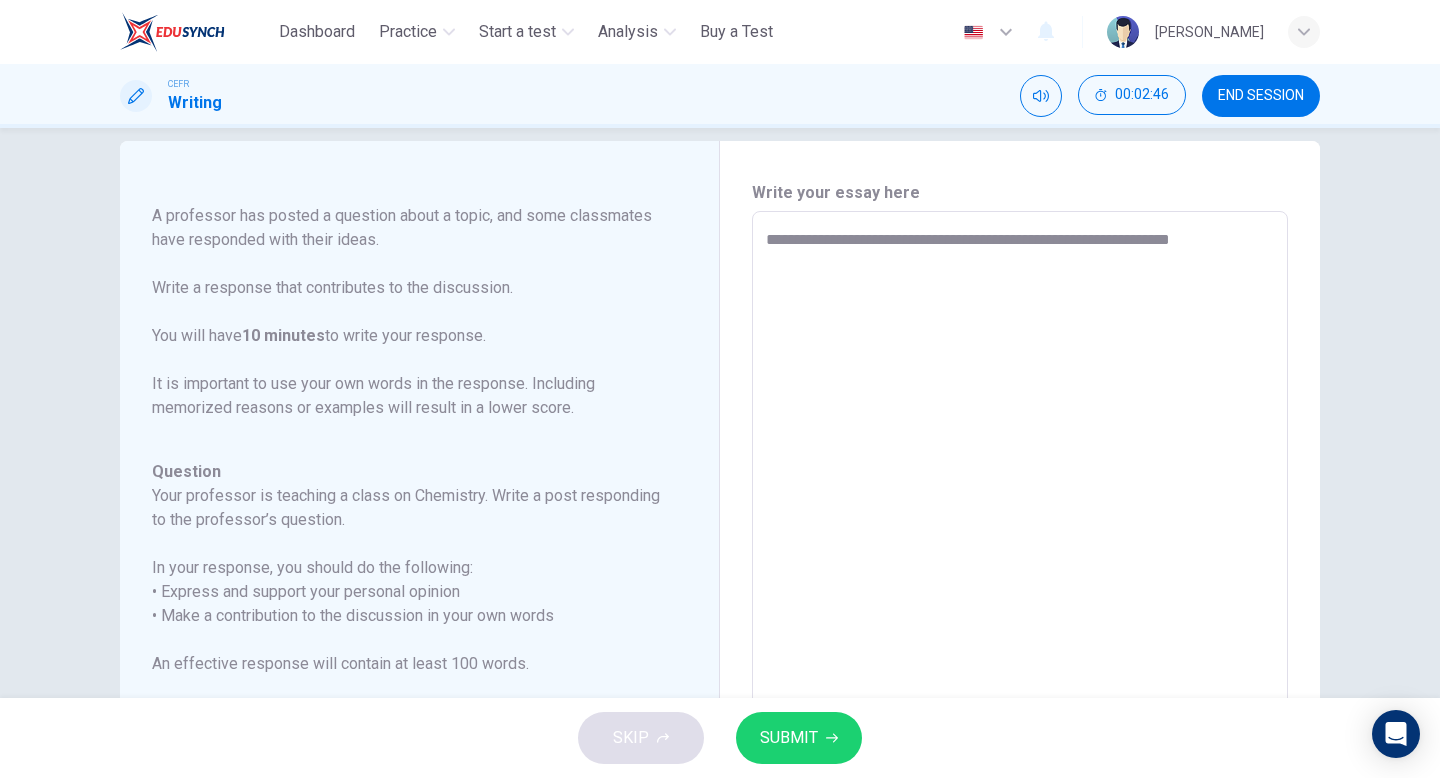 type on "**********" 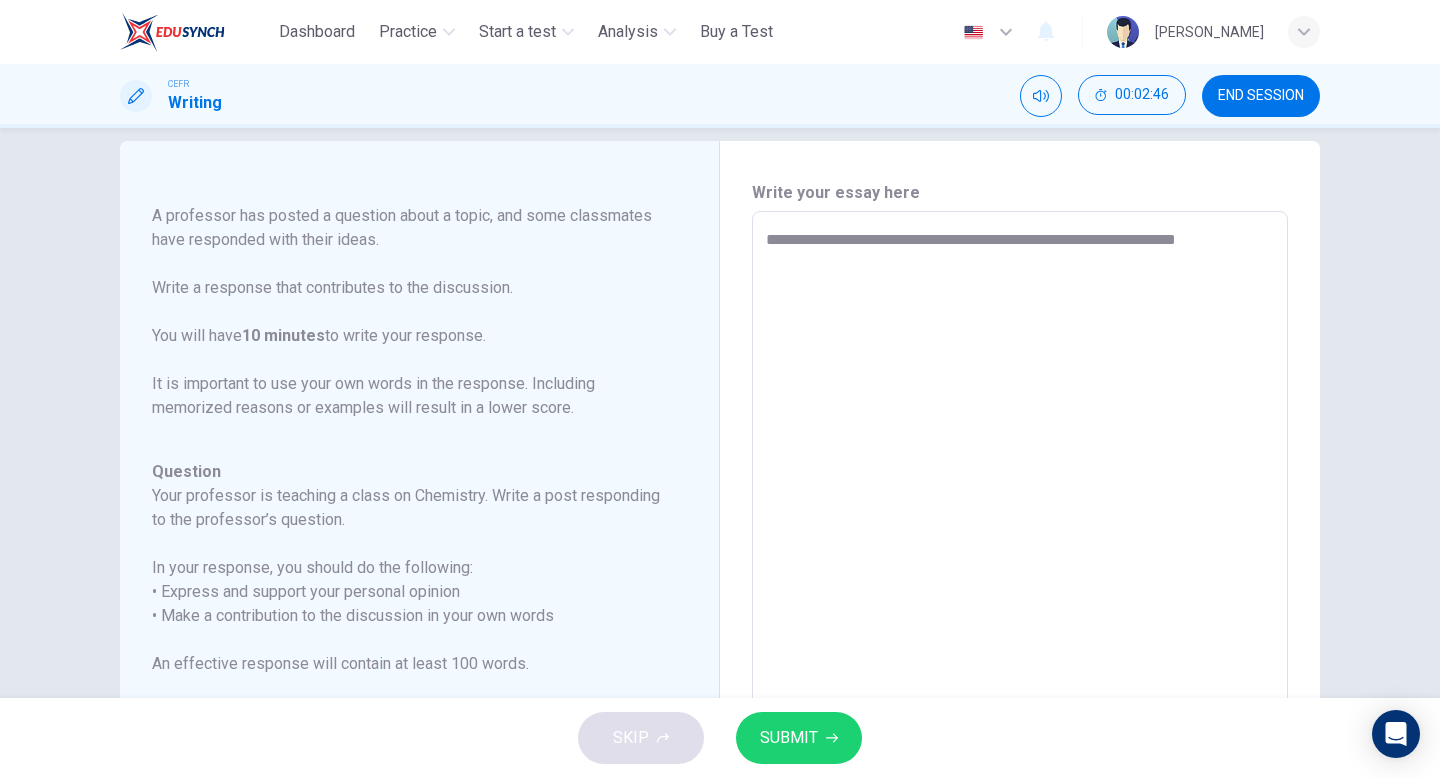 type on "*" 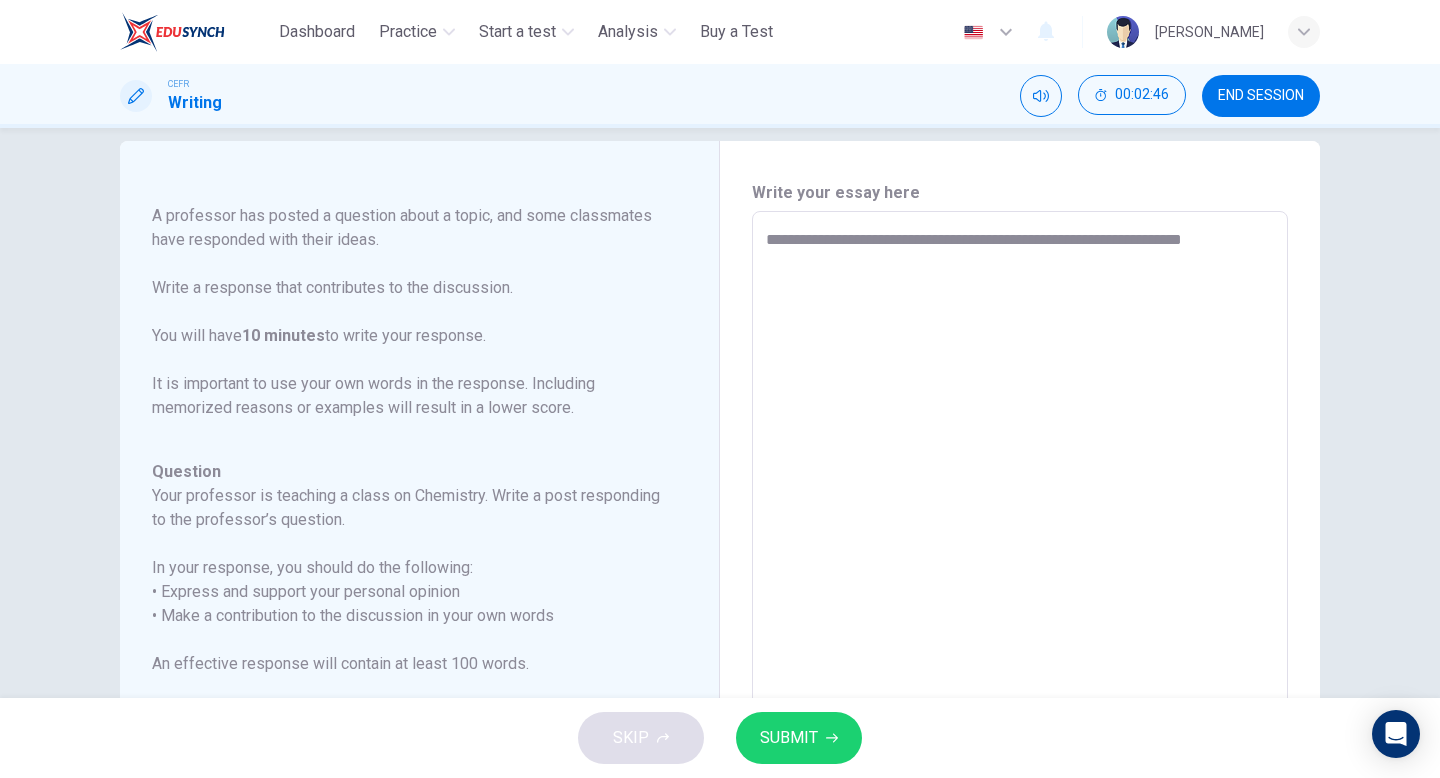 type on "*" 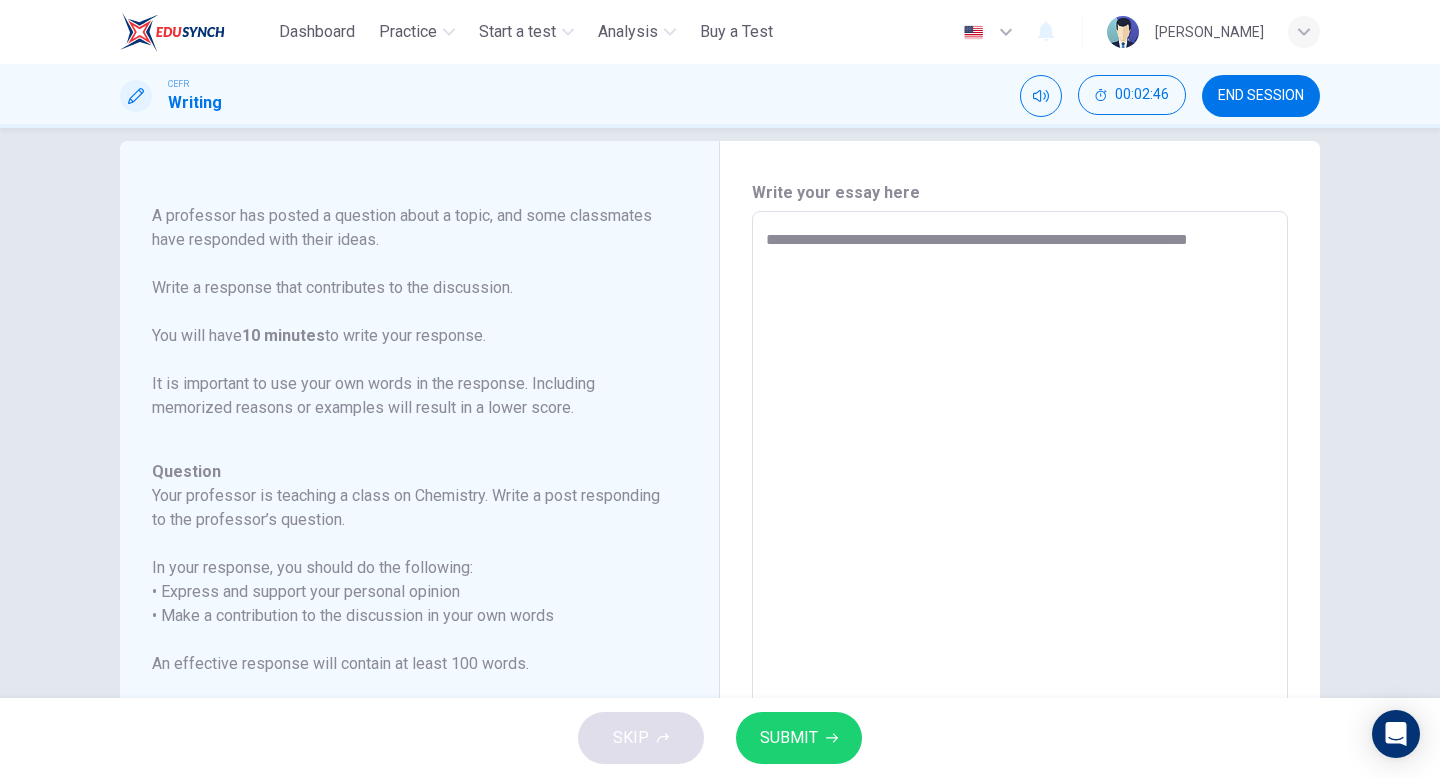 type on "*" 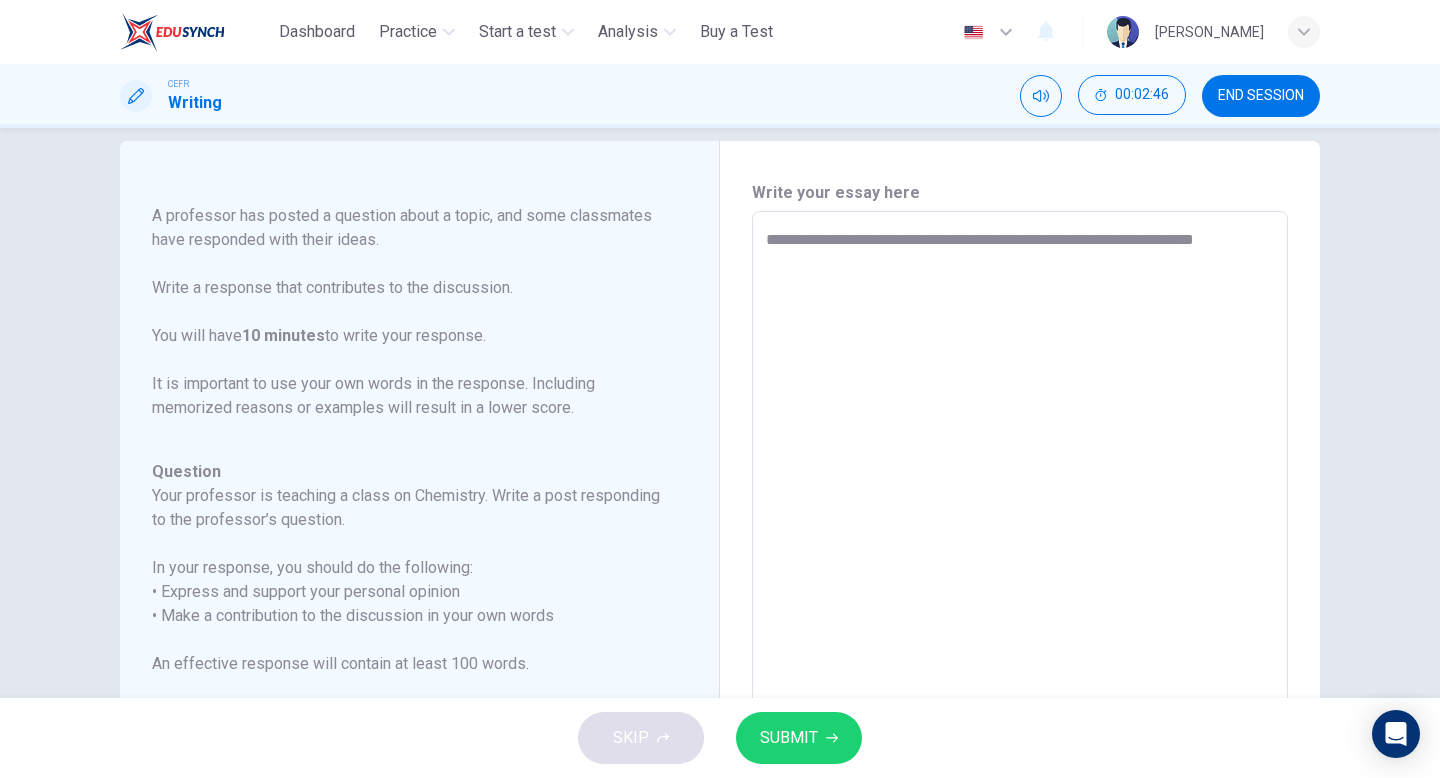 type on "*" 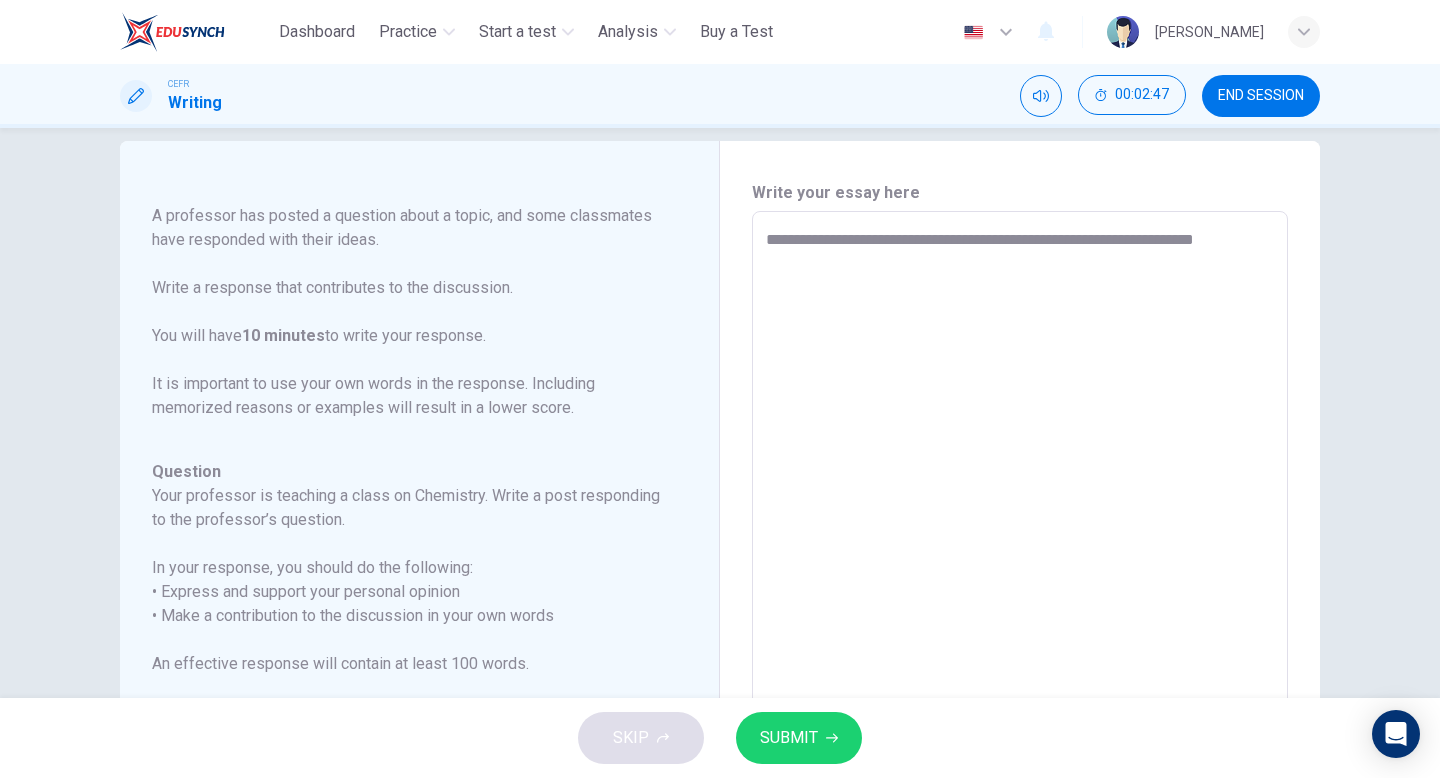 type on "**********" 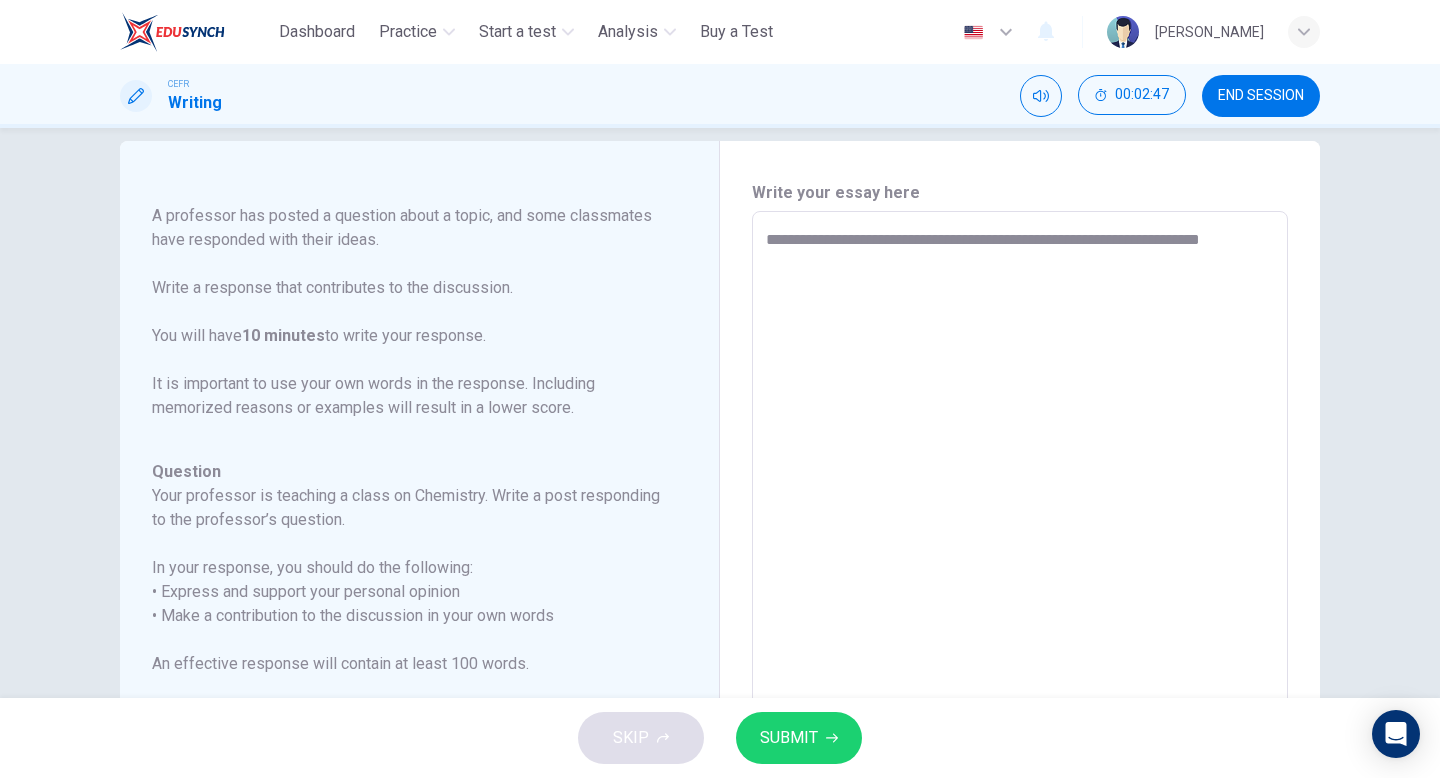 type on "*" 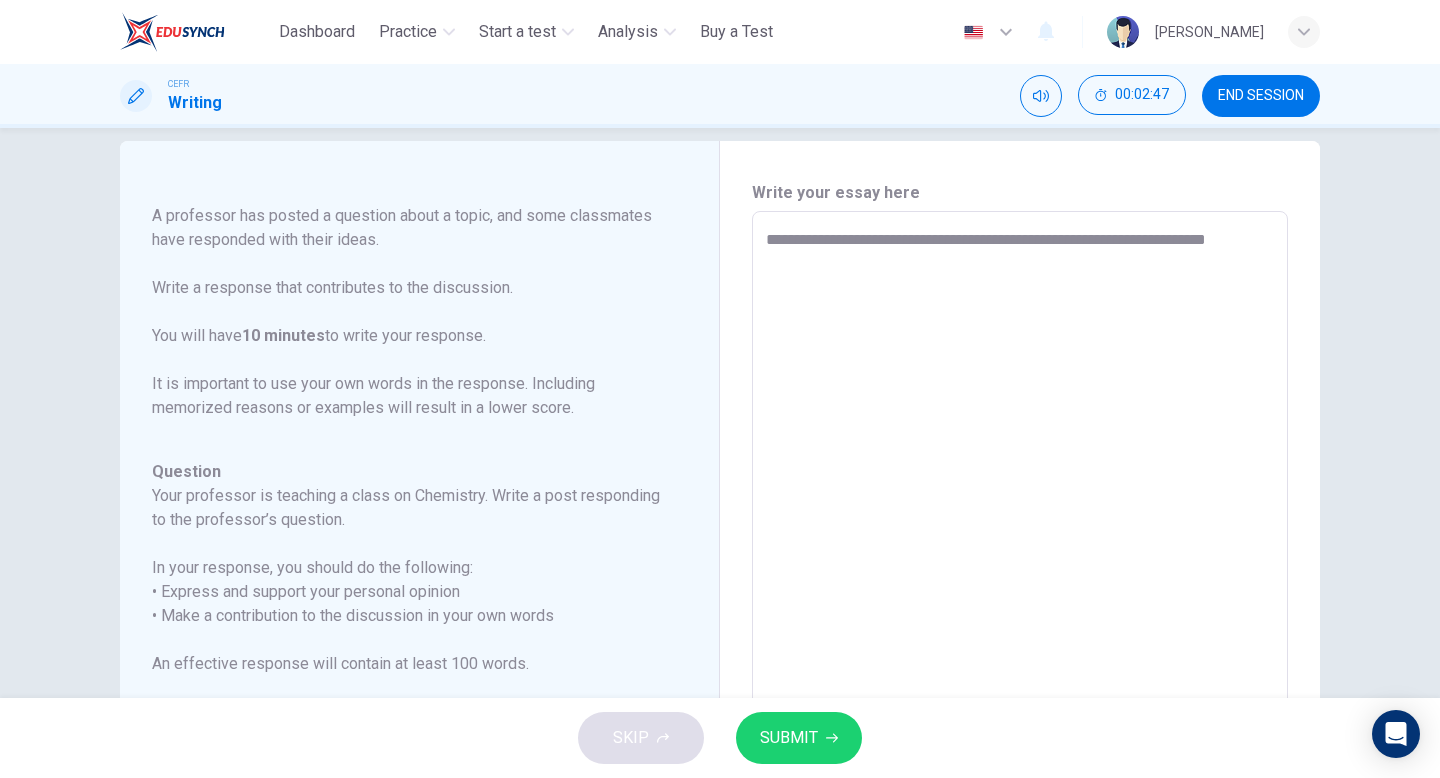 type on "*" 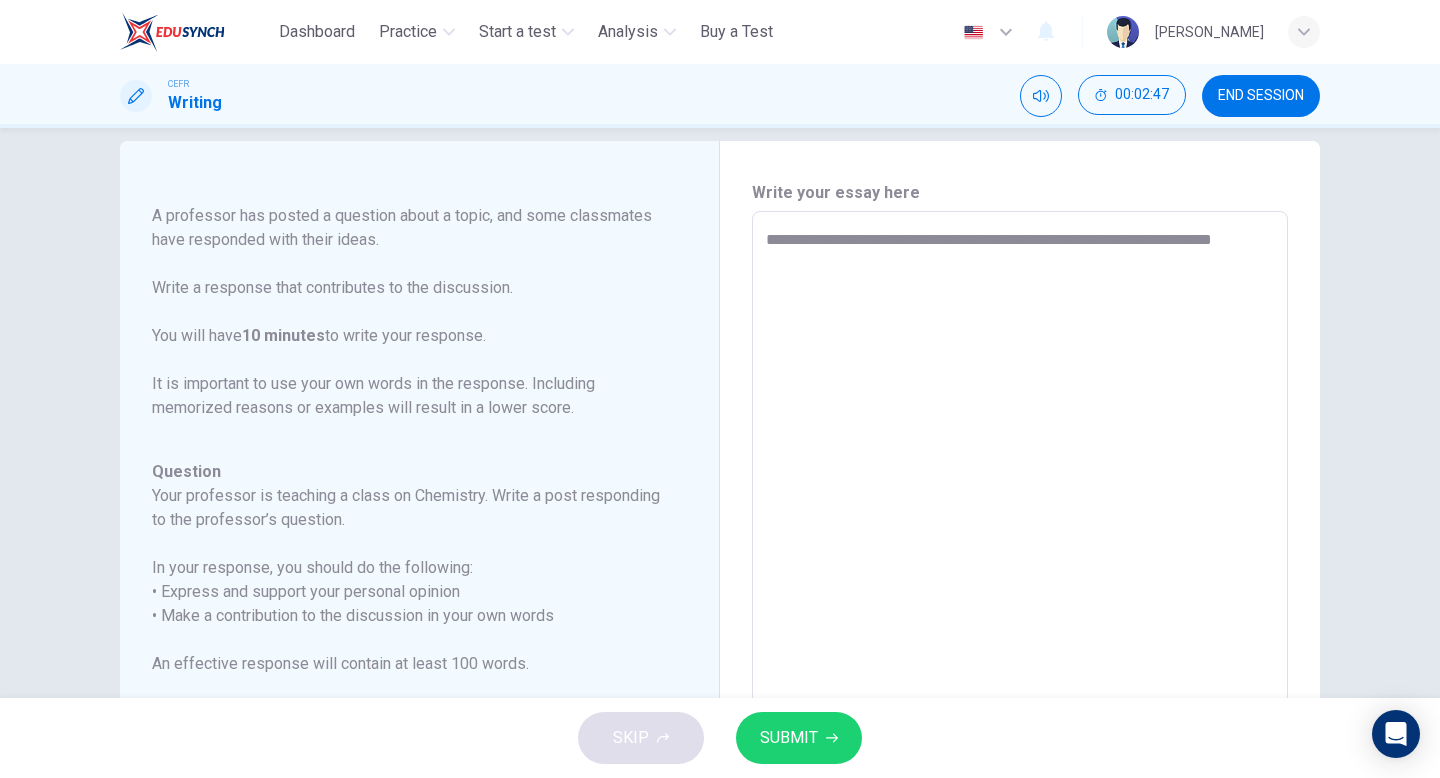 type on "*" 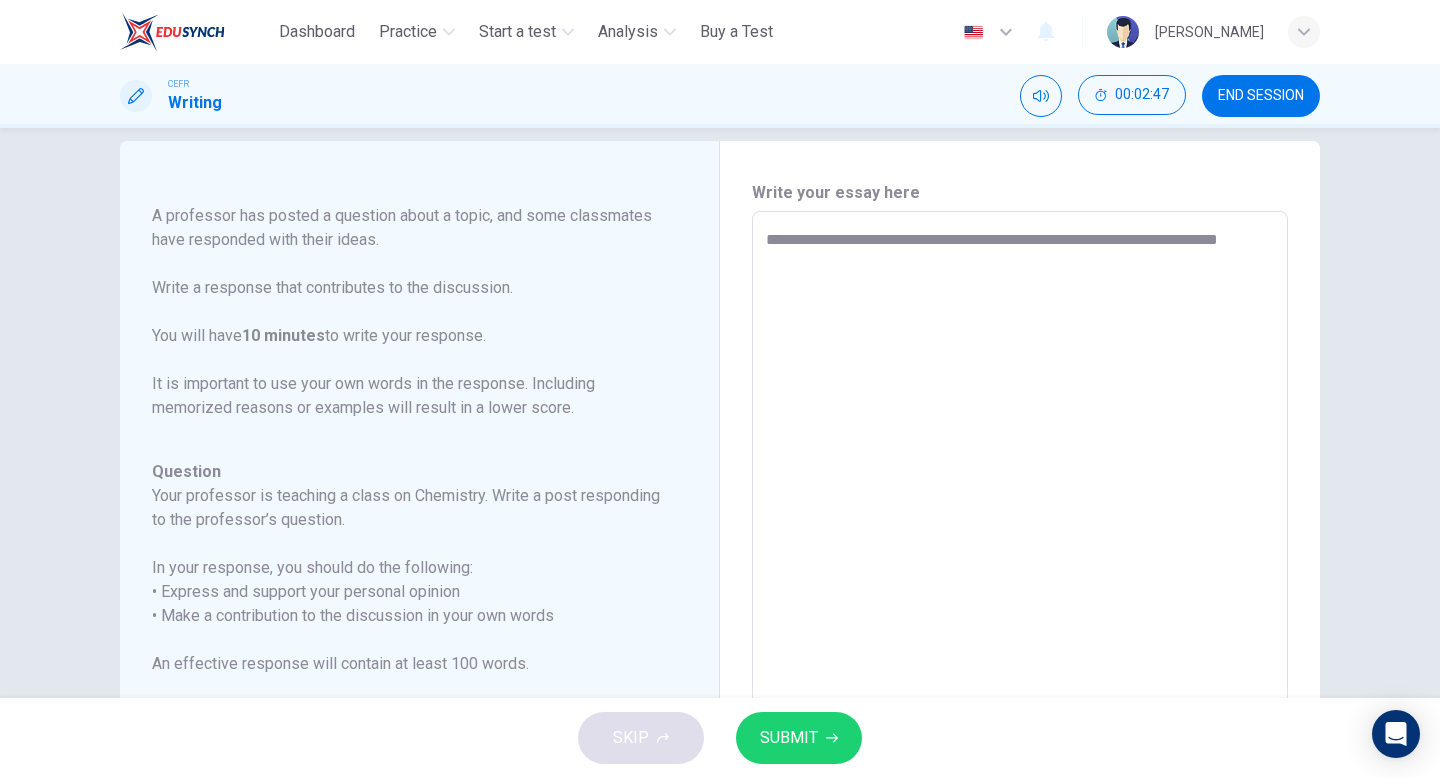 type on "*" 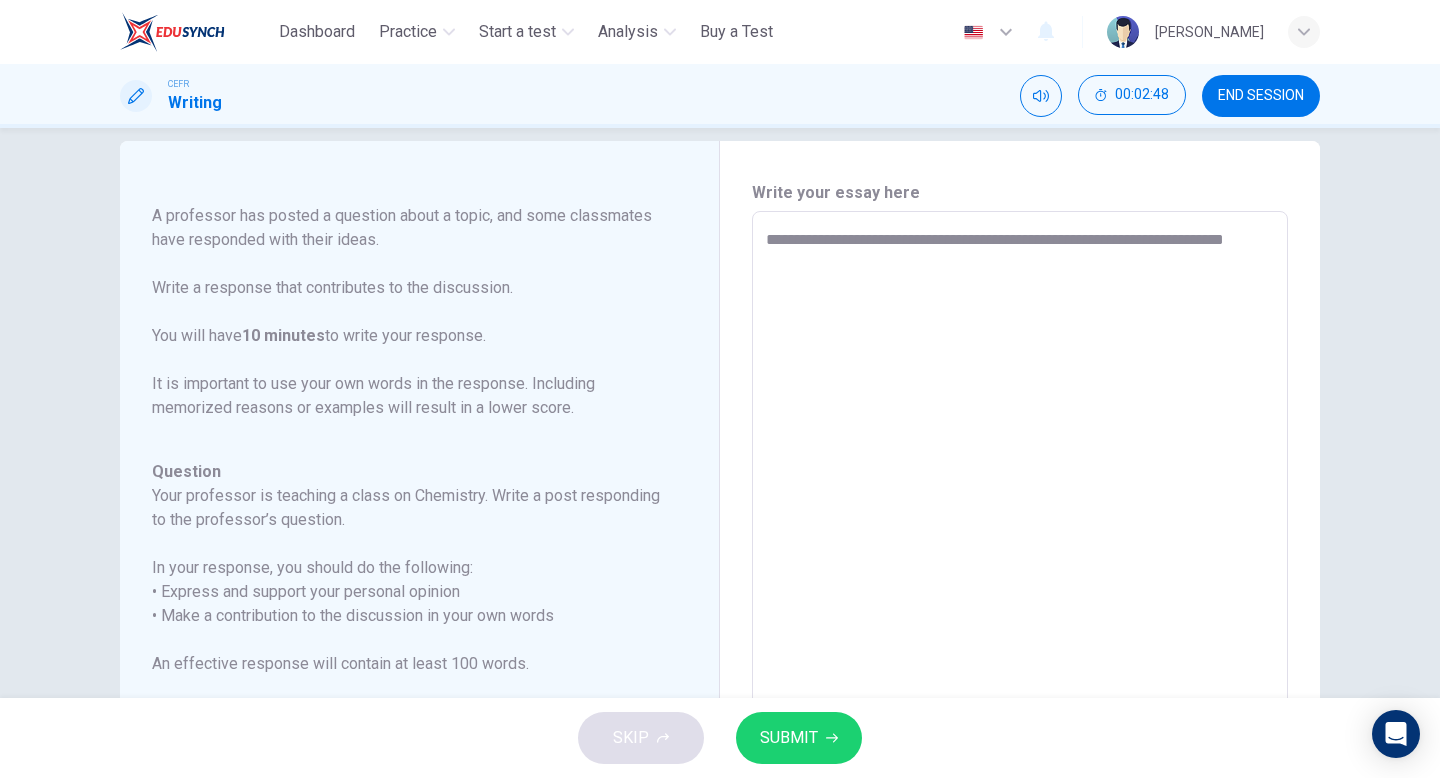 type on "*" 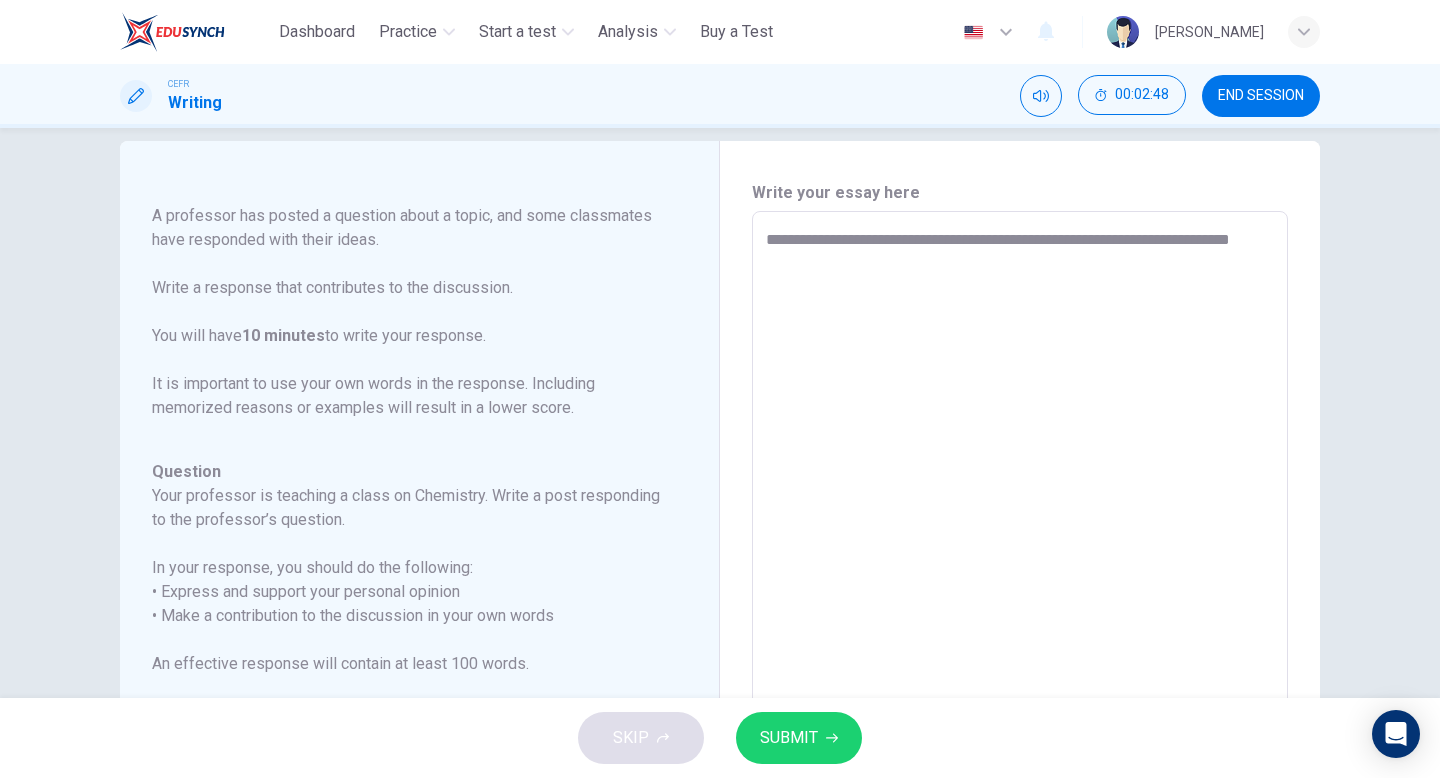 type on "*" 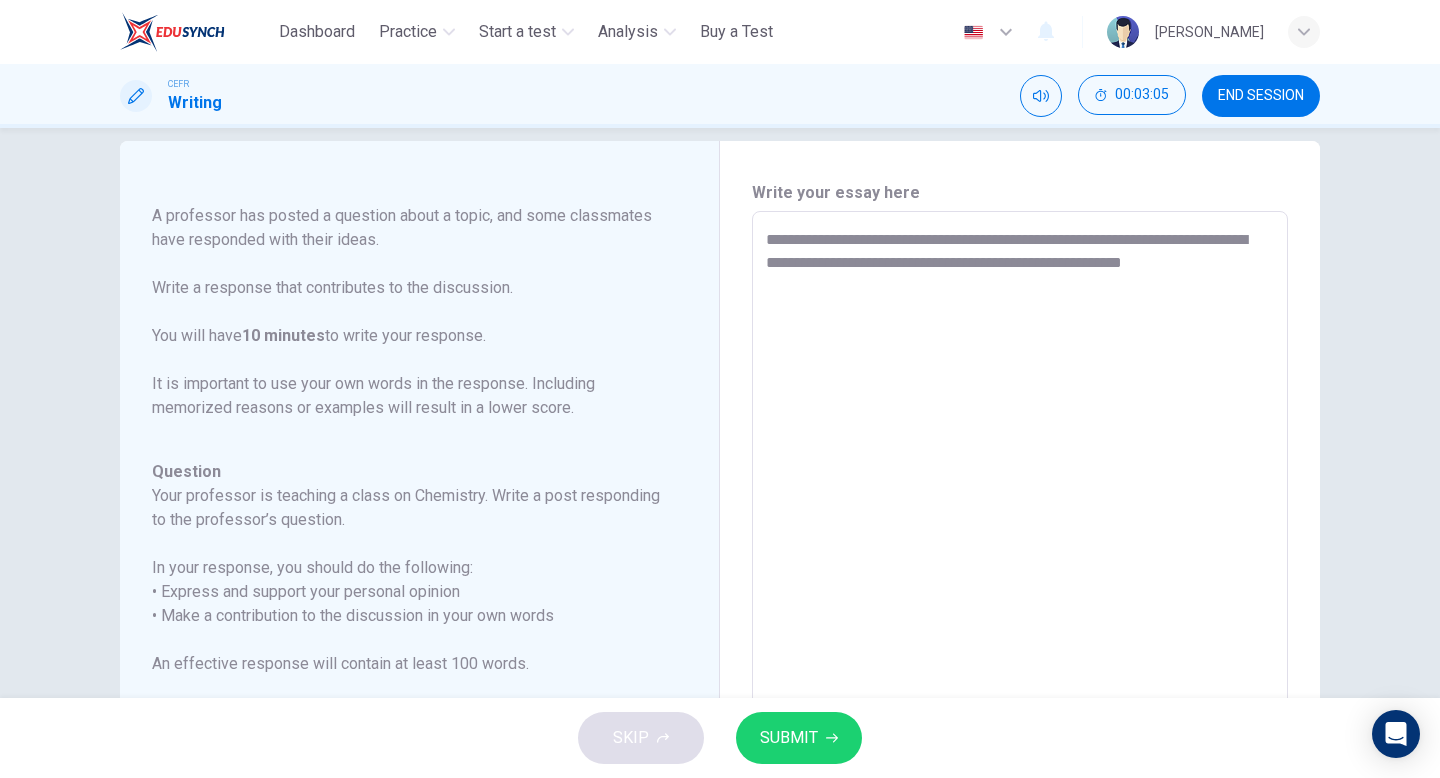 scroll, scrollTop: 198, scrollLeft: 0, axis: vertical 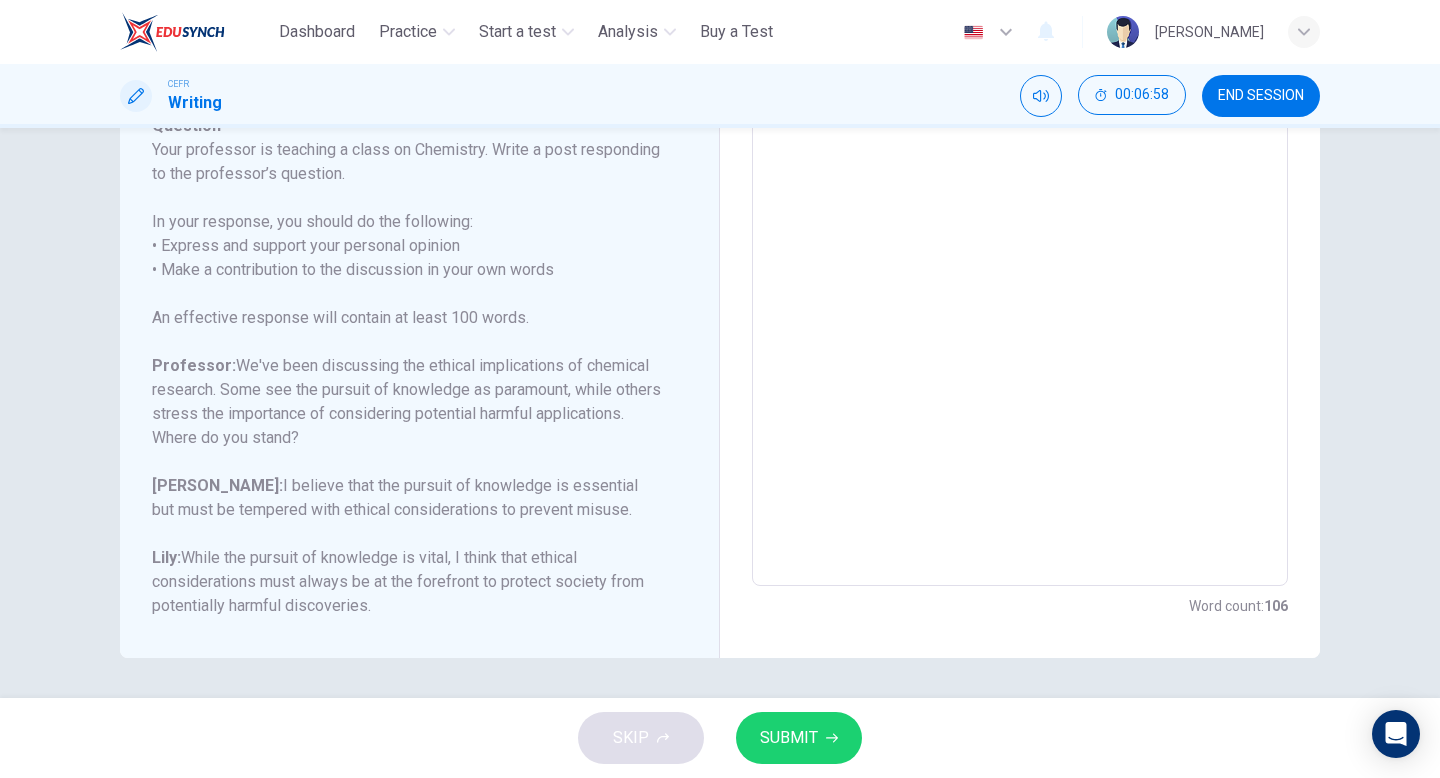 click on "SUBMIT" at bounding box center (789, 738) 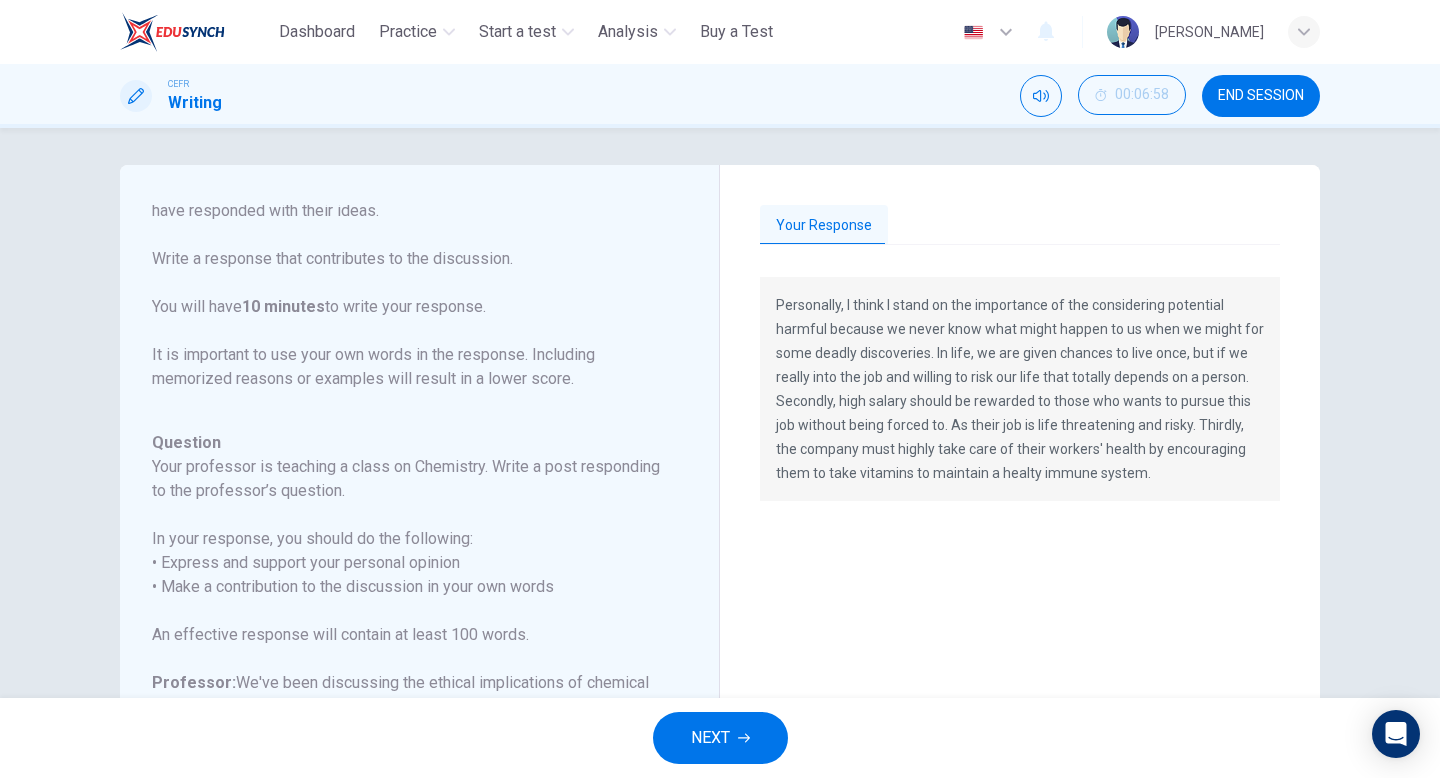 scroll, scrollTop: 0, scrollLeft: 0, axis: both 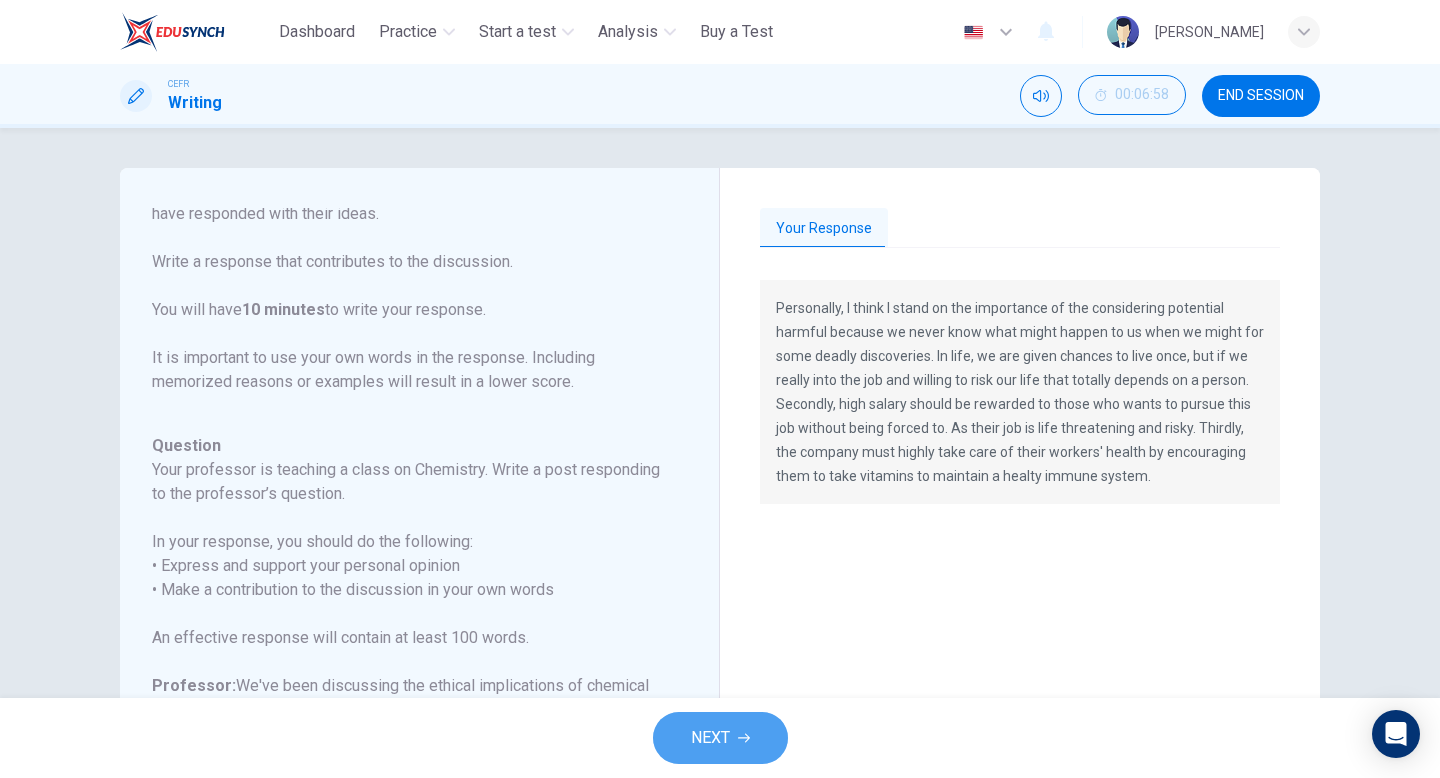 click on "NEXT" at bounding box center [710, 738] 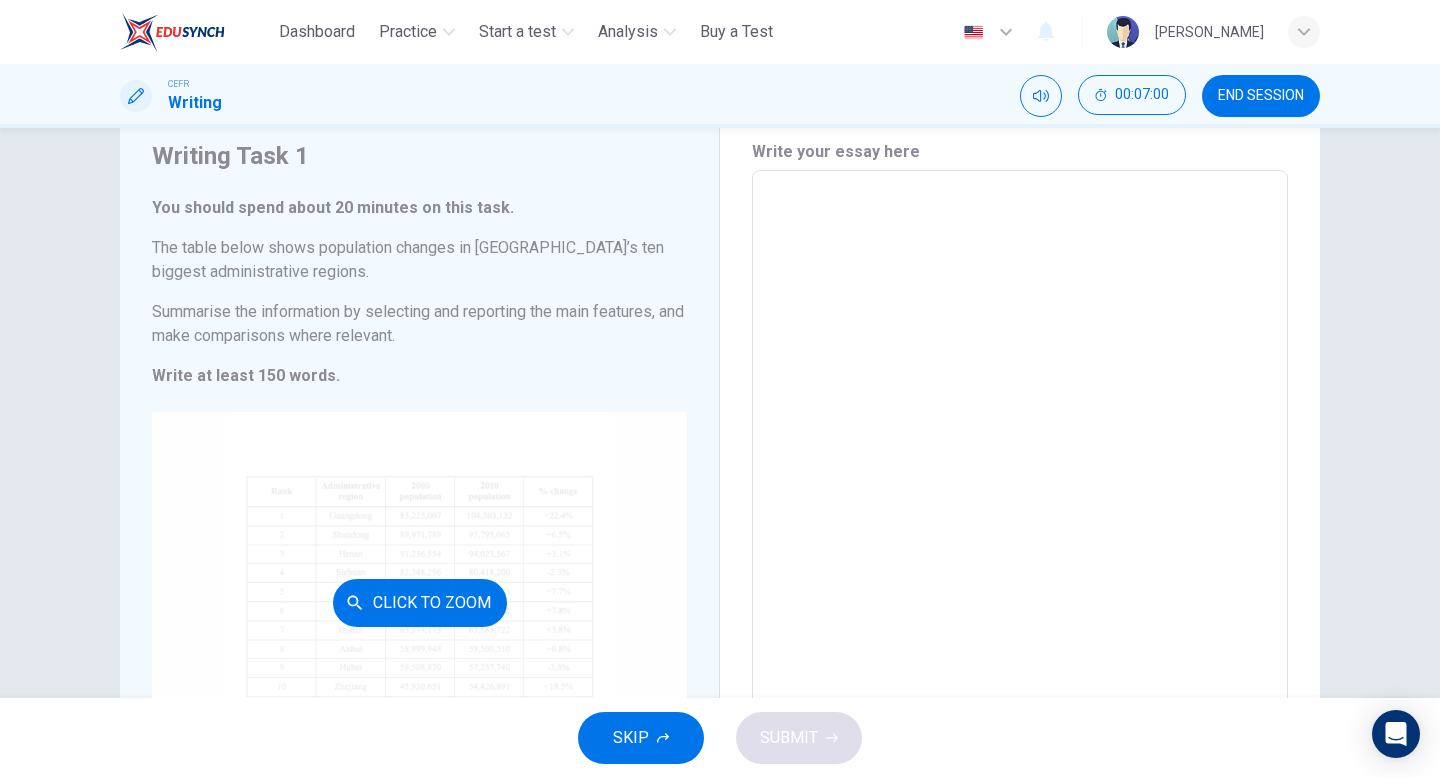 scroll, scrollTop: 77, scrollLeft: 0, axis: vertical 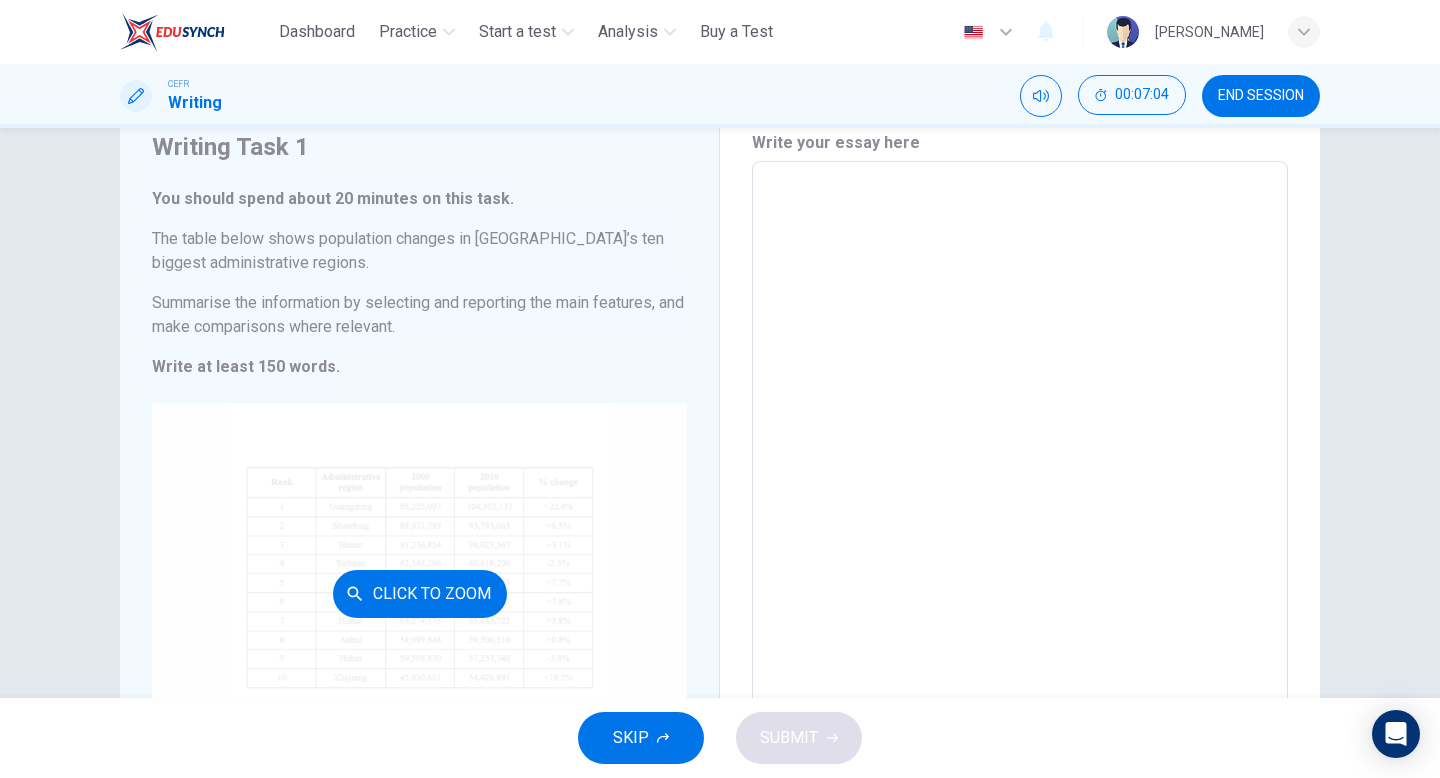 click on "Click to Zoom" at bounding box center [420, 594] 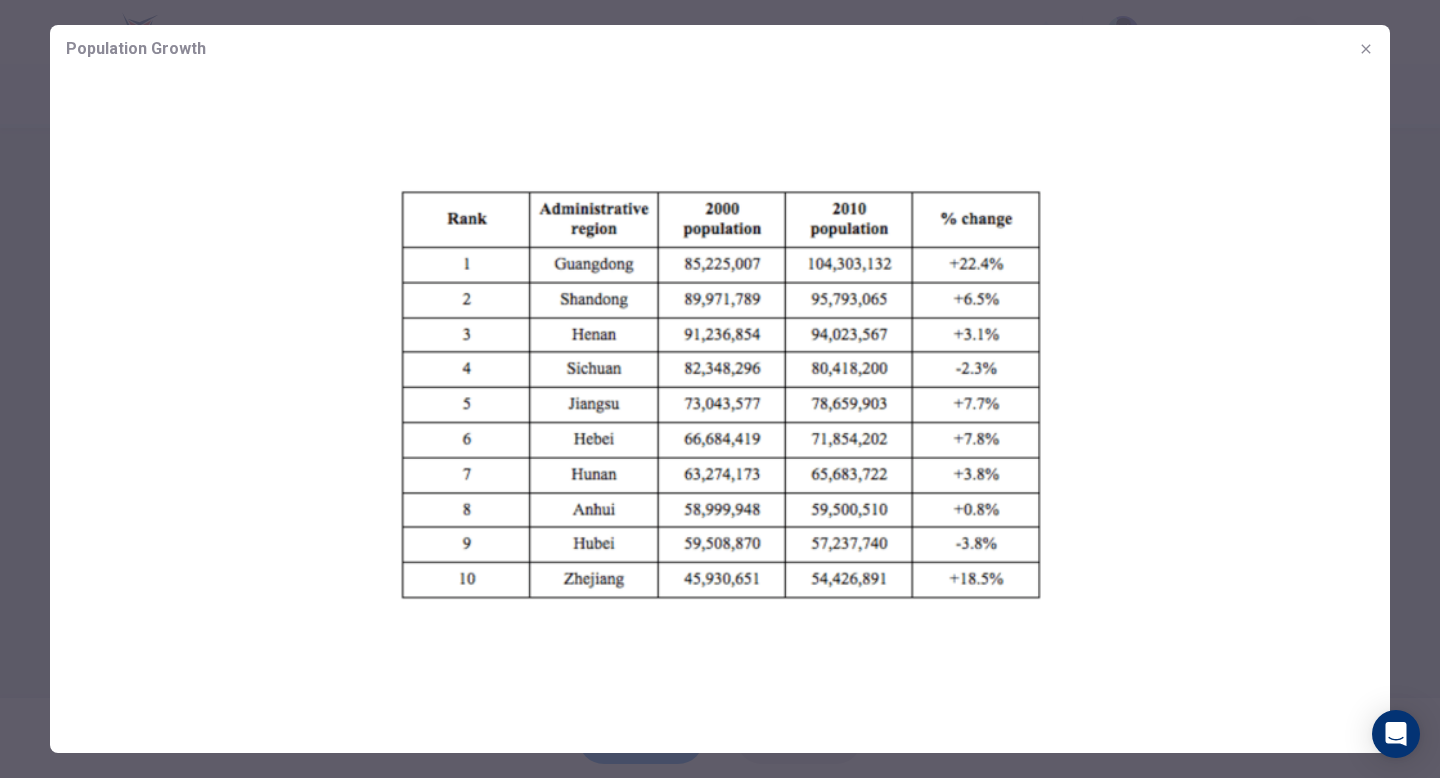 click at bounding box center [1366, 49] 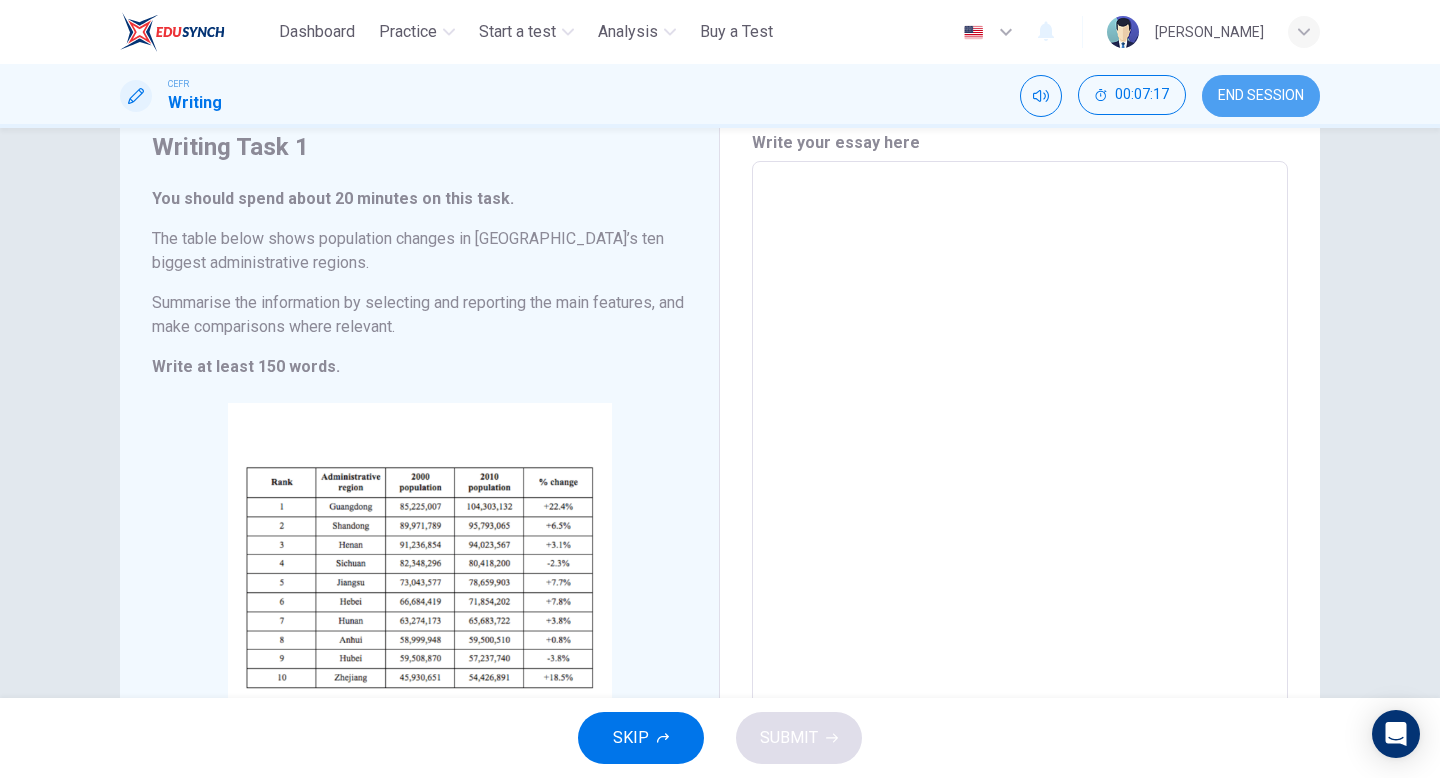 click on "END SESSION" at bounding box center [1261, 96] 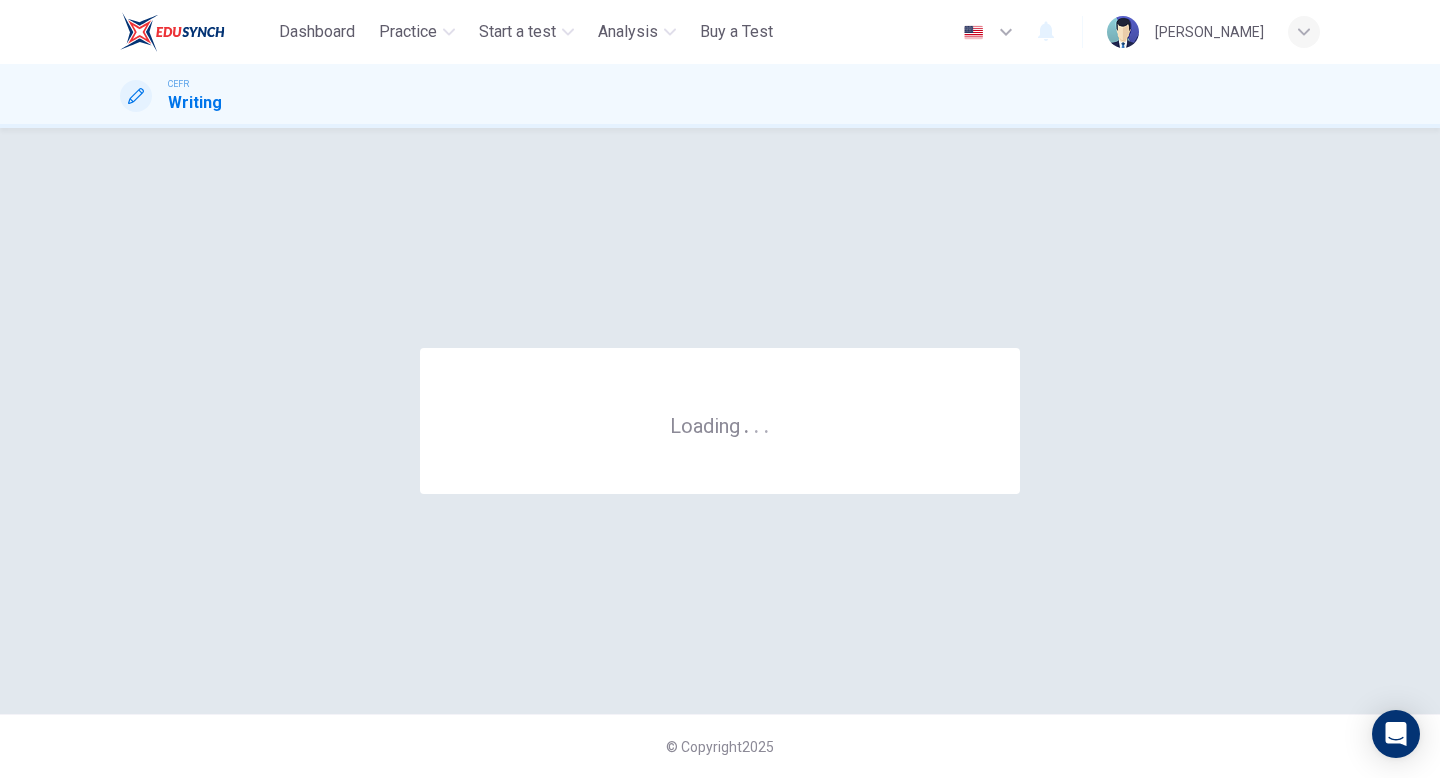 scroll, scrollTop: 0, scrollLeft: 0, axis: both 